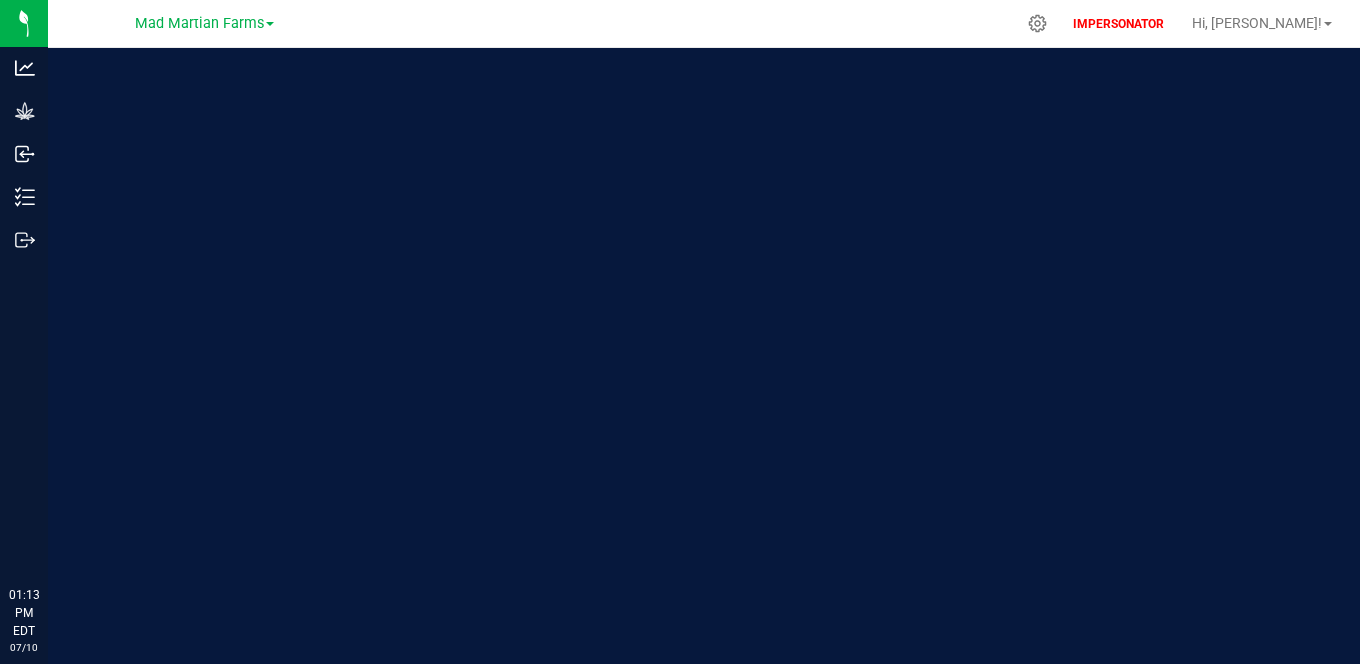 scroll, scrollTop: 0, scrollLeft: 0, axis: both 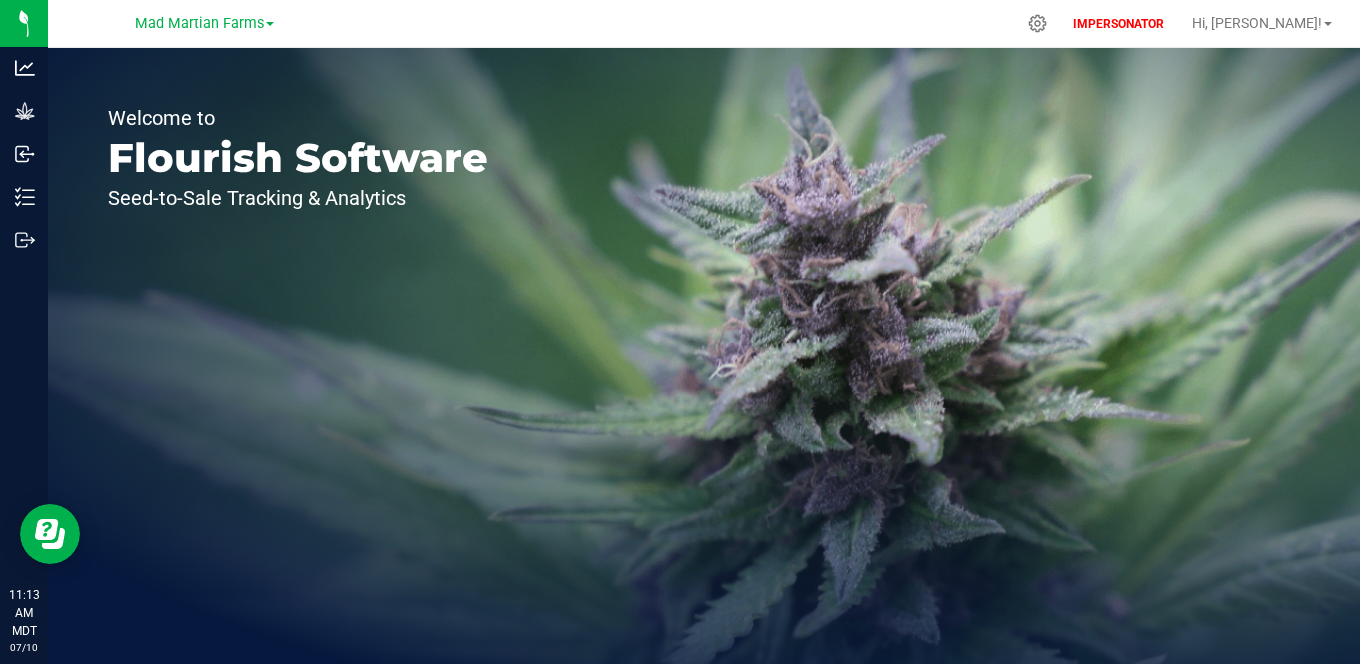 click on "Mad Martian Farms" at bounding box center [204, 23] 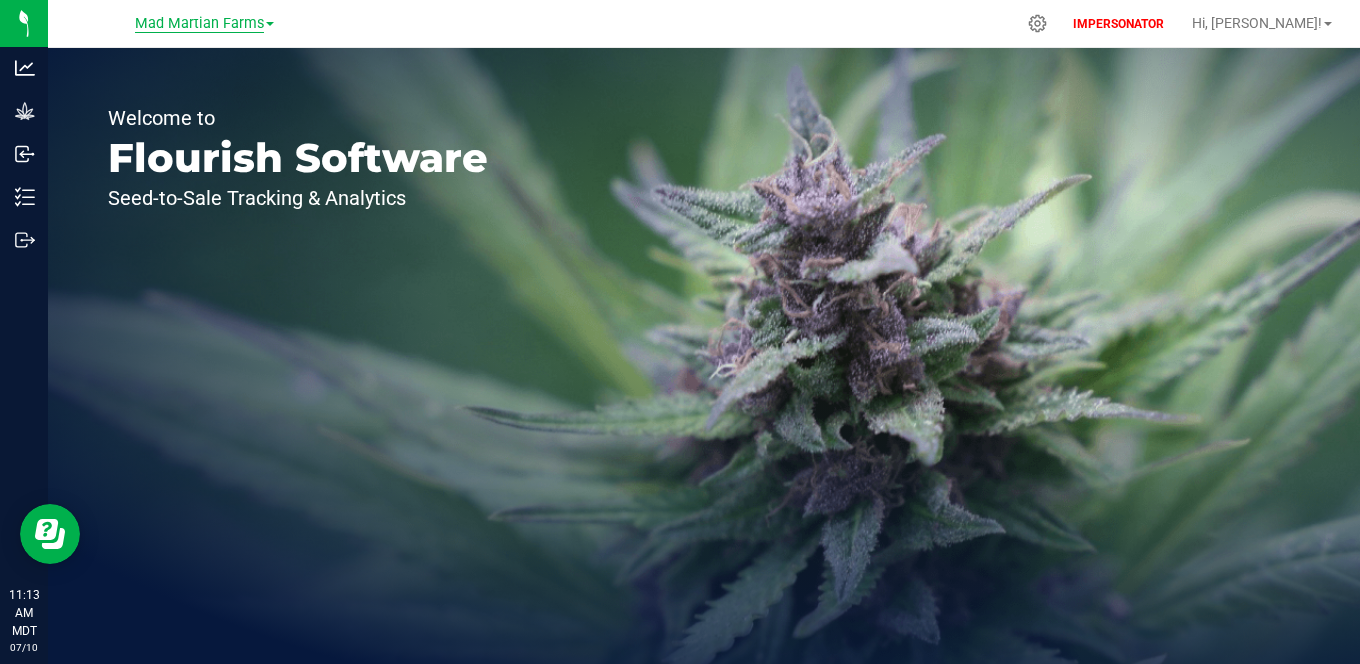 click on "Mad Martian Farms" at bounding box center [199, 24] 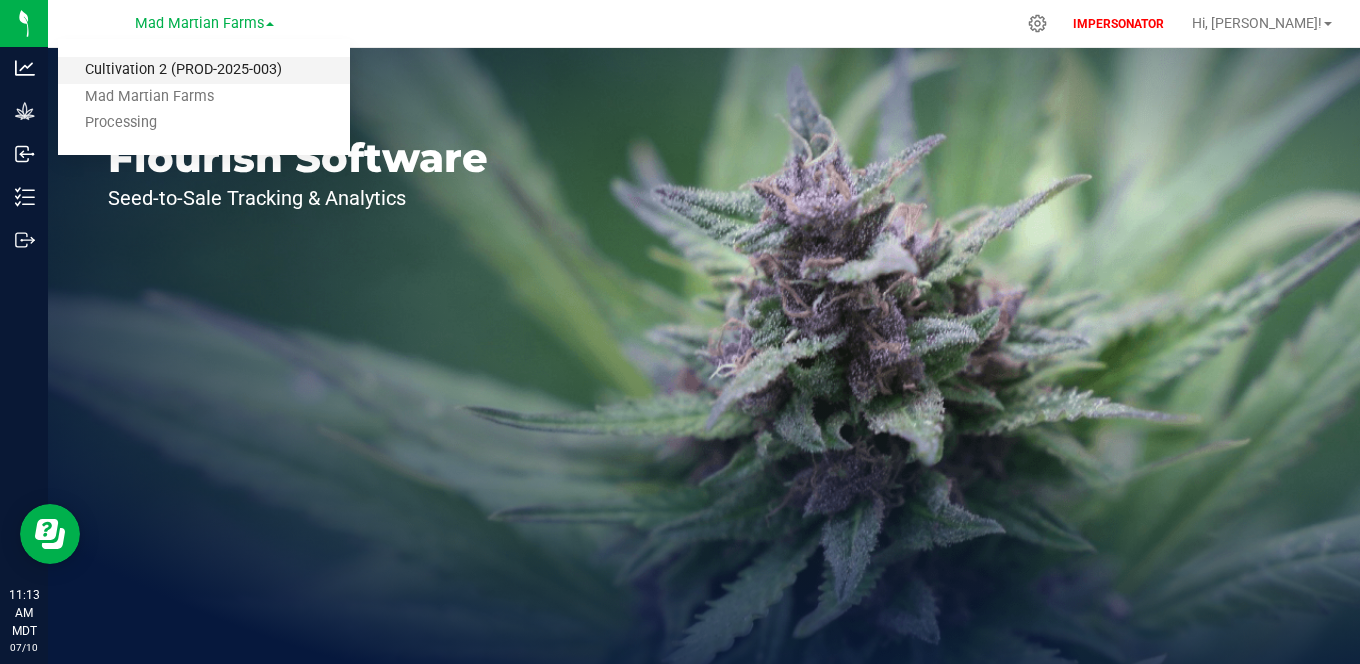click on "Cultivation 2 (PROD-2025-003)" at bounding box center (204, 70) 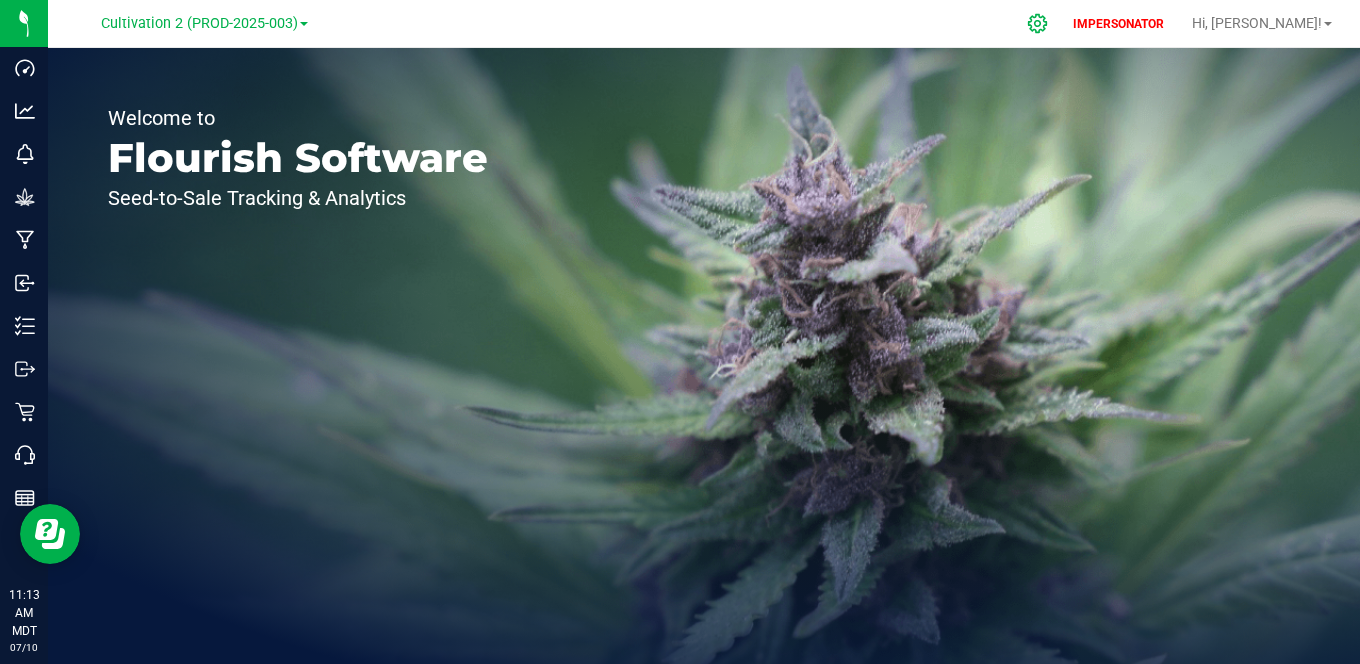 click at bounding box center (1038, 23) 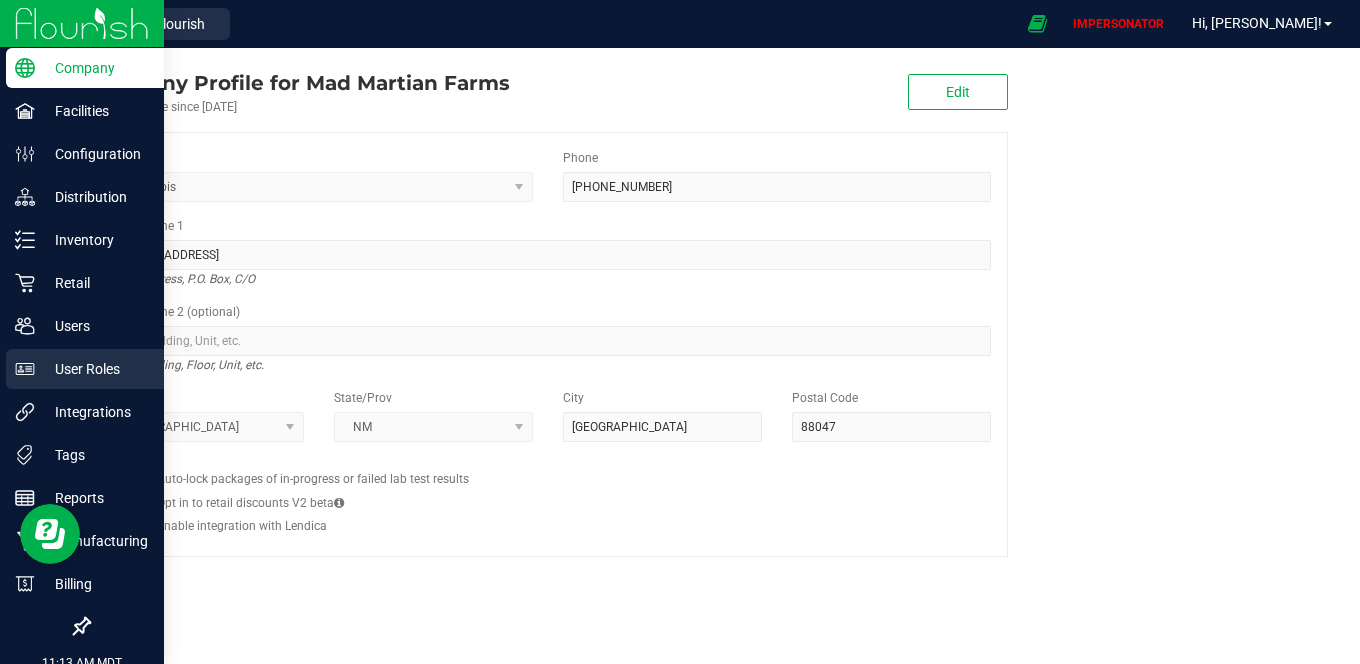 click on "User Roles" at bounding box center (95, 369) 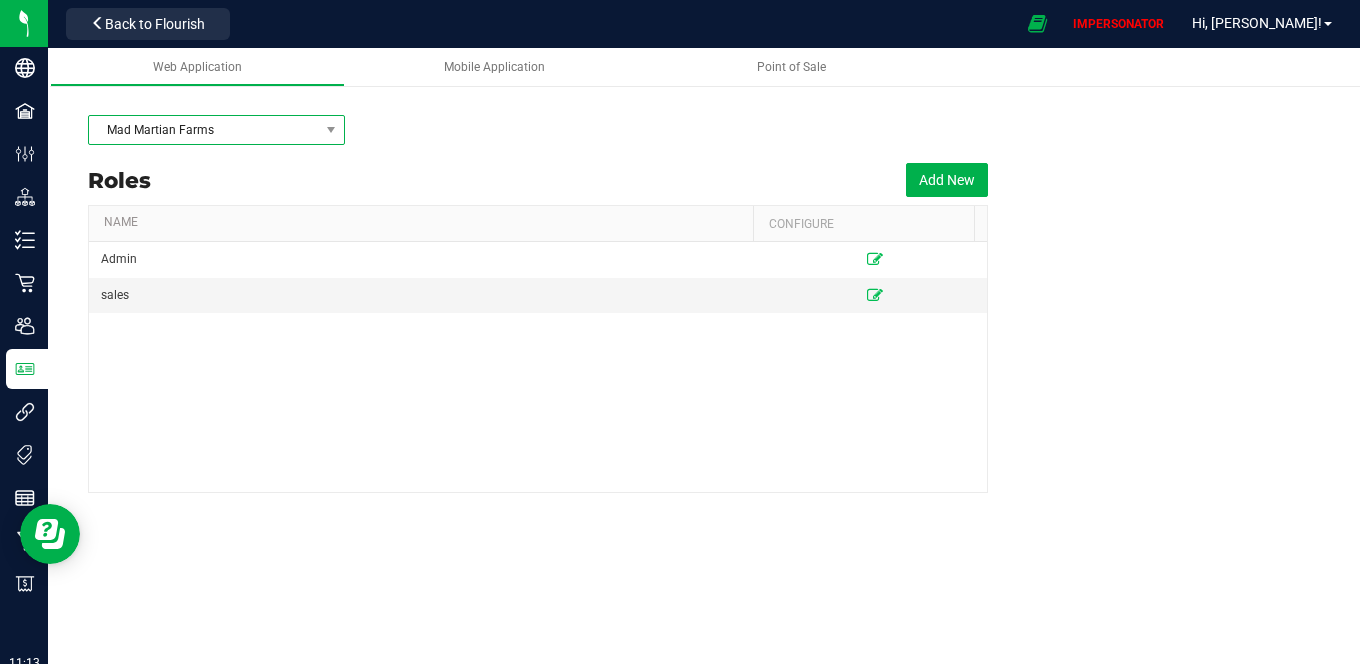 click on "Mad Martian Farms" at bounding box center [204, 130] 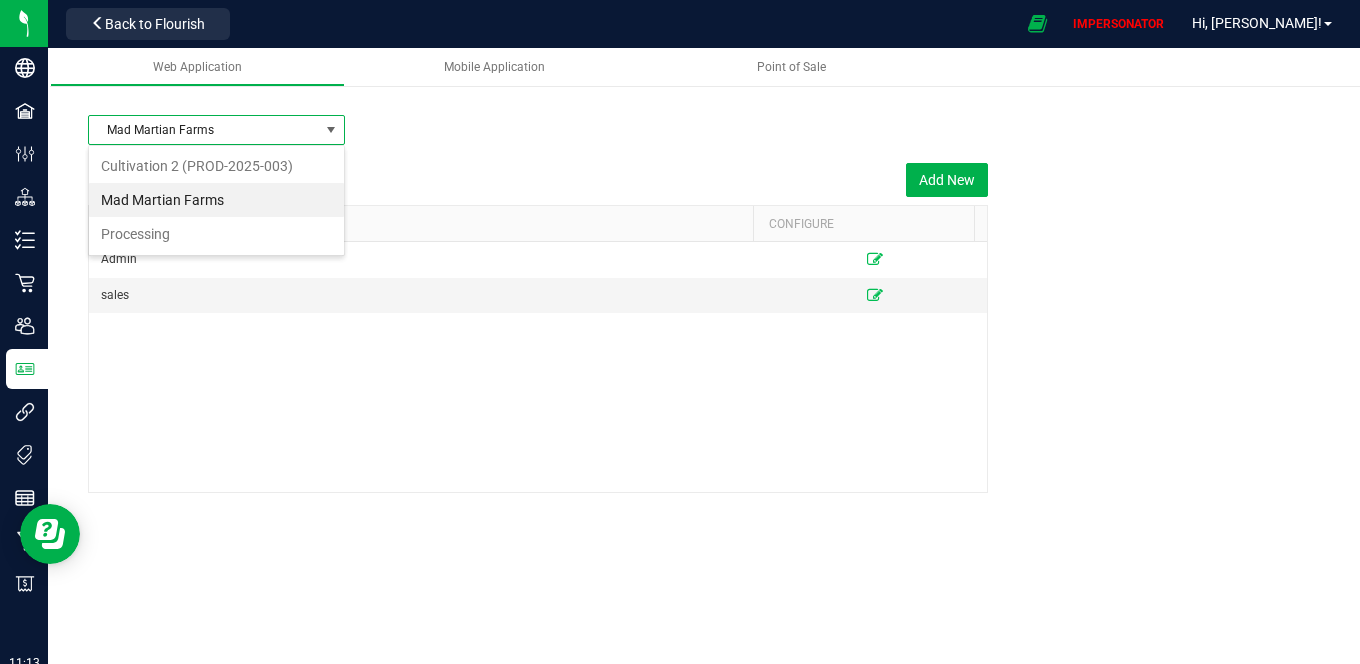 scroll, scrollTop: 99970, scrollLeft: 99743, axis: both 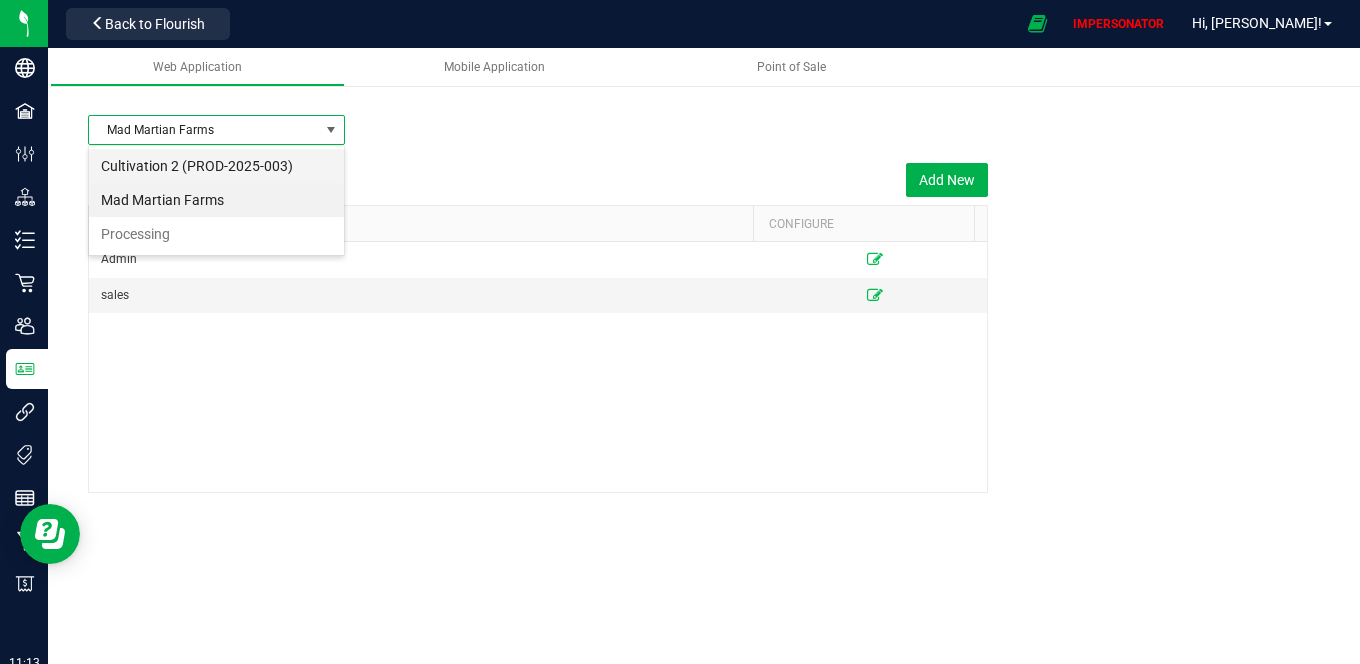 click on "Cultivation 2 (PROD-2025-003)" at bounding box center [216, 166] 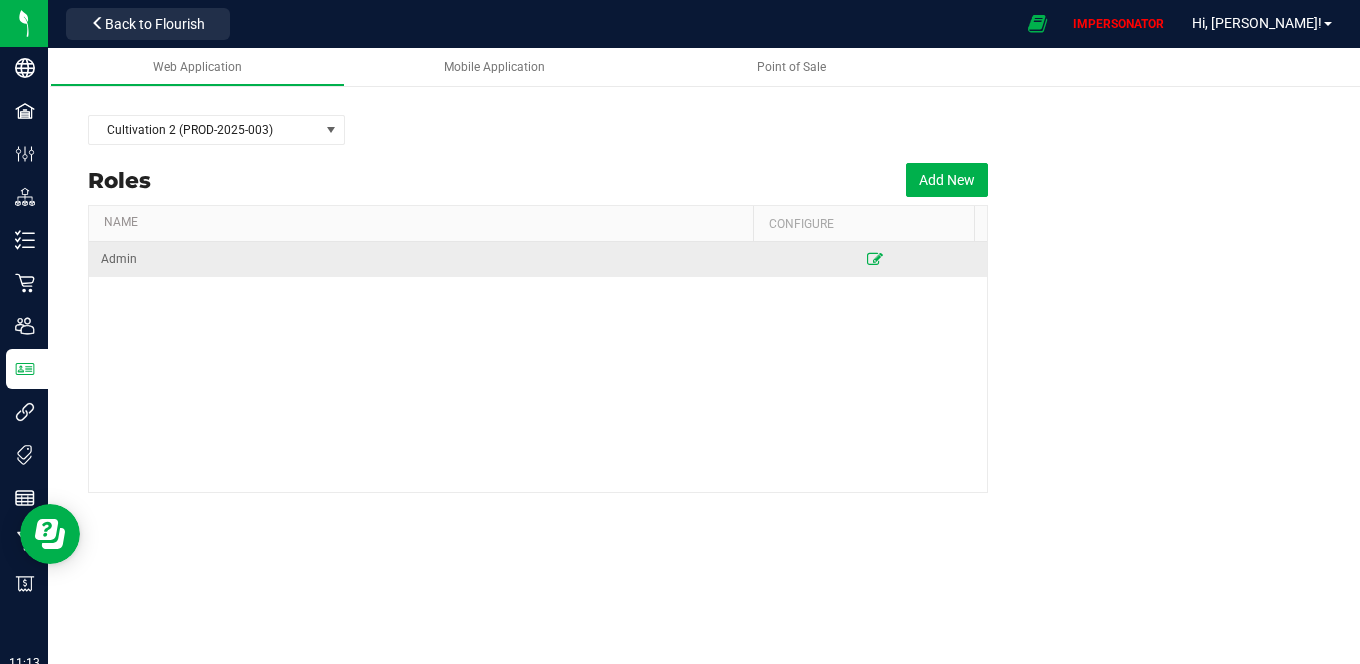 click at bounding box center (875, 259) 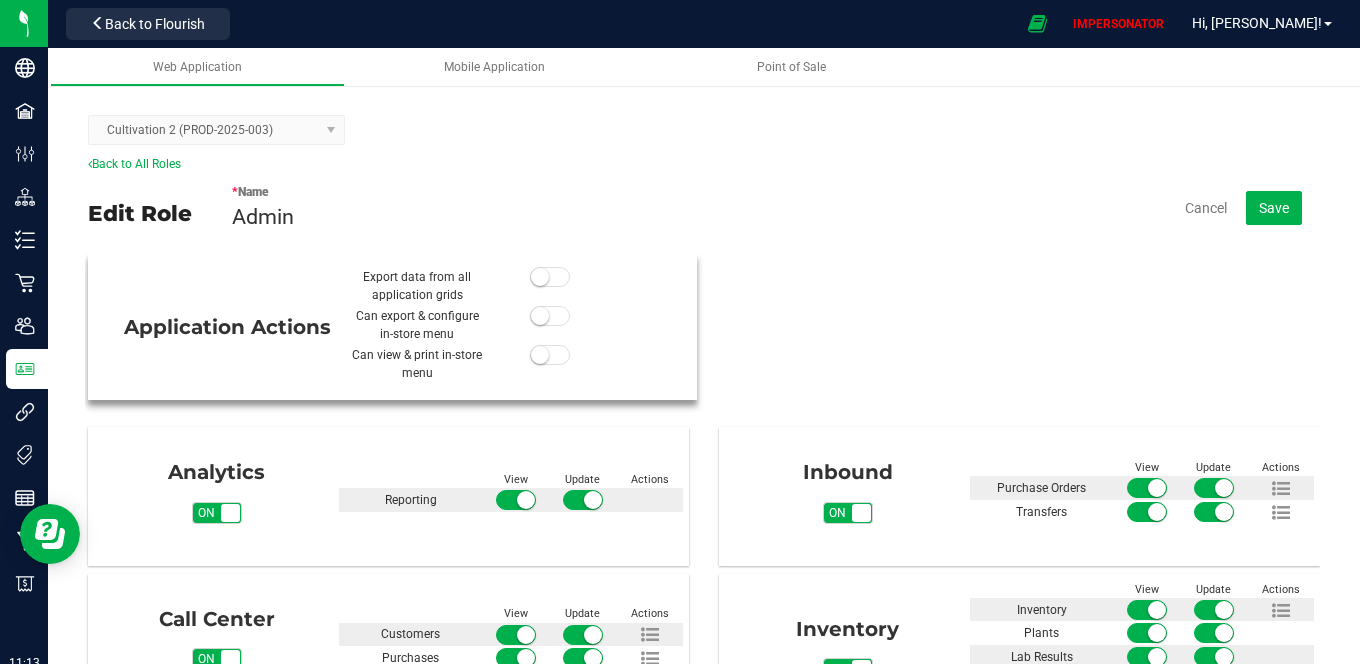 click at bounding box center (540, 277) 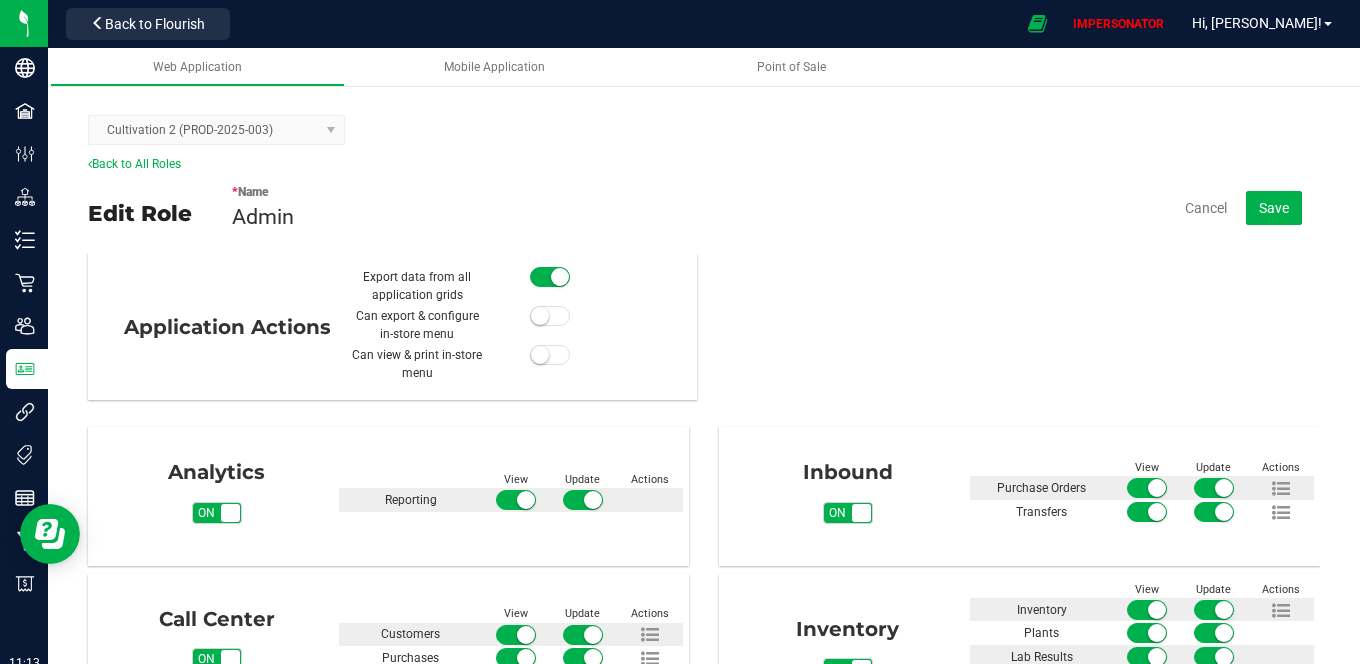 click on "Application Actions
Export data from all application grids
Can export & configure in-store menu
Can view & print in-store menu
on" at bounding box center [702, 462] 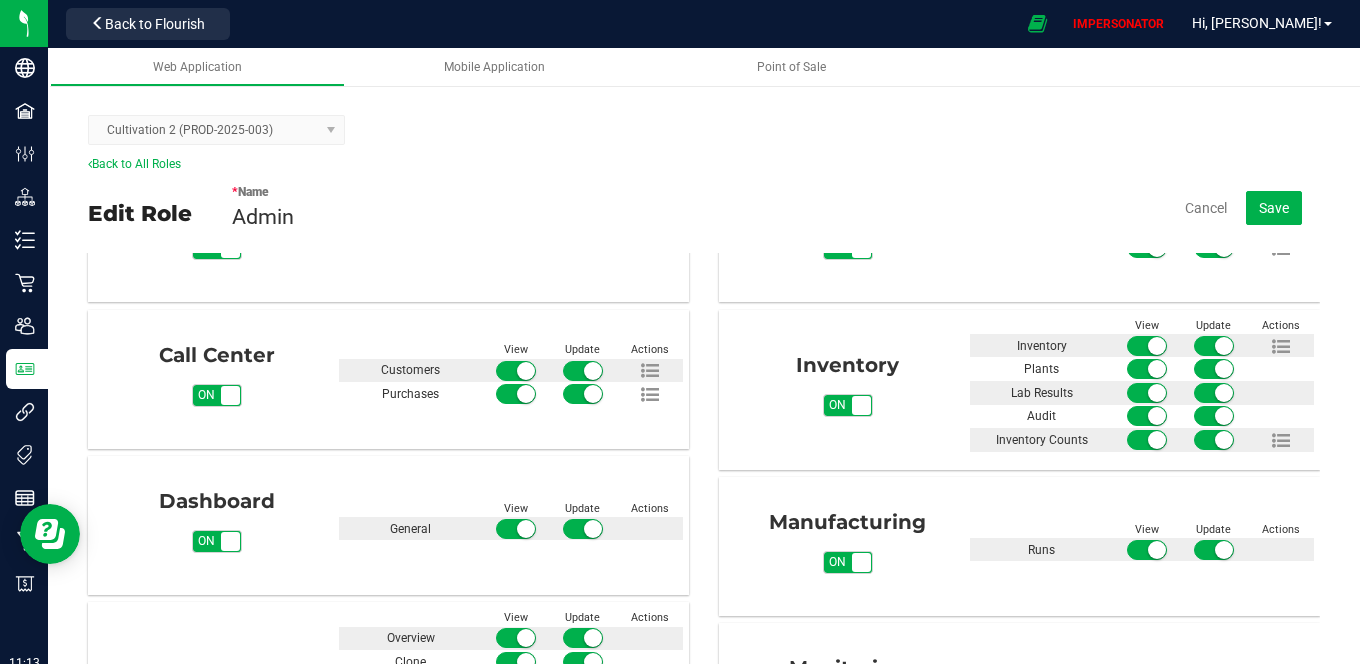 scroll, scrollTop: 254, scrollLeft: 0, axis: vertical 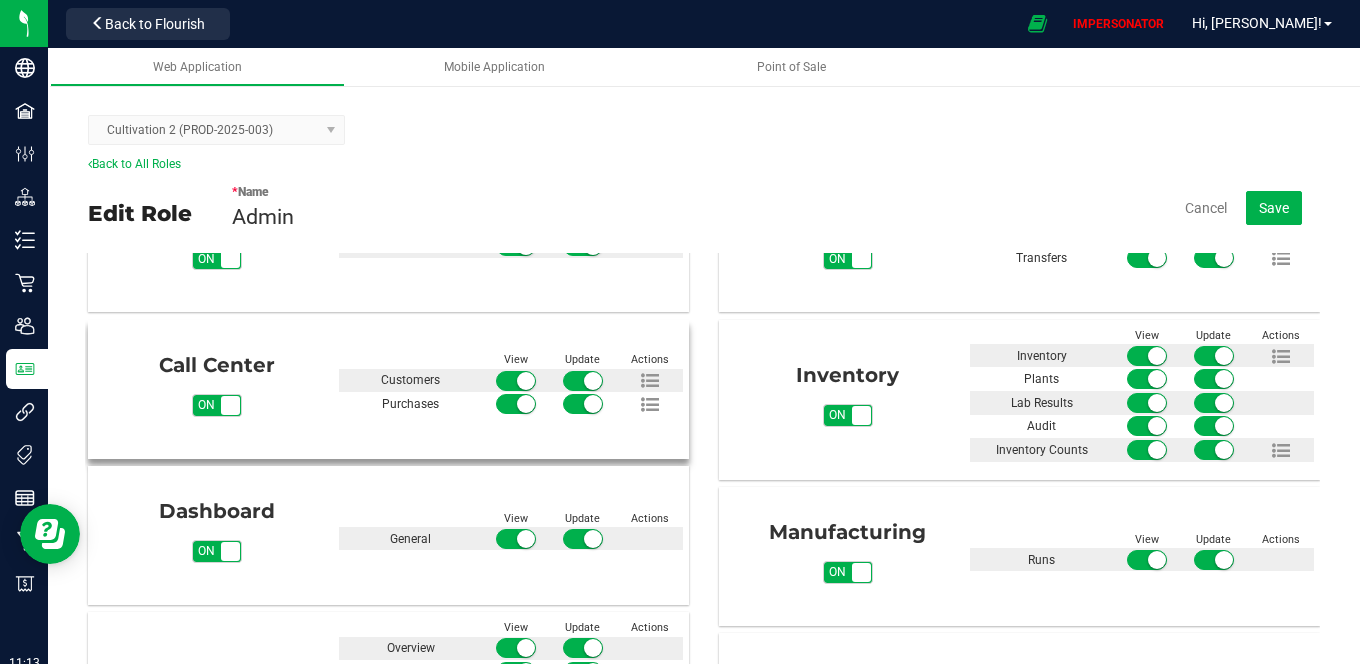click on "on" at bounding box center (206, 405) 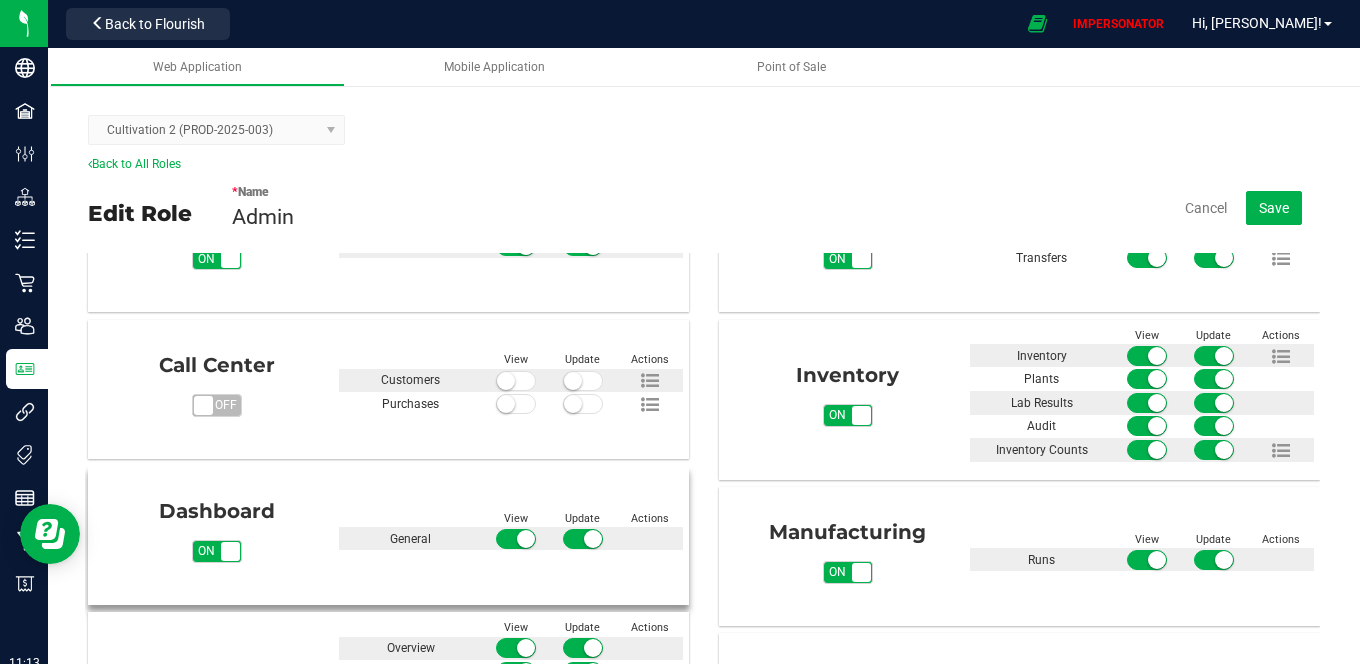 click on "on  	                 off" at bounding box center [230, 551] 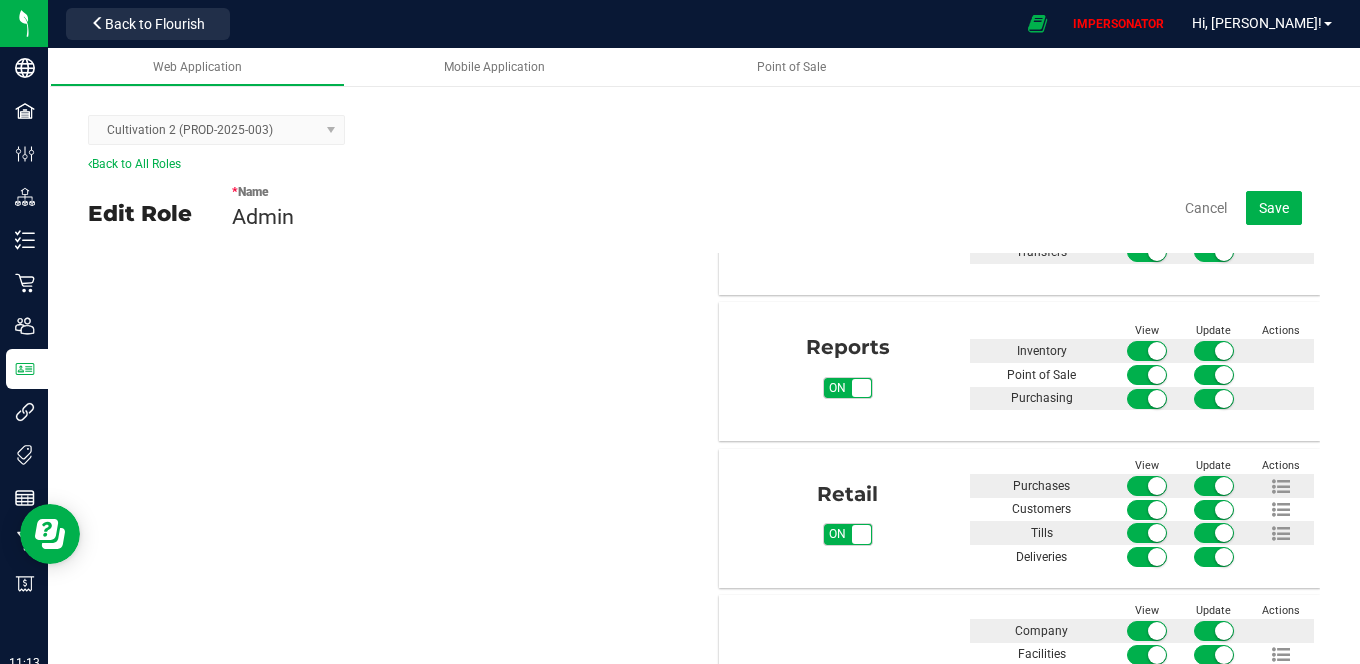scroll, scrollTop: 871, scrollLeft: 0, axis: vertical 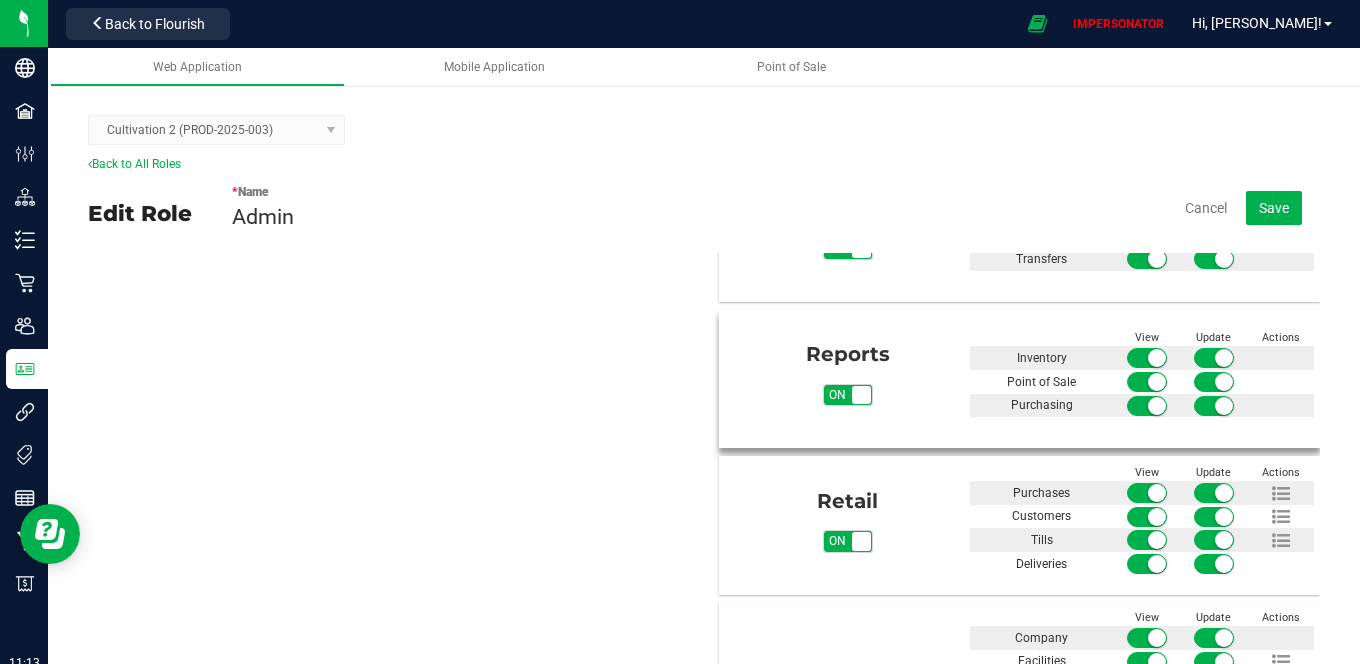 click on "on  	                 off" at bounding box center [861, 395] 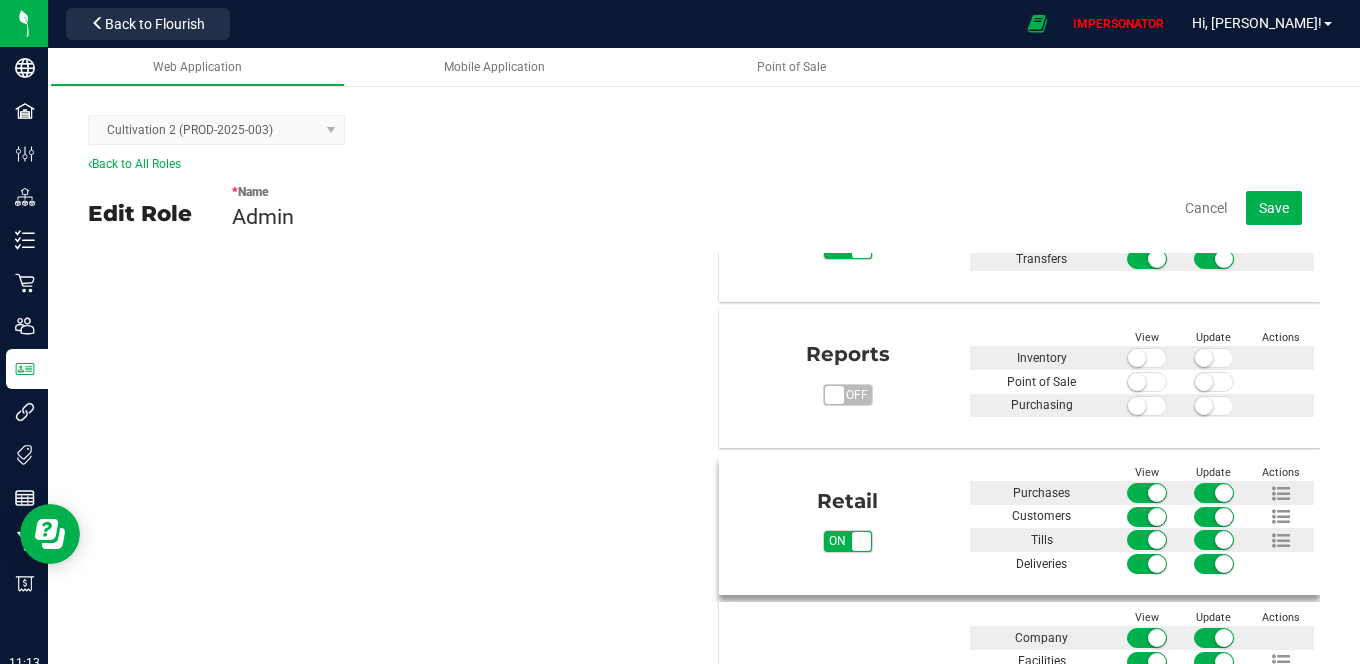 click on "on  	                 off" at bounding box center (861, 541) 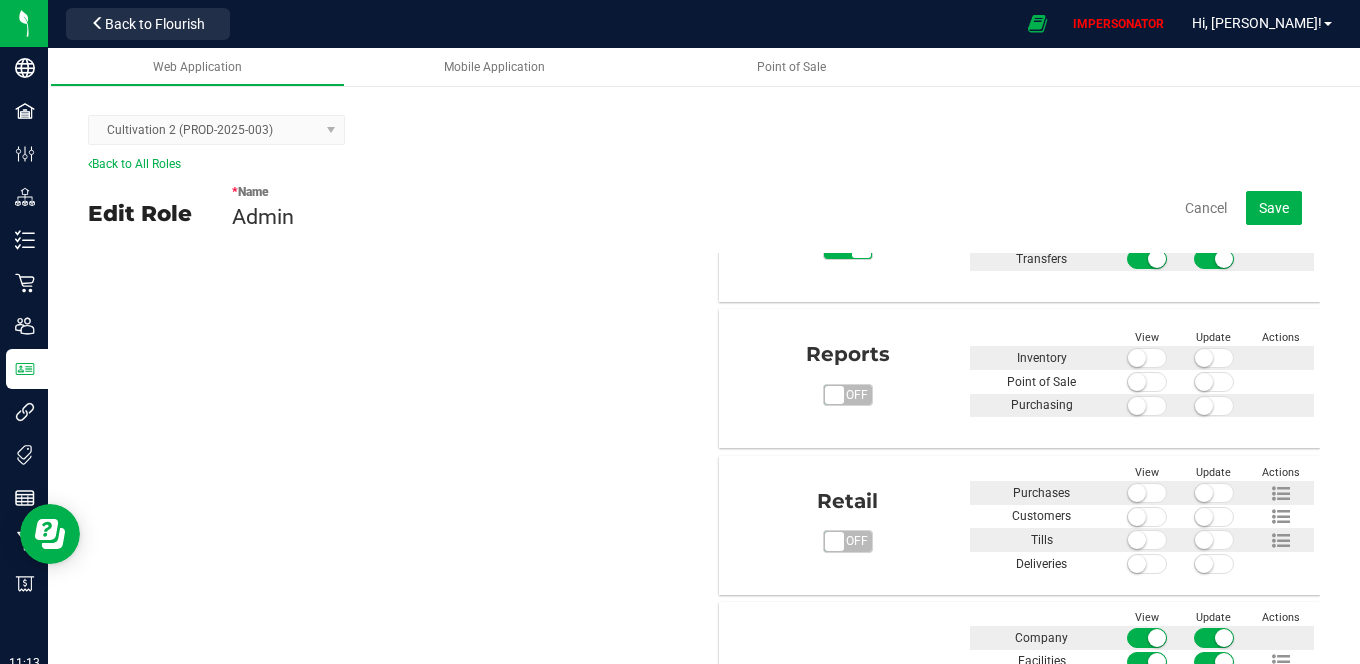 scroll, scrollTop: 1145, scrollLeft: 0, axis: vertical 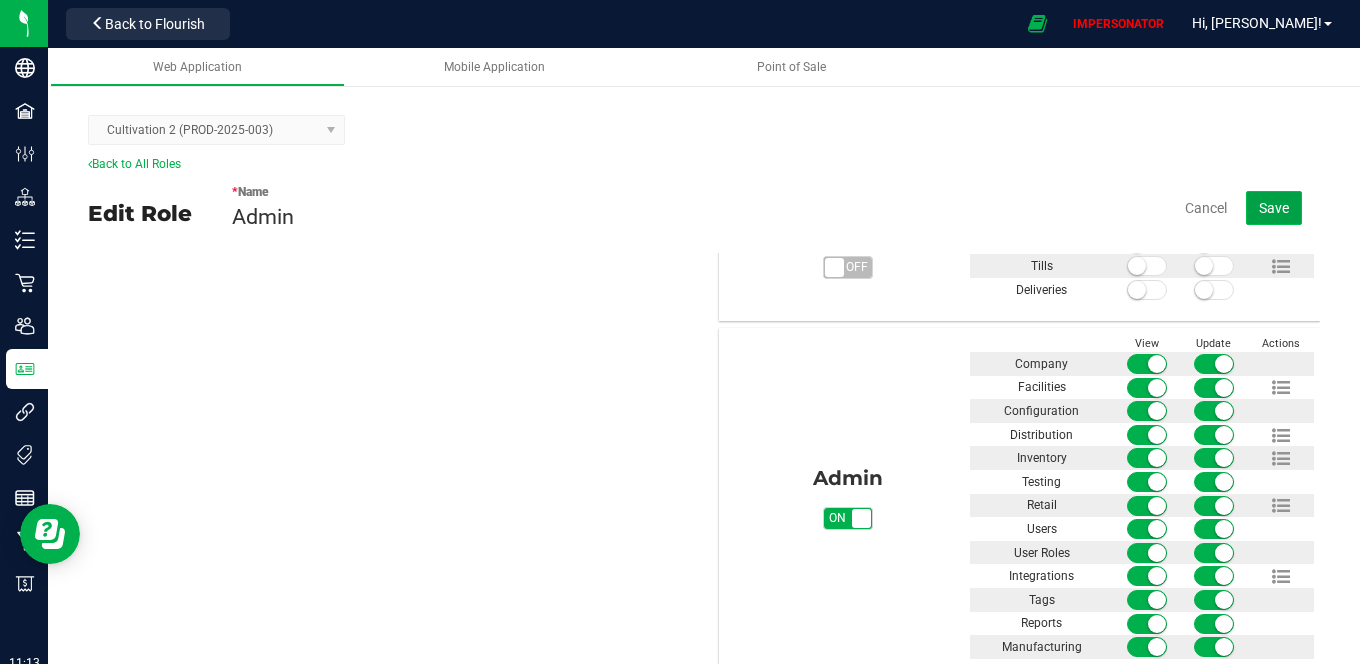 click on "Save" at bounding box center [1274, 208] 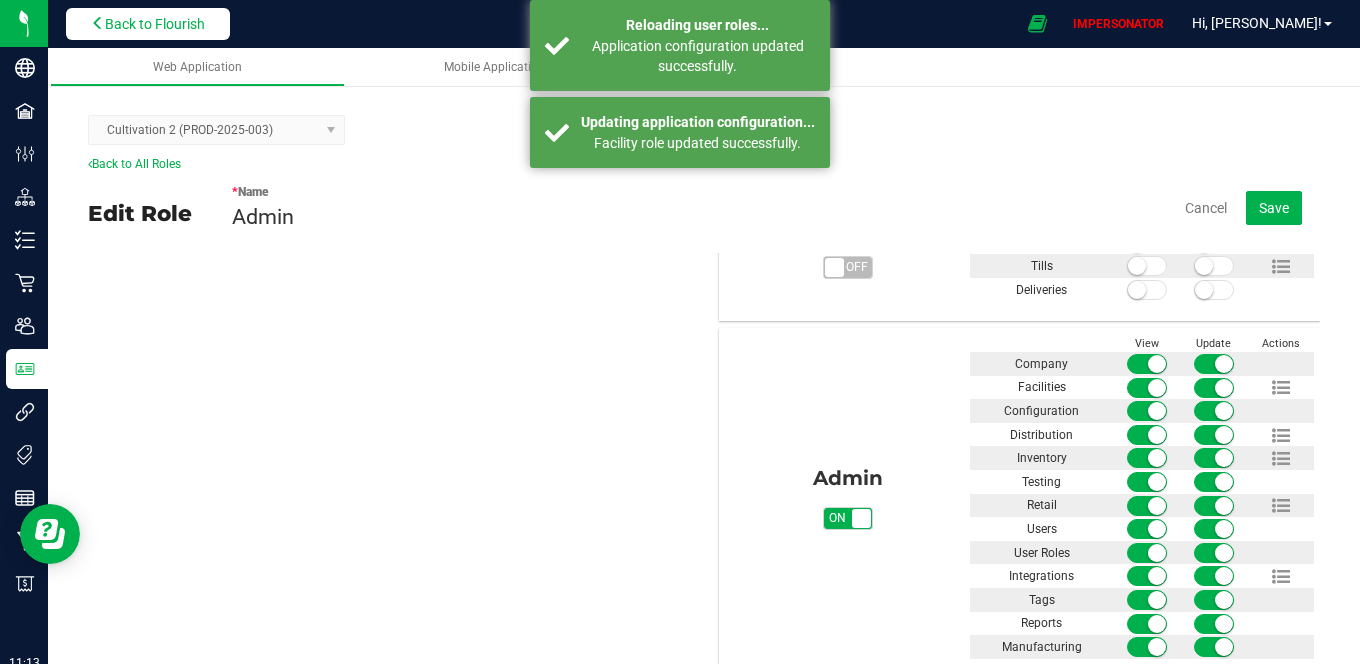 click on "Back to Flourish" at bounding box center (148, 24) 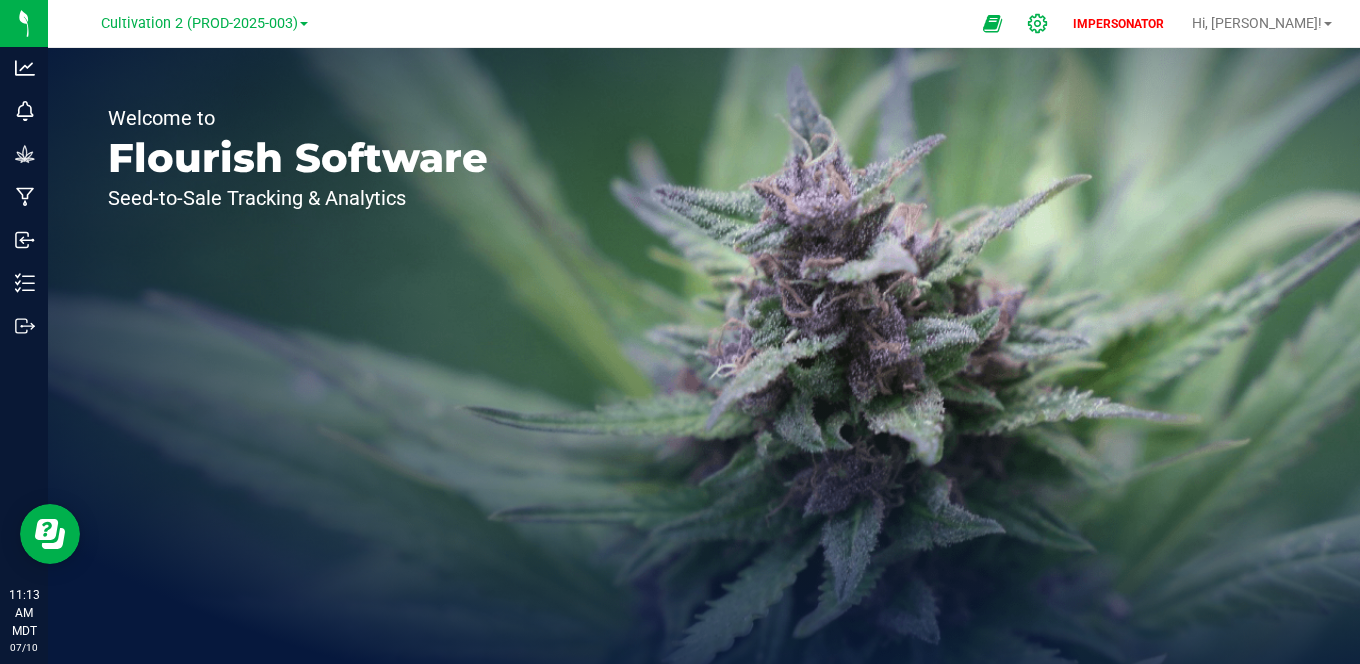 click 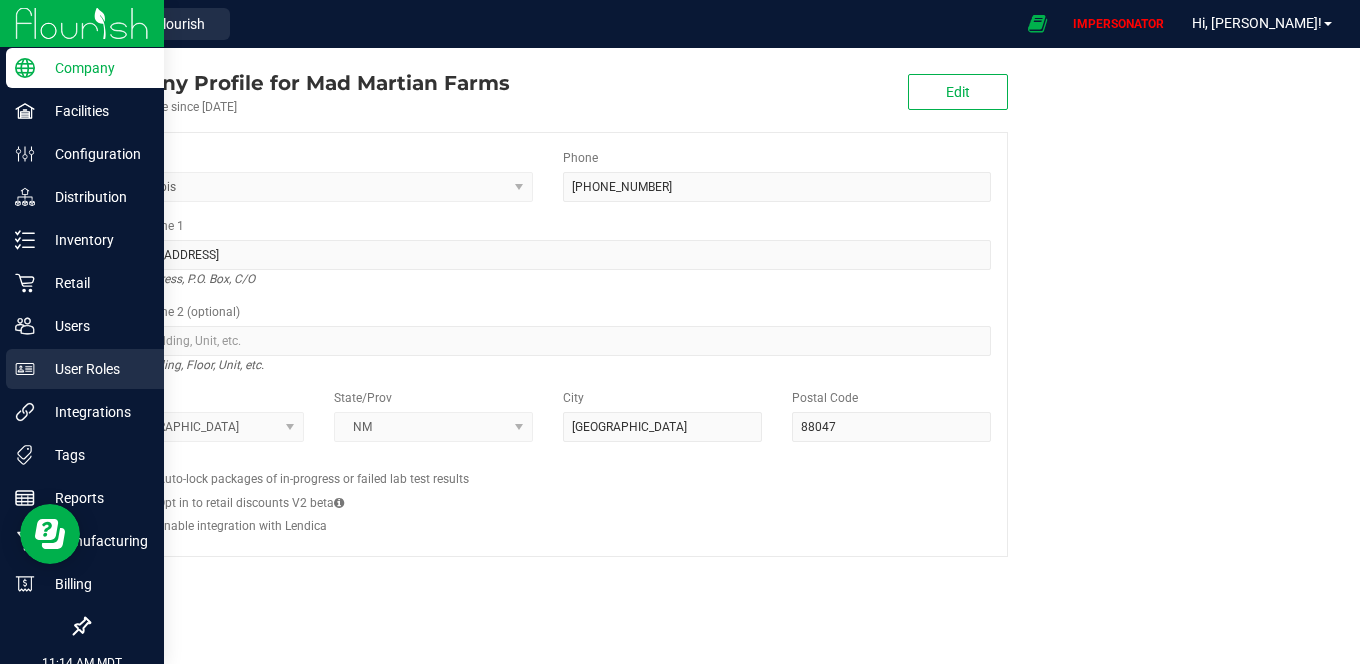 click on "User Roles" at bounding box center (95, 369) 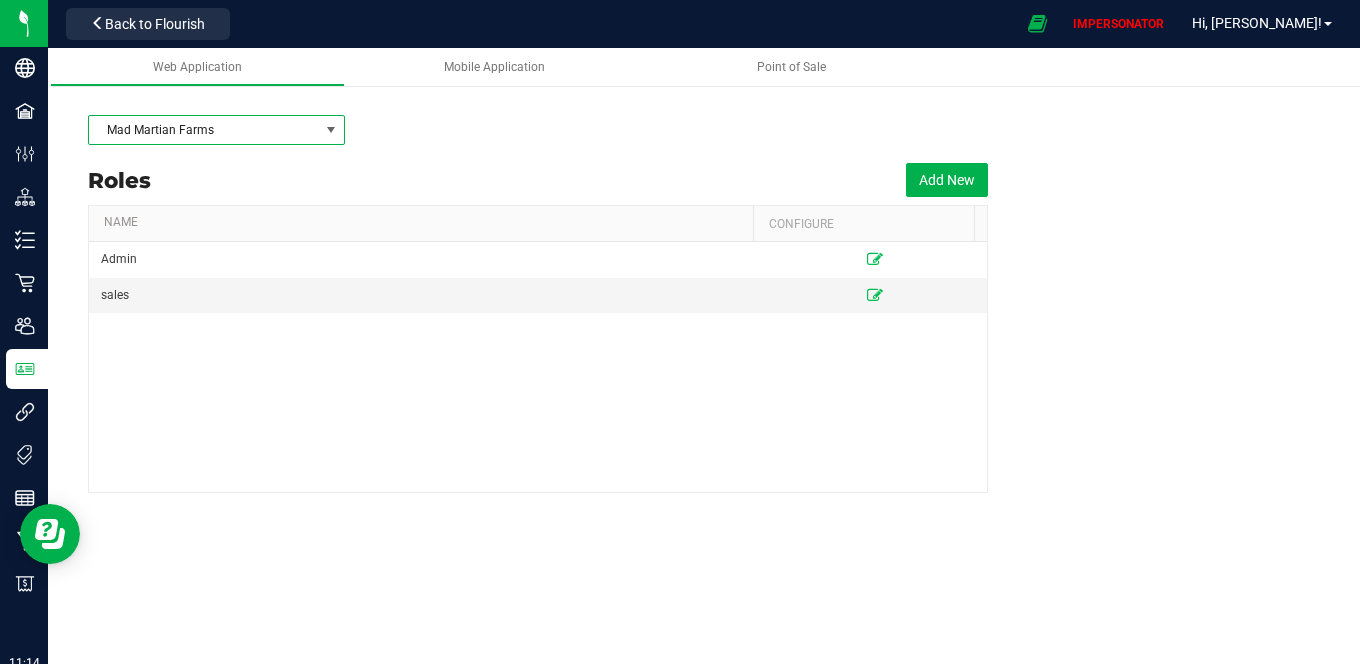 click on "Mad Martian Farms" at bounding box center [204, 130] 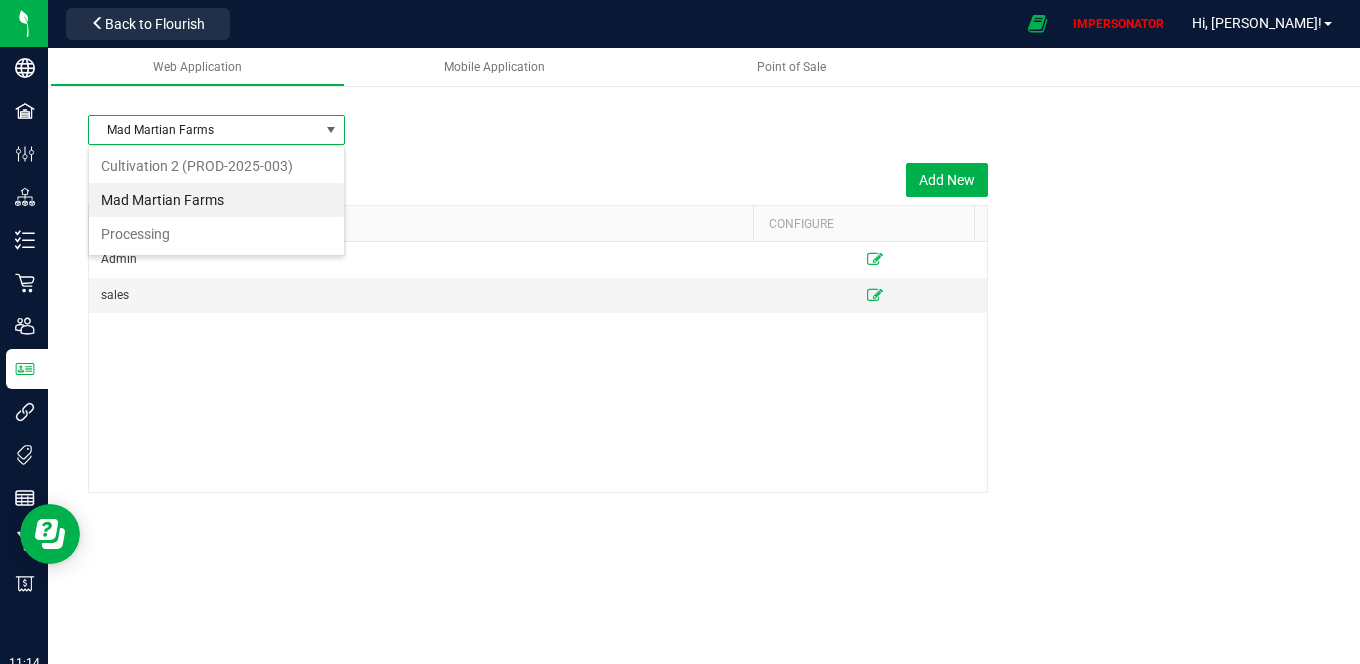 scroll, scrollTop: 99970, scrollLeft: 99743, axis: both 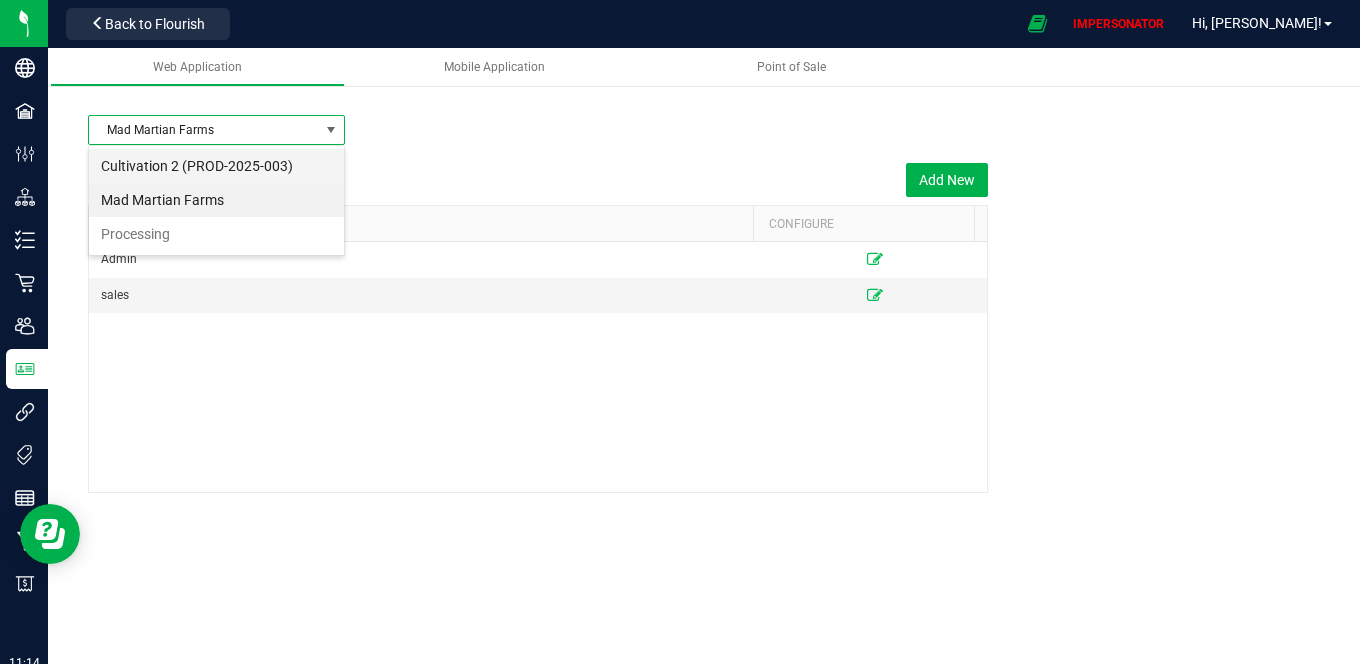 click on "Cultivation 2 (PROD-2025-003)" at bounding box center [216, 166] 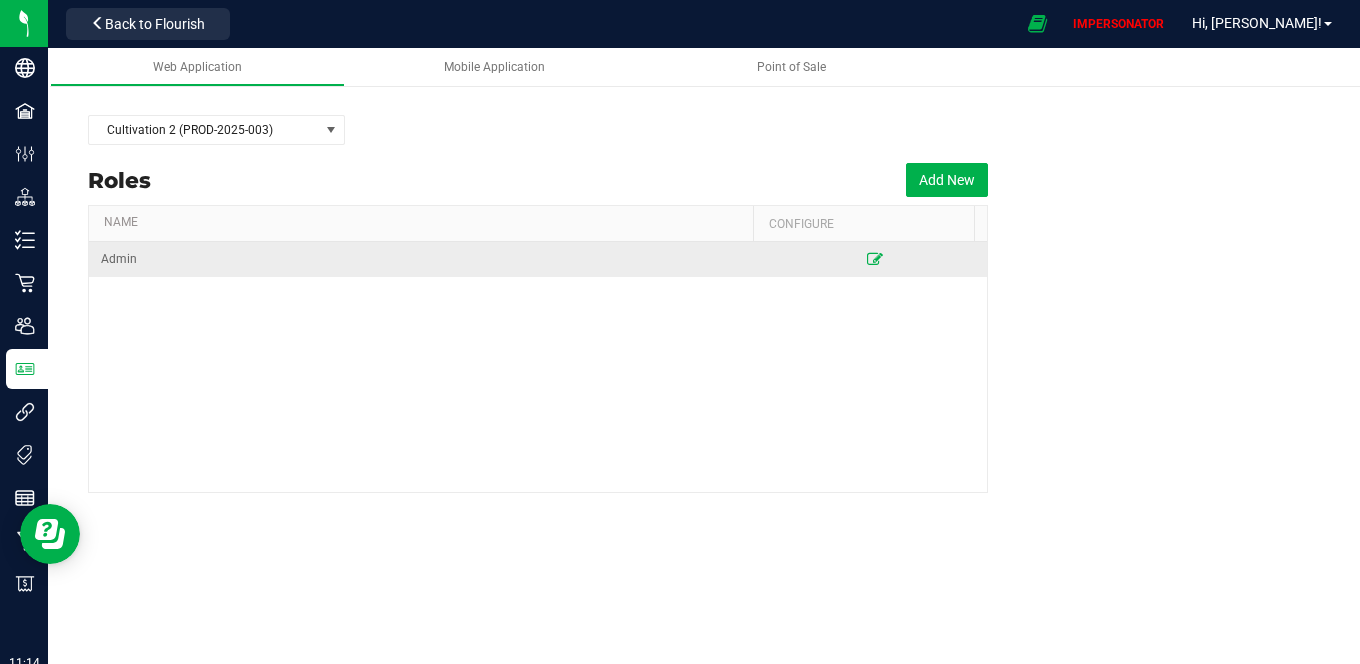 click at bounding box center [875, 259] 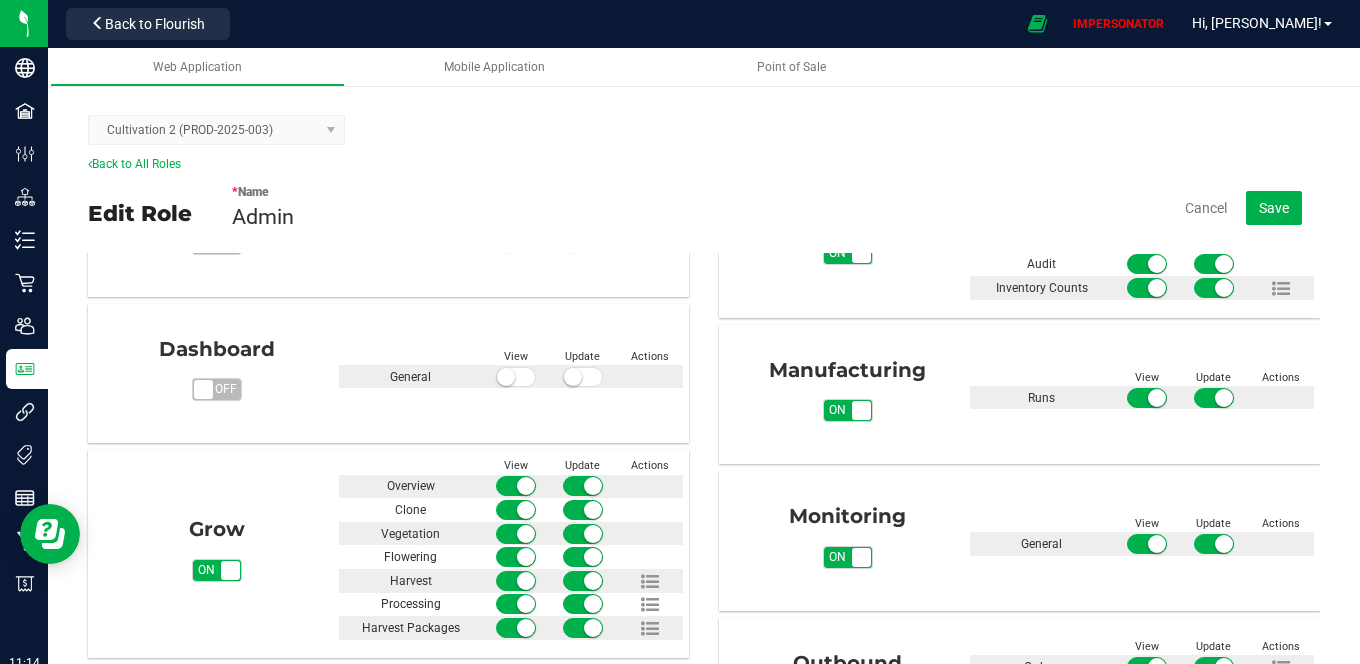 scroll, scrollTop: 489, scrollLeft: 0, axis: vertical 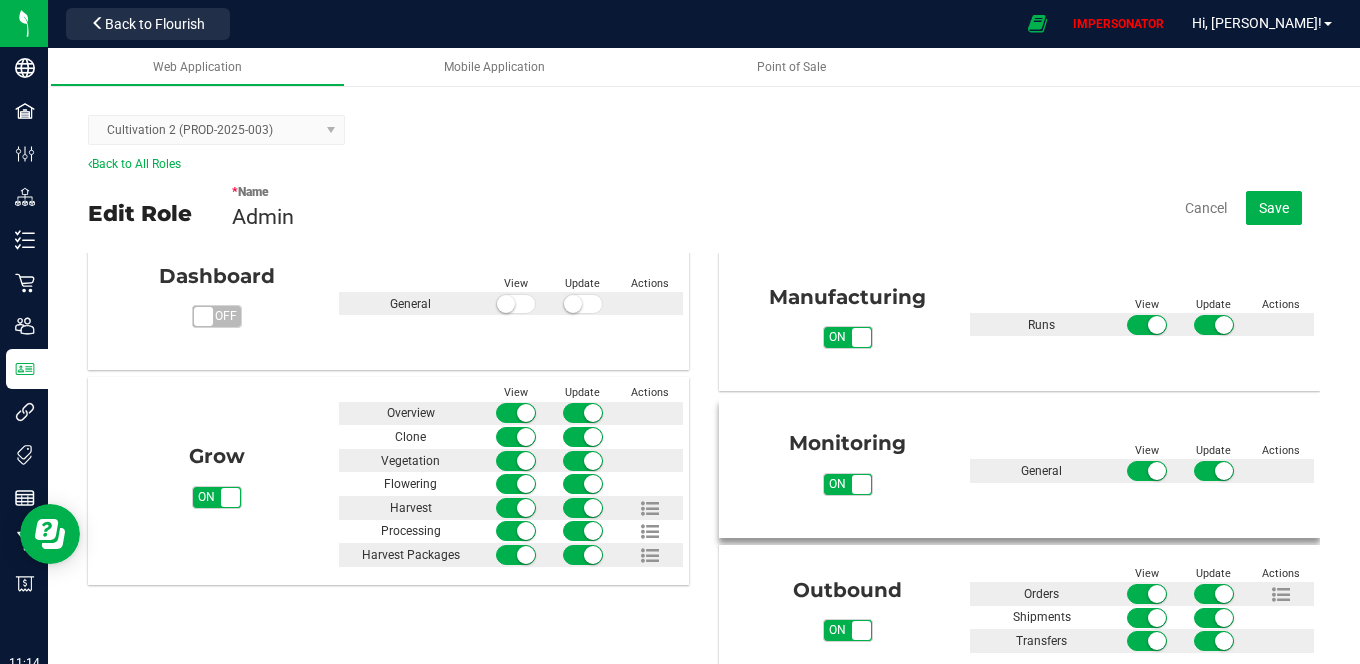 click on "on  	                 off" at bounding box center [861, 484] 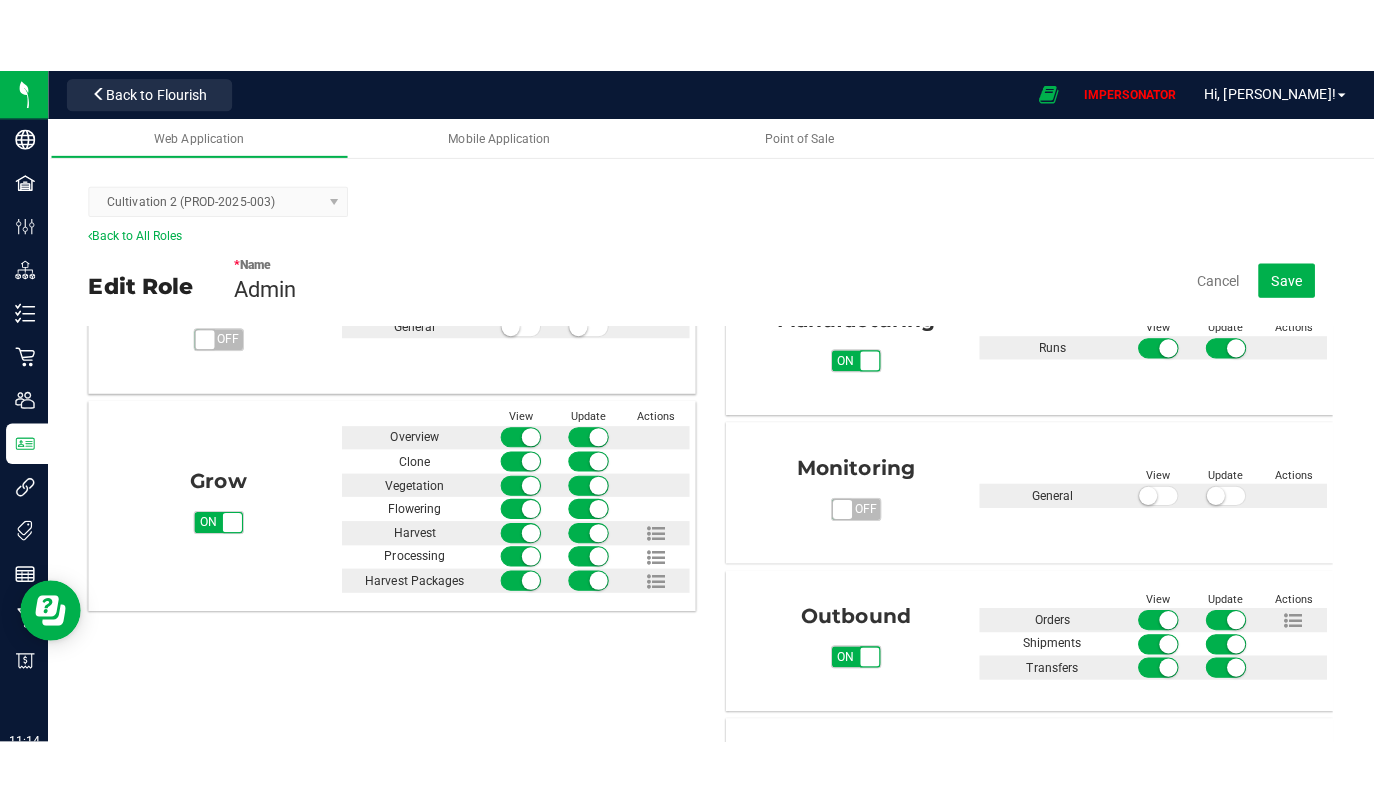 scroll, scrollTop: 125, scrollLeft: 0, axis: vertical 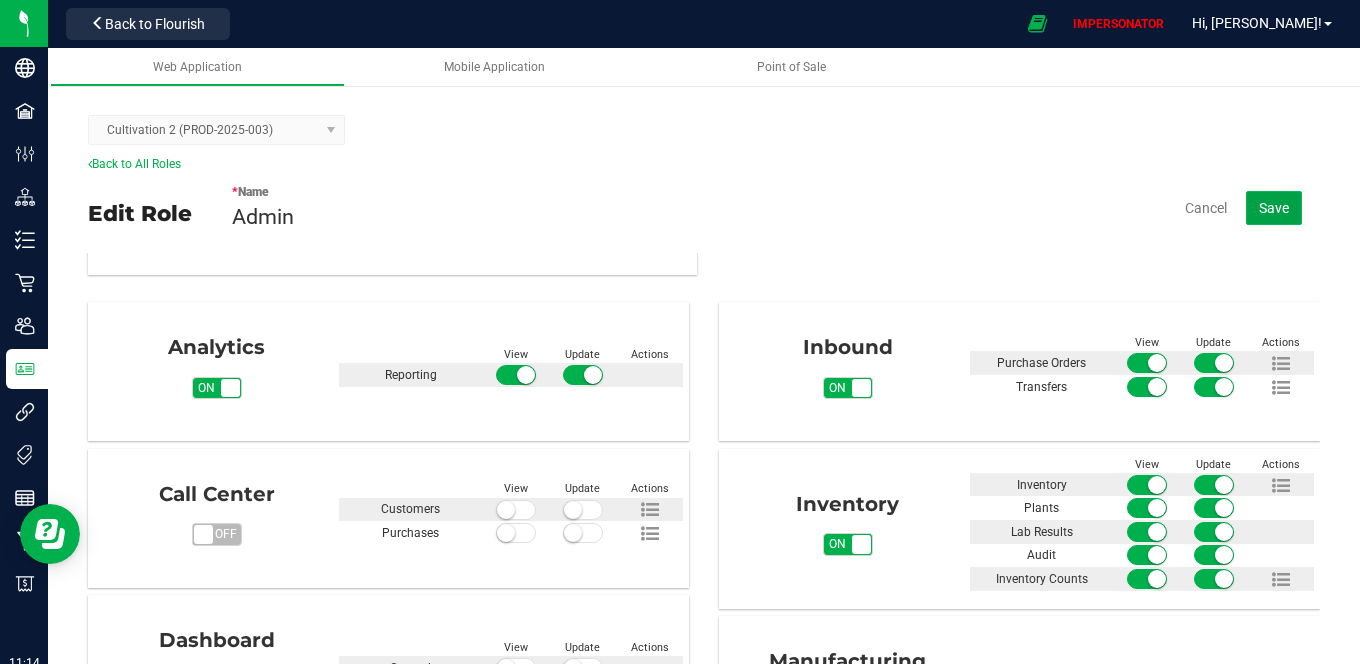 click on "Save" at bounding box center (1274, 208) 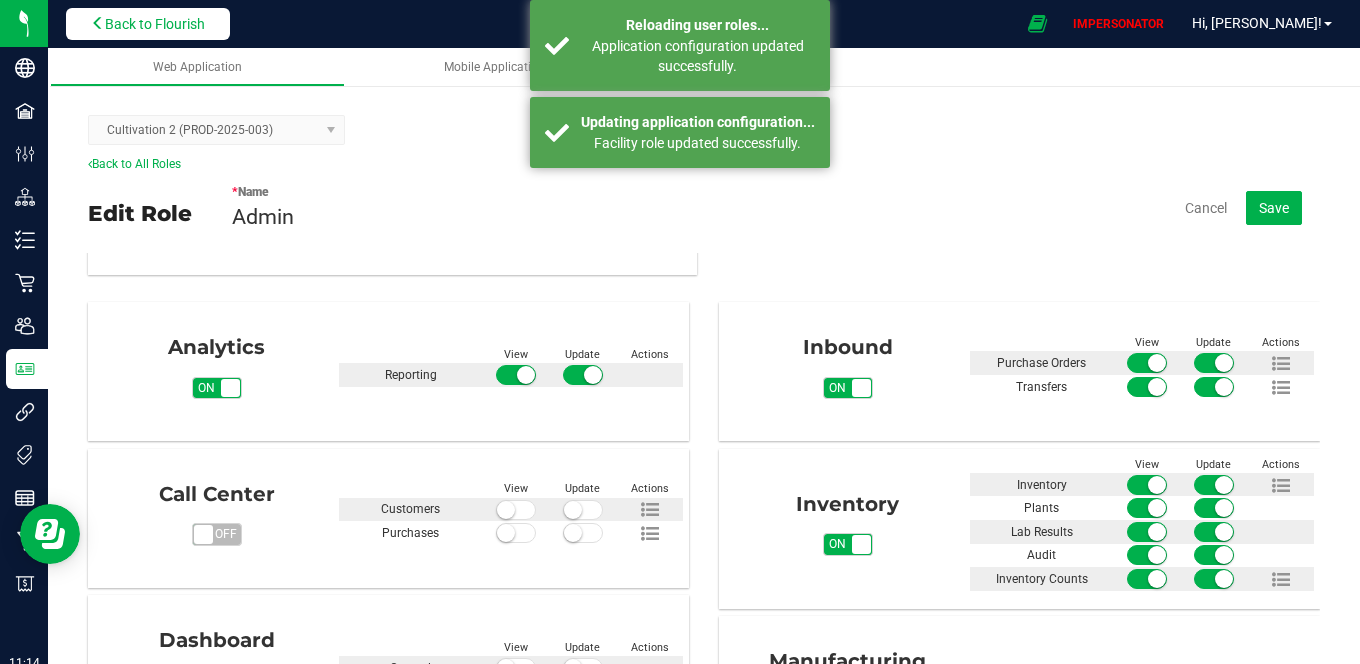 click on "Back to Flourish" at bounding box center [148, 24] 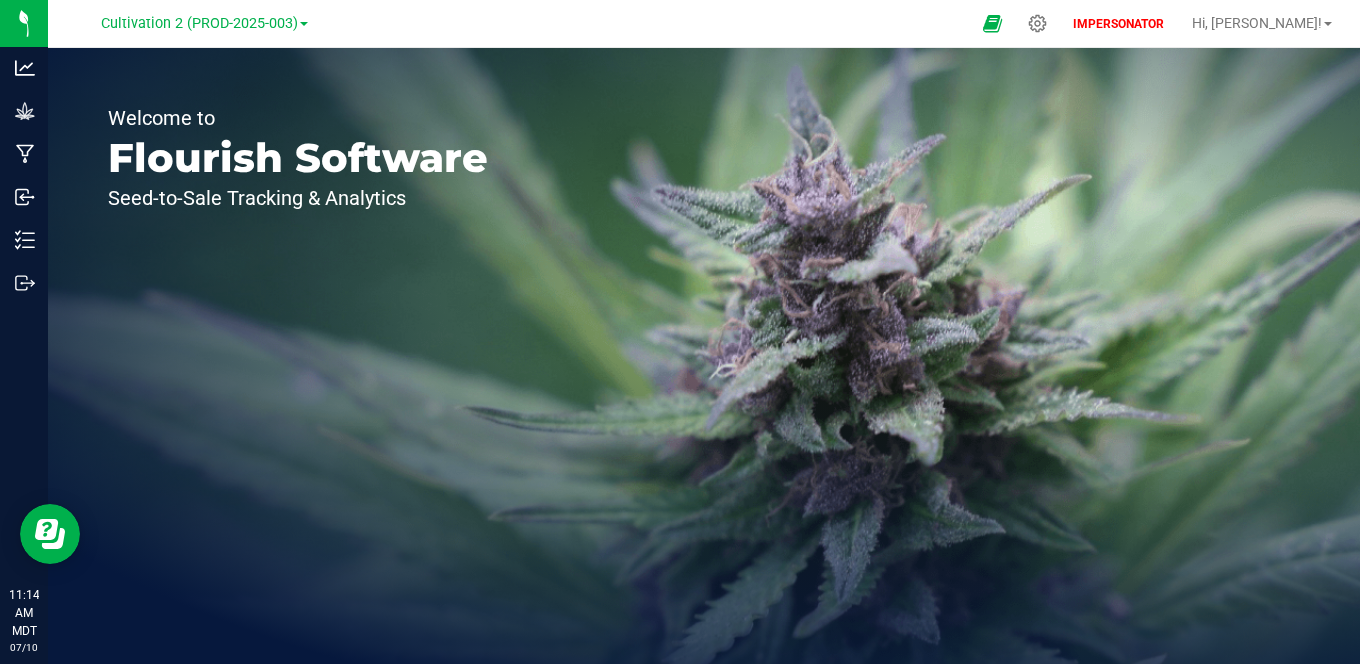click on "Cultivation 2 (PROD-2025-003)   Cultivation 2 (PROD-2025-003)   Mad Martian Farms   Processing" at bounding box center (204, 23) 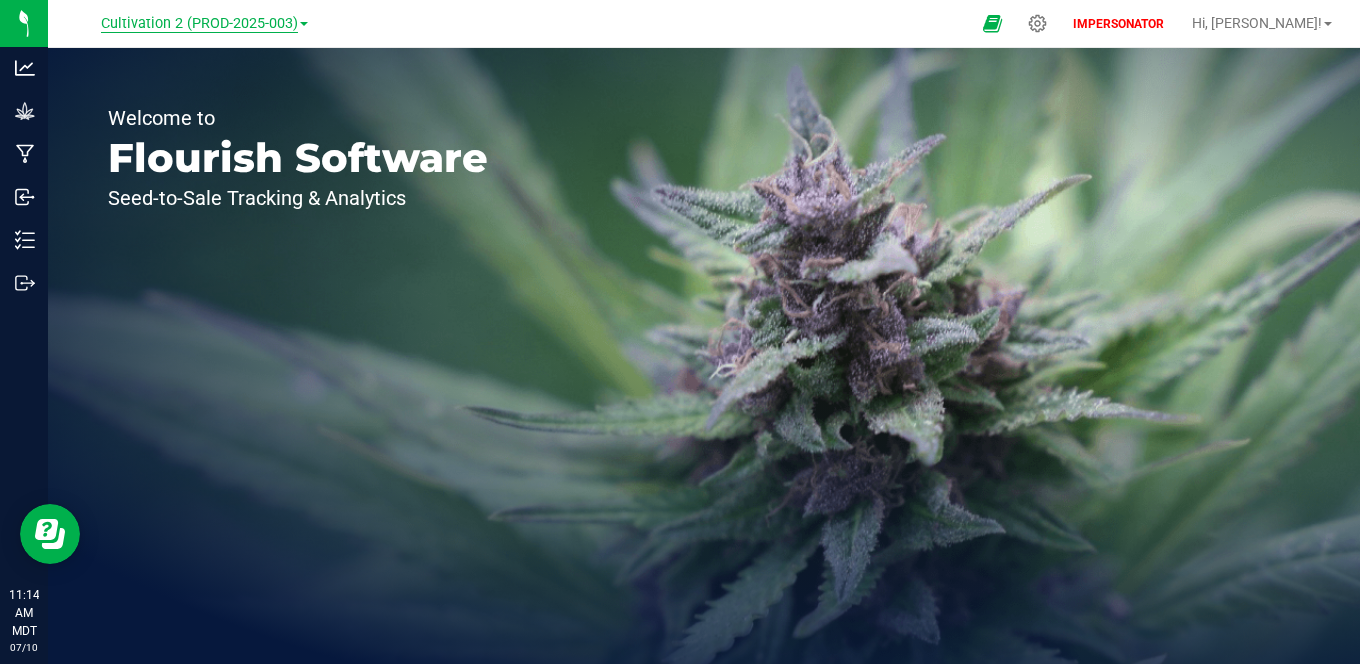 click on "Cultivation 2 (PROD-2025-003)" at bounding box center (199, 24) 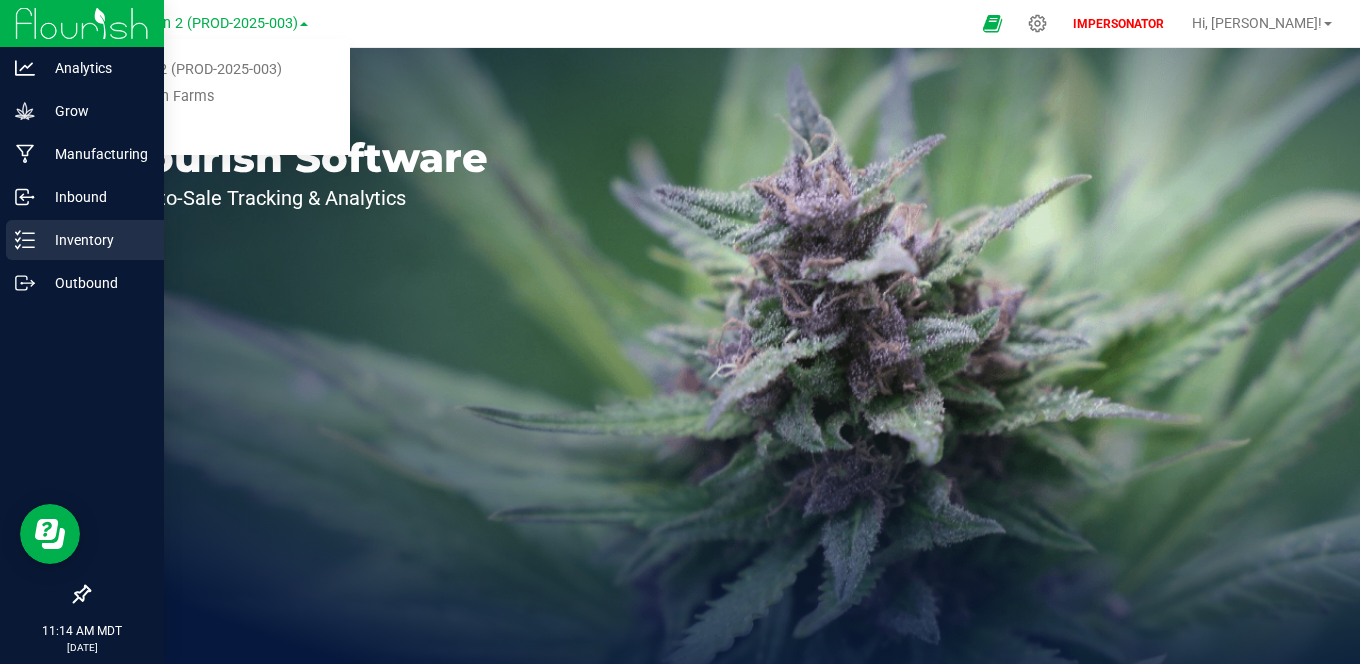 click on "Inventory" at bounding box center [85, 240] 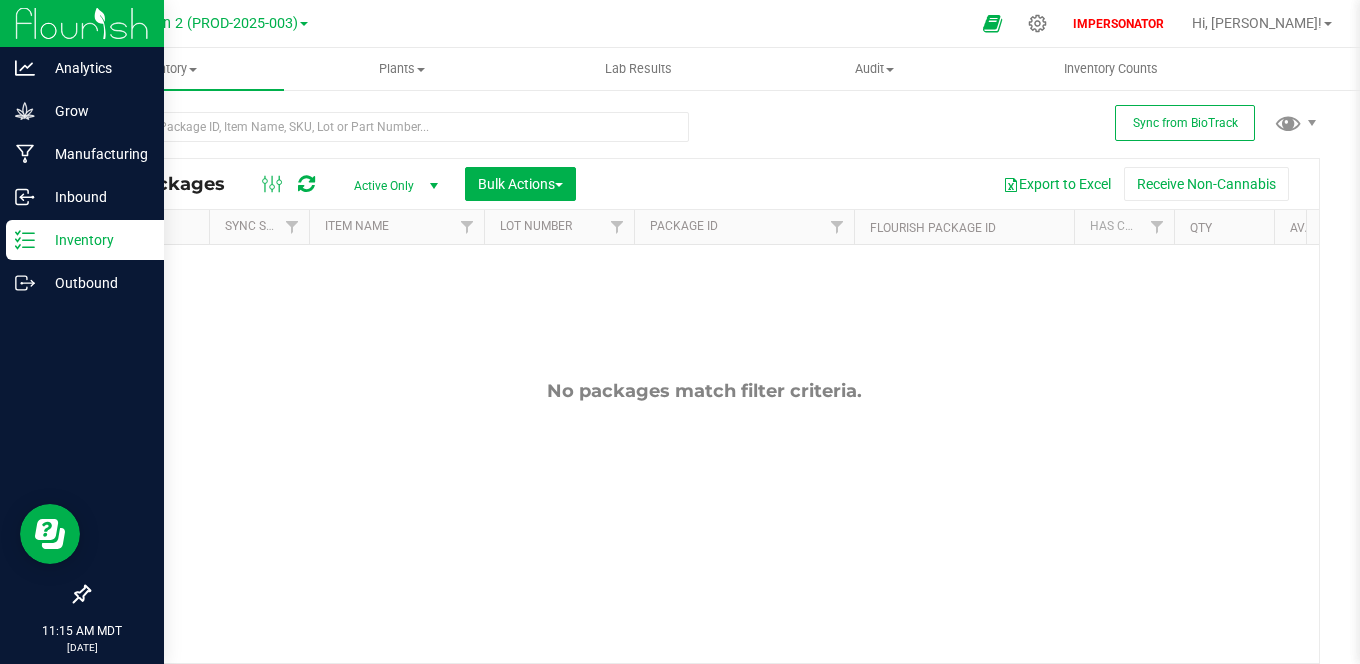 click on "Inventory" at bounding box center [95, 240] 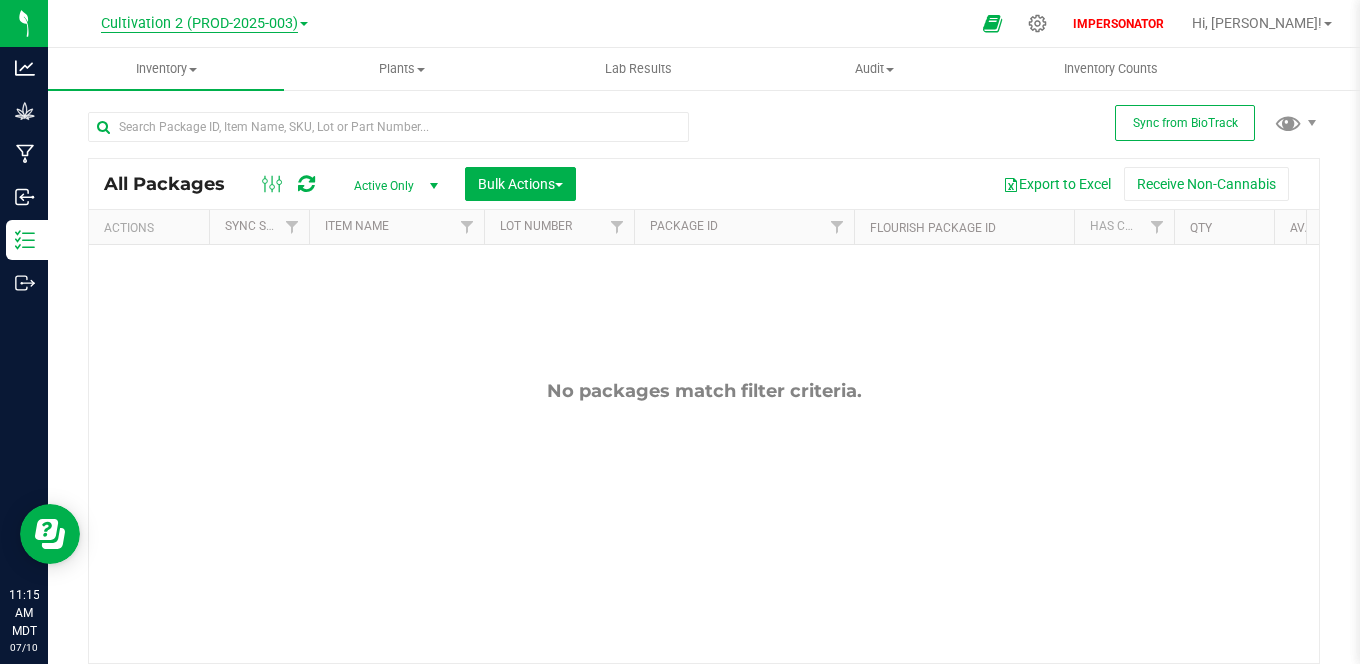 click on "Cultivation 2 (PROD-2025-003)" at bounding box center (199, 24) 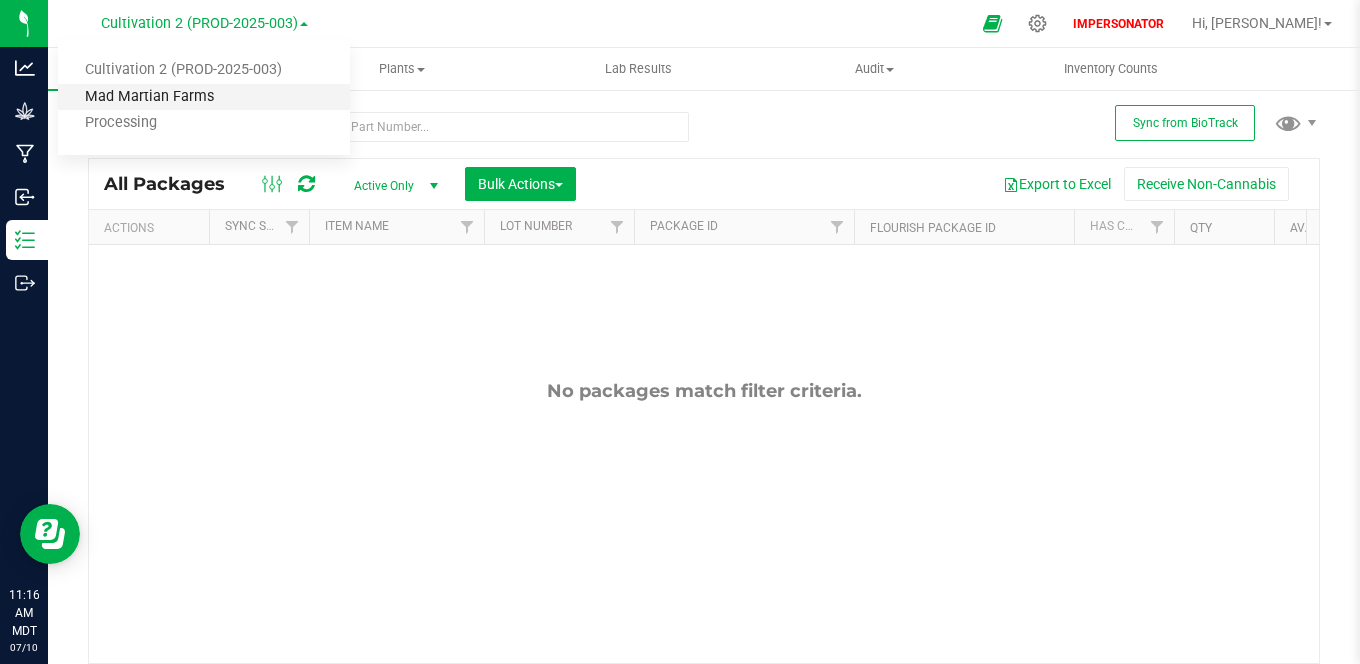 click on "Mad Martian Farms" at bounding box center [204, 97] 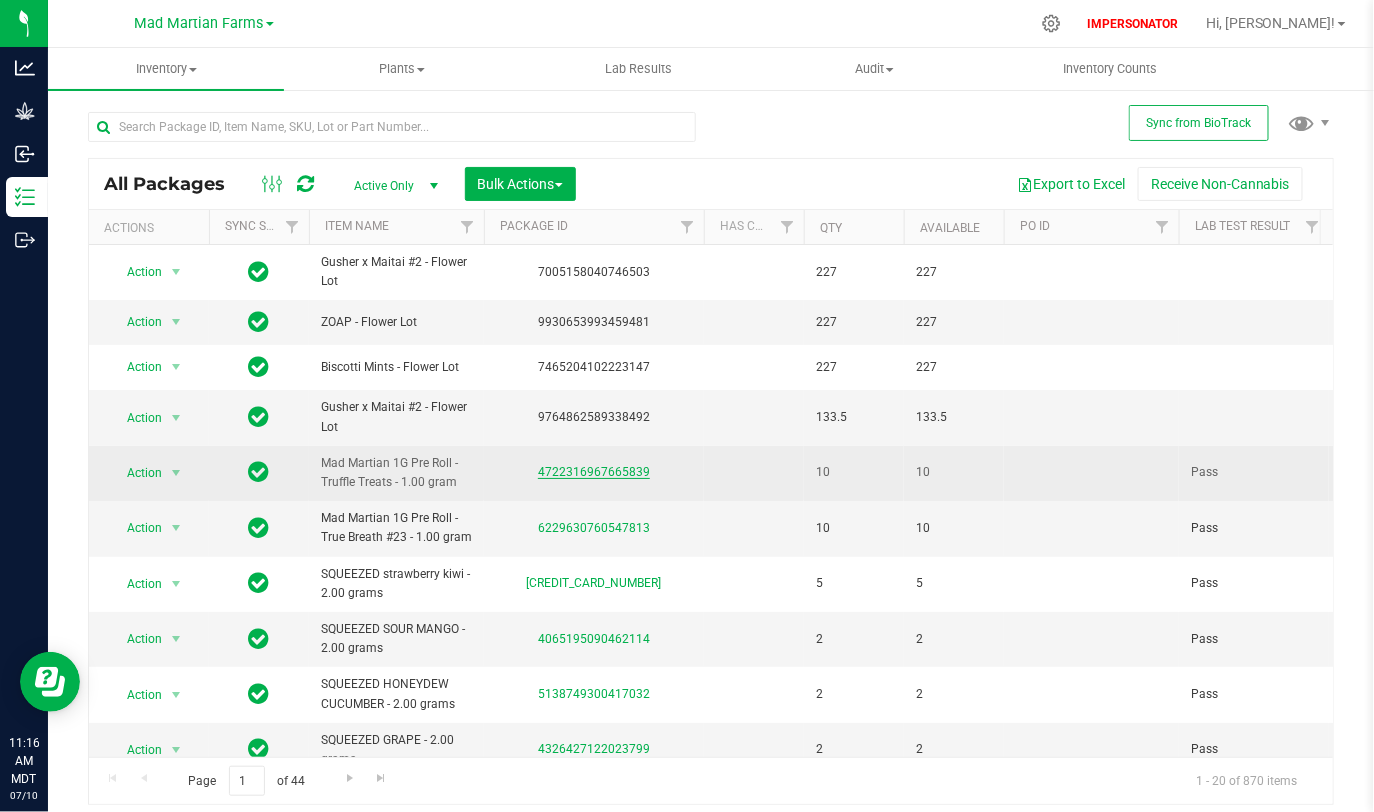click on "4722316967665839" at bounding box center (594, 472) 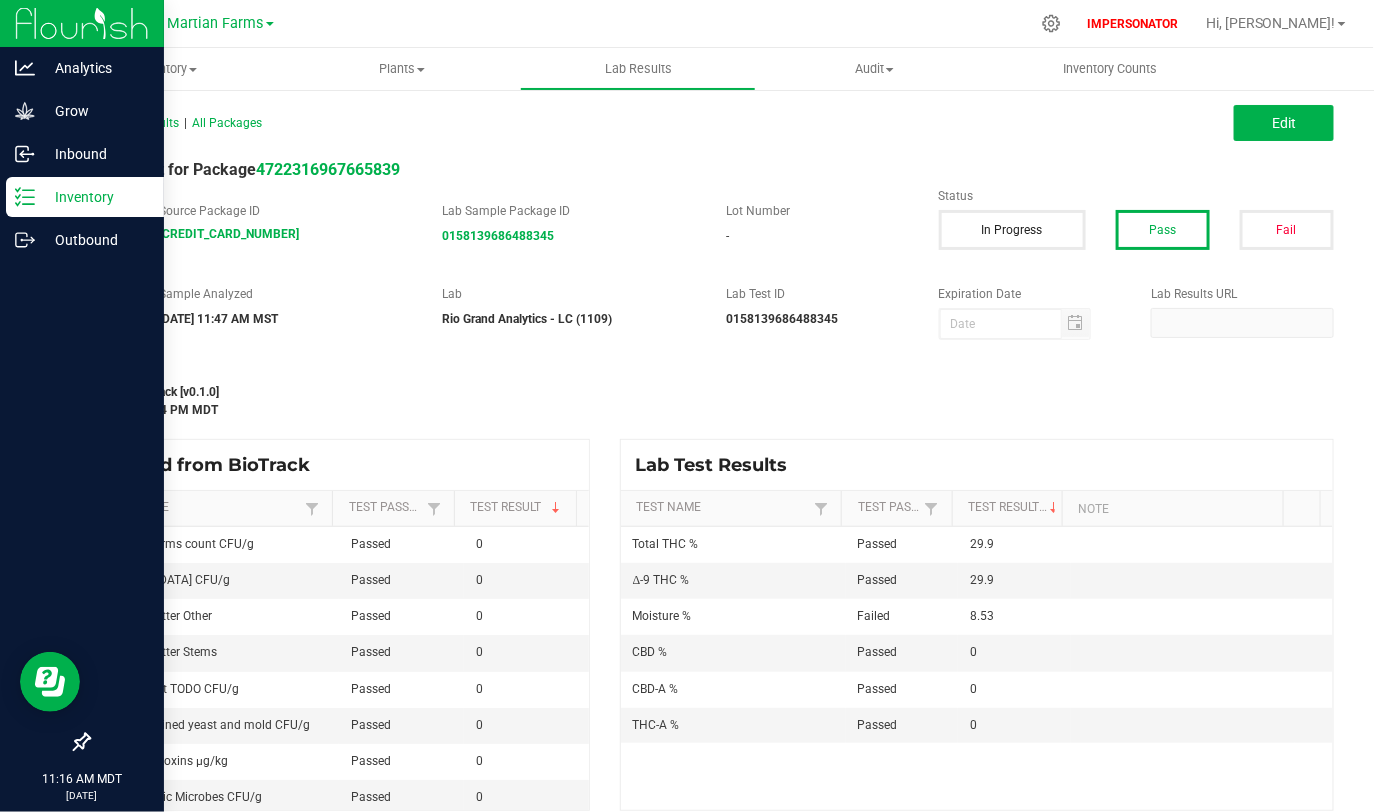 click on "Inventory" at bounding box center (95, 197) 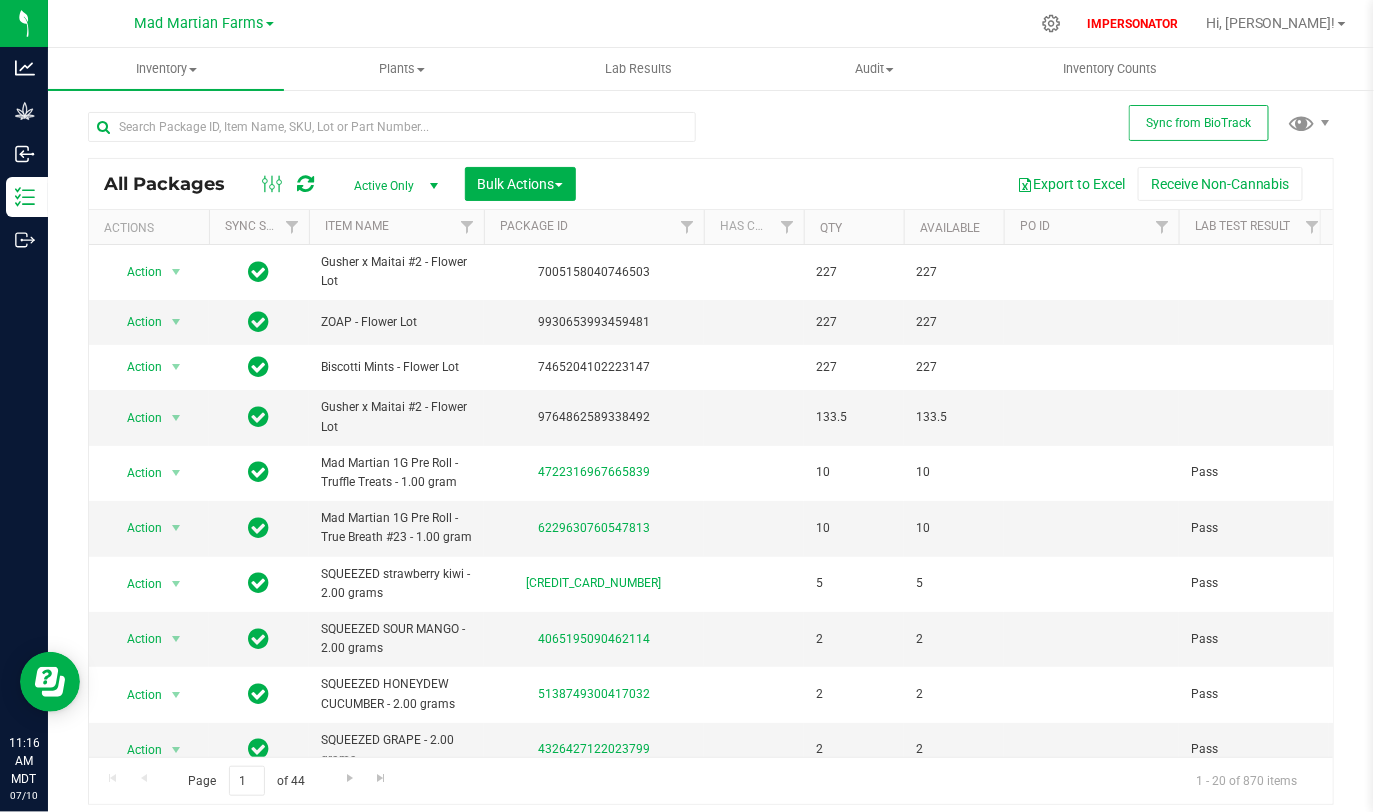 click on "Mad Martian Farms   Cultivation 2 (PROD-2025-003)   Mad Martian Farms   Processing" at bounding box center (204, 23) 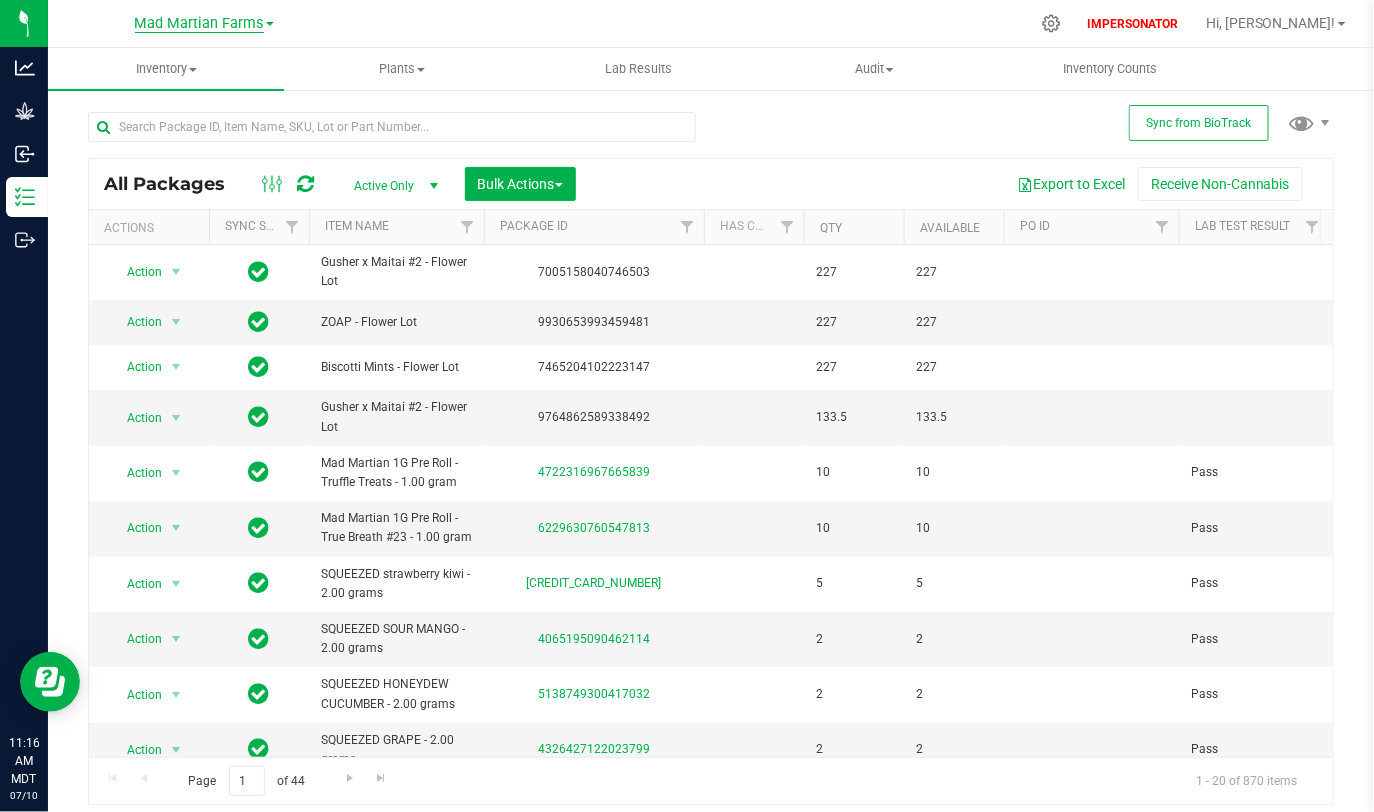 click on "Mad Martian Farms" at bounding box center [199, 24] 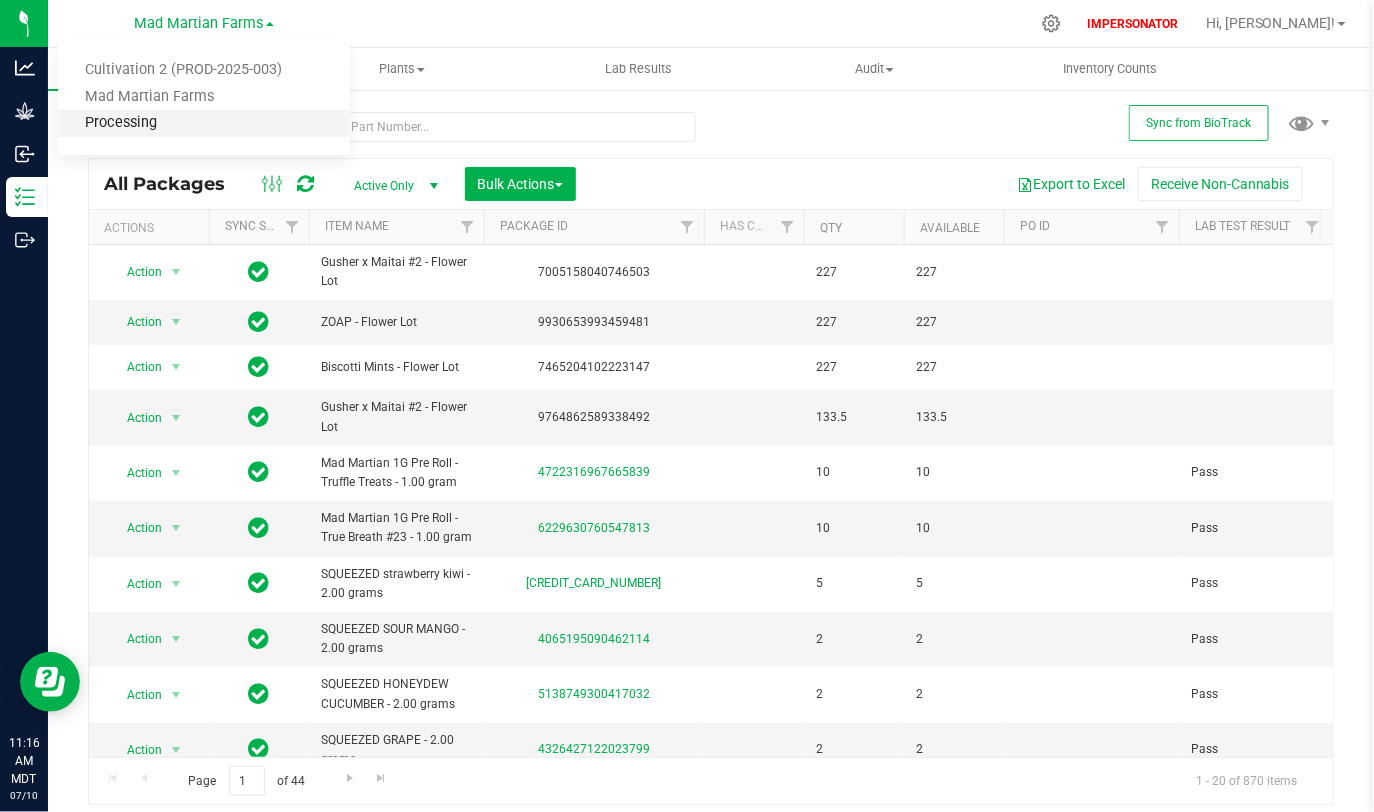 click on "Processing" at bounding box center [204, 123] 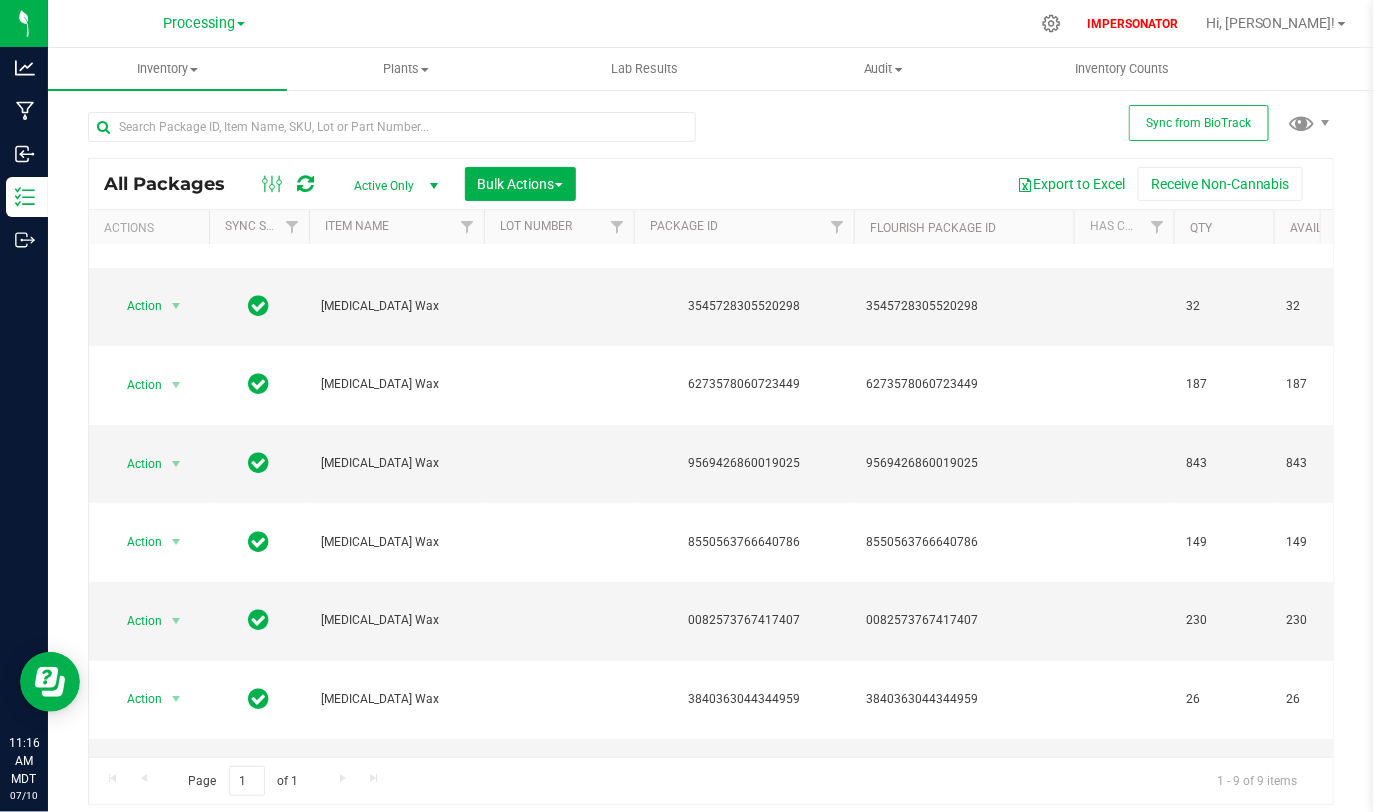 scroll, scrollTop: 0, scrollLeft: 0, axis: both 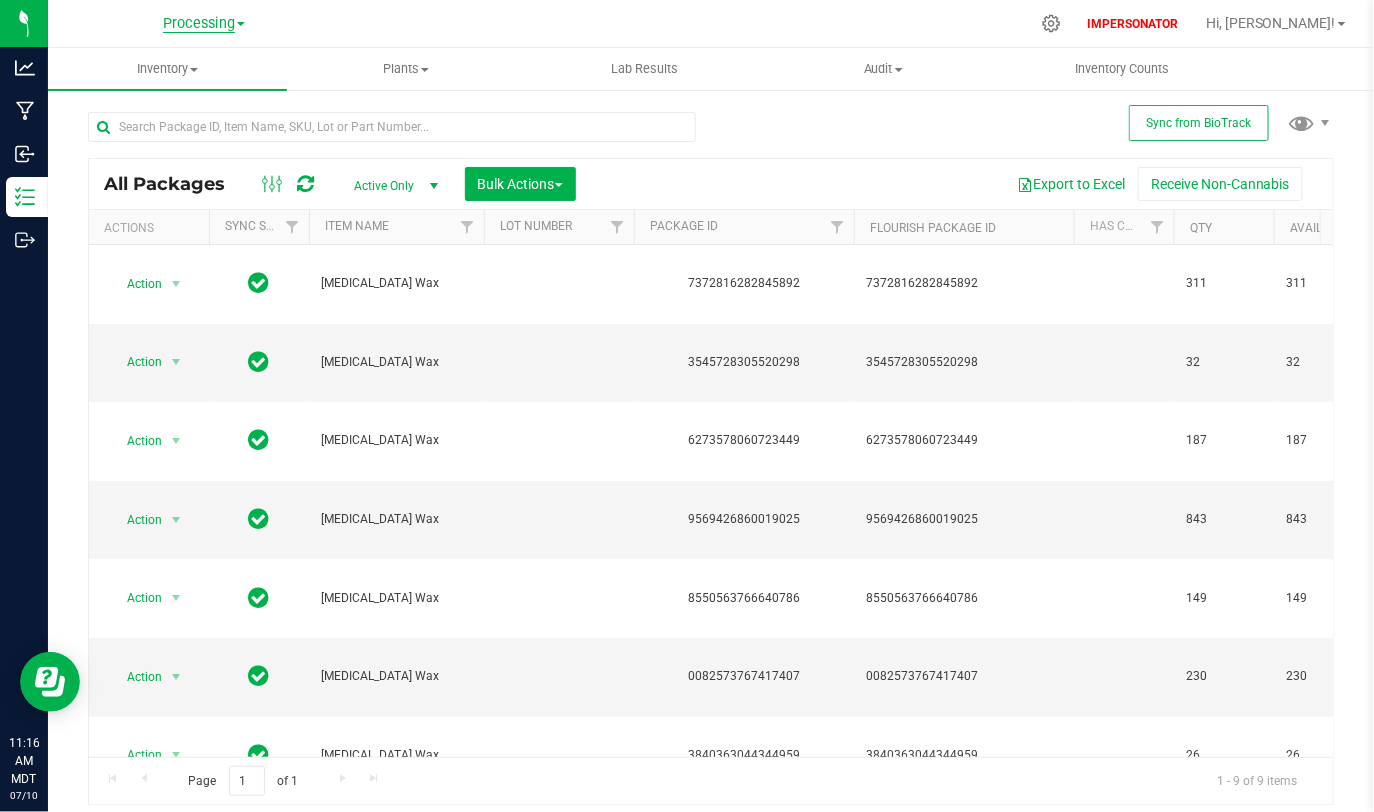 click on "Processing" at bounding box center (199, 24) 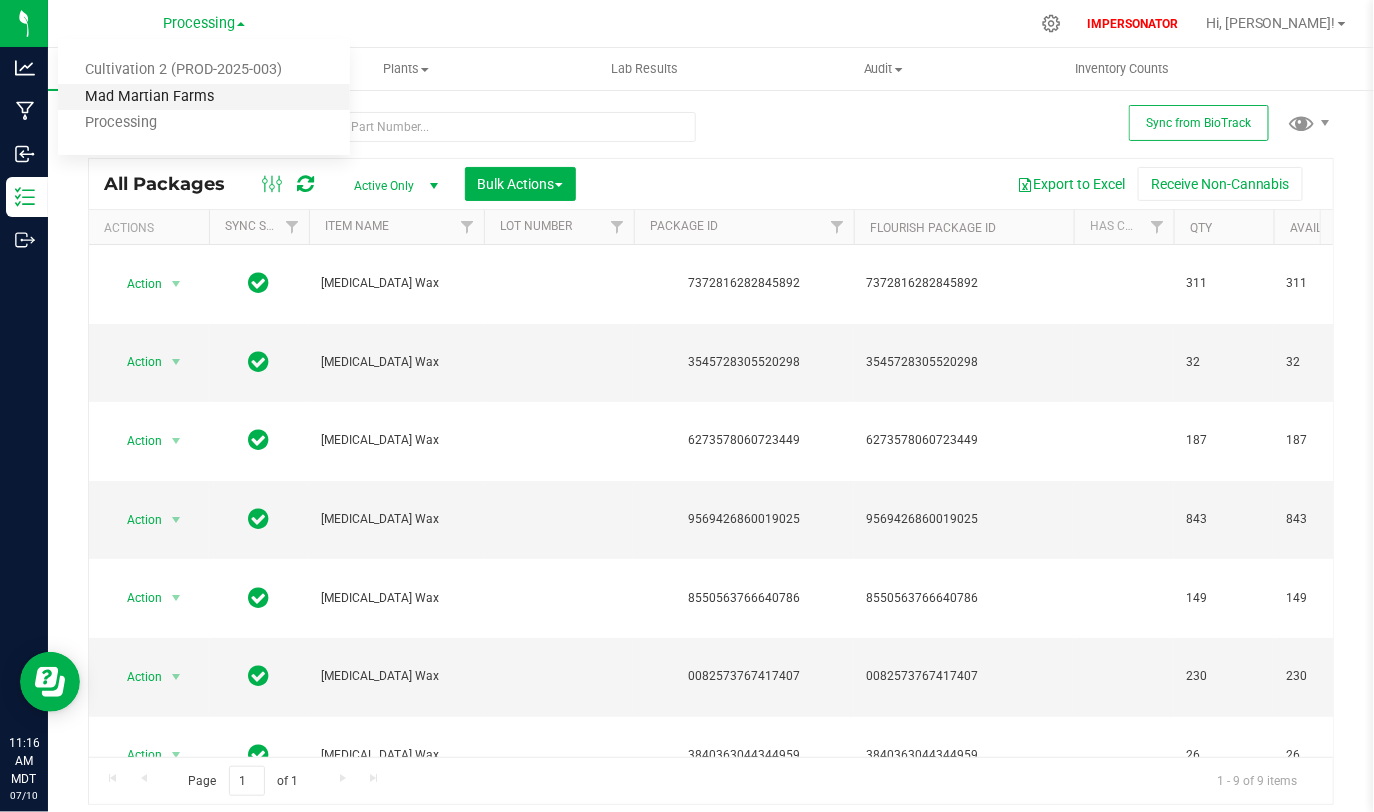 click on "Mad Martian Farms" at bounding box center (204, 97) 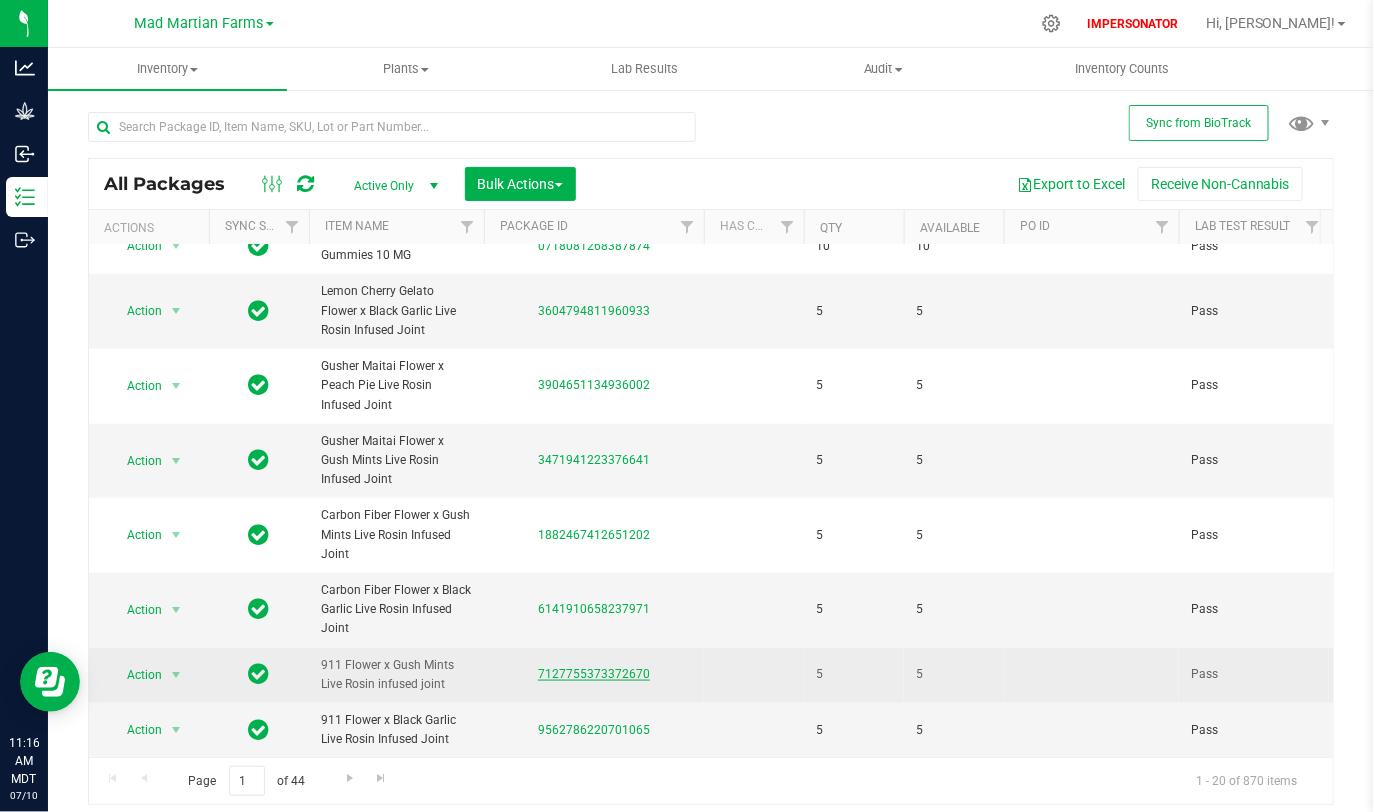 click on "7127755373372670" at bounding box center [594, 674] 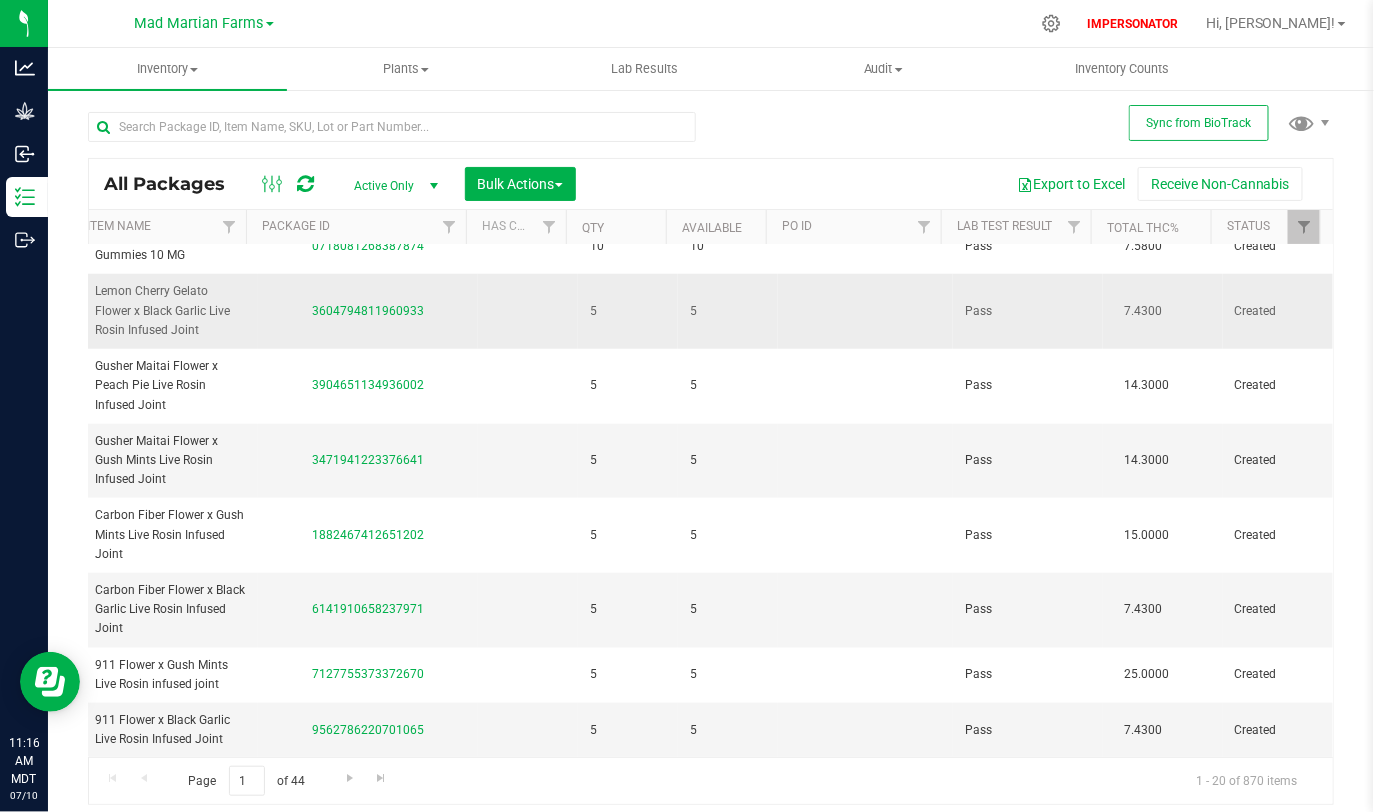 click on "7.4300" at bounding box center (1144, 311) 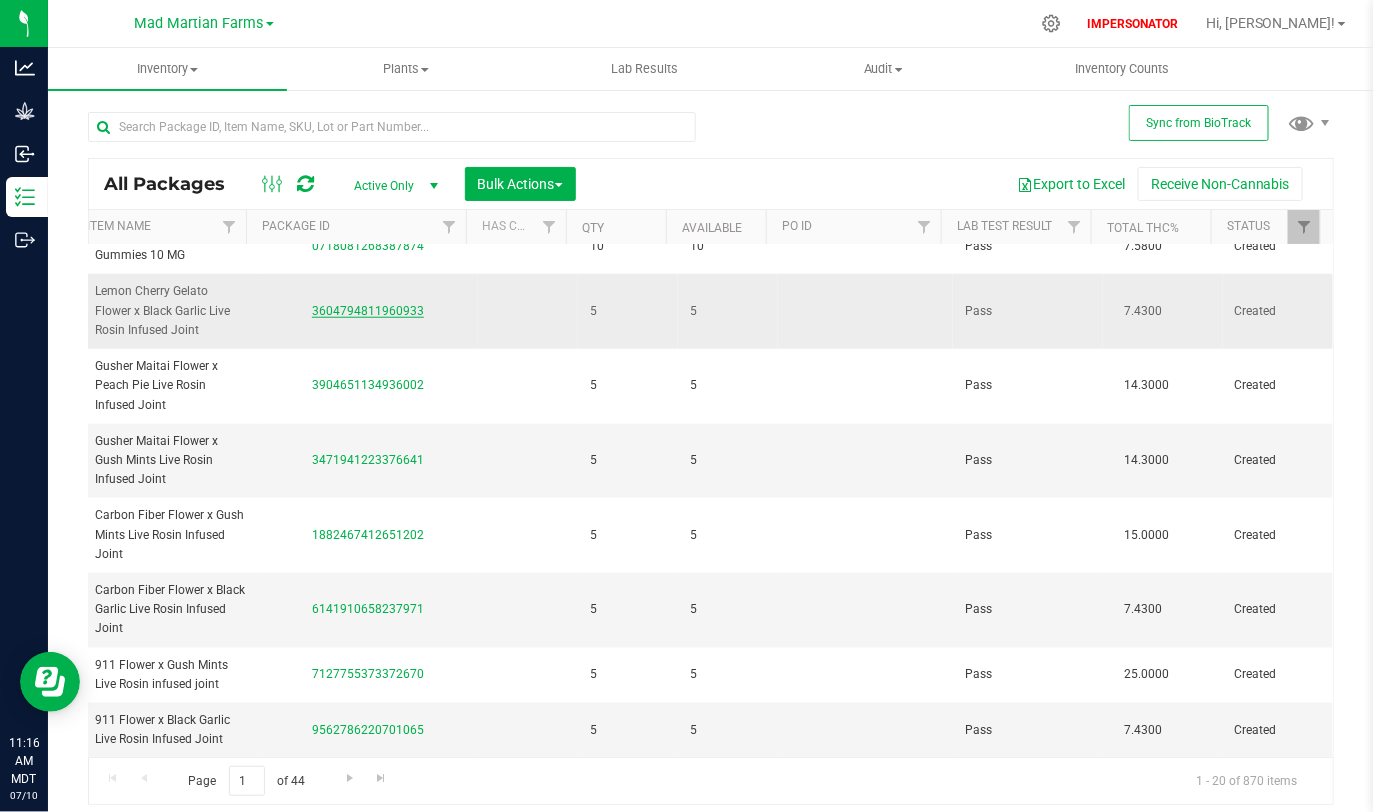 click on "3604794811960933" at bounding box center (368, 311) 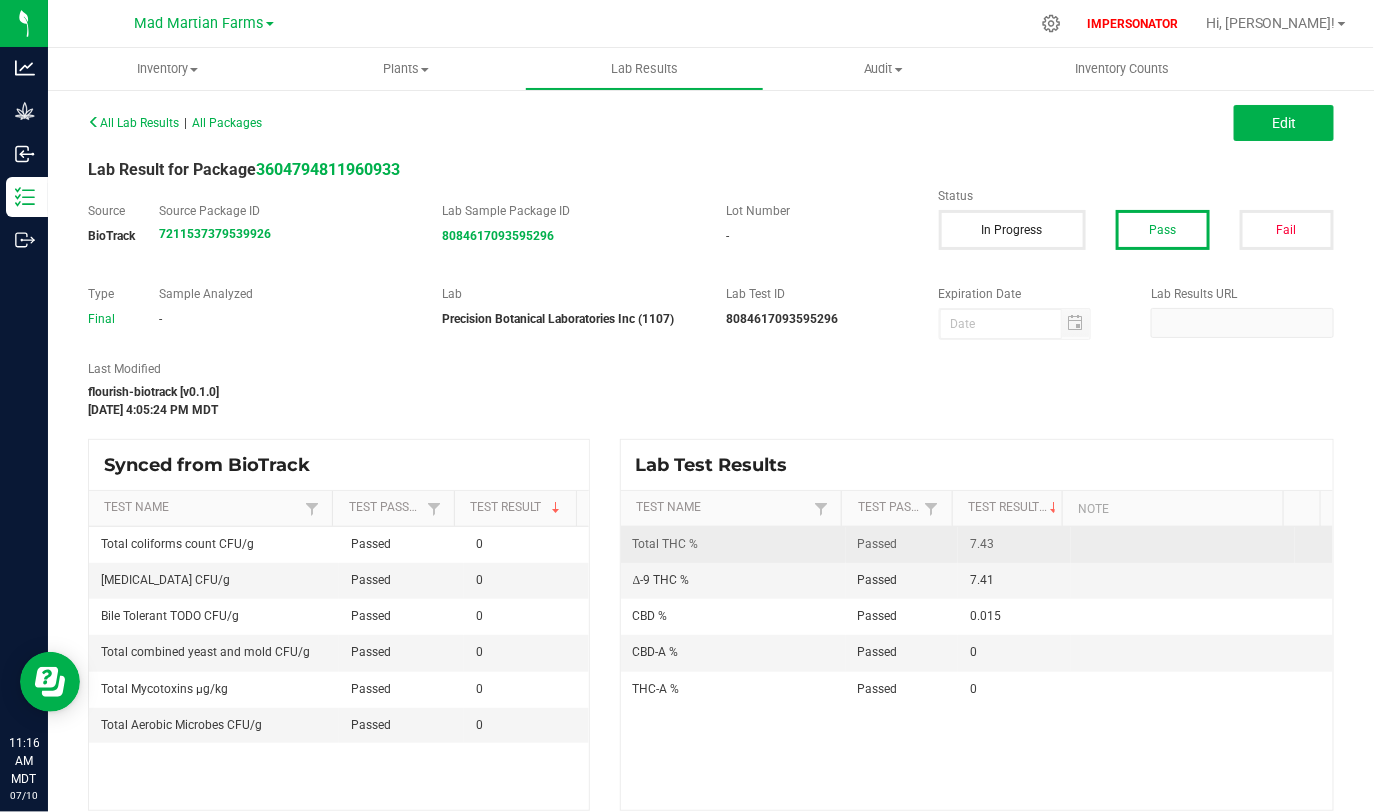 click on "7.43" at bounding box center [1014, 545] 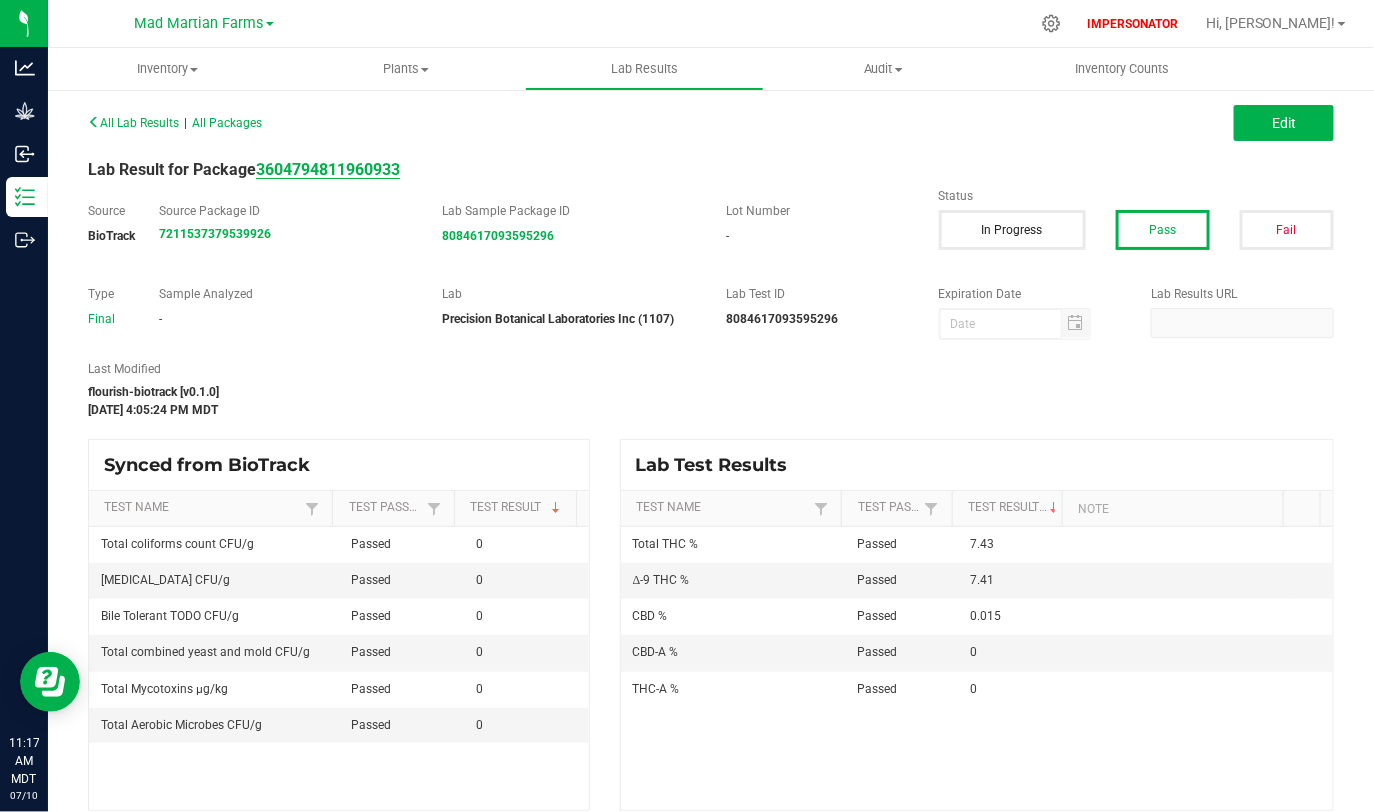 click on "3604794811960933" at bounding box center [328, 169] 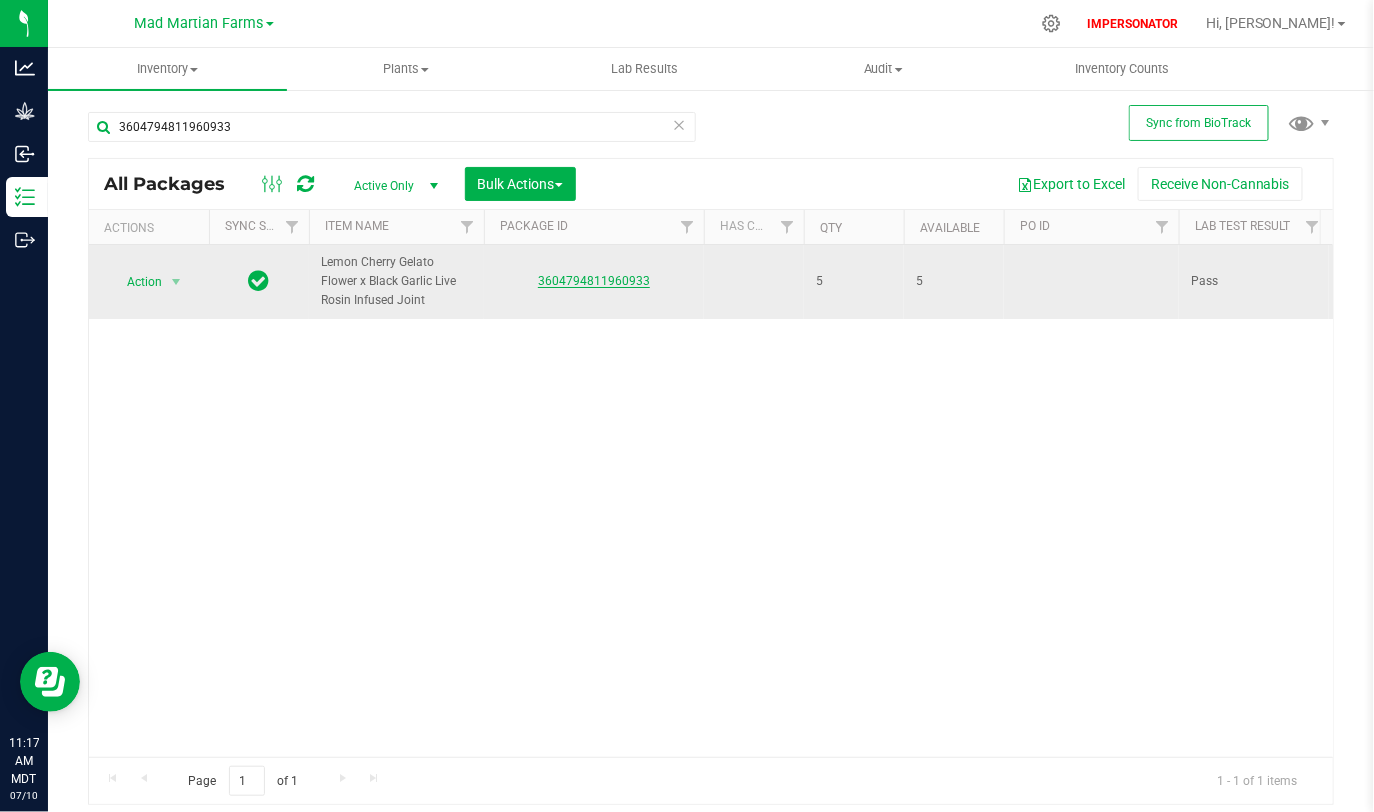 click on "3604794811960933" at bounding box center (594, 281) 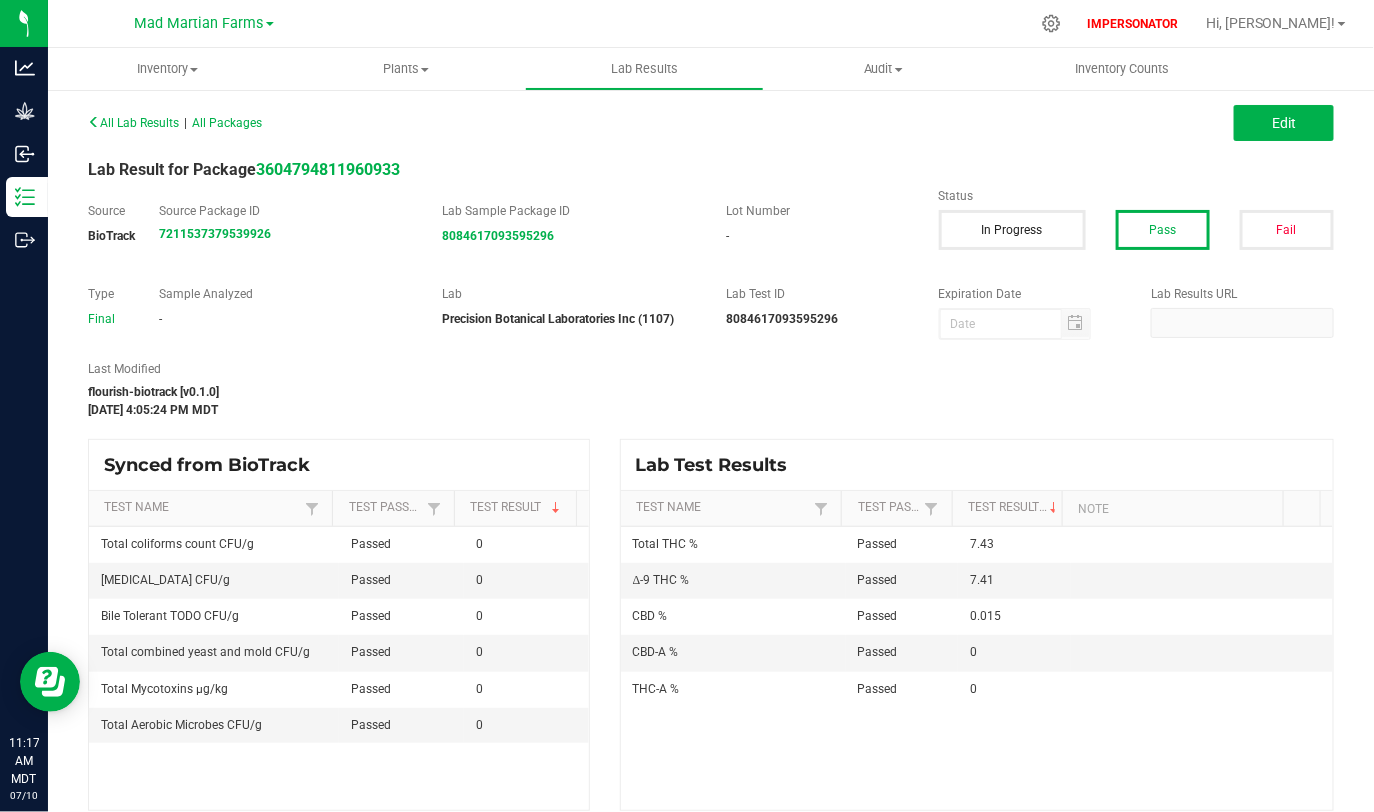 drag, startPoint x: 100, startPoint y: 392, endPoint x: 272, endPoint y: 402, distance: 172.29045 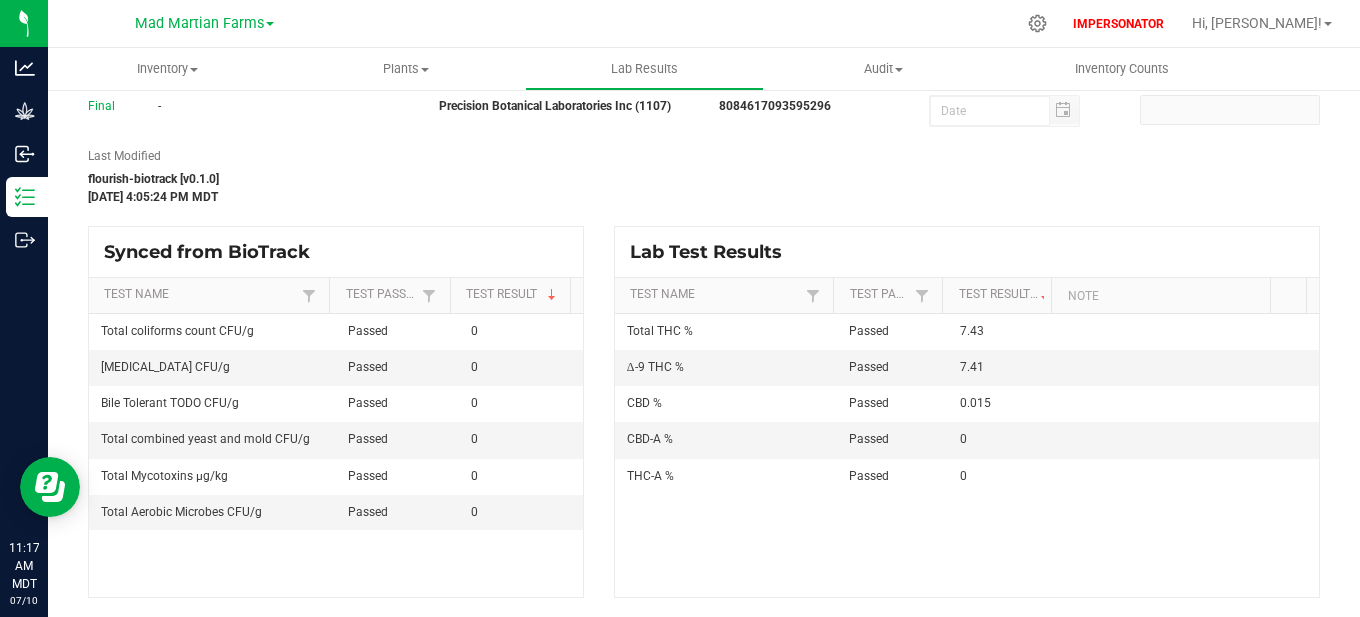 scroll, scrollTop: 0, scrollLeft: 0, axis: both 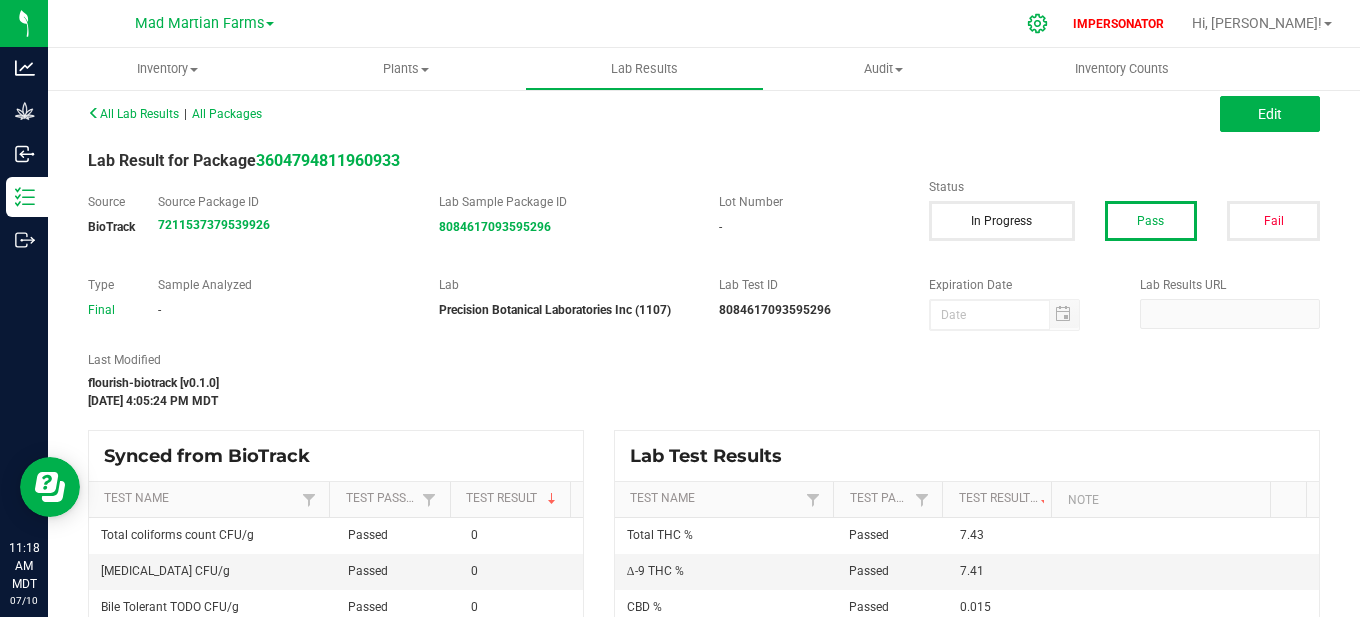 click at bounding box center [1038, 23] 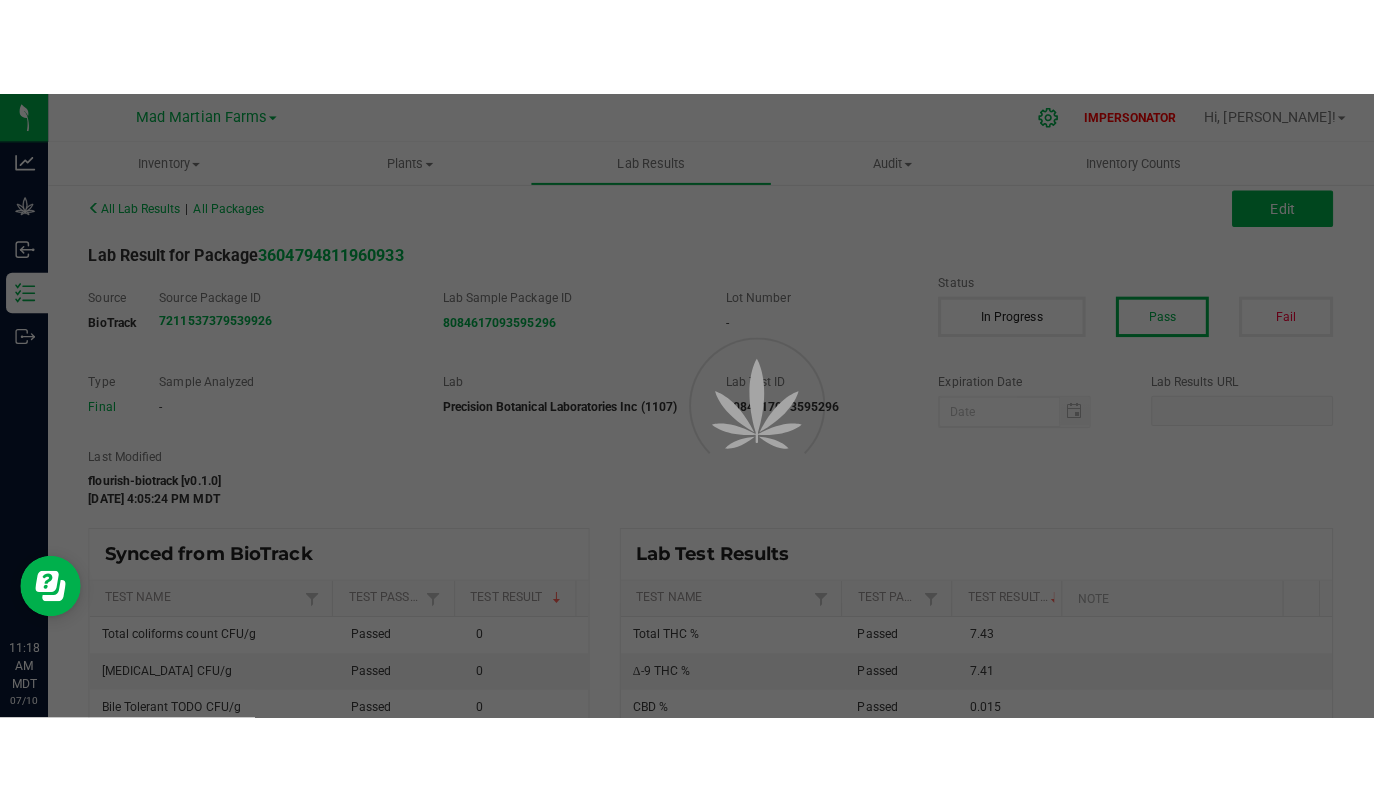 scroll, scrollTop: 0, scrollLeft: 0, axis: both 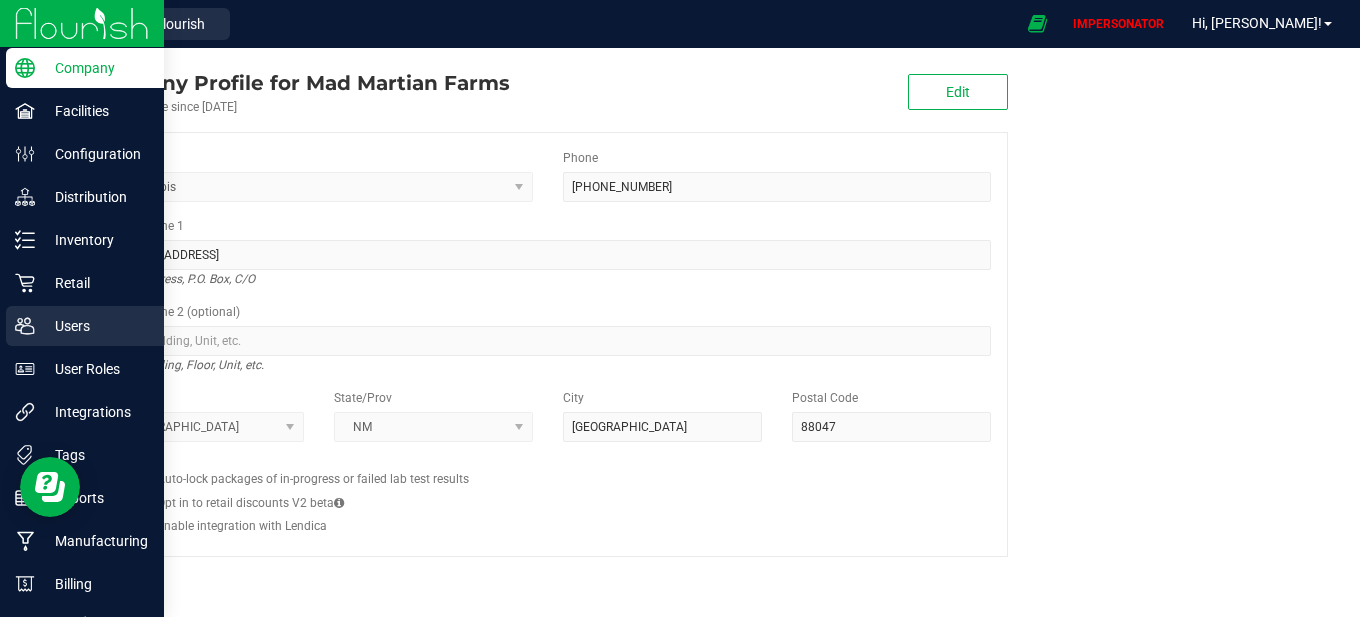 click on "Users" at bounding box center [95, 326] 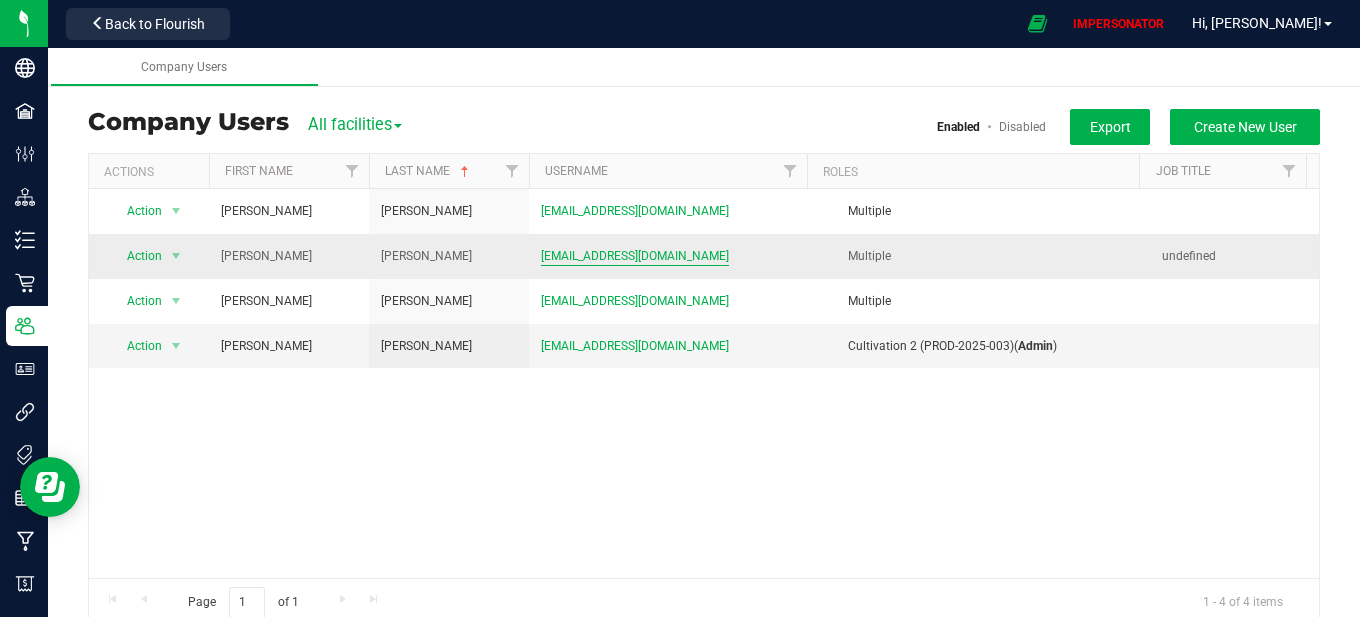 click on "[EMAIL_ADDRESS][DOMAIN_NAME]" at bounding box center [635, 256] 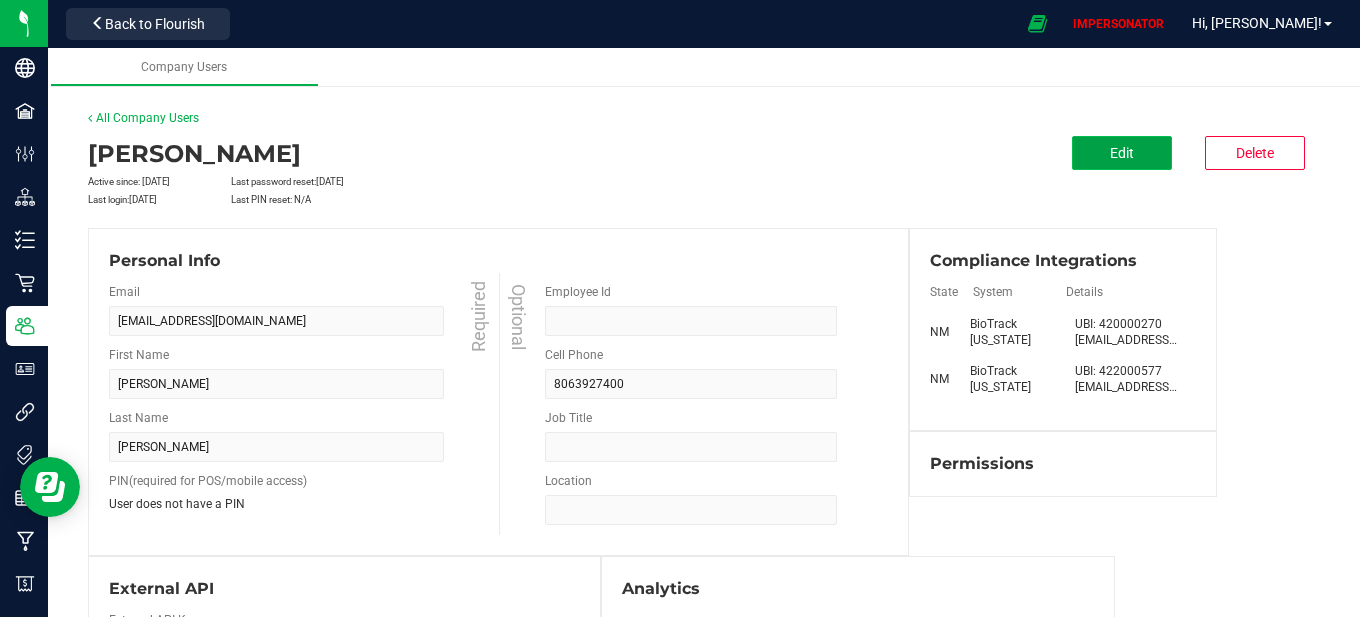click on "Edit" at bounding box center (1122, 153) 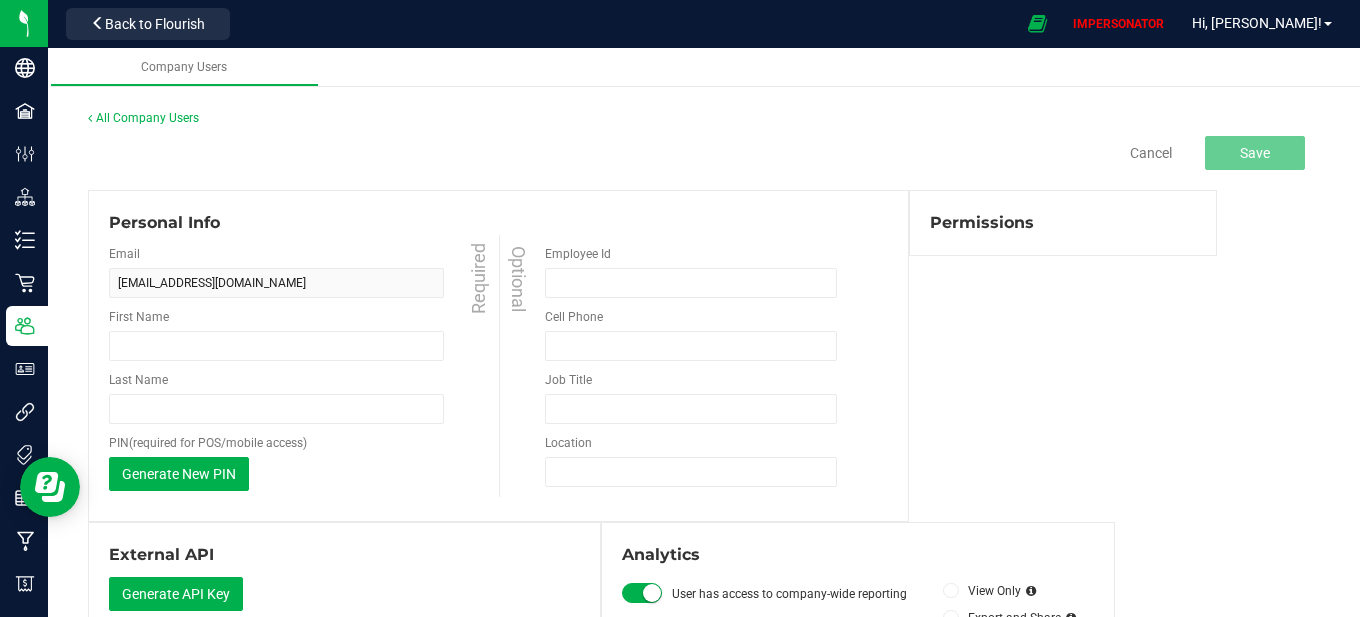 type on "[PERSON_NAME]" 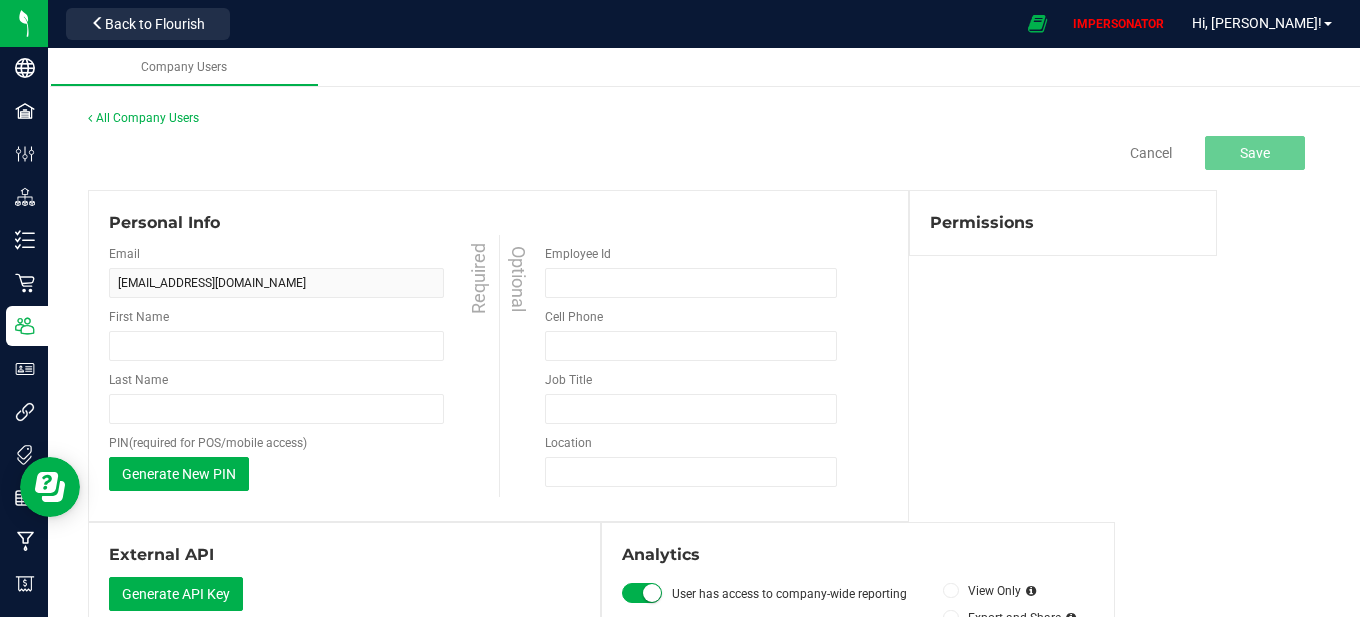 type on "[PERSON_NAME]" 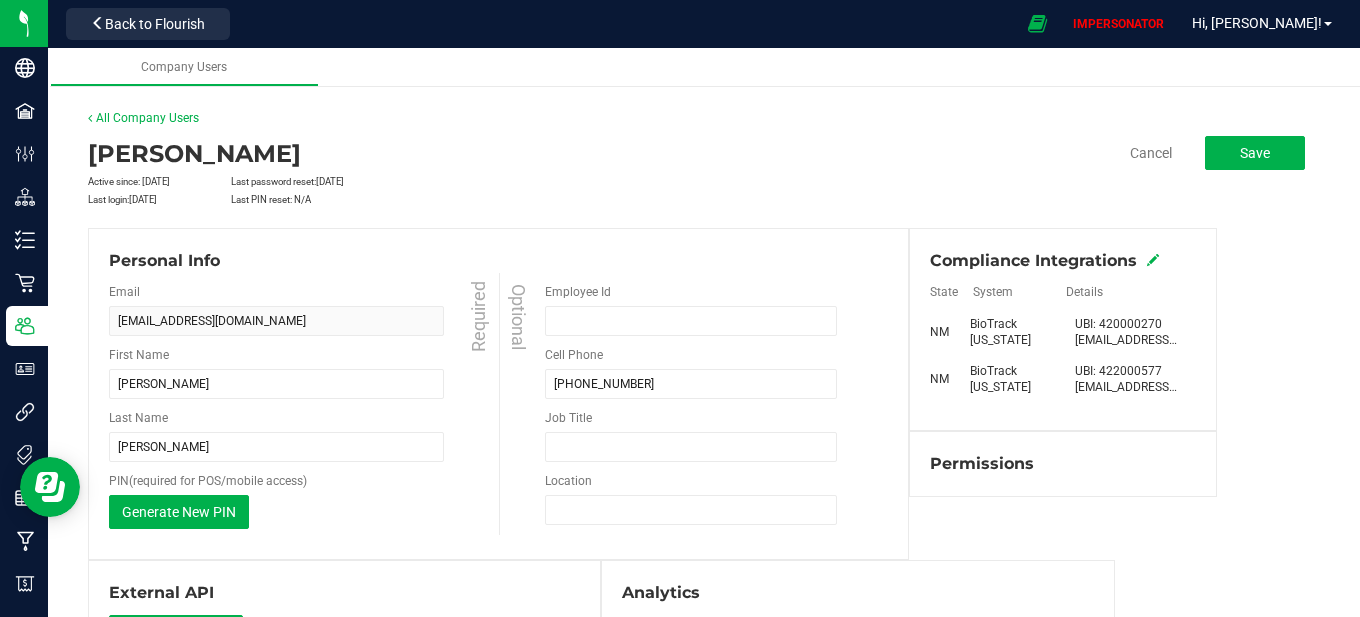 click at bounding box center (1153, 260) 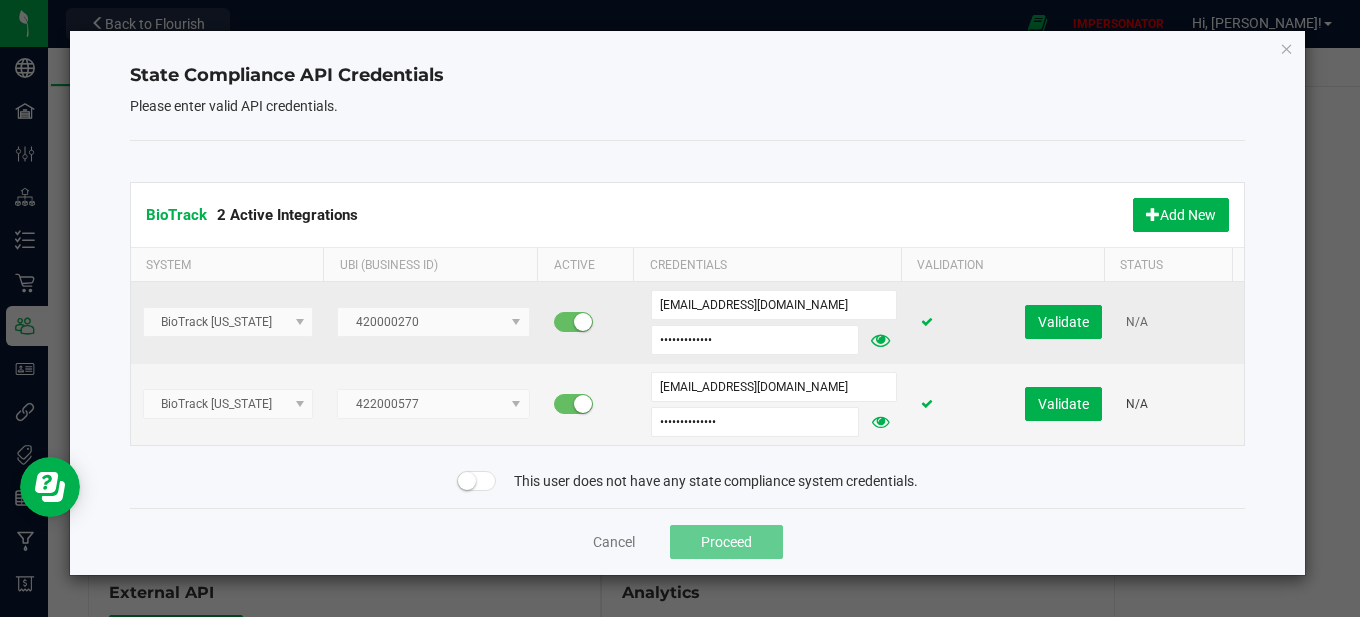 click 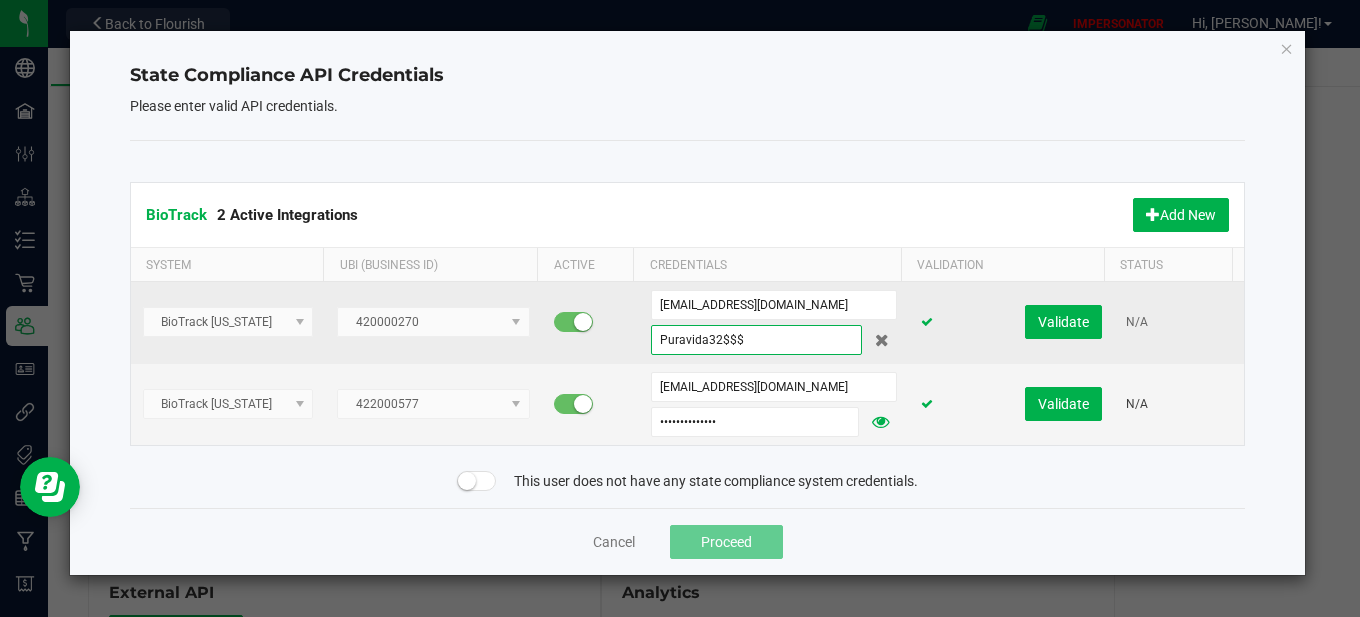 drag, startPoint x: 744, startPoint y: 337, endPoint x: 642, endPoint y: 336, distance: 102.0049 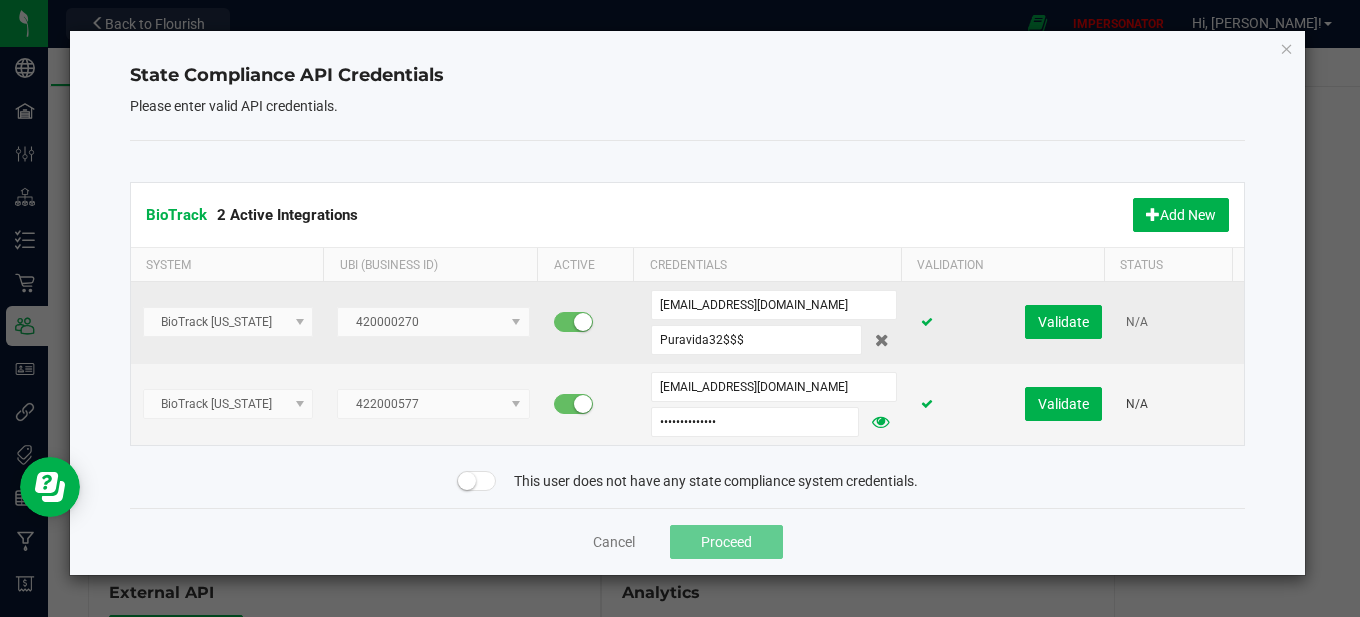 click 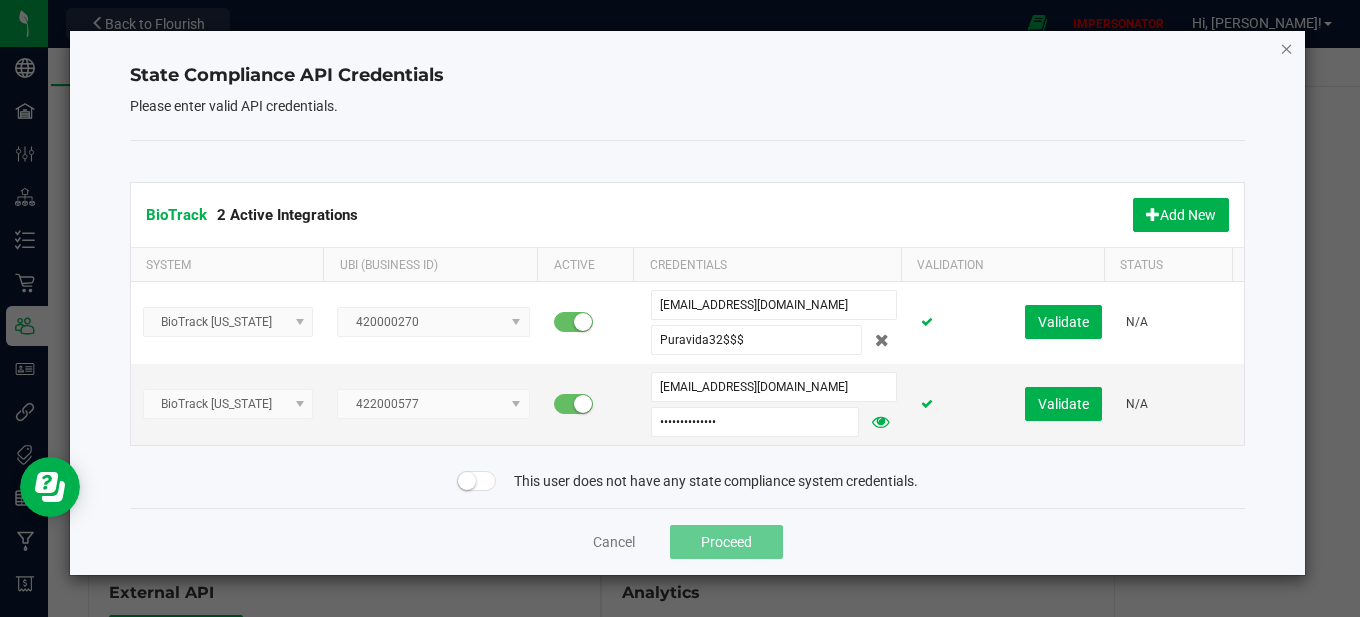 click 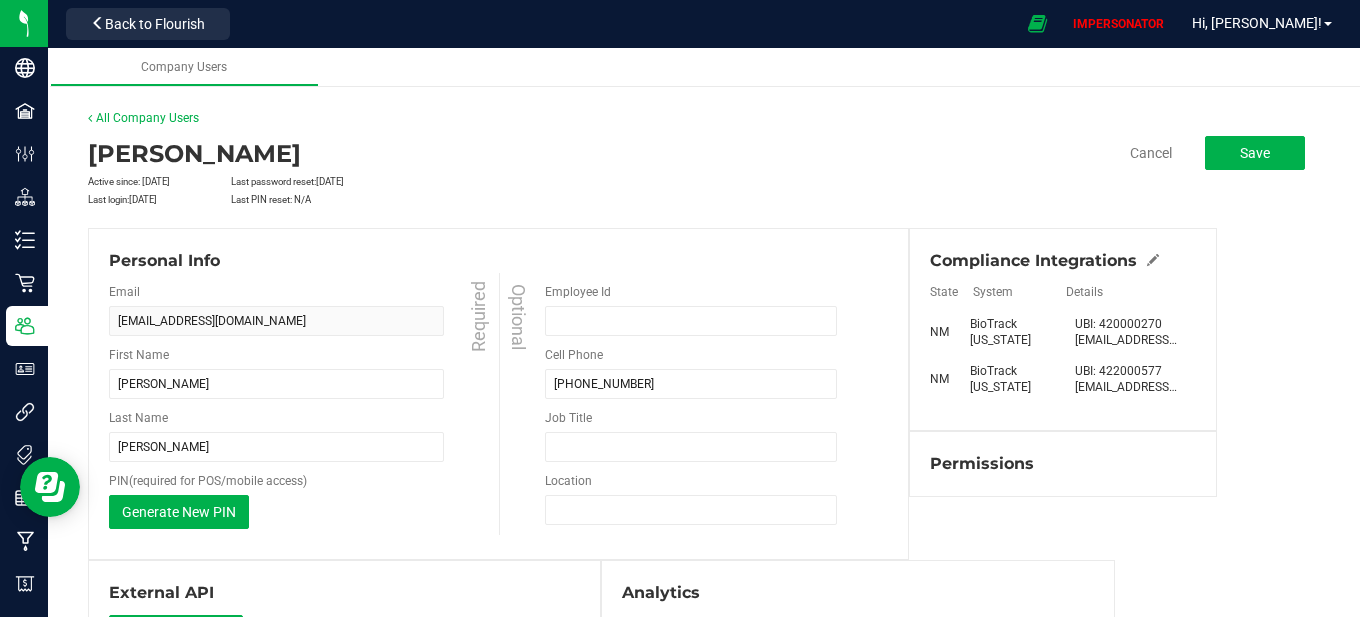 drag, startPoint x: 1089, startPoint y: 321, endPoint x: 1158, endPoint y: 321, distance: 69 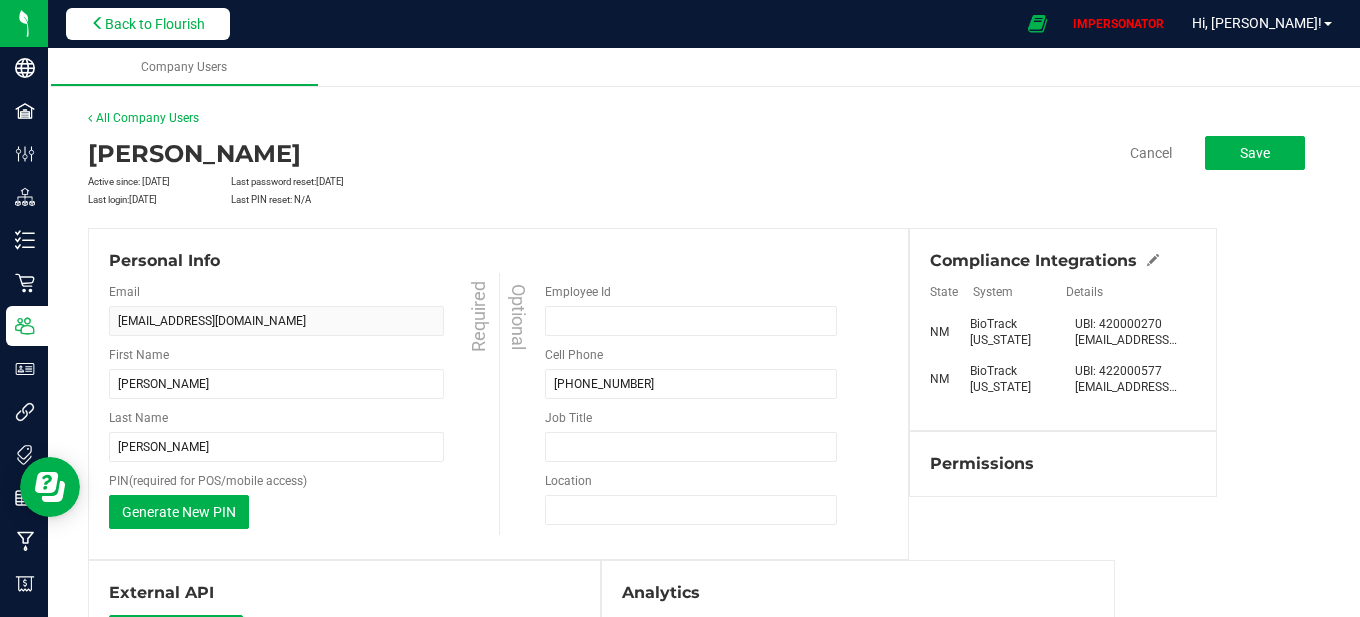 click on "Back to Flourish" at bounding box center (155, 24) 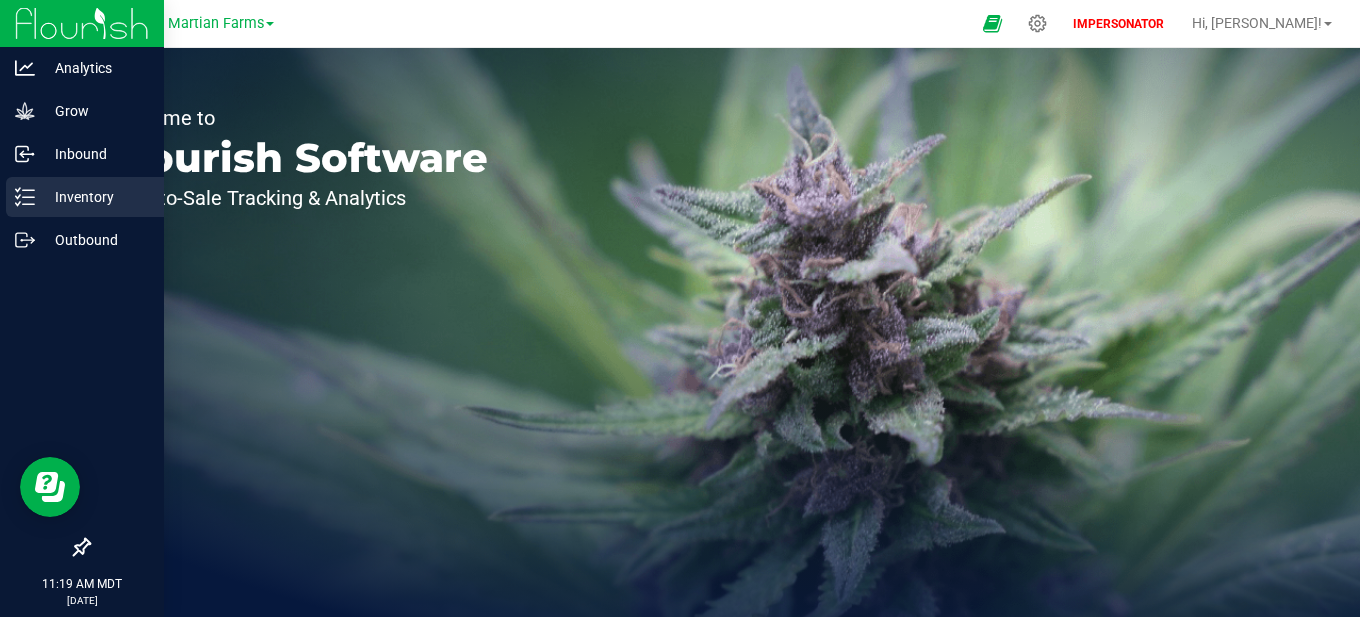 click on "Inventory" at bounding box center [95, 197] 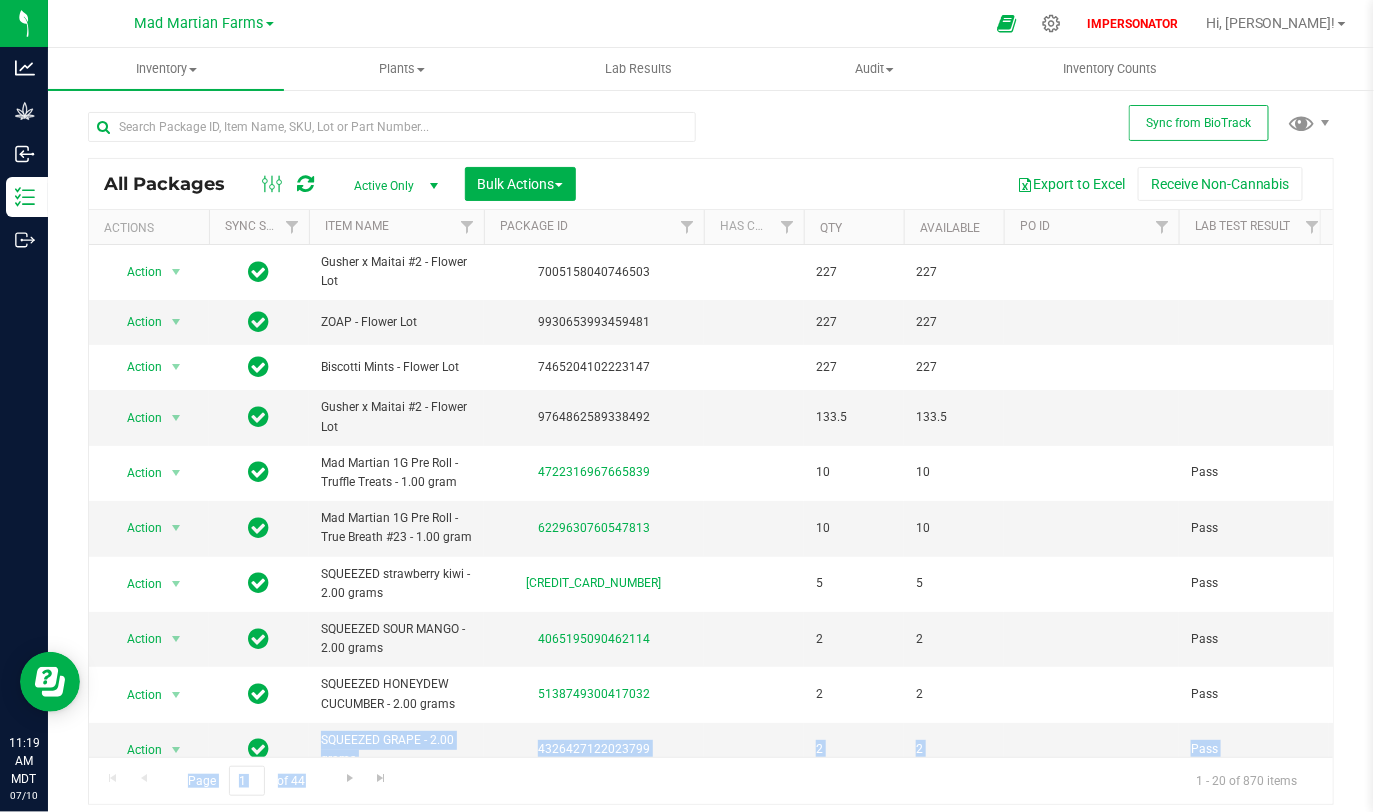 drag, startPoint x: 216, startPoint y: 742, endPoint x: 656, endPoint y: 768, distance: 440.76752 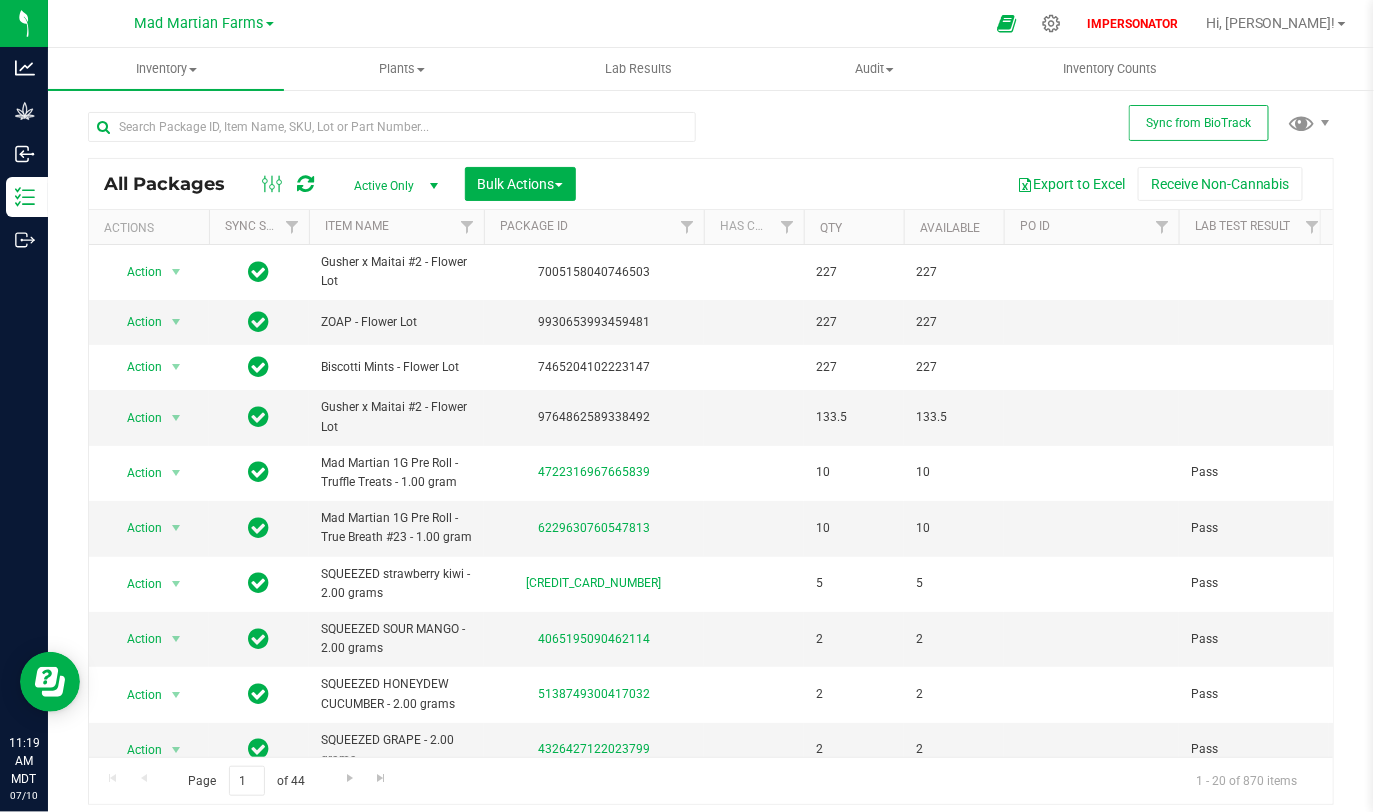 click on "Page 1 of 44 1 - 20 of 870 items" at bounding box center [711, 781] 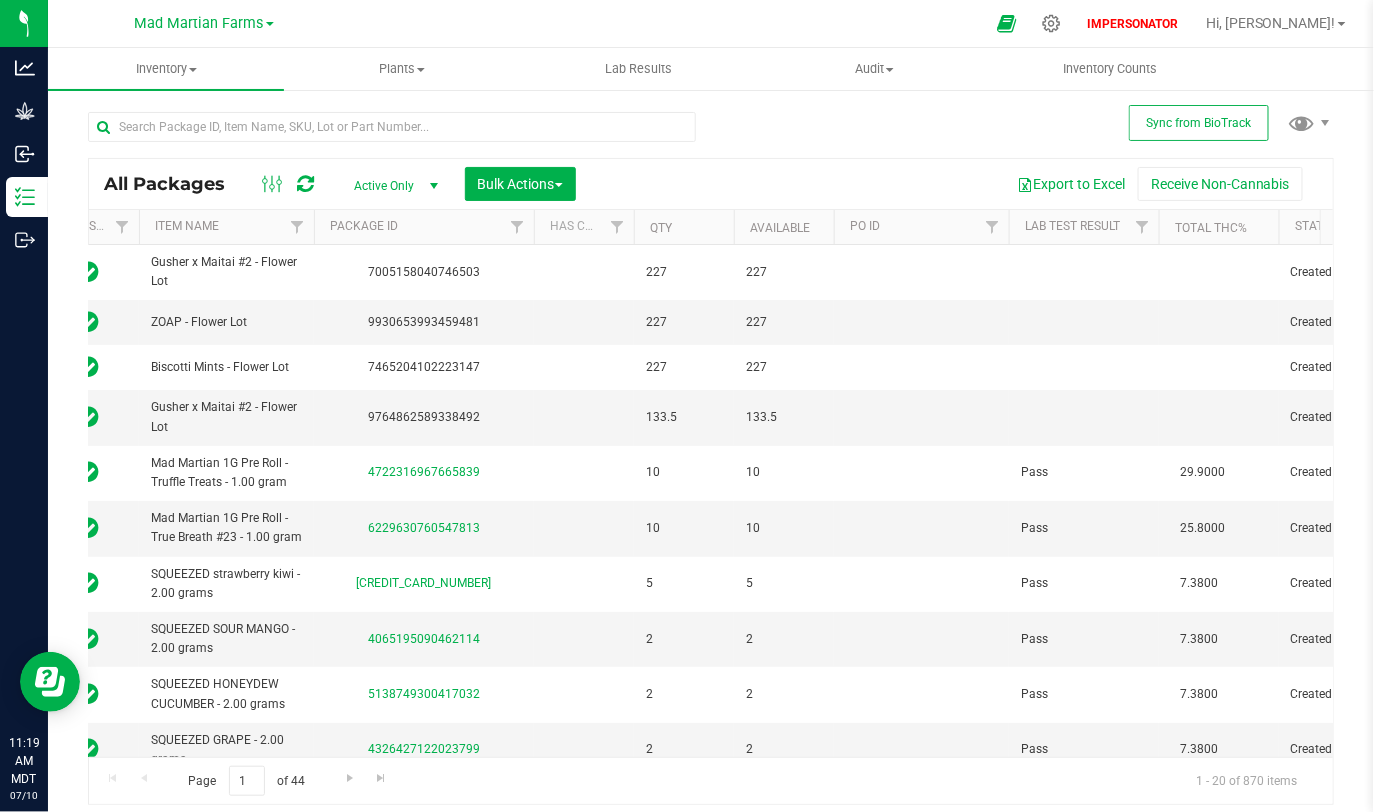 scroll, scrollTop: 0, scrollLeft: 239, axis: horizontal 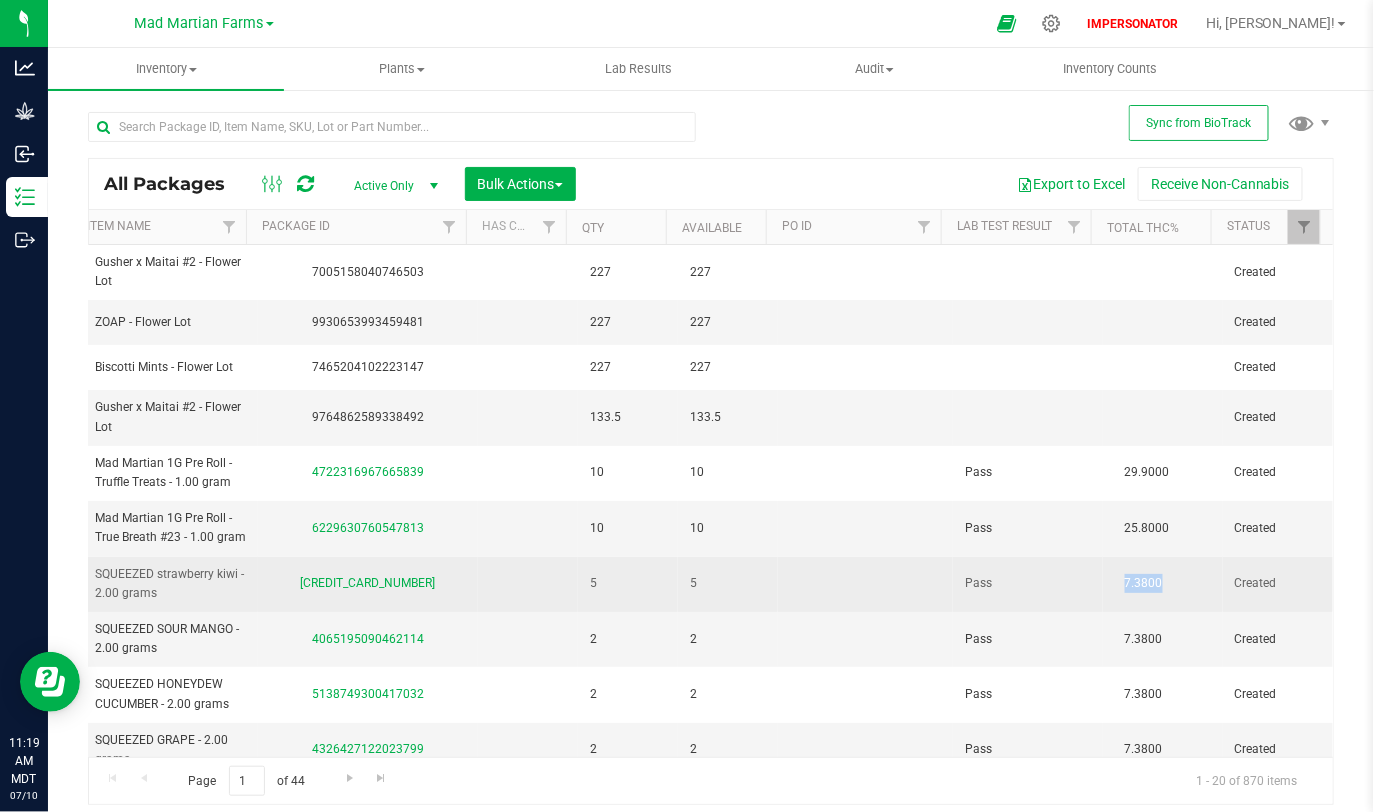 drag, startPoint x: 1144, startPoint y: 573, endPoint x: 1090, endPoint y: 574, distance: 54.00926 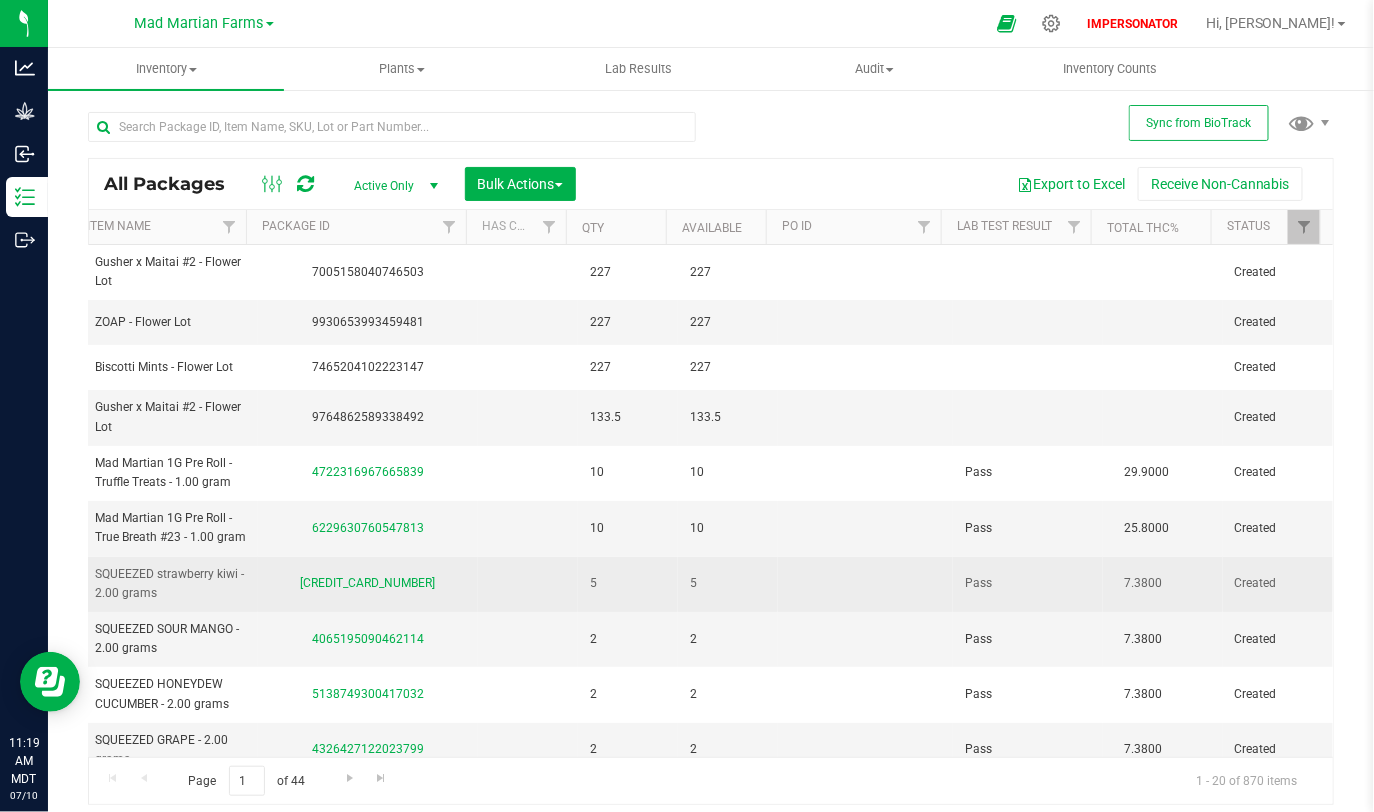 click on "7.3800" at bounding box center [1163, 584] 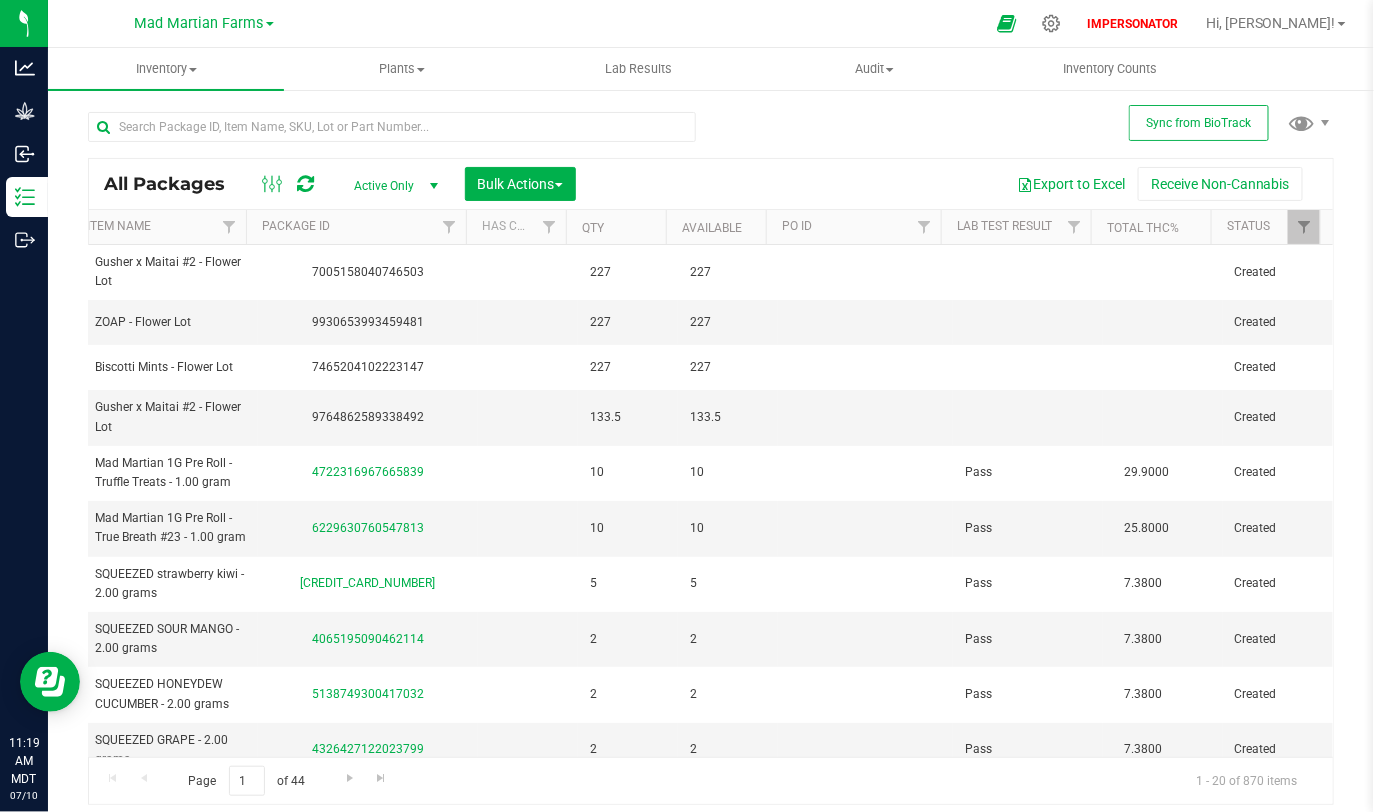 scroll, scrollTop: 0, scrollLeft: 186, axis: horizontal 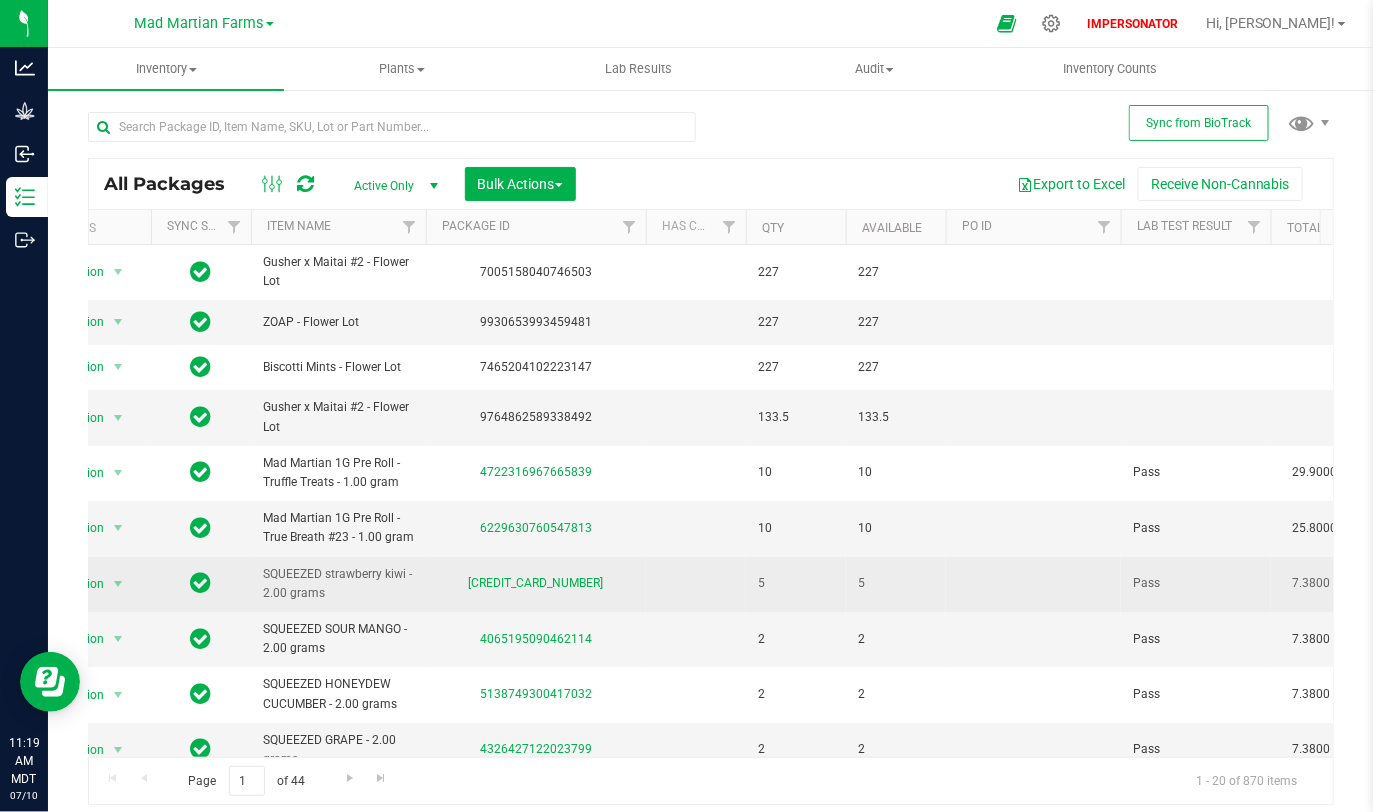 drag, startPoint x: 250, startPoint y: 570, endPoint x: 350, endPoint y: 587, distance: 101.43471 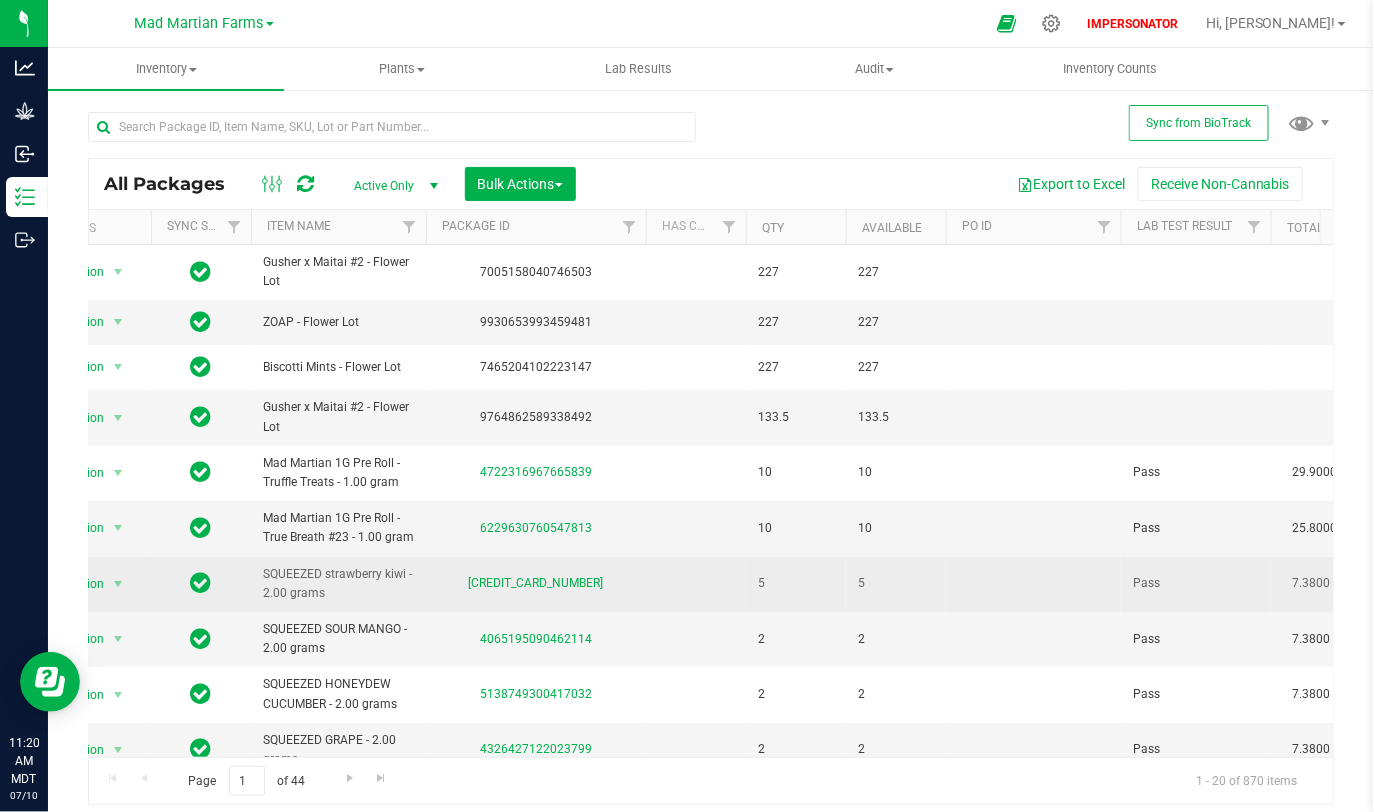 click on "[CREDIT_CARD_NUMBER]" at bounding box center (536, 583) 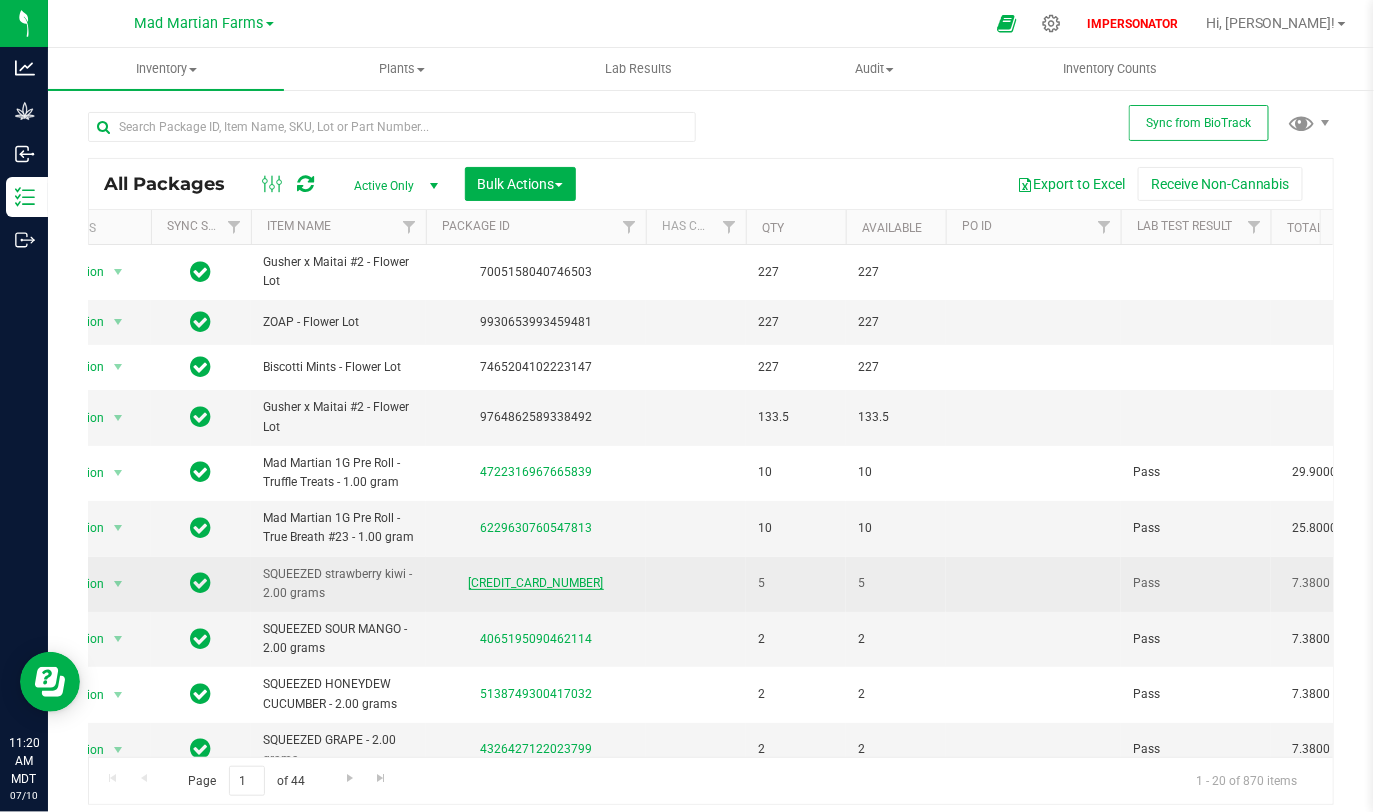 click on "[CREDIT_CARD_NUMBER]" at bounding box center [536, 583] 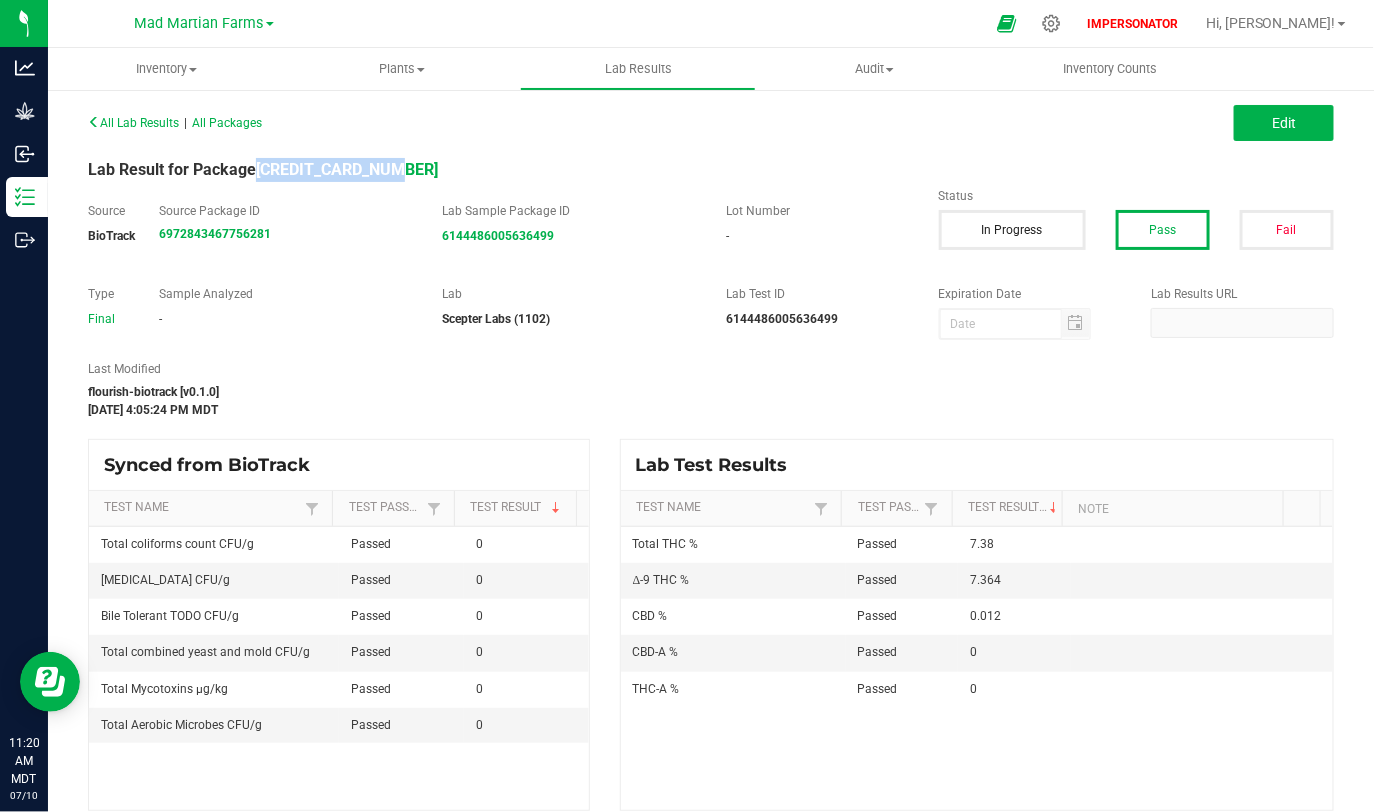 drag, startPoint x: 417, startPoint y: 168, endPoint x: 261, endPoint y: 181, distance: 156.54073 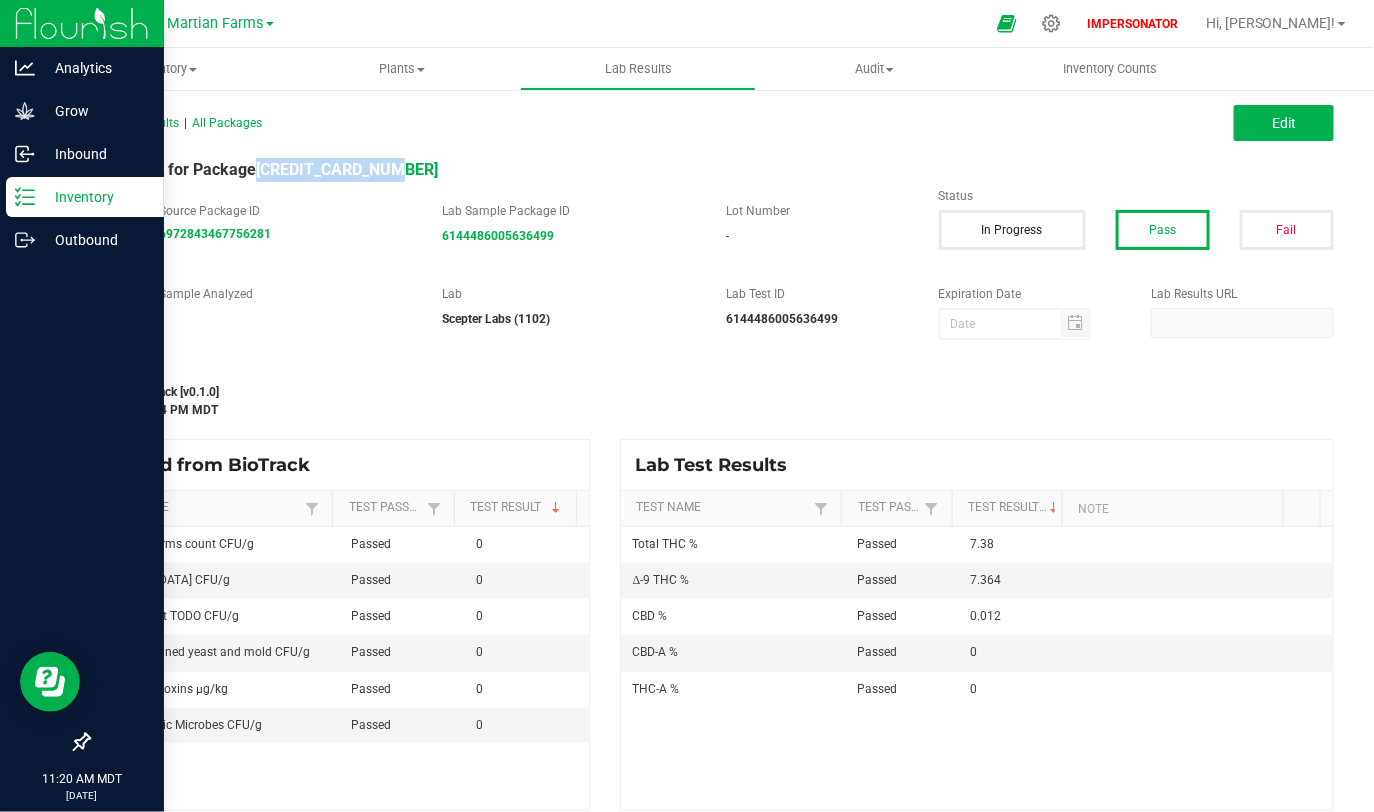 click on "Inventory" at bounding box center [95, 197] 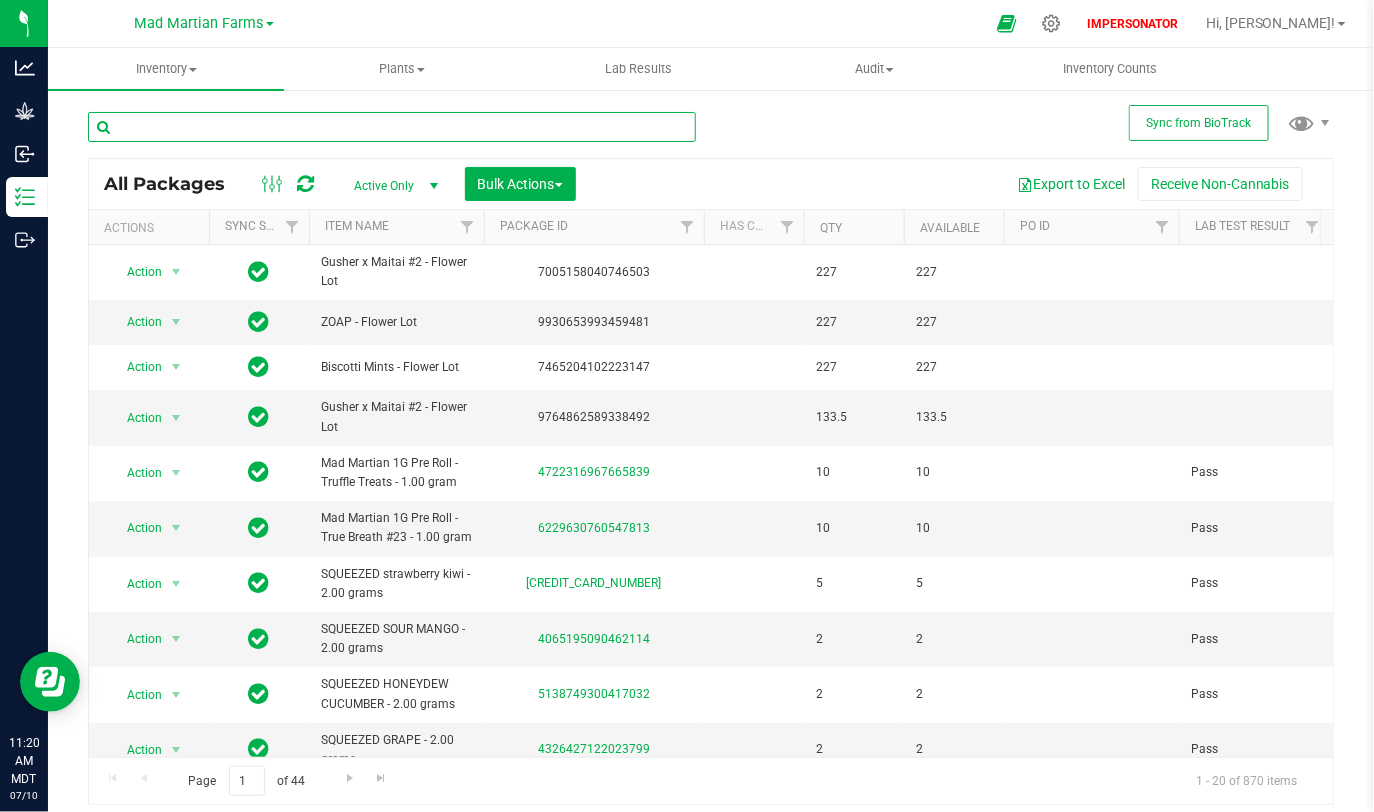 click at bounding box center [392, 127] 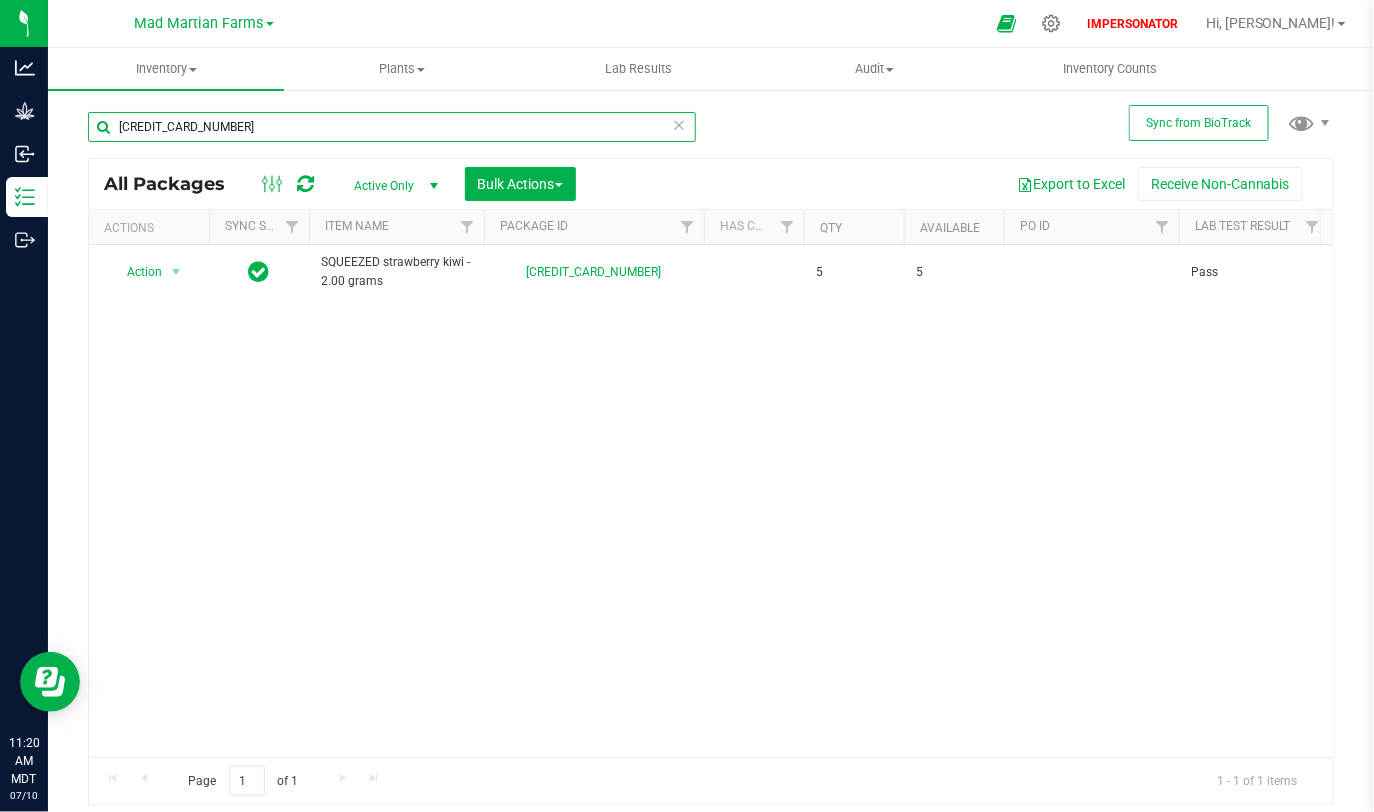 scroll, scrollTop: 0, scrollLeft: 239, axis: horizontal 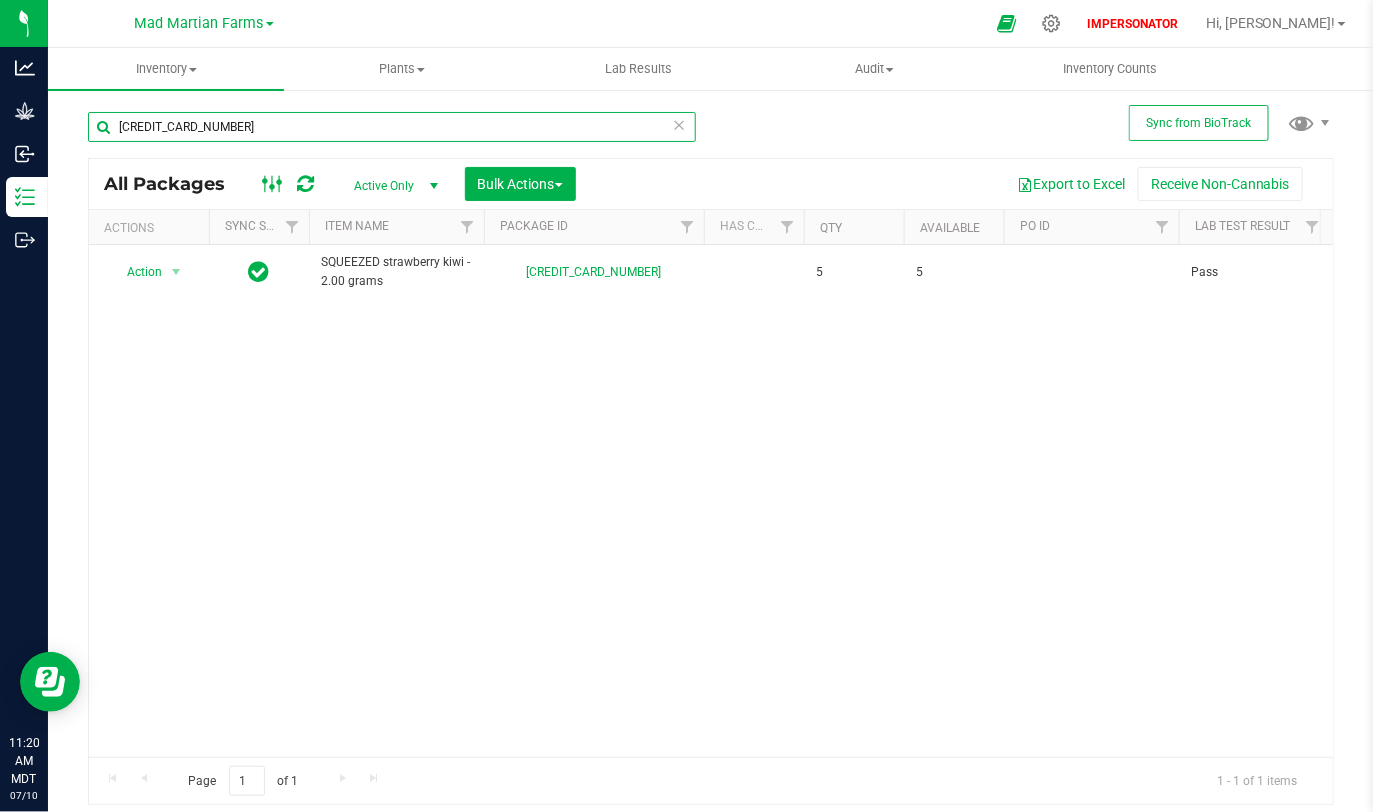 type on "[CREDIT_CARD_NUMBER]" 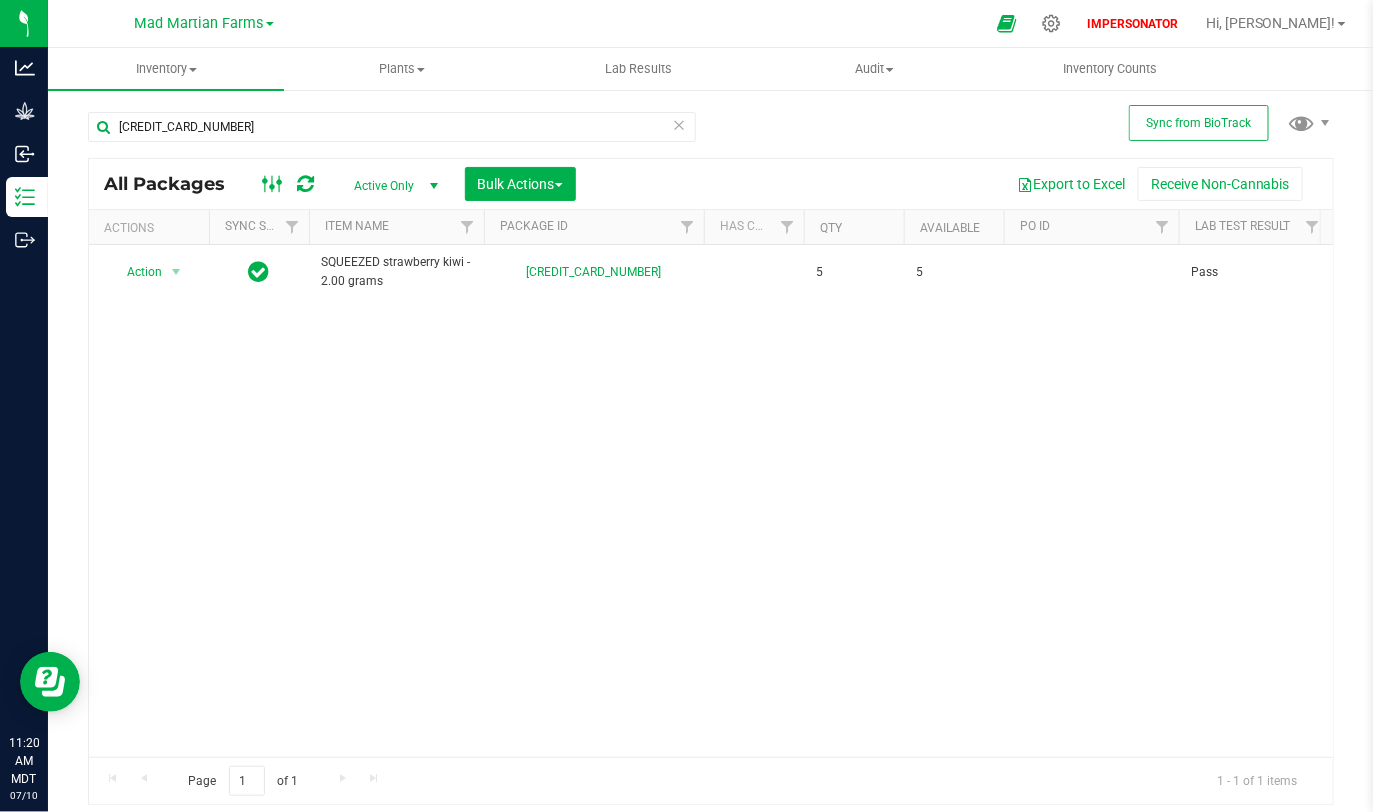 click 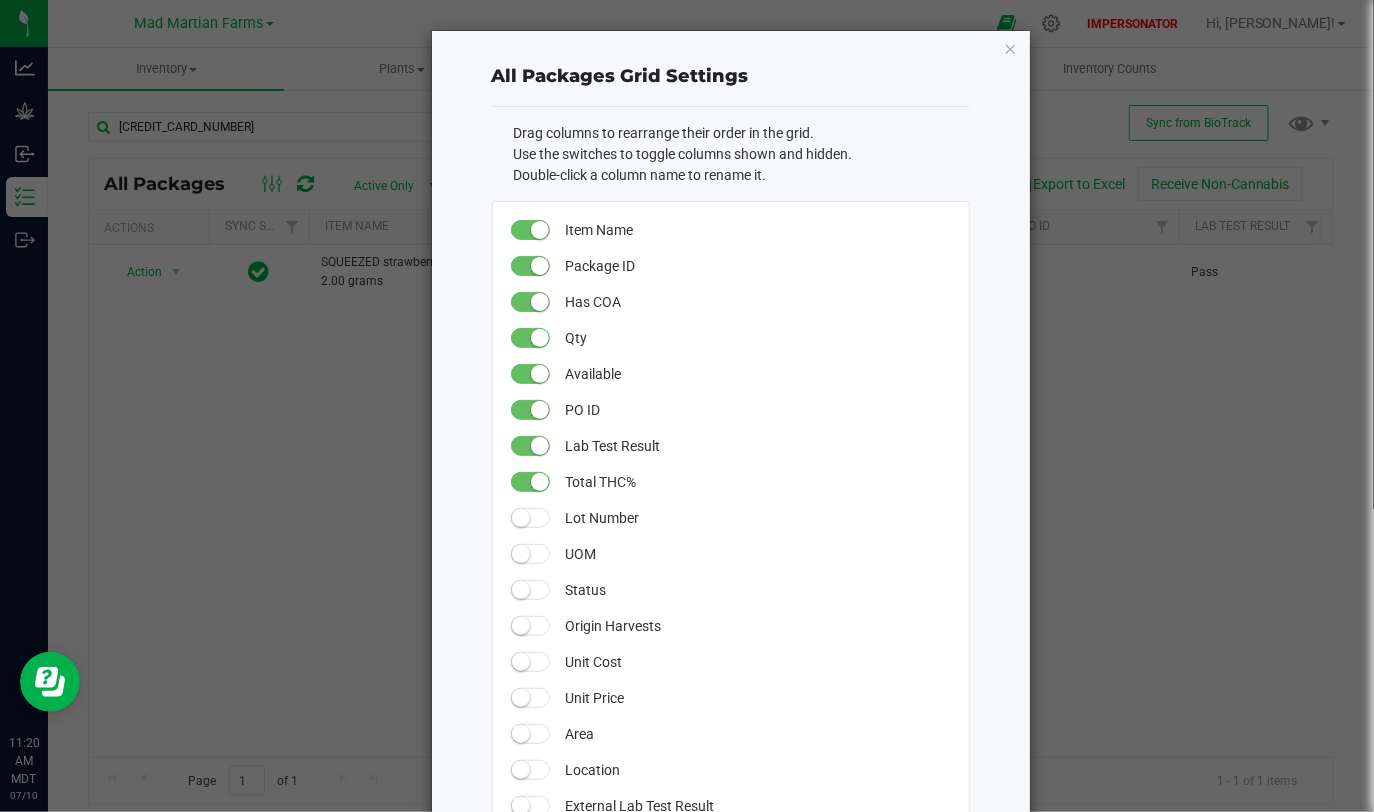 type 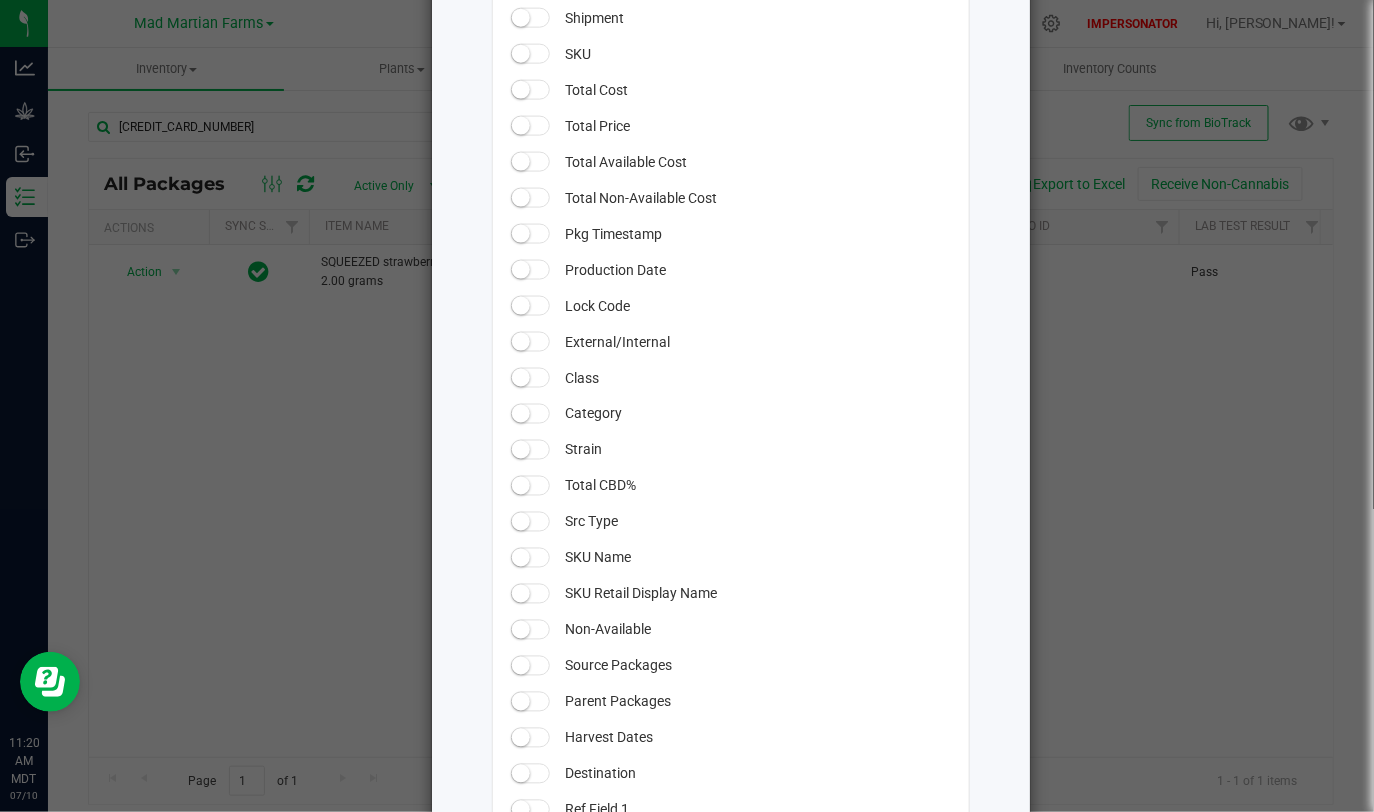 scroll, scrollTop: 872, scrollLeft: 0, axis: vertical 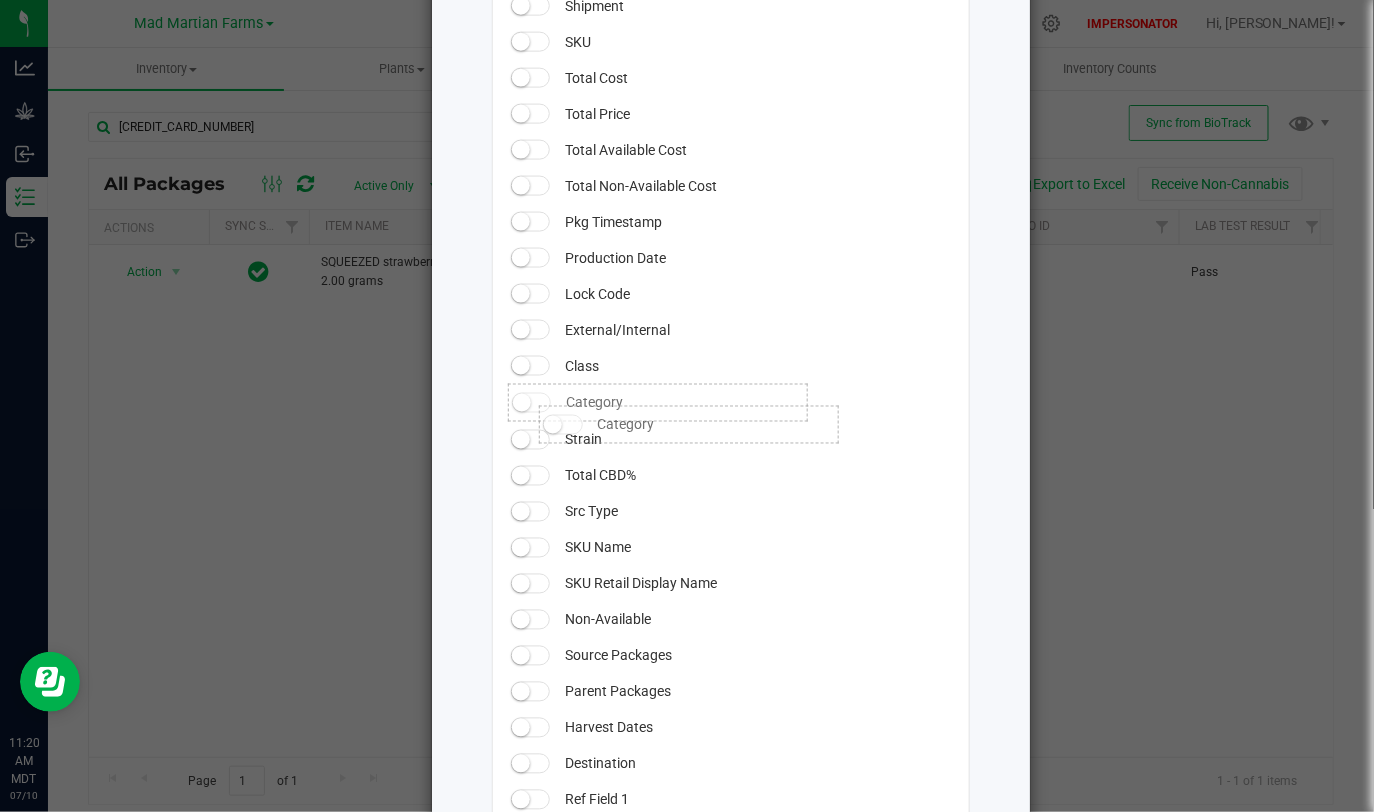 click 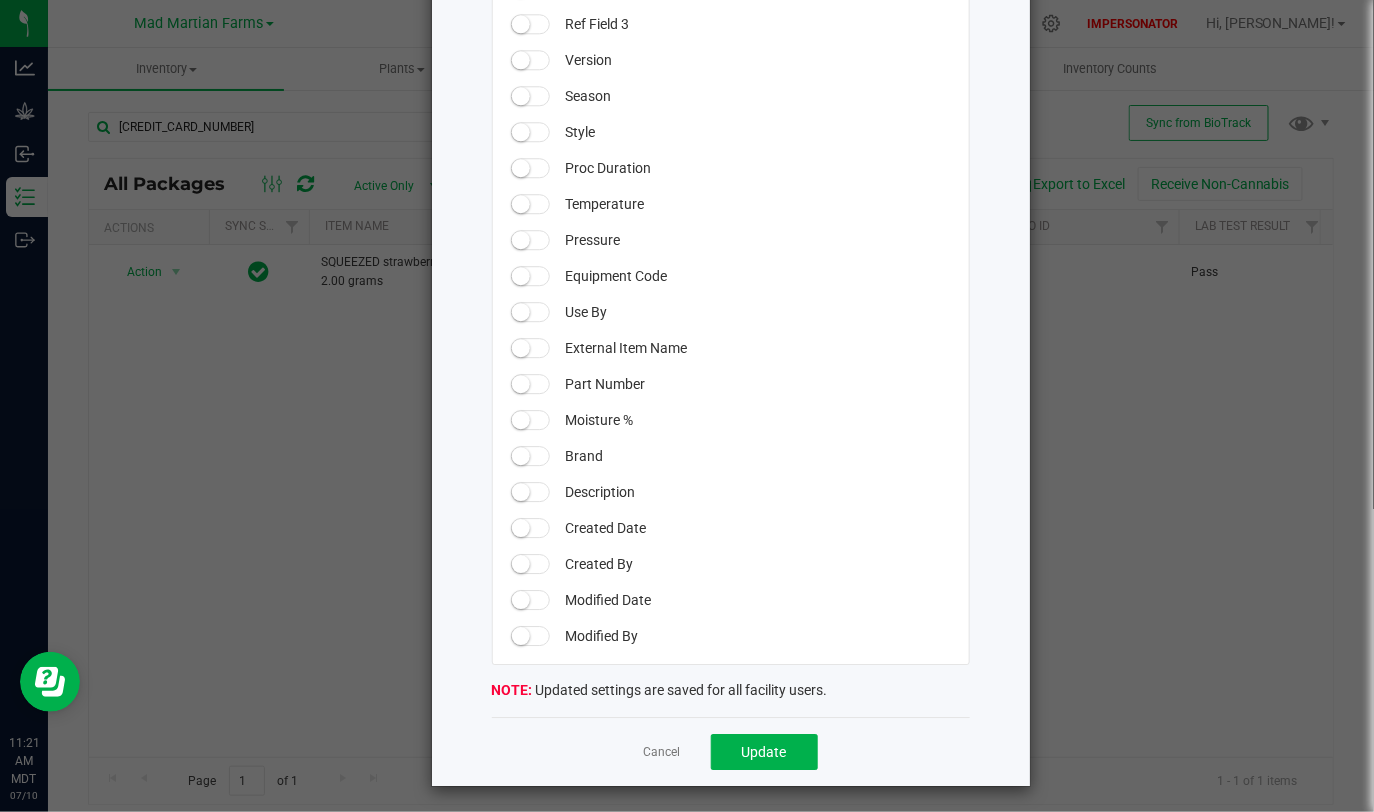 scroll, scrollTop: 1721, scrollLeft: 0, axis: vertical 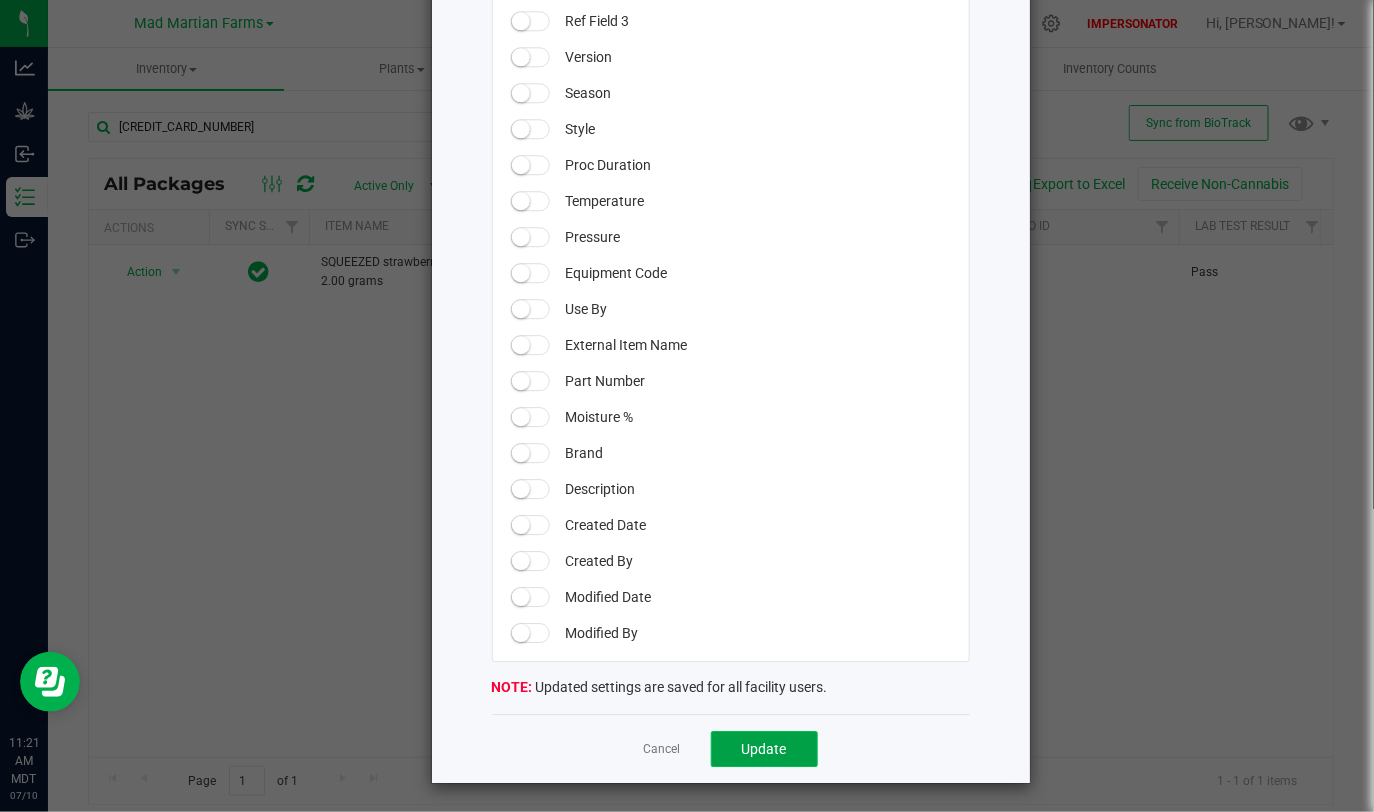 click on "Update" 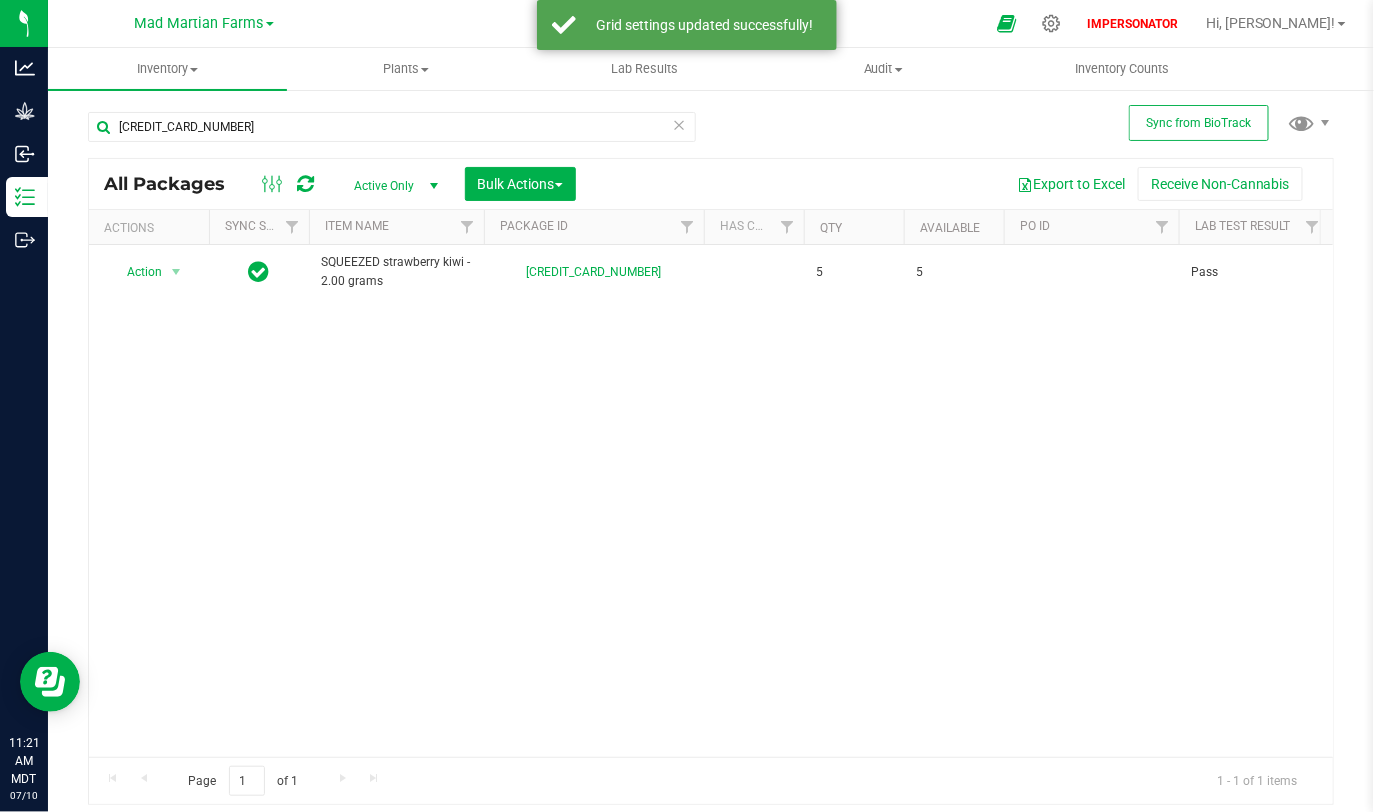 scroll, scrollTop: 0, scrollLeft: 414, axis: horizontal 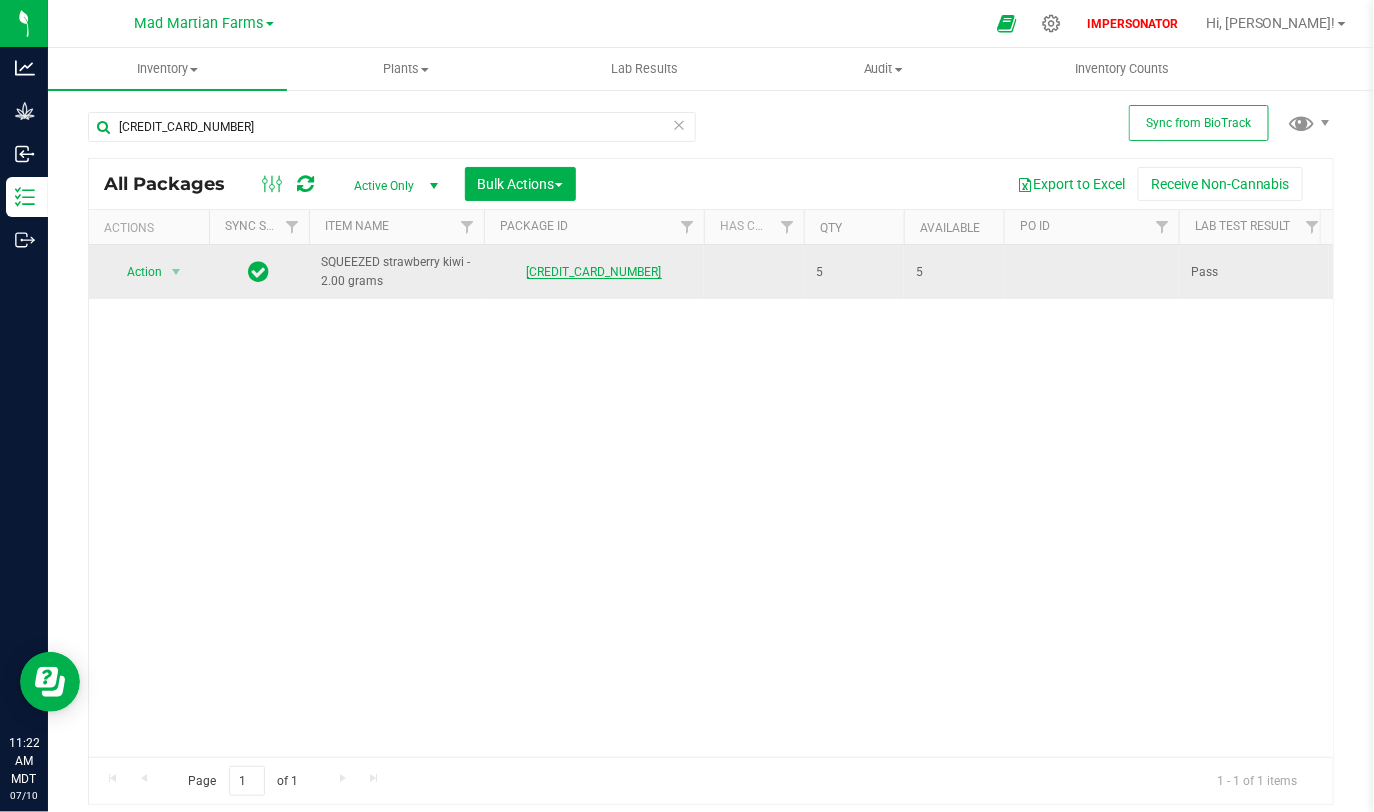 click on "[CREDIT_CARD_NUMBER]" at bounding box center [594, 272] 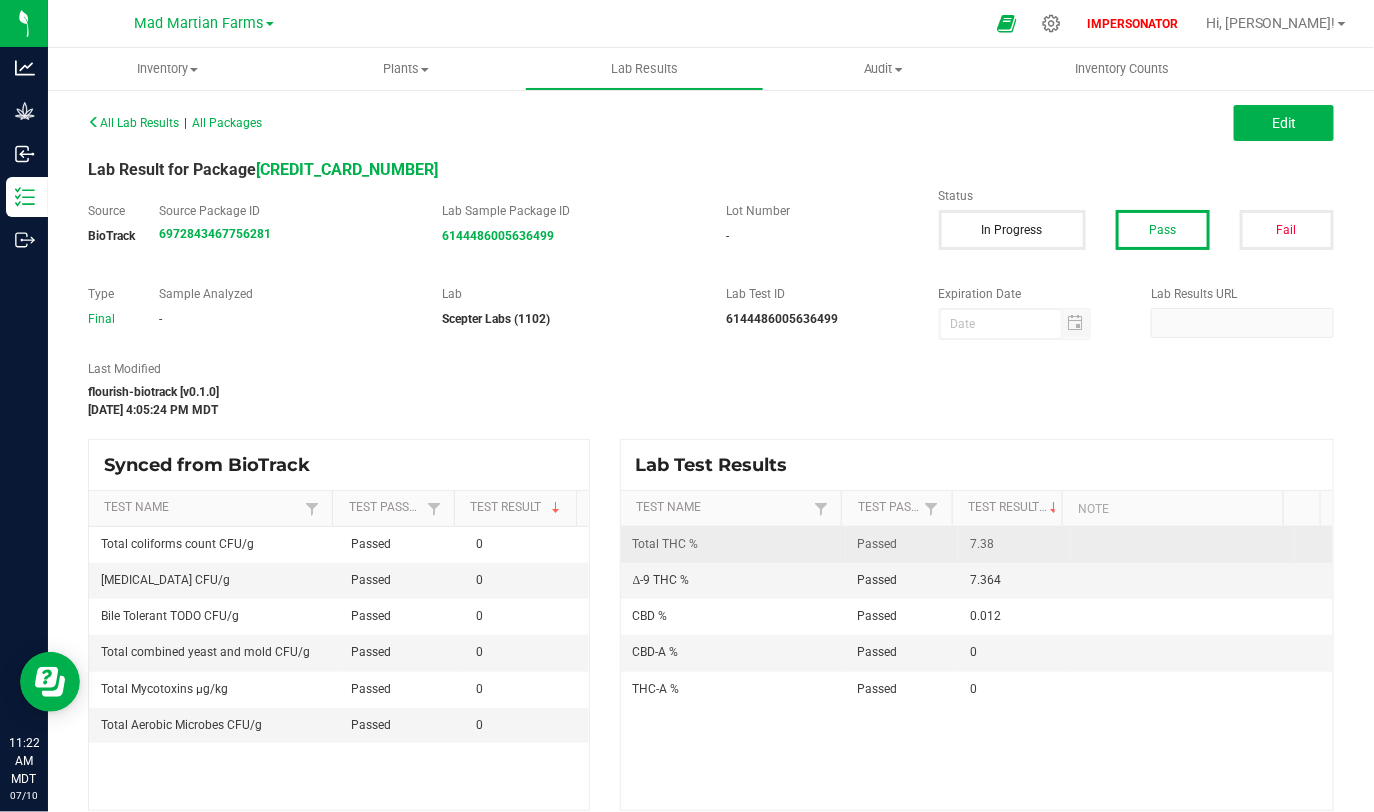 drag, startPoint x: 944, startPoint y: 543, endPoint x: 1043, endPoint y: 543, distance: 99 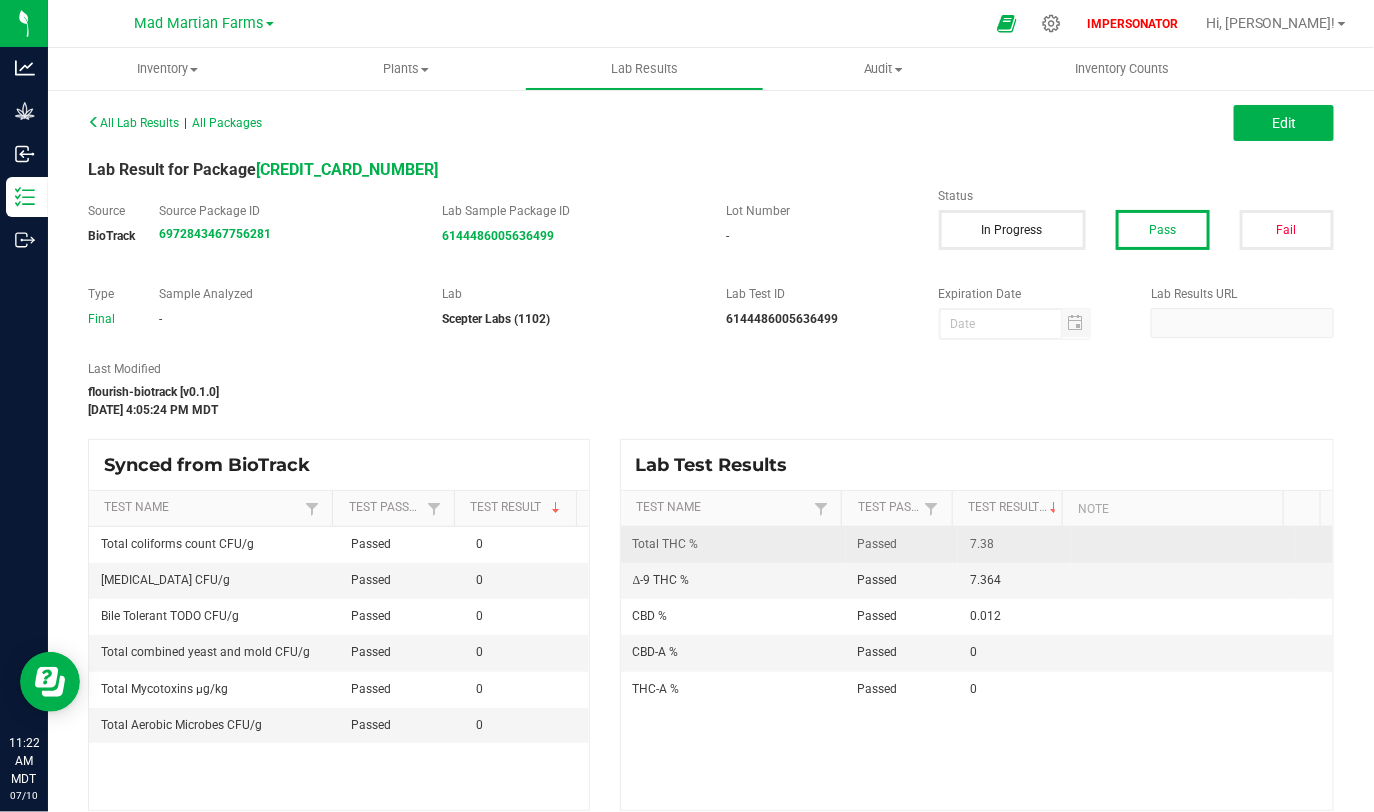 click on "7.38" at bounding box center [1014, 545] 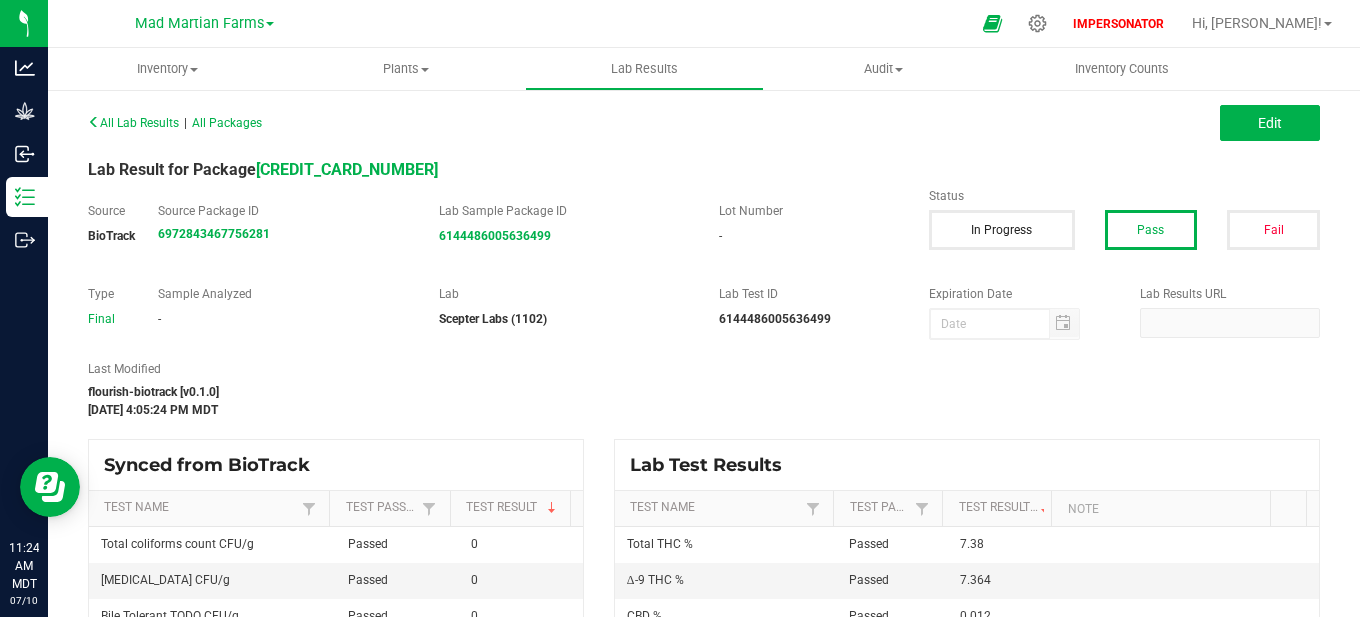 scroll, scrollTop: 213, scrollLeft: 0, axis: vertical 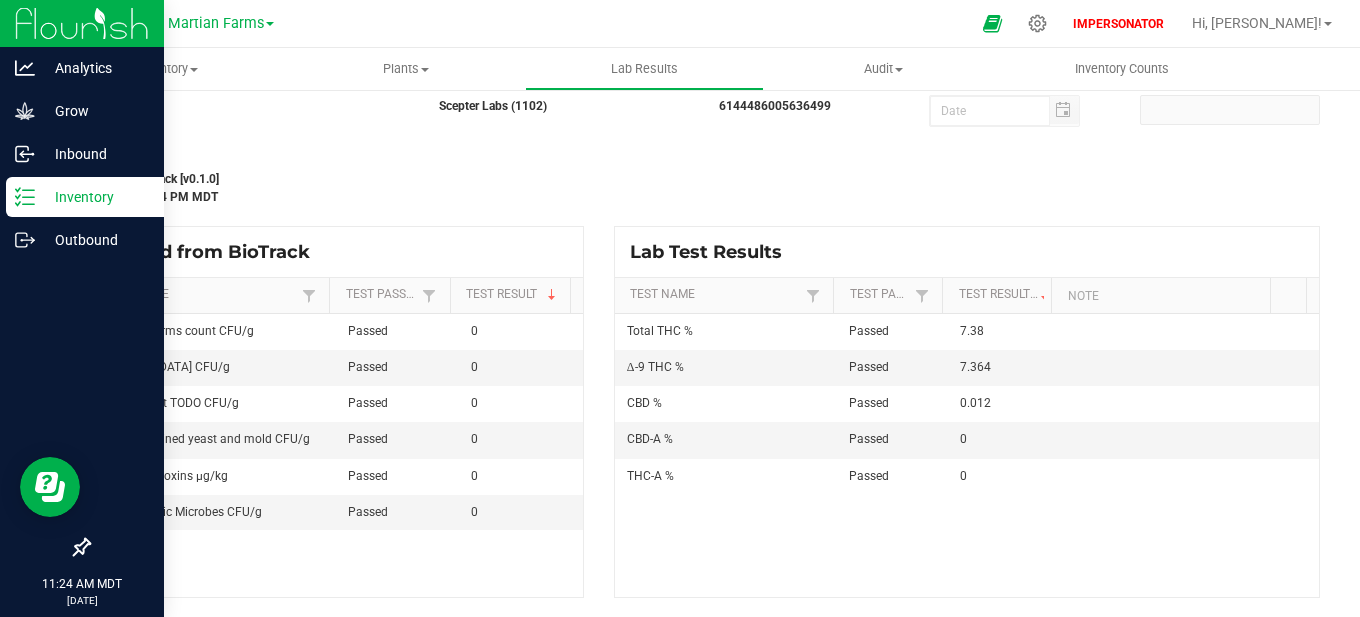 click on "Inventory" at bounding box center (95, 197) 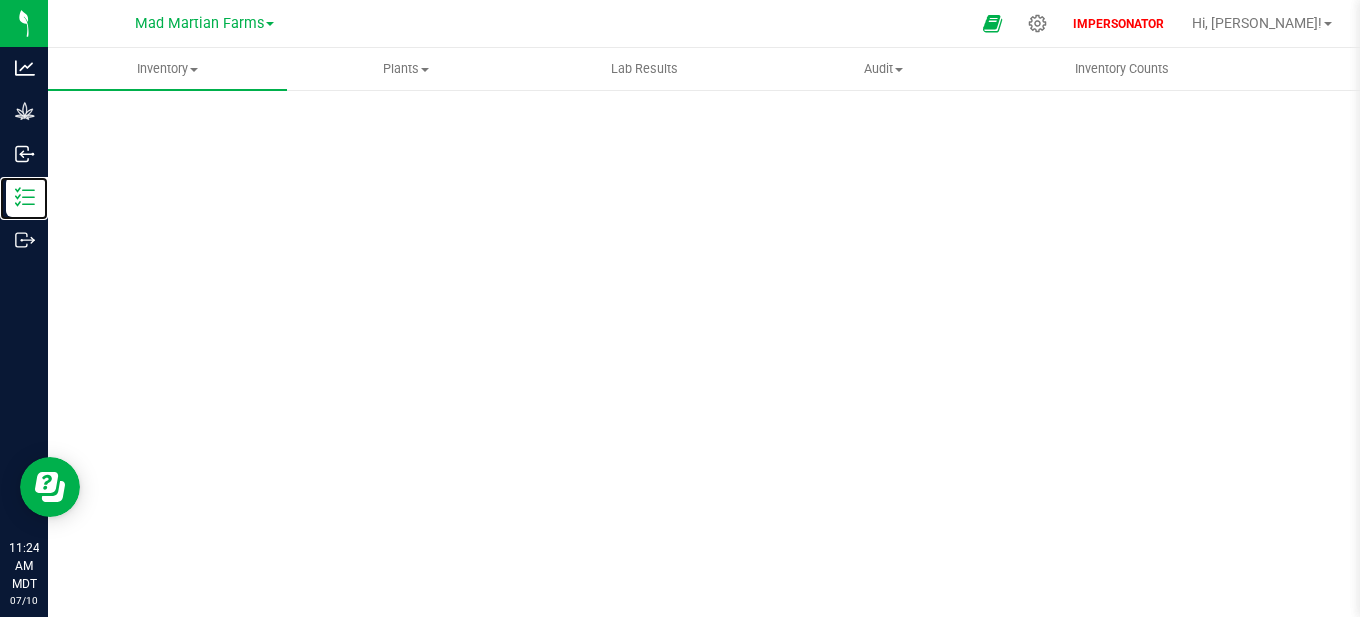 scroll, scrollTop: 80, scrollLeft: 0, axis: vertical 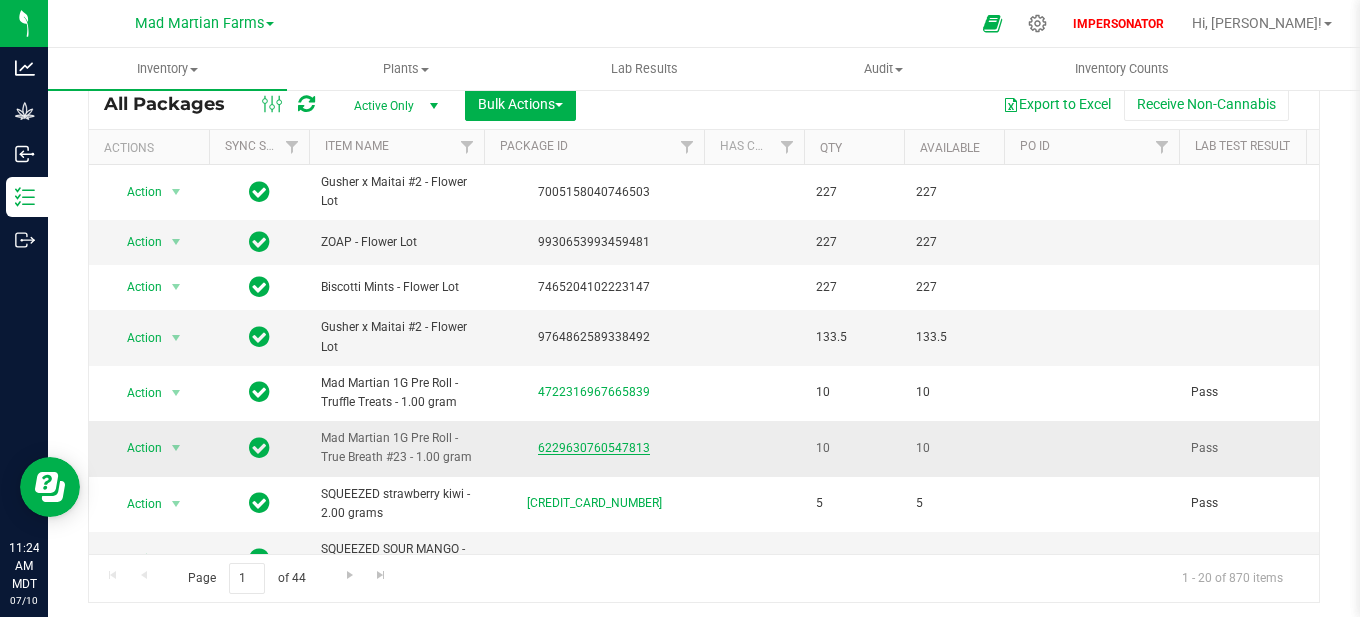 click on "6229630760547813" at bounding box center (594, 448) 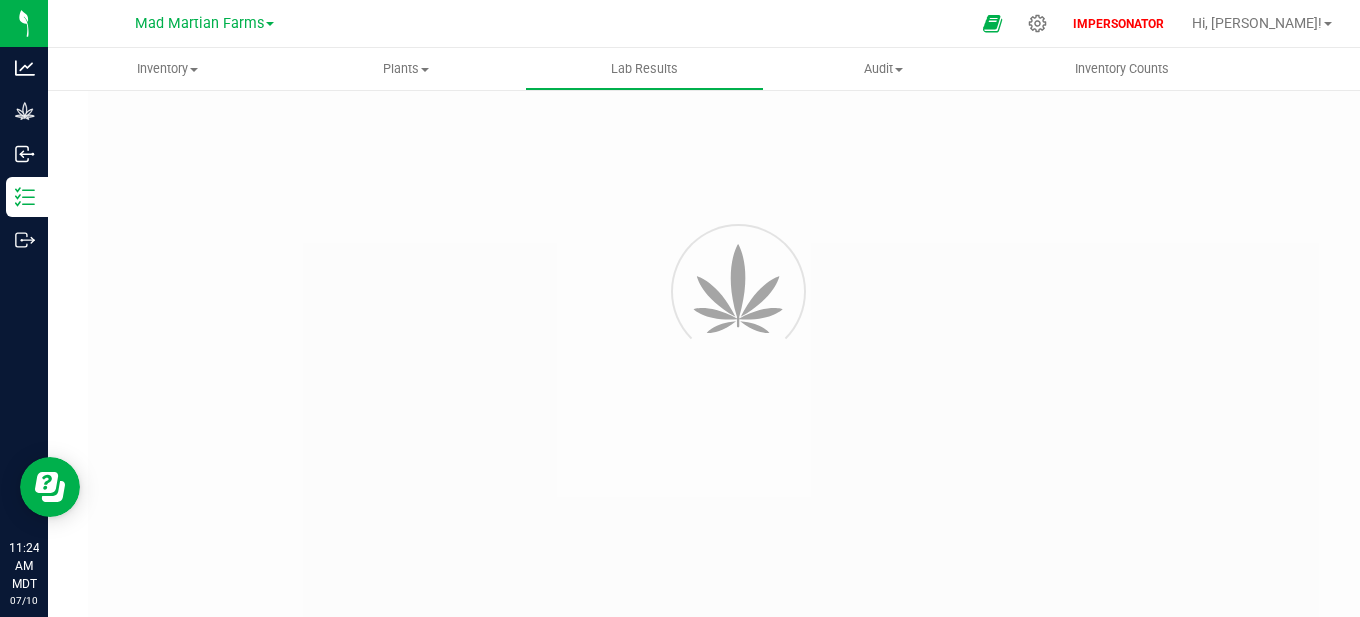 scroll, scrollTop: 0, scrollLeft: 0, axis: both 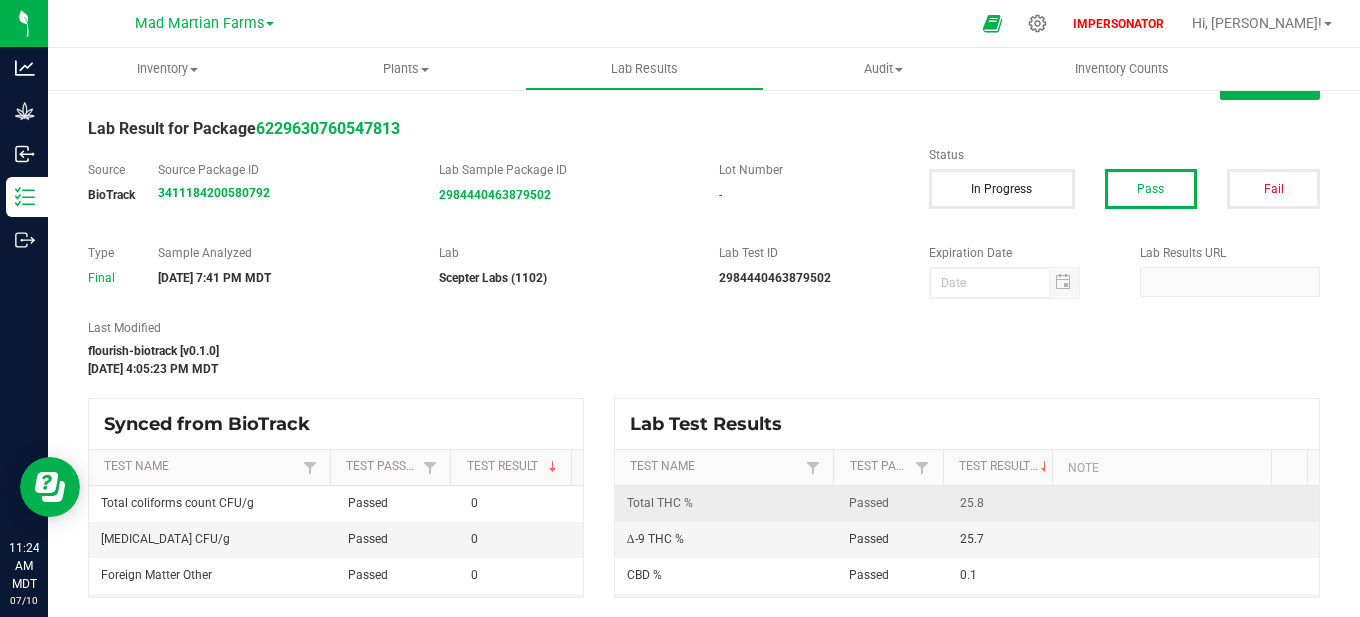 drag, startPoint x: 937, startPoint y: 504, endPoint x: 1007, endPoint y: 507, distance: 70.064255 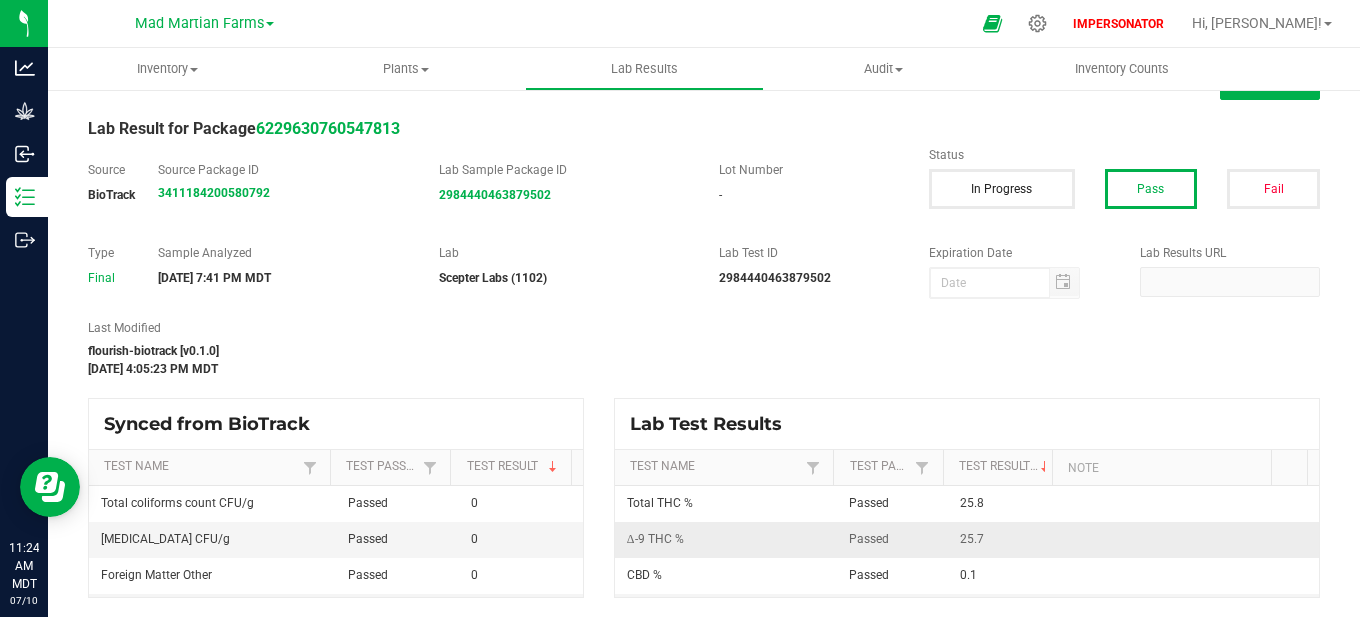 click on "25.7" at bounding box center (1003, 540) 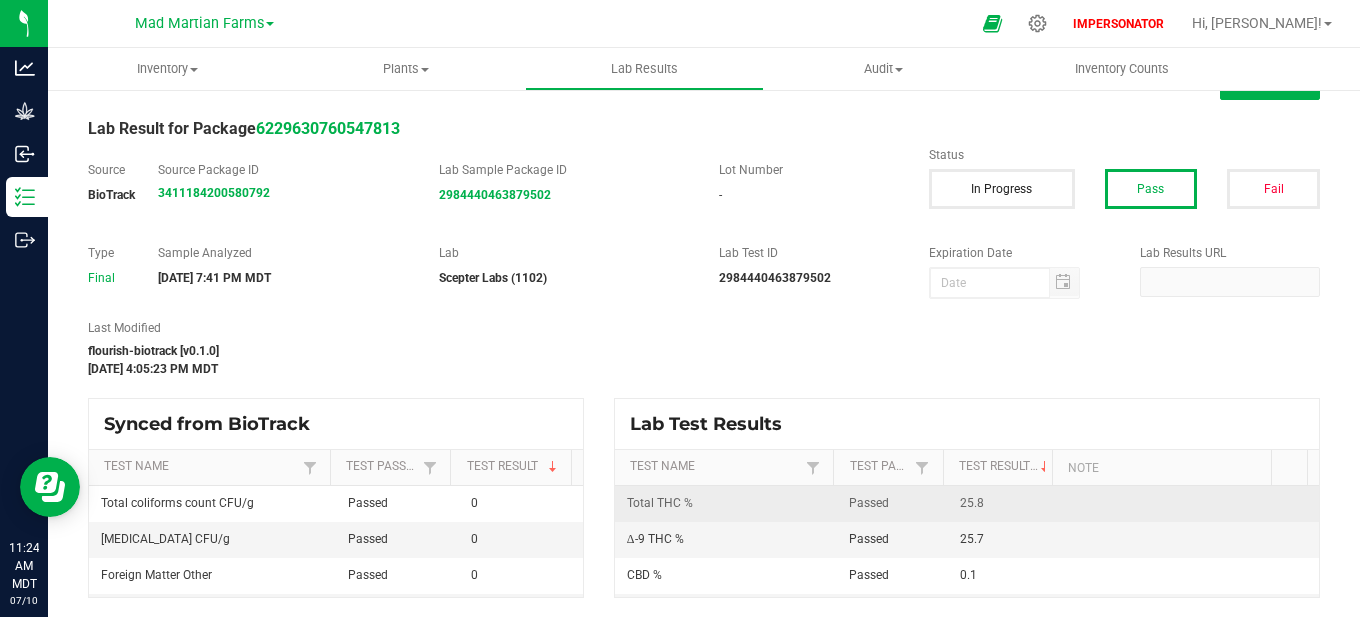 drag, startPoint x: 939, startPoint y: 501, endPoint x: 987, endPoint y: 501, distance: 48 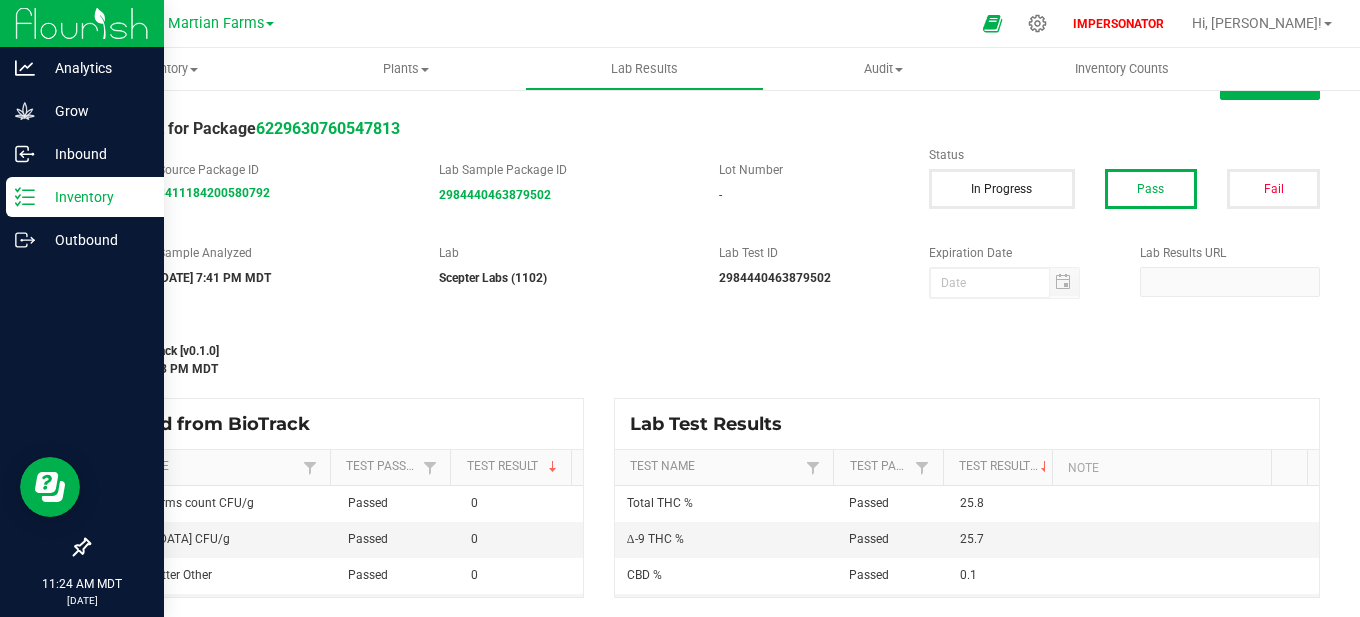 click on "Inventory" at bounding box center [85, 197] 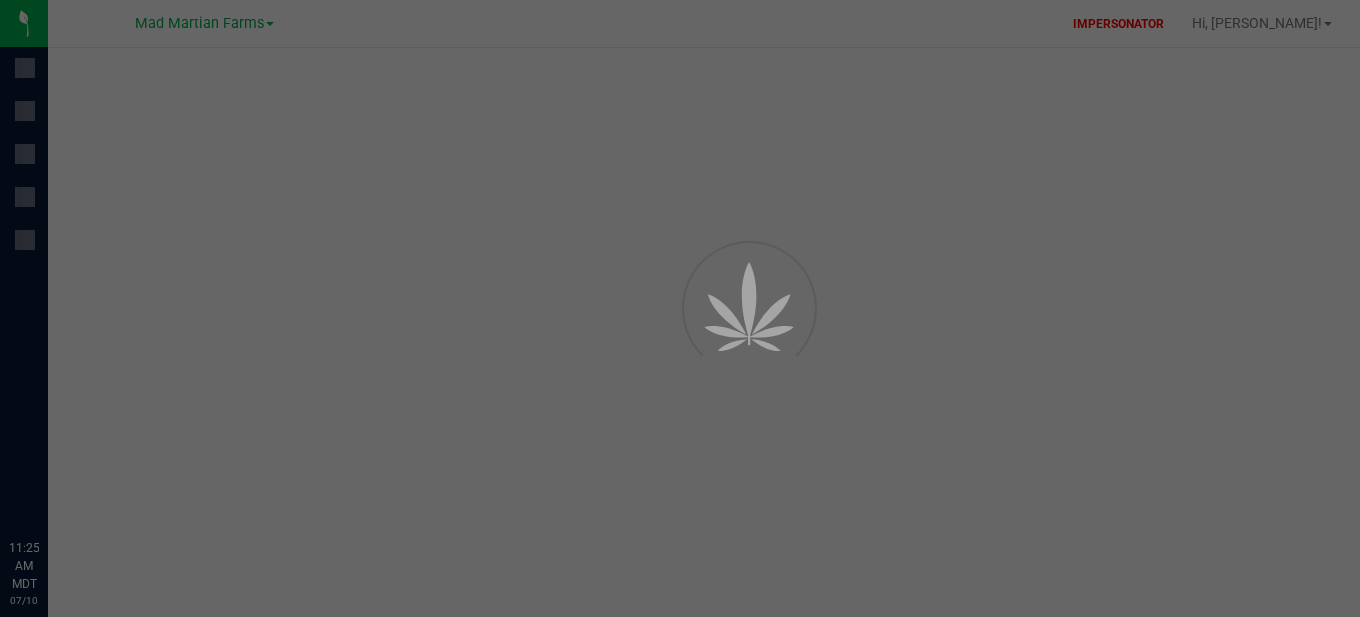 scroll, scrollTop: 0, scrollLeft: 0, axis: both 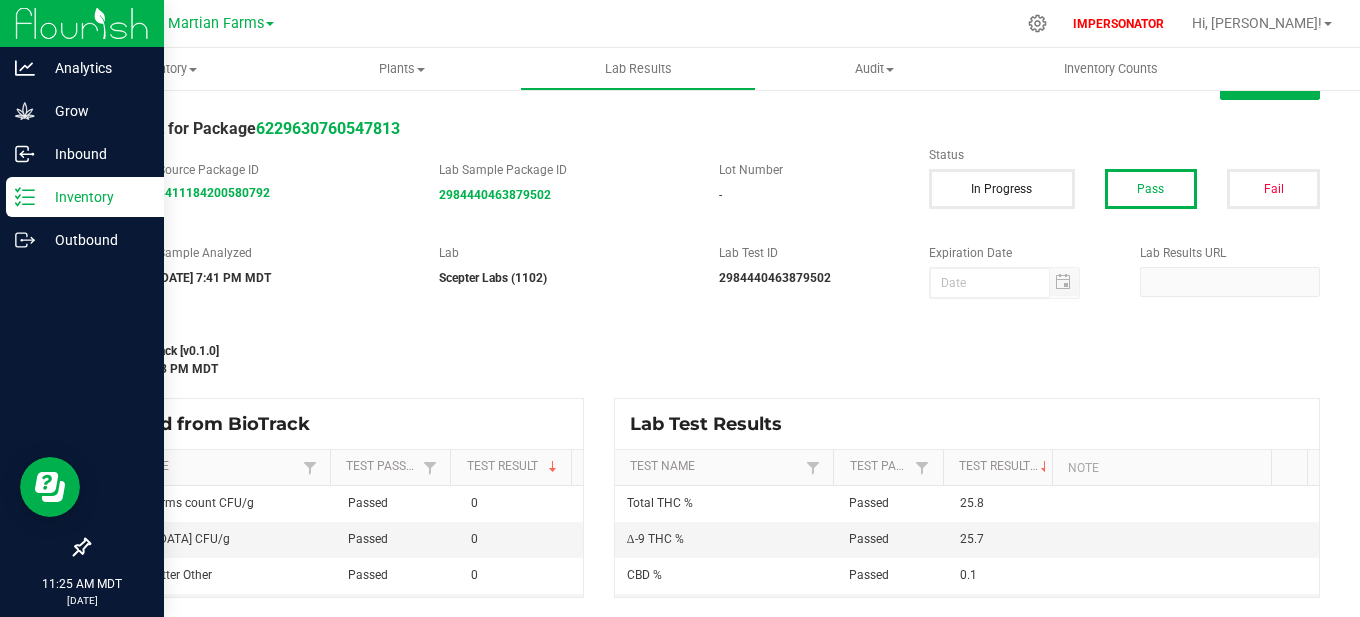 click 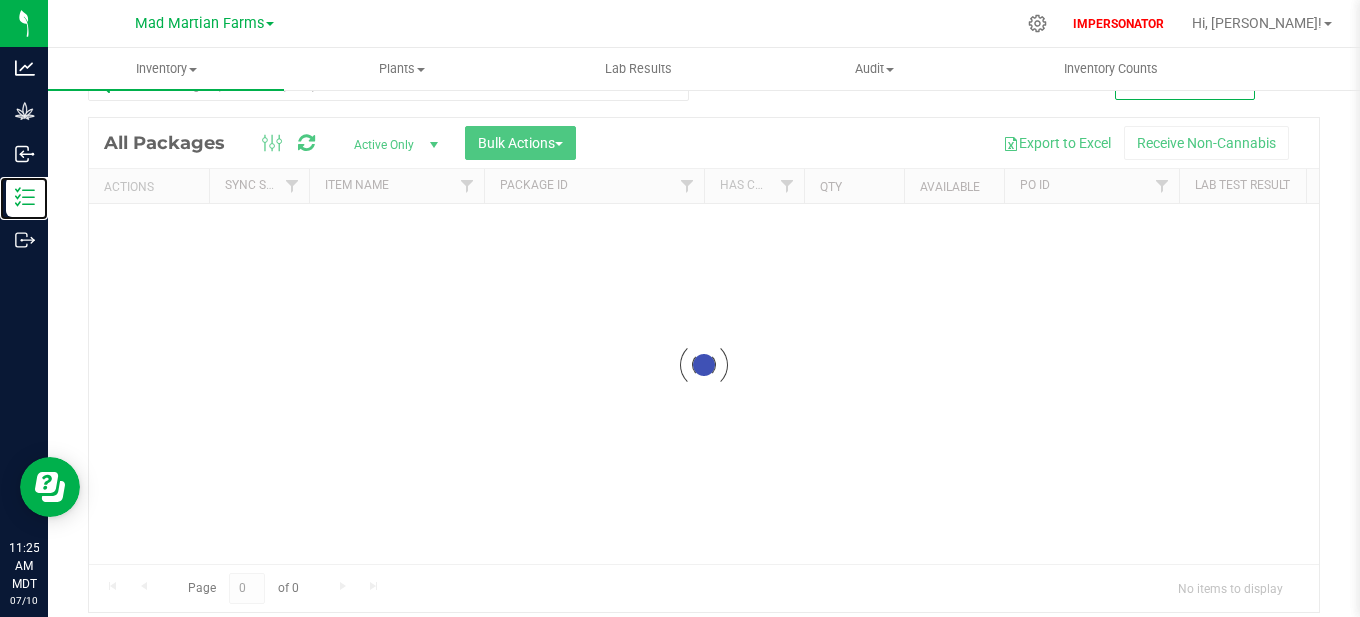 scroll, scrollTop: 26, scrollLeft: 0, axis: vertical 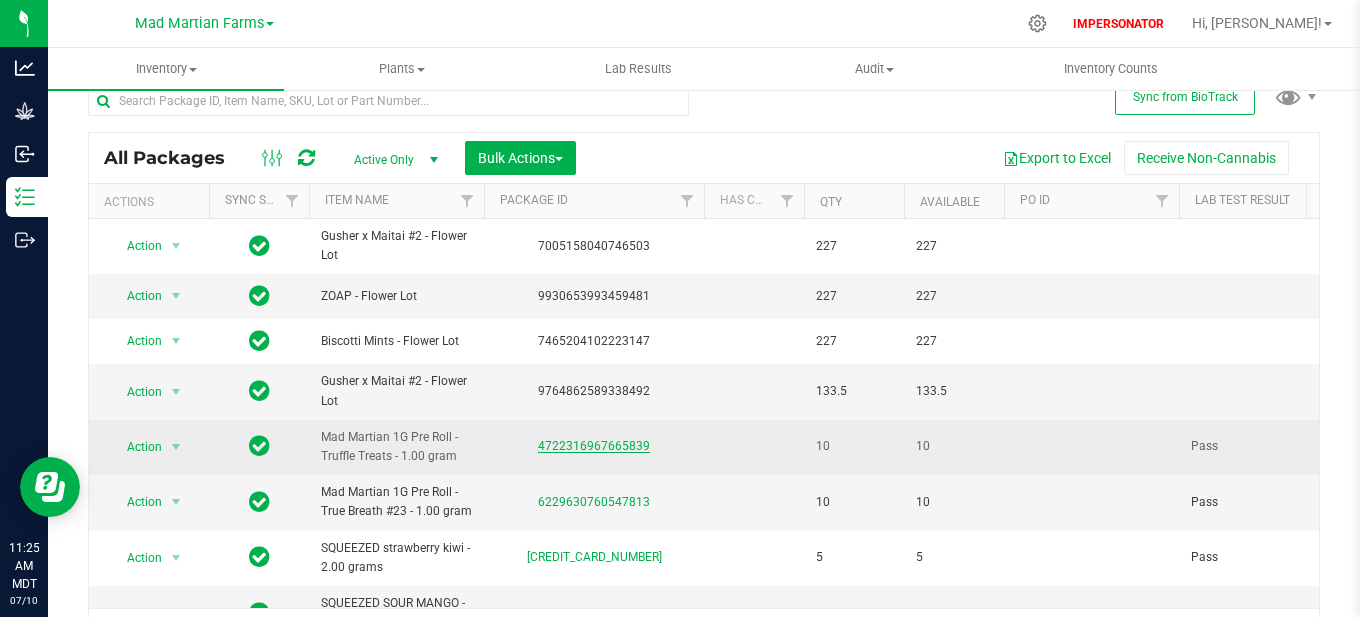 click on "4722316967665839" at bounding box center (594, 446) 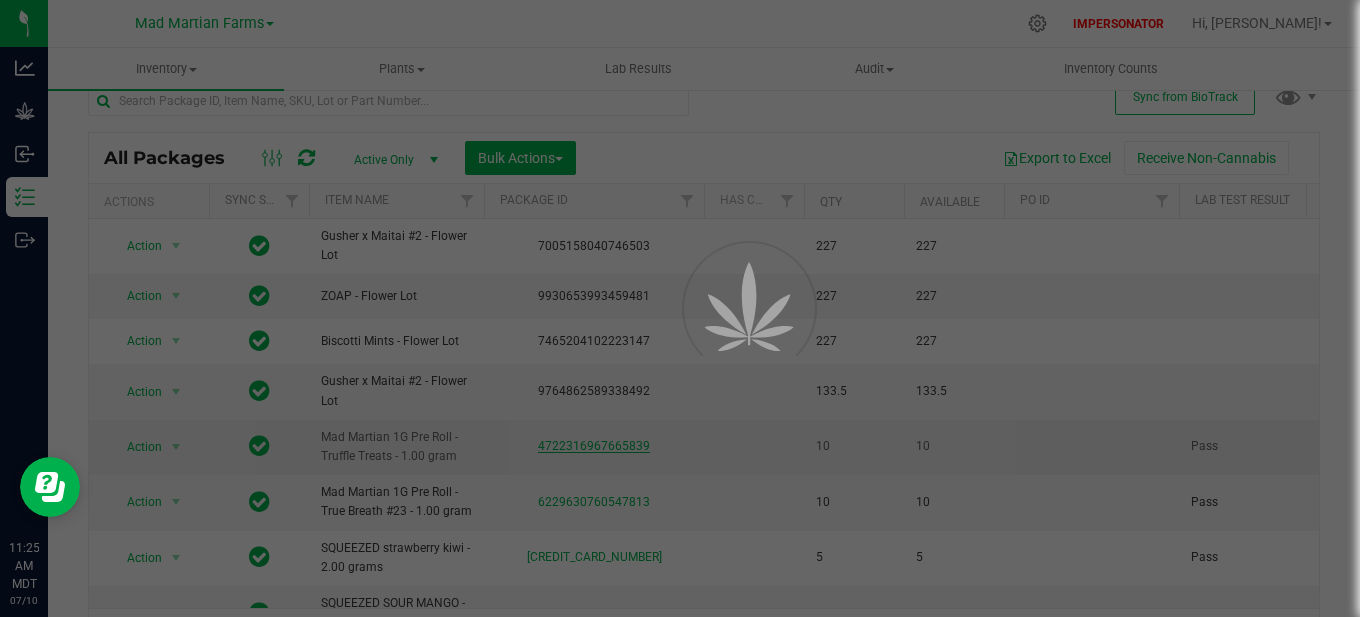 scroll, scrollTop: 0, scrollLeft: 0, axis: both 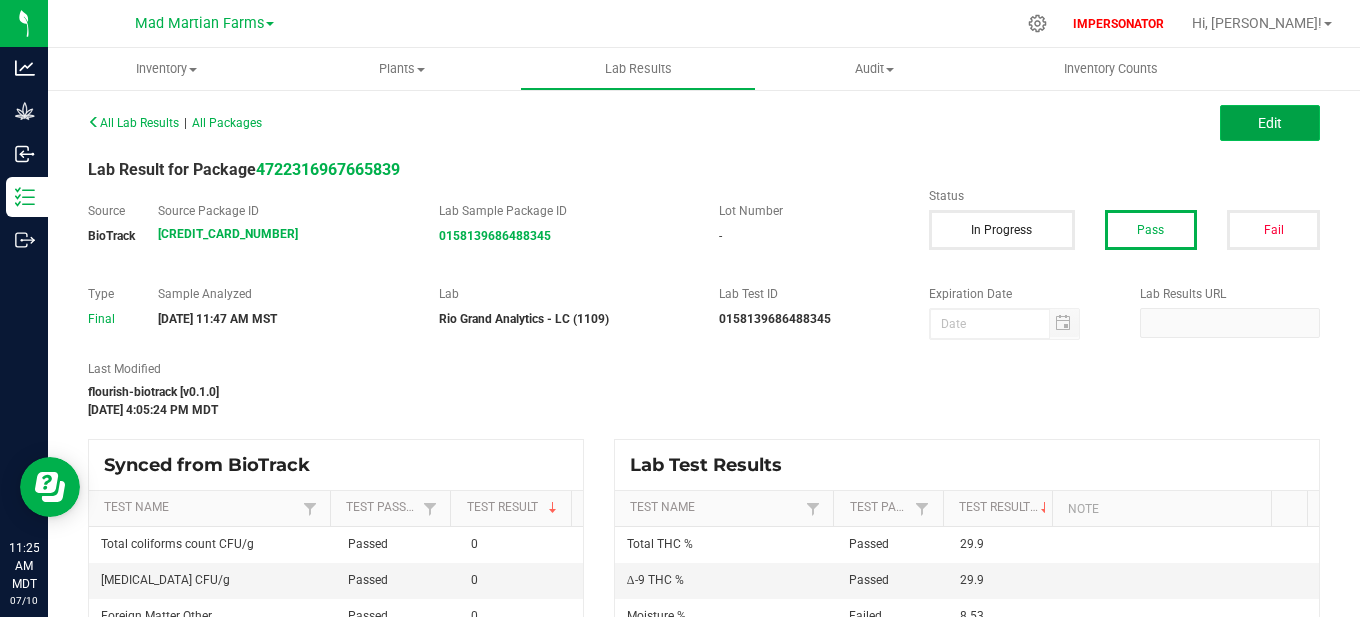 click on "Edit" at bounding box center (1270, 123) 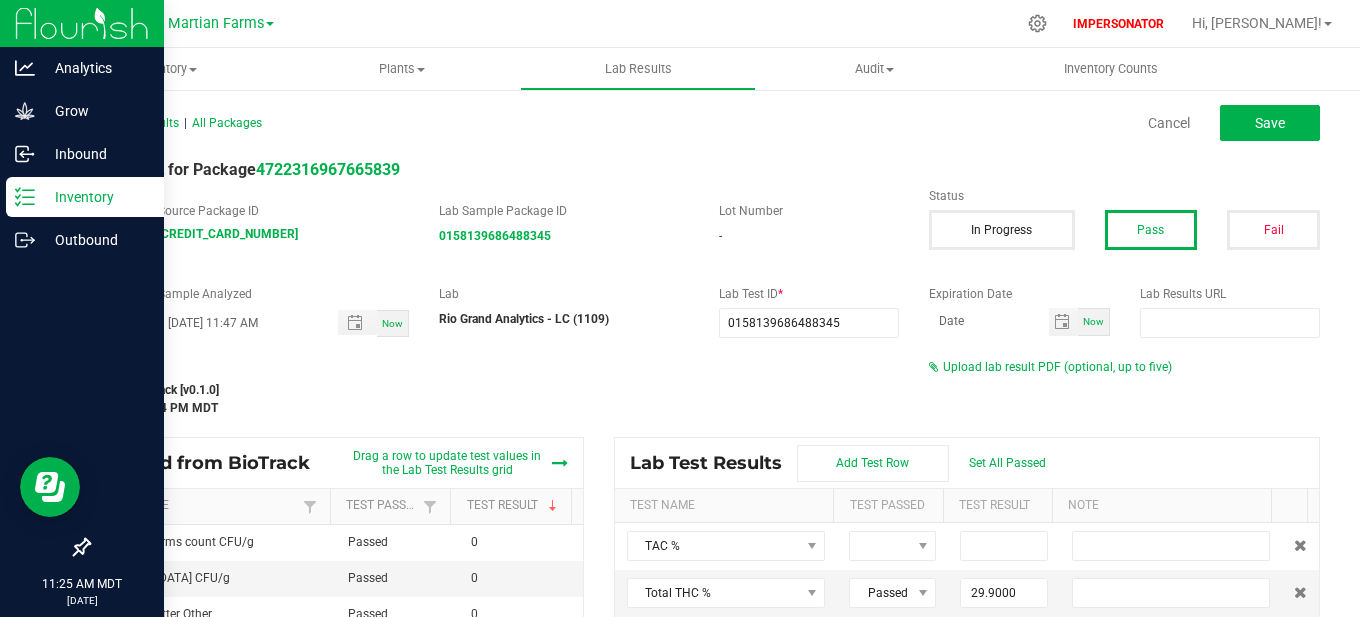 click on "Inventory" at bounding box center [95, 197] 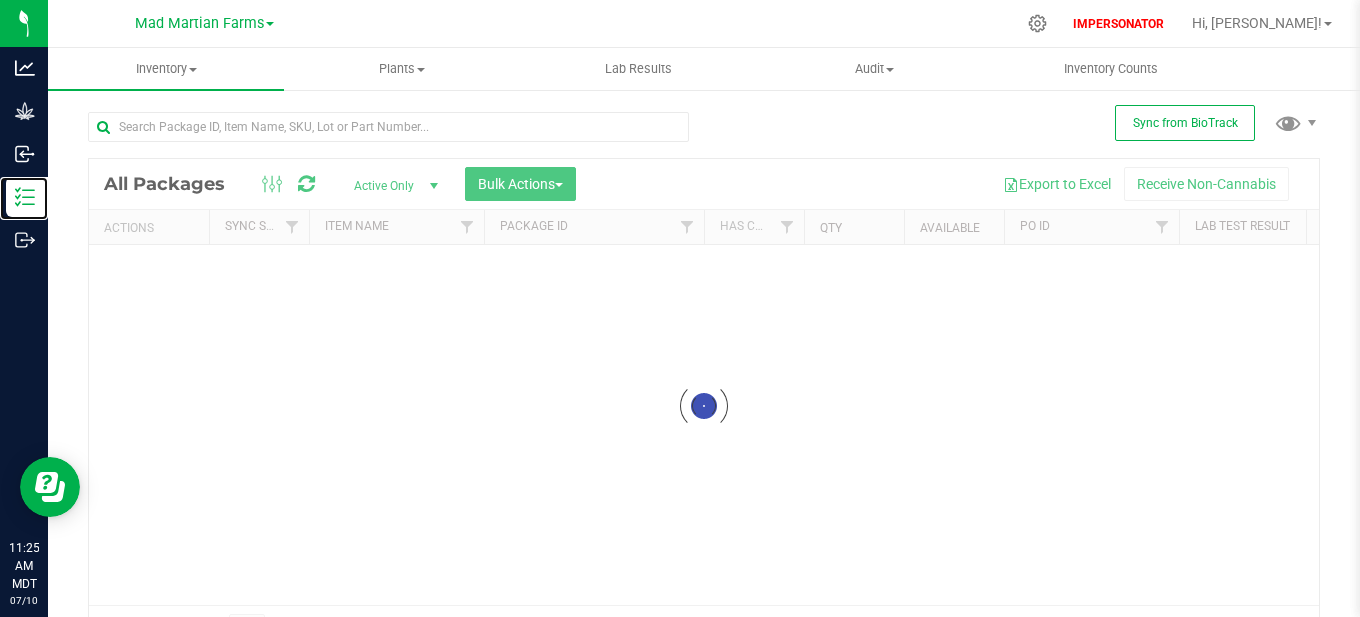 scroll, scrollTop: 80, scrollLeft: 0, axis: vertical 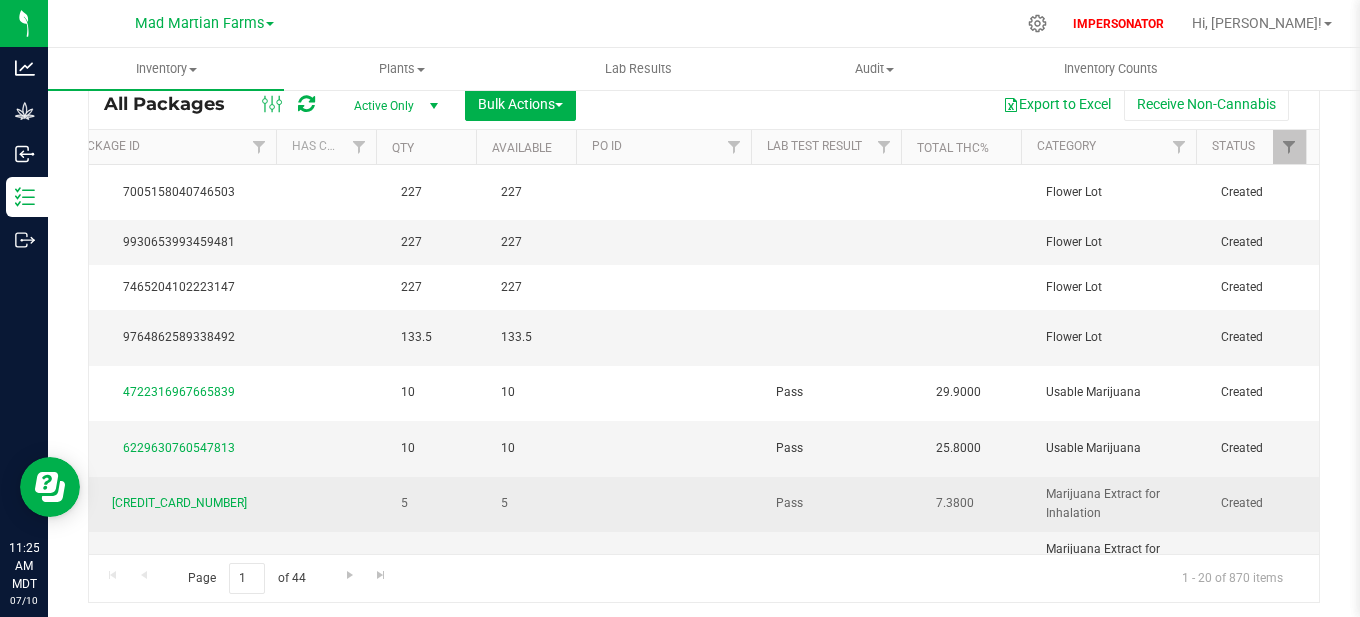 drag, startPoint x: 944, startPoint y: 494, endPoint x: 1002, endPoint y: 494, distance: 58 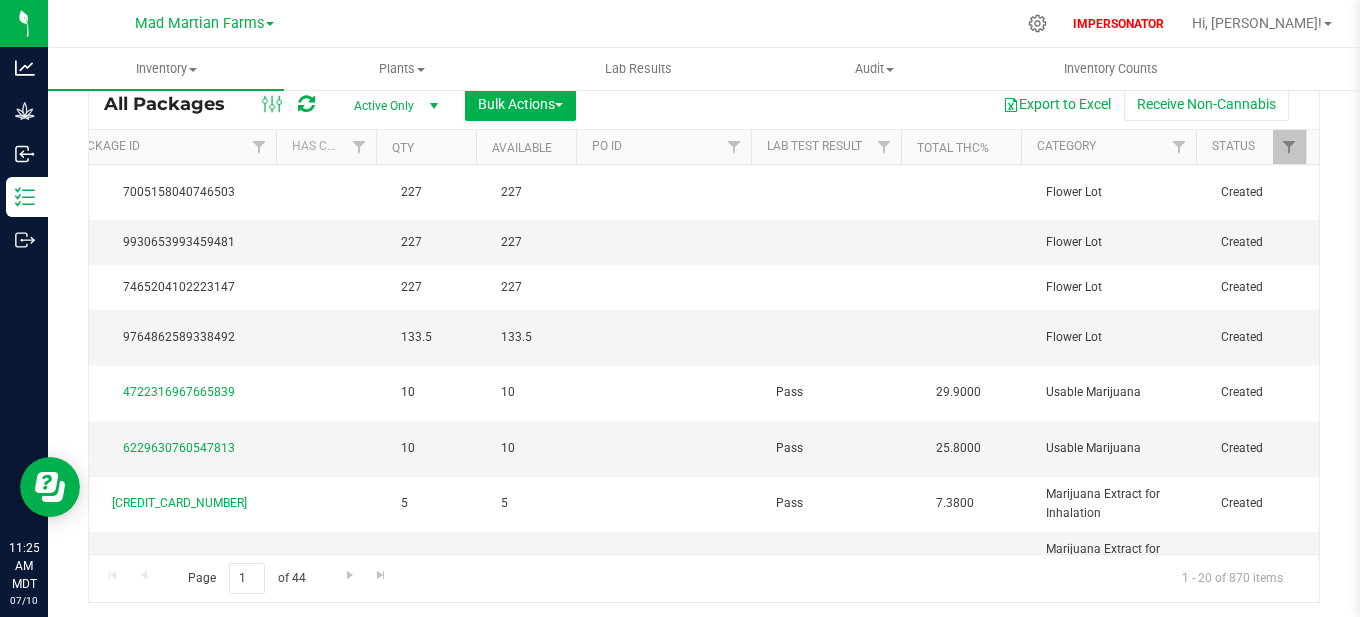 scroll, scrollTop: 0, scrollLeft: 61, axis: horizontal 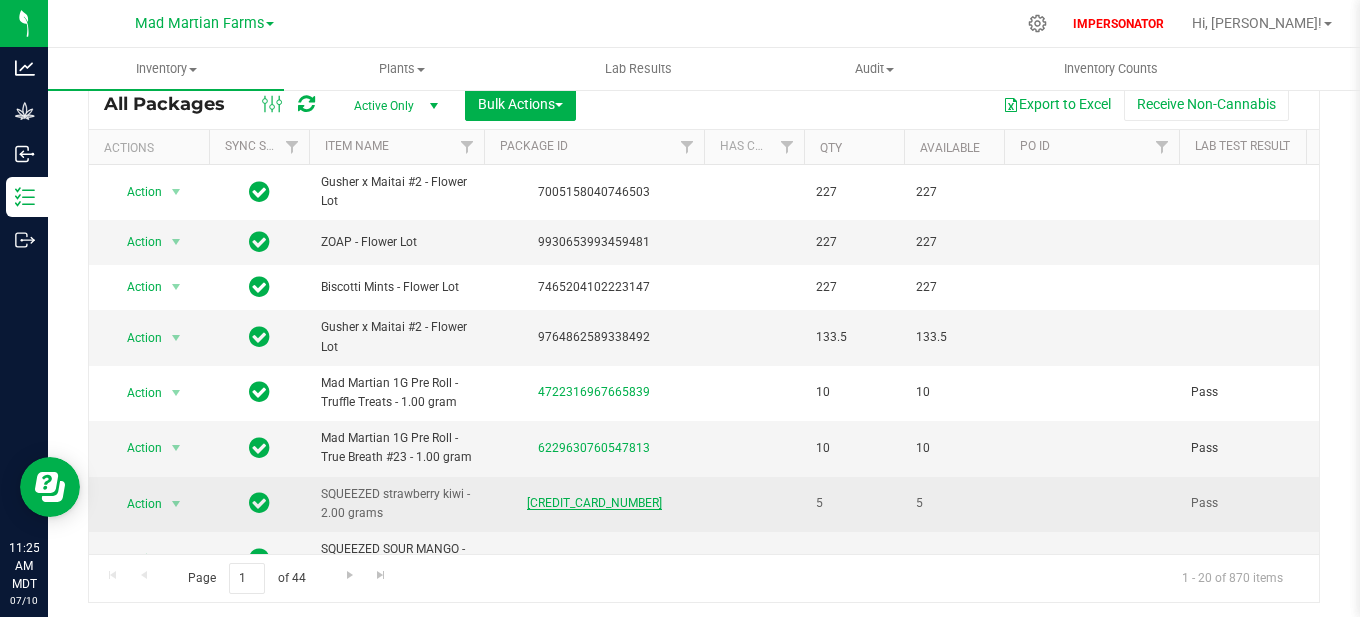 click on "[CREDIT_CARD_NUMBER]" at bounding box center (594, 503) 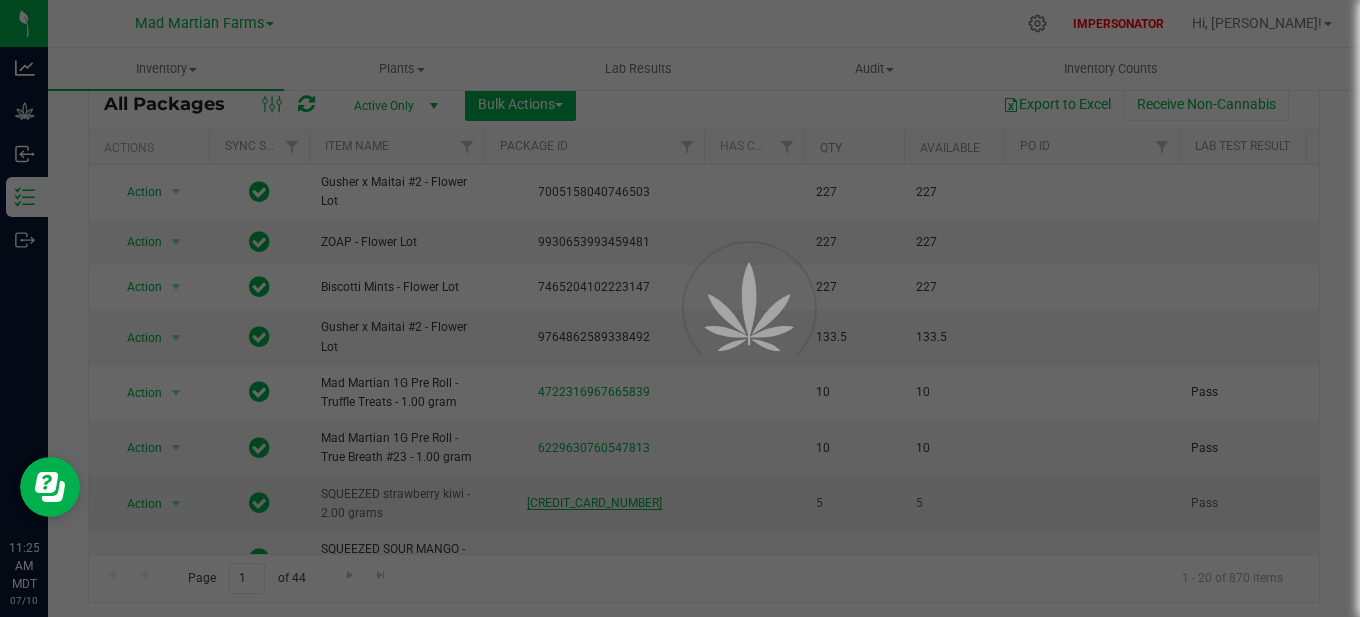 scroll, scrollTop: 0, scrollLeft: 0, axis: both 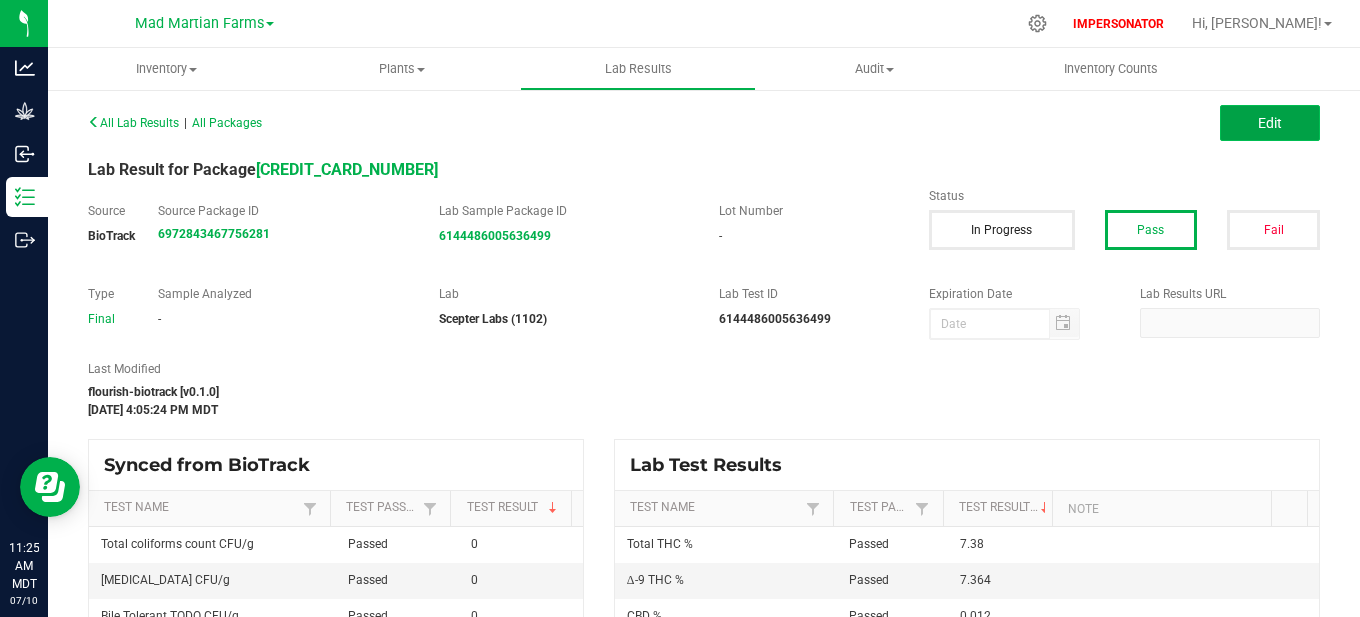 click on "Edit" at bounding box center (1270, 123) 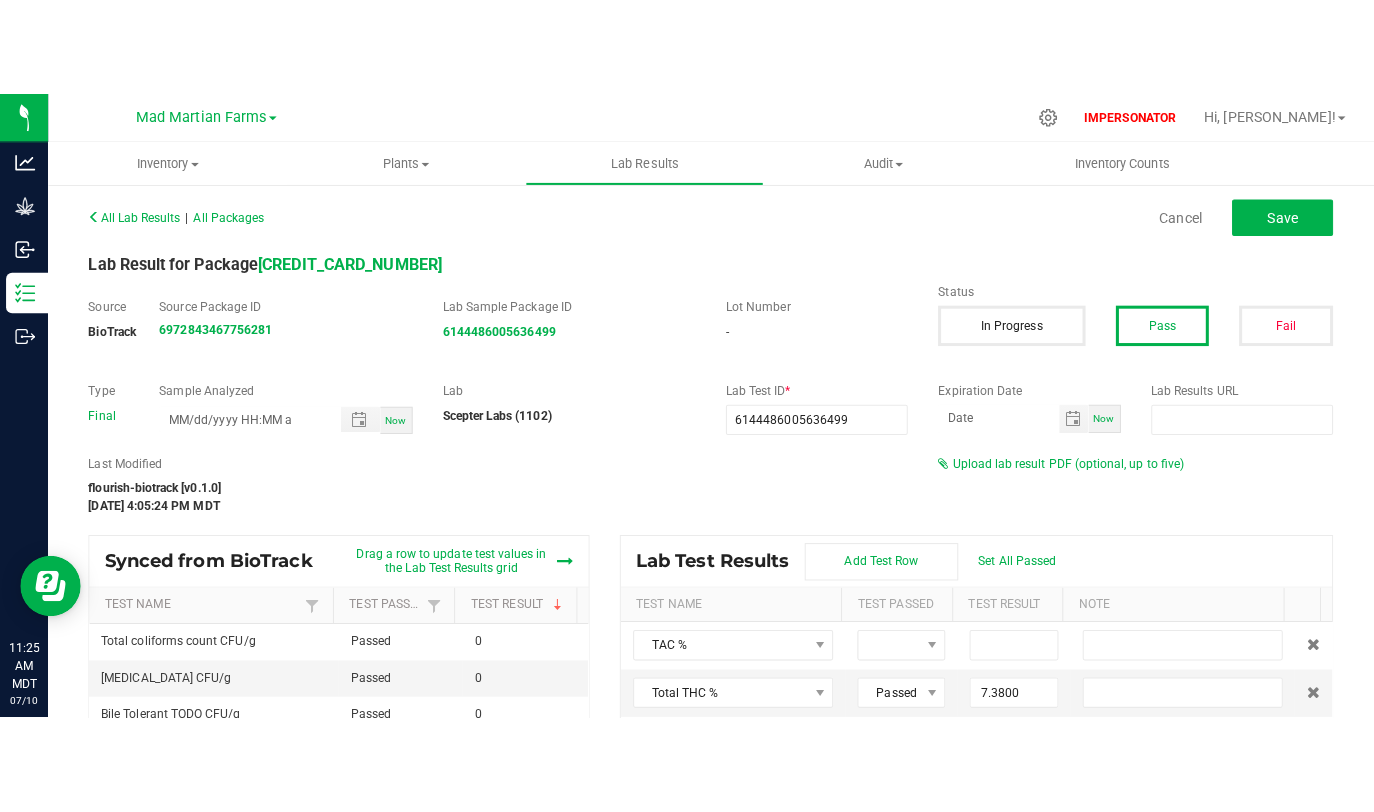 scroll, scrollTop: 39, scrollLeft: 0, axis: vertical 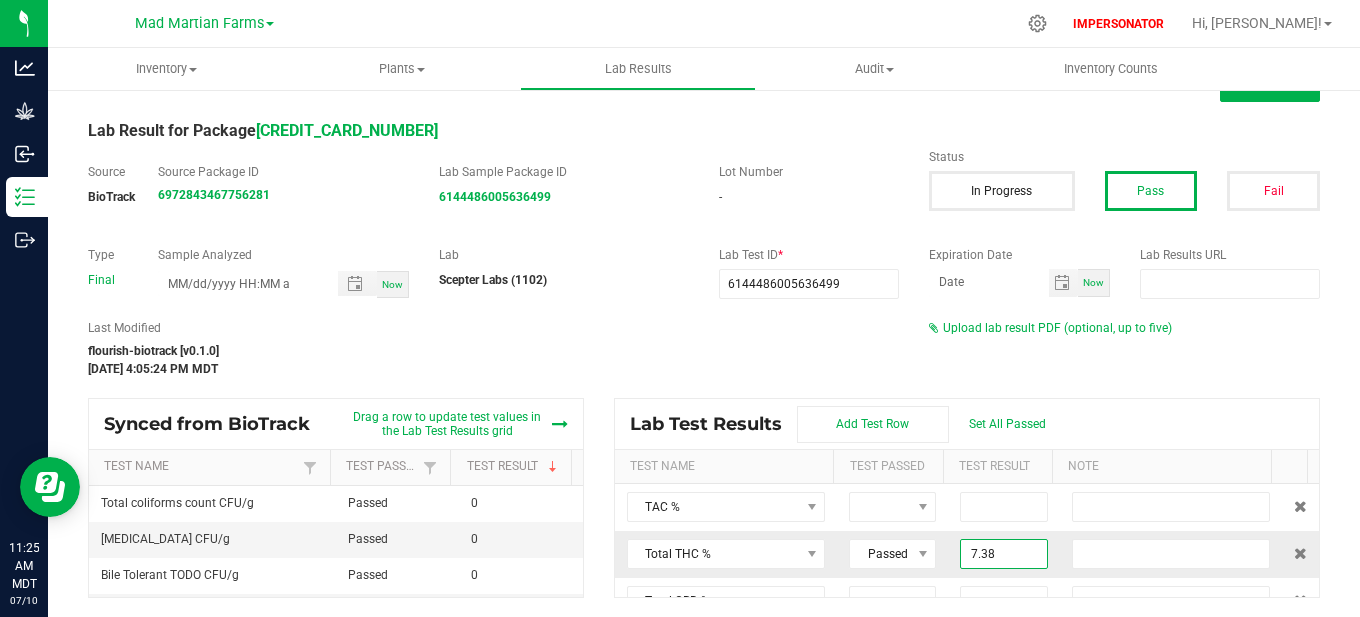 click on "7.38" at bounding box center [1003, 554] 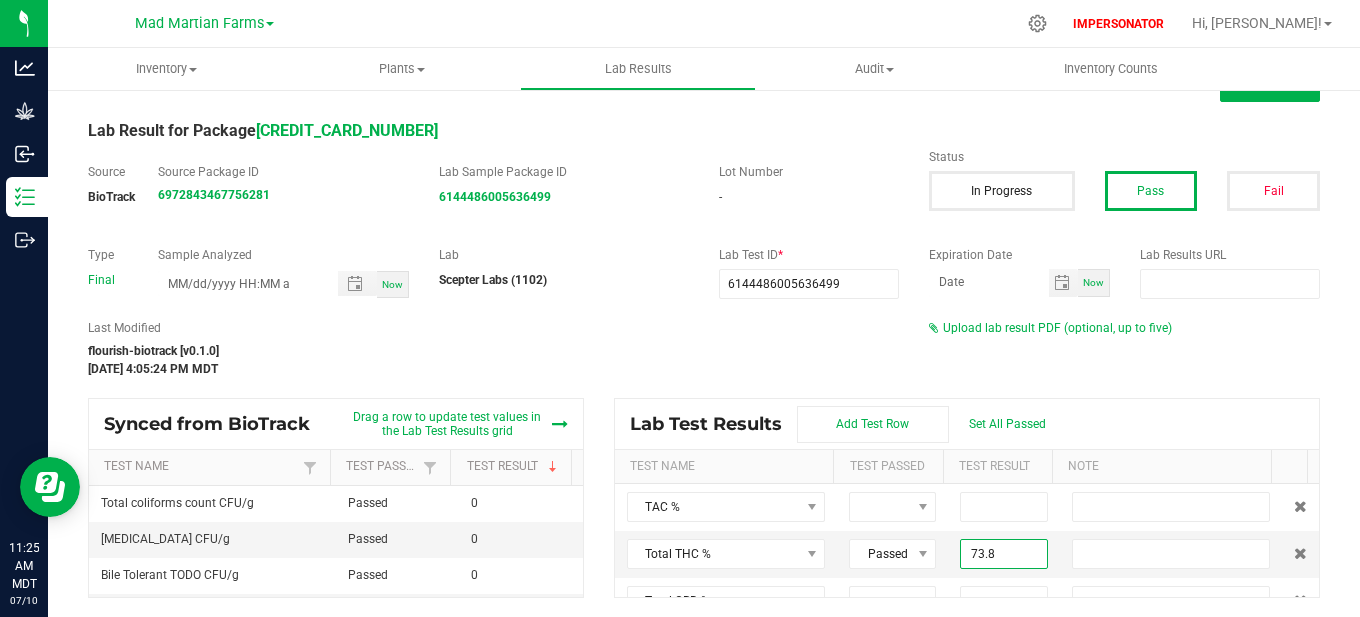 type on "73.8000" 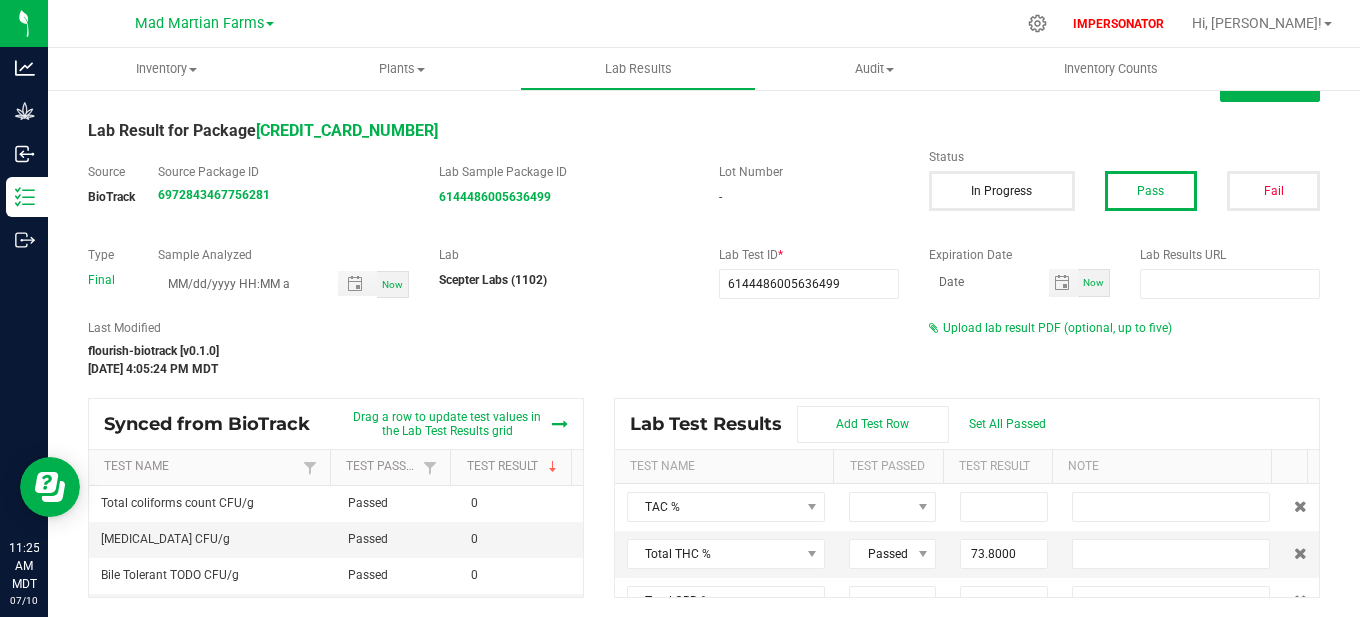click on "Lab Test Results   Add Test Row   Set All Passed" at bounding box center (967, 424) 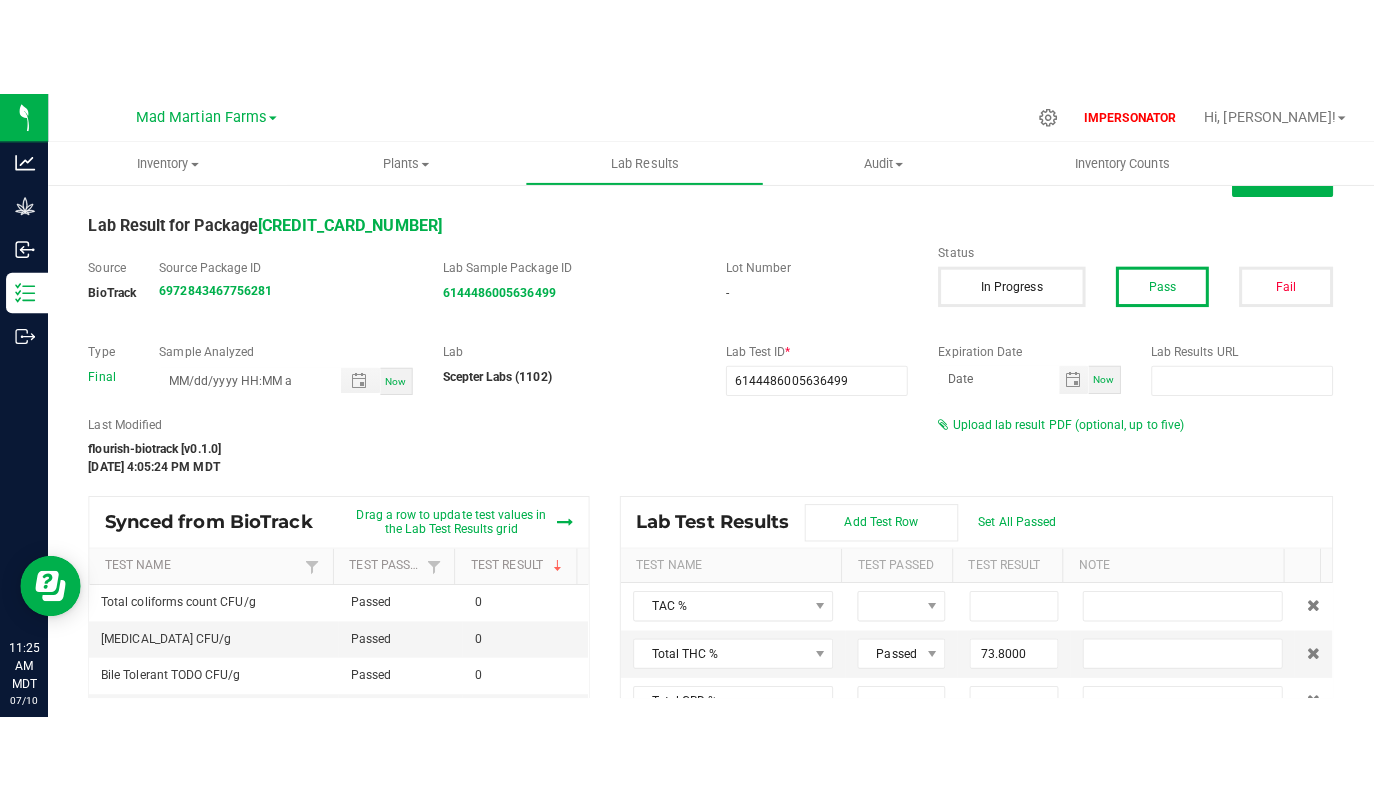 scroll, scrollTop: 0, scrollLeft: 0, axis: both 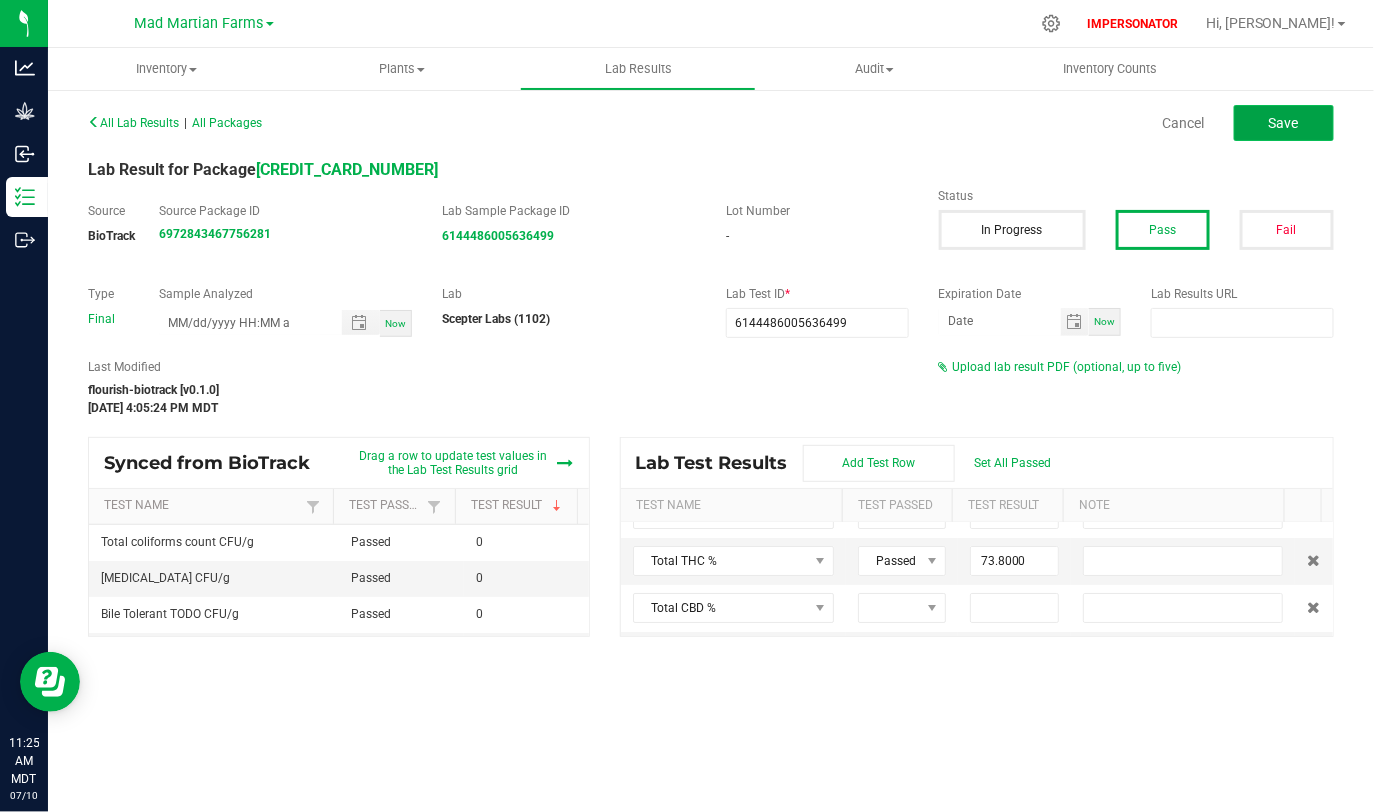 click on "Save" 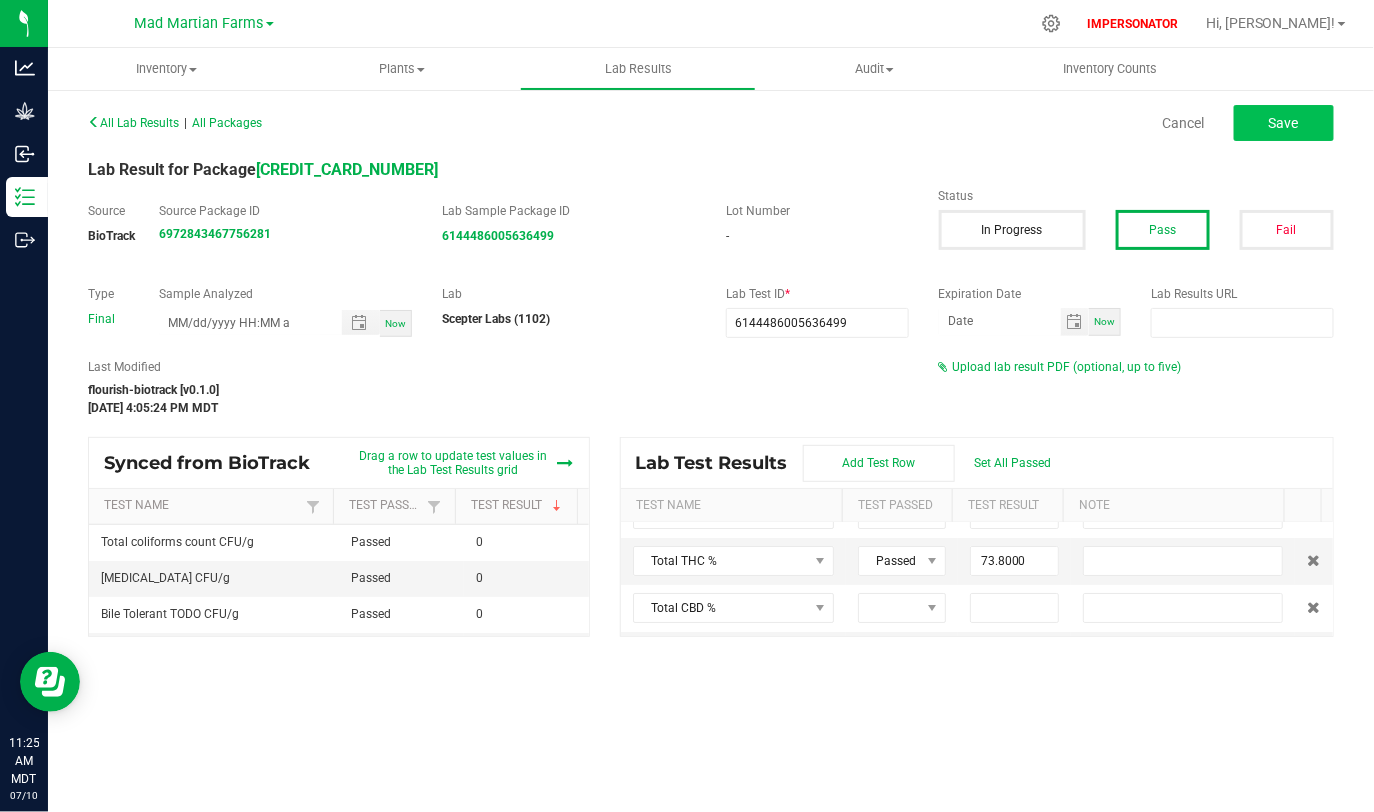 type on "73.8000" 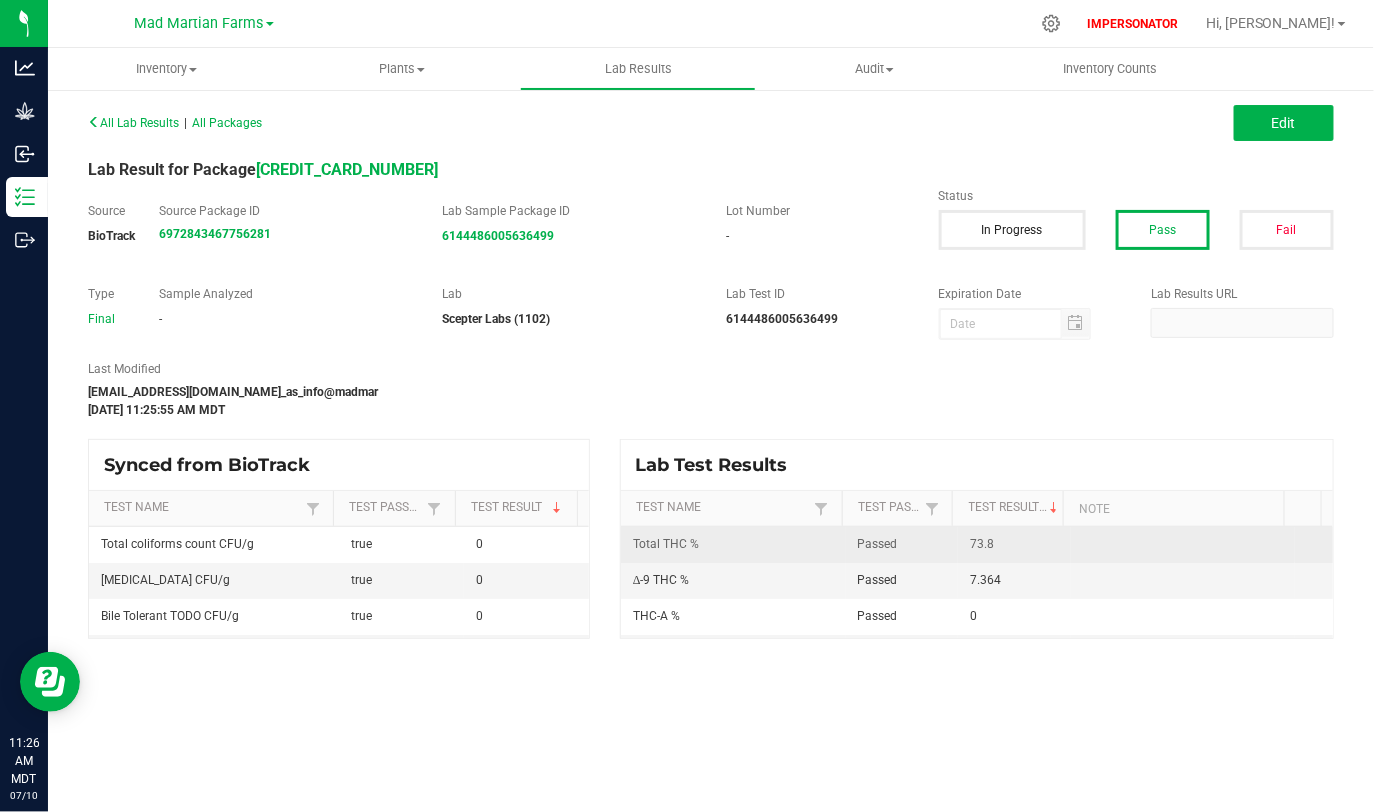 drag, startPoint x: 965, startPoint y: 543, endPoint x: 1052, endPoint y: 543, distance: 87 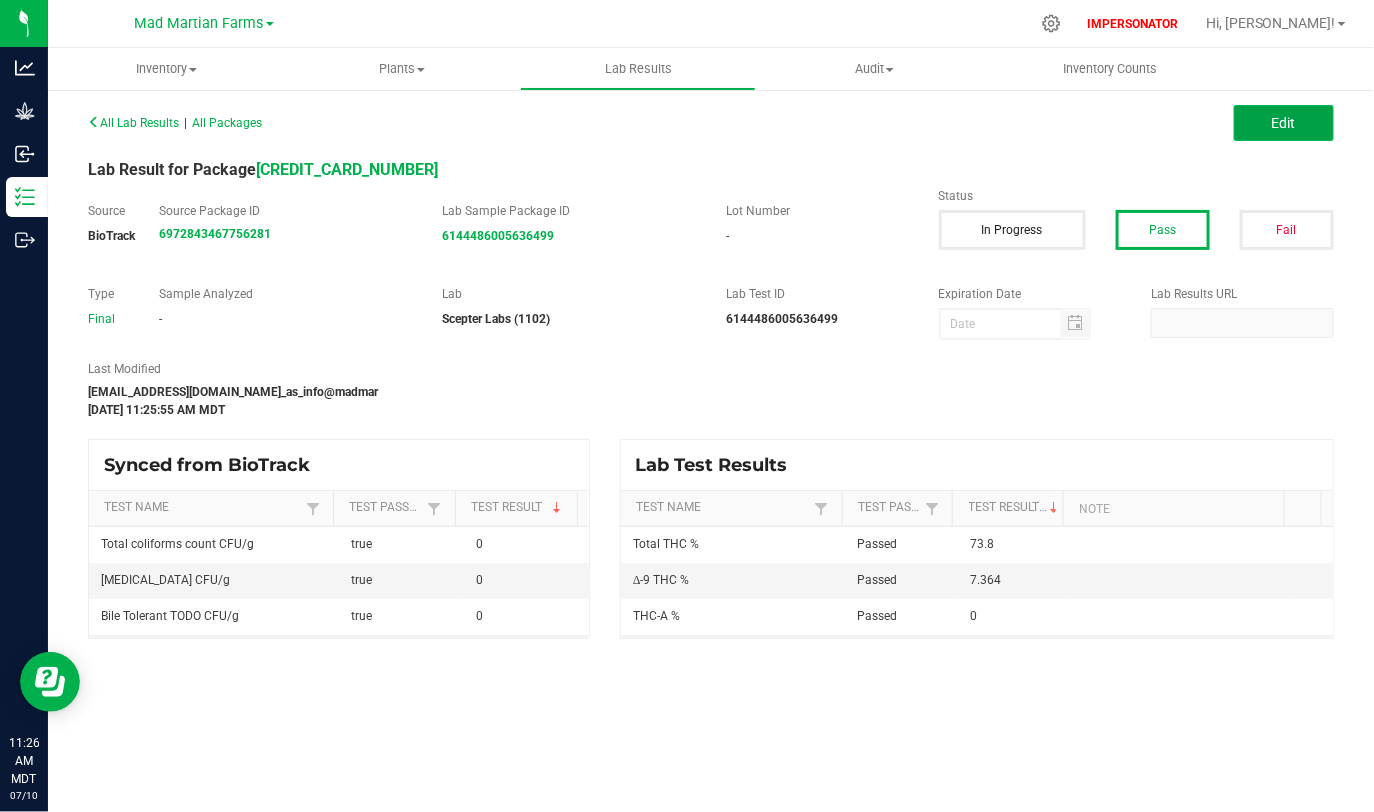 click on "Edit" at bounding box center [1284, 123] 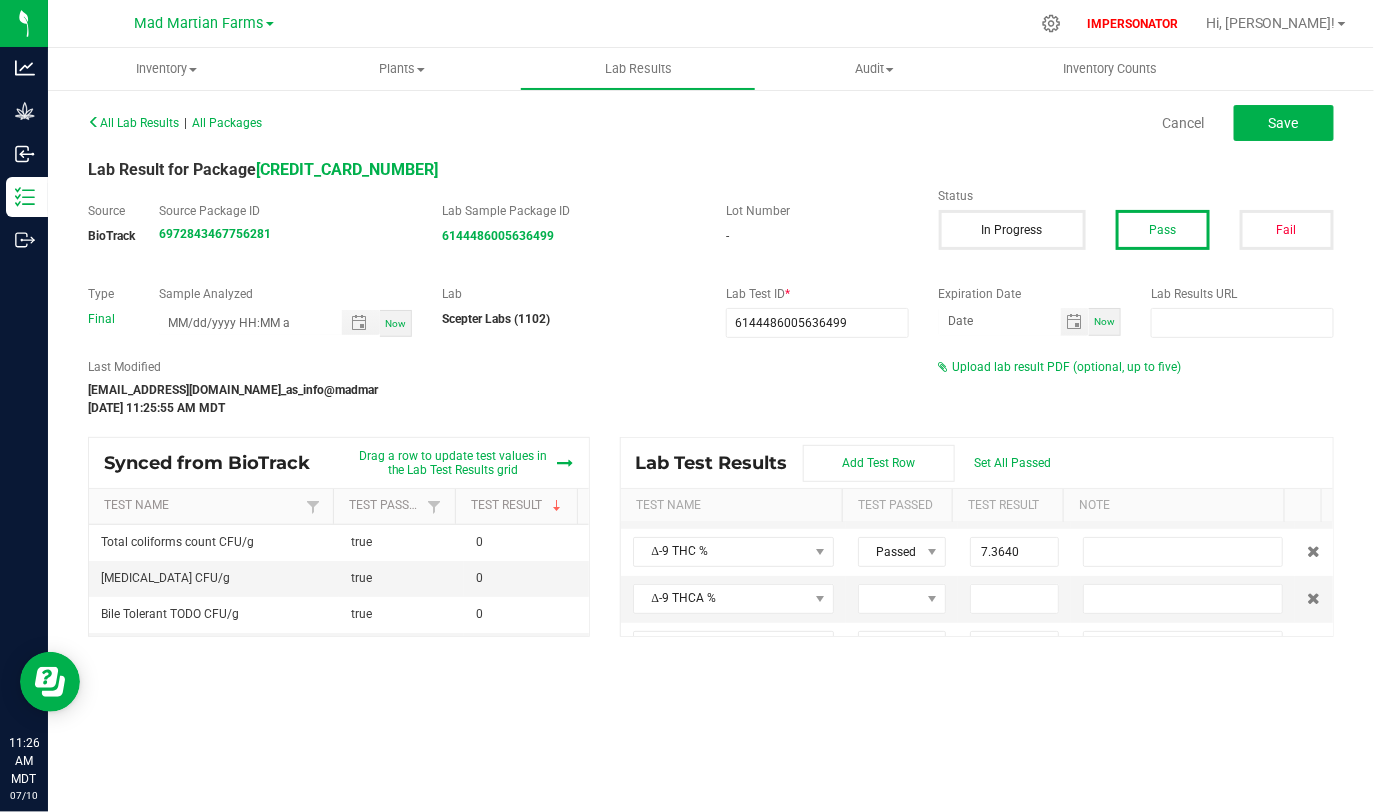 scroll, scrollTop: 256, scrollLeft: 0, axis: vertical 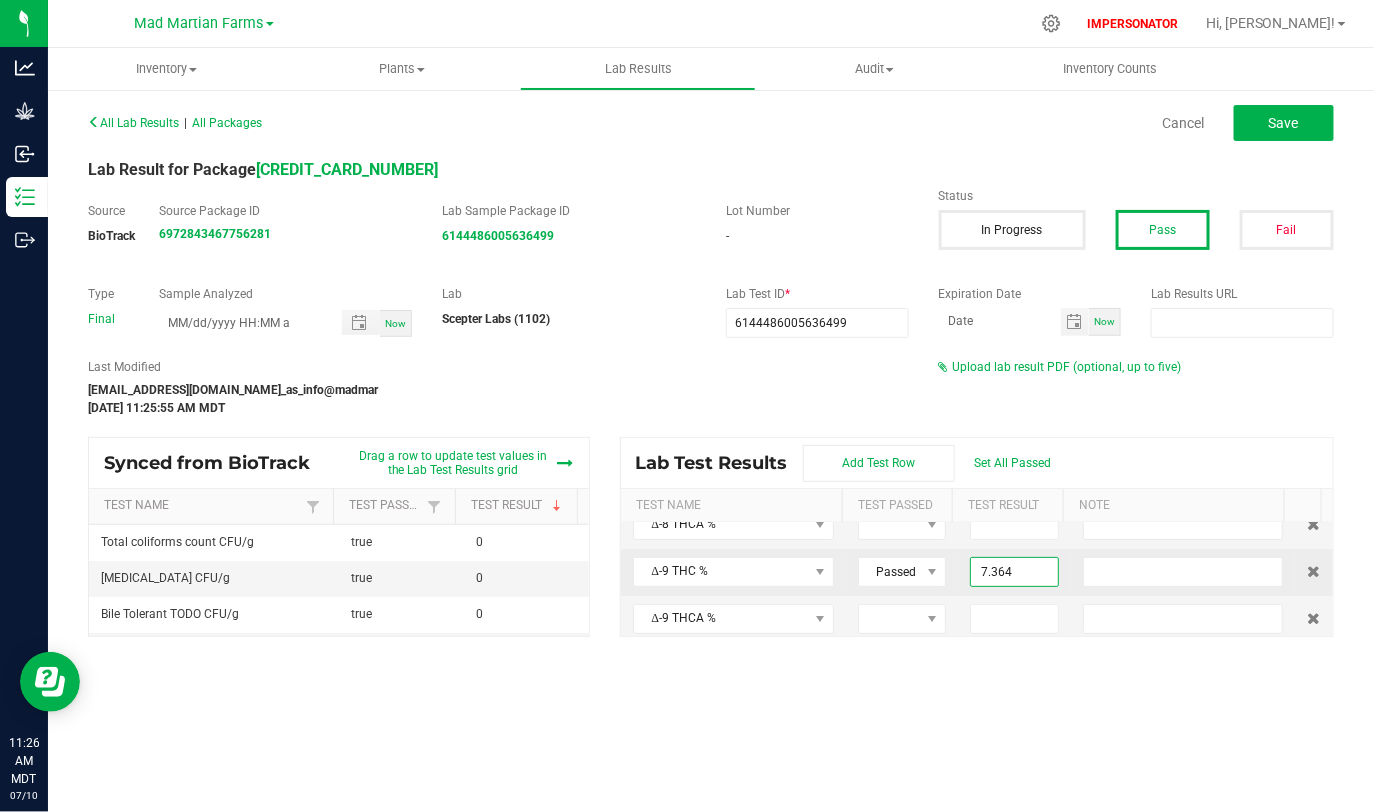 click on "7.364" at bounding box center [1014, 572] 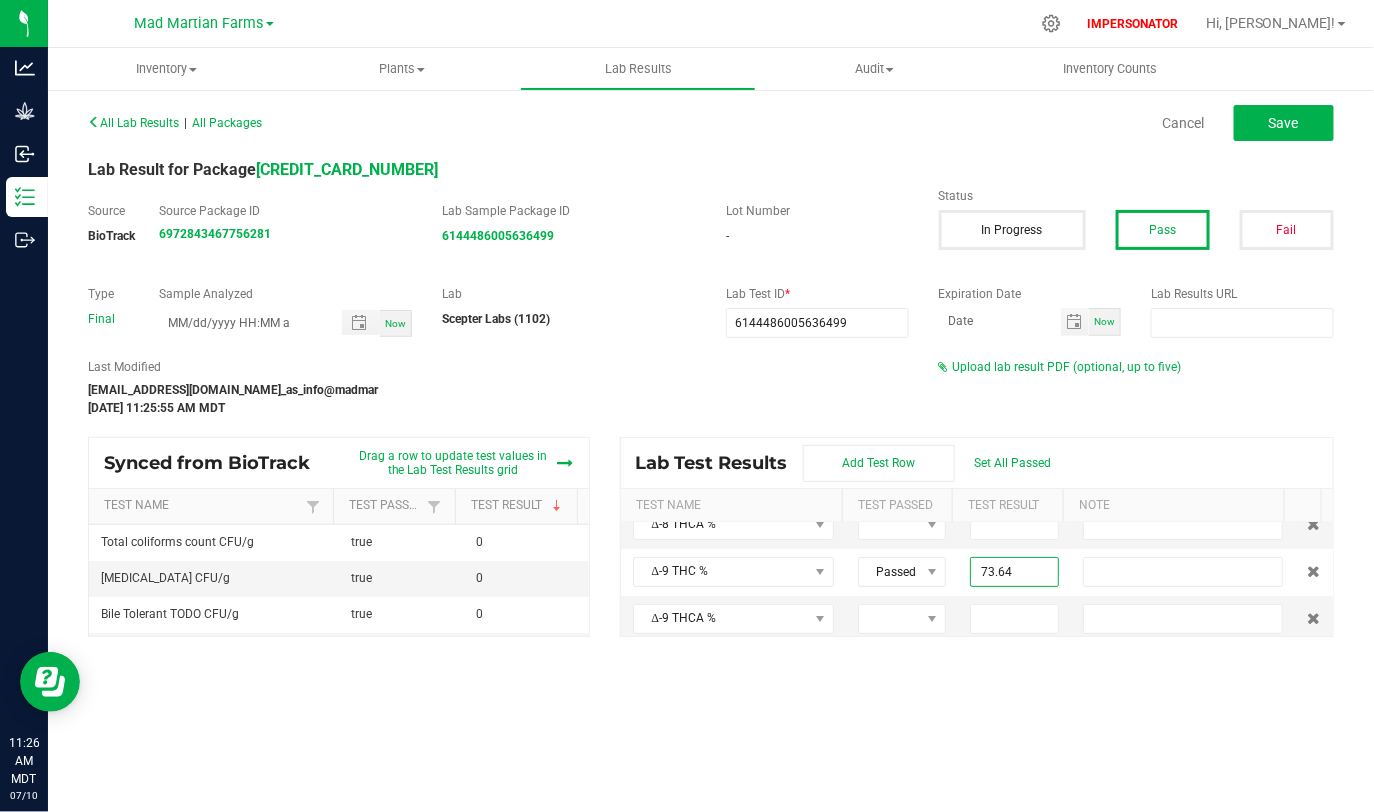 type on "73.6400" 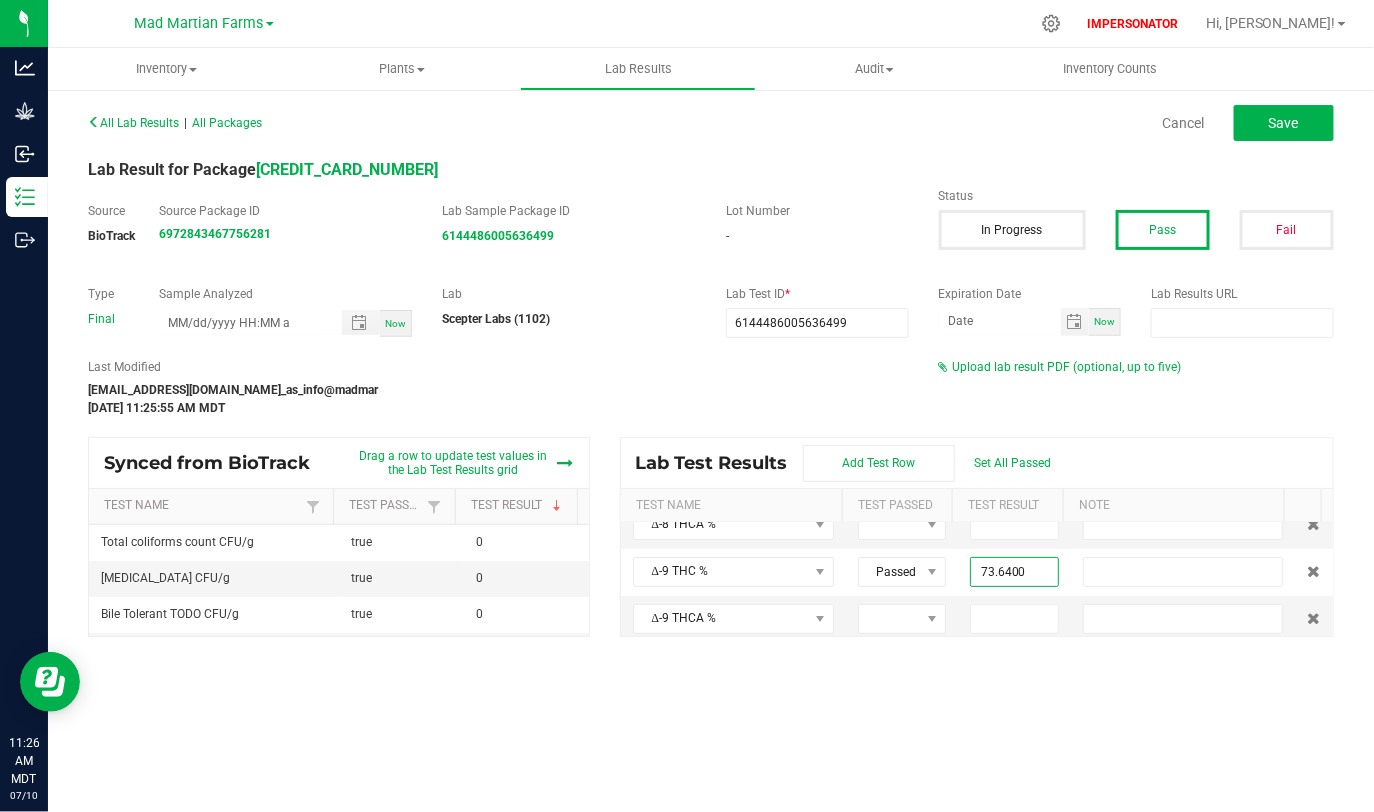 click on "Last Modified  cwestfall@flourishsoftware.com_as_info@madmar Jul 10, 2025 11:25:55 AM MDT  Upload lab result PDF (optional, up to five)" at bounding box center (711, 387) 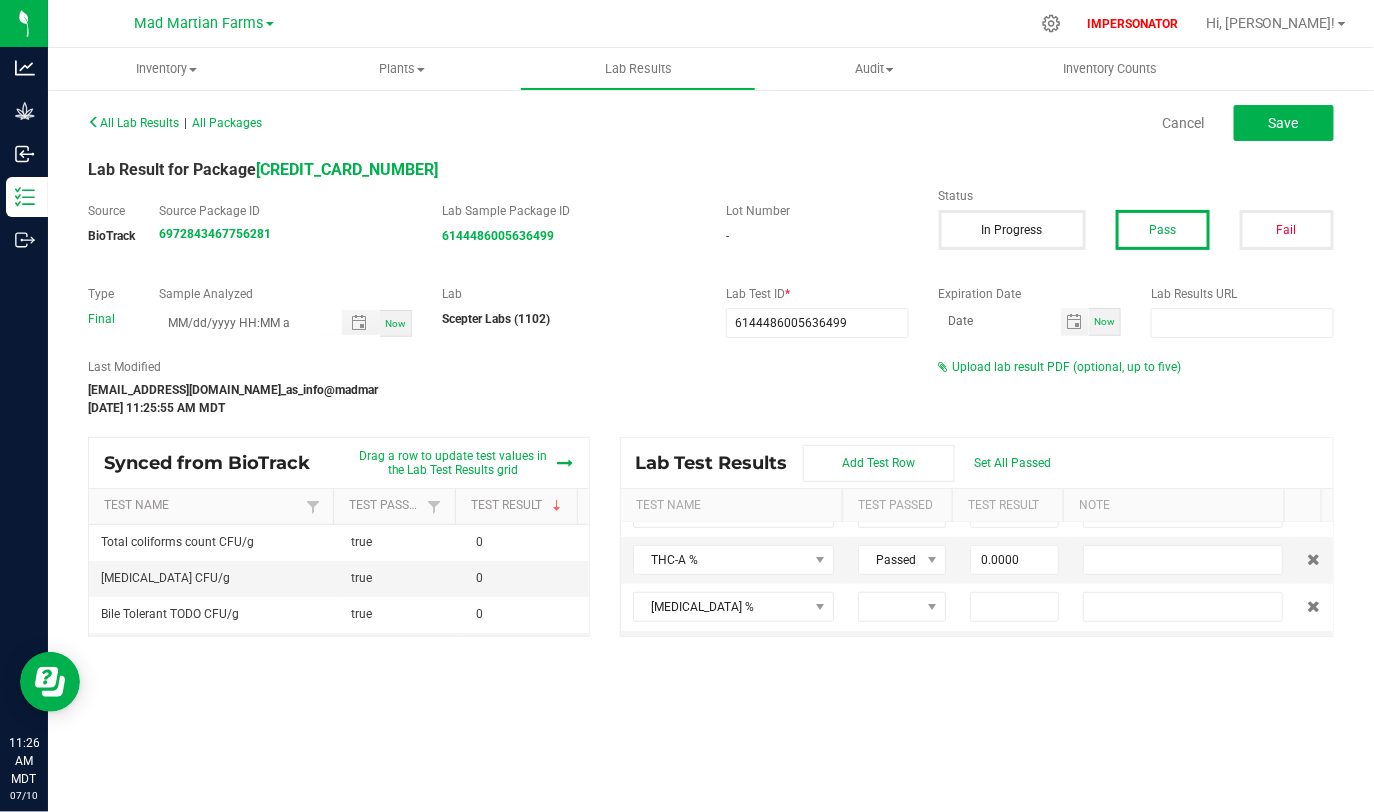 scroll, scrollTop: 563, scrollLeft: 0, axis: vertical 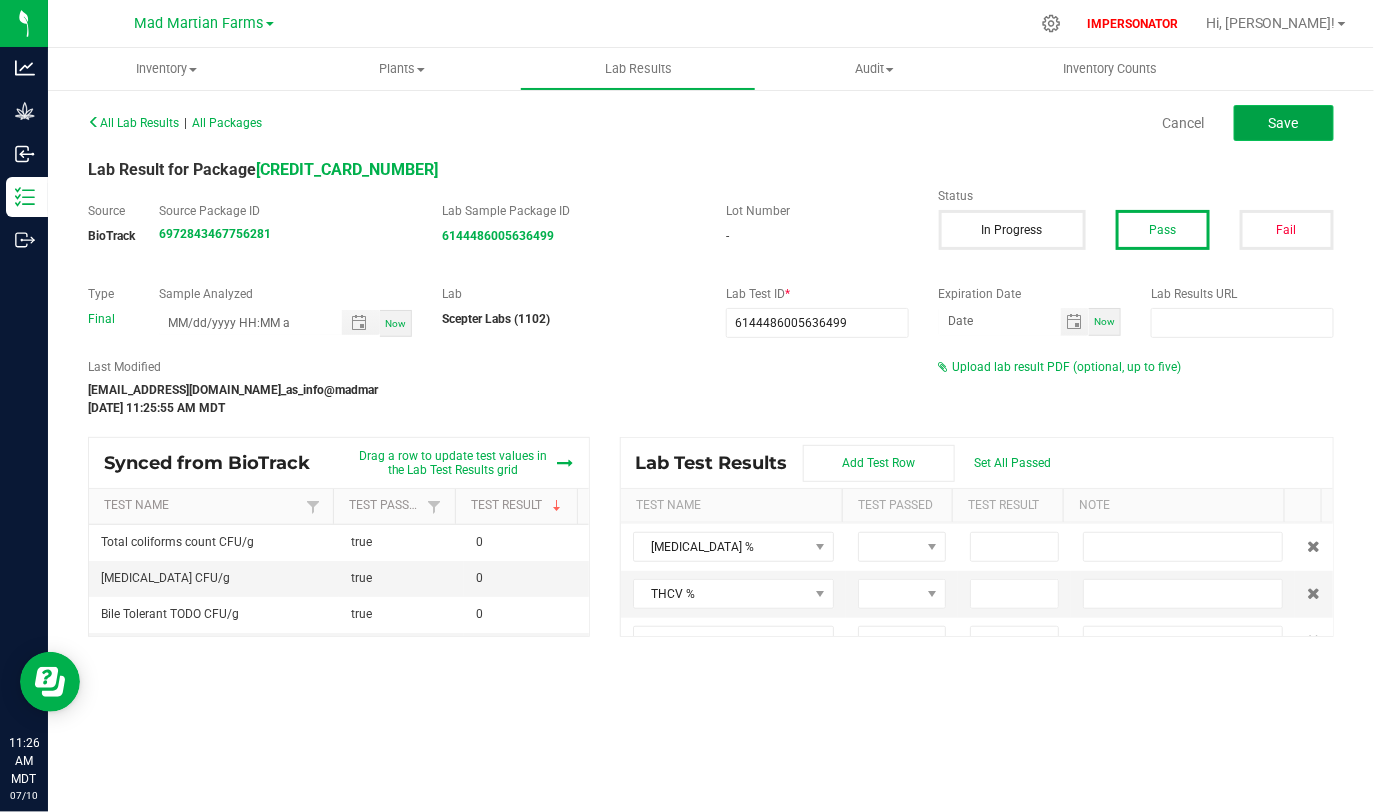 click on "Save" 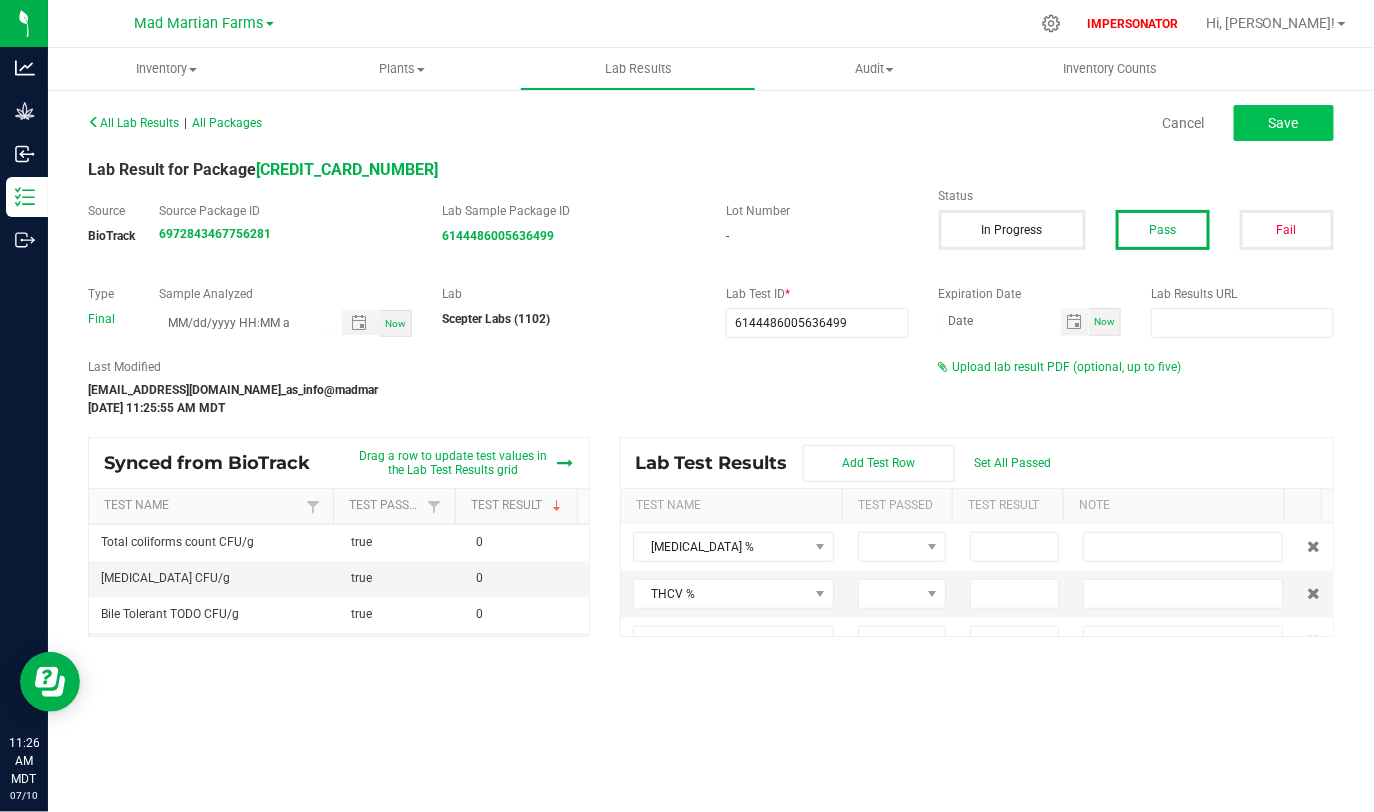 type on "73.8000" 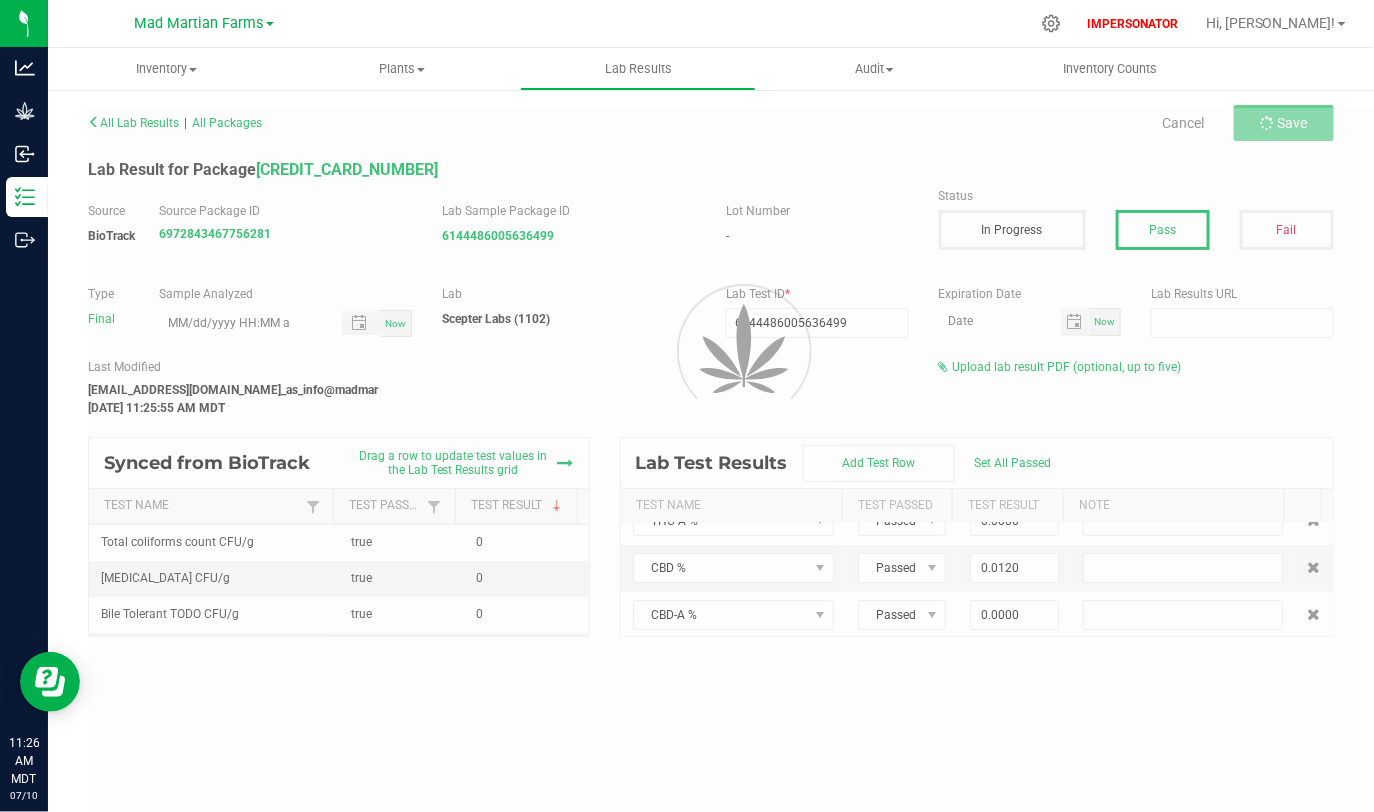 scroll, scrollTop: 67, scrollLeft: 0, axis: vertical 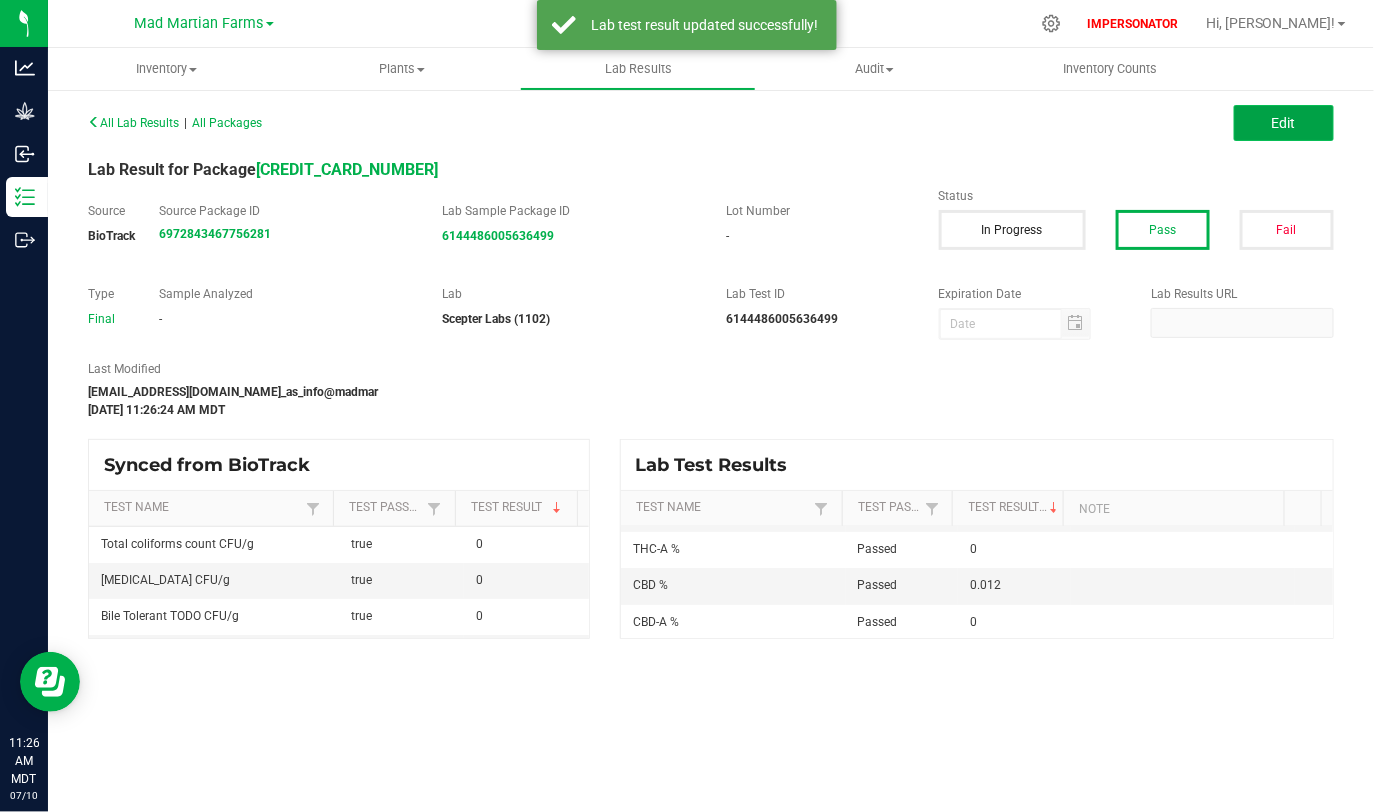 click on "Edit" at bounding box center (1284, 123) 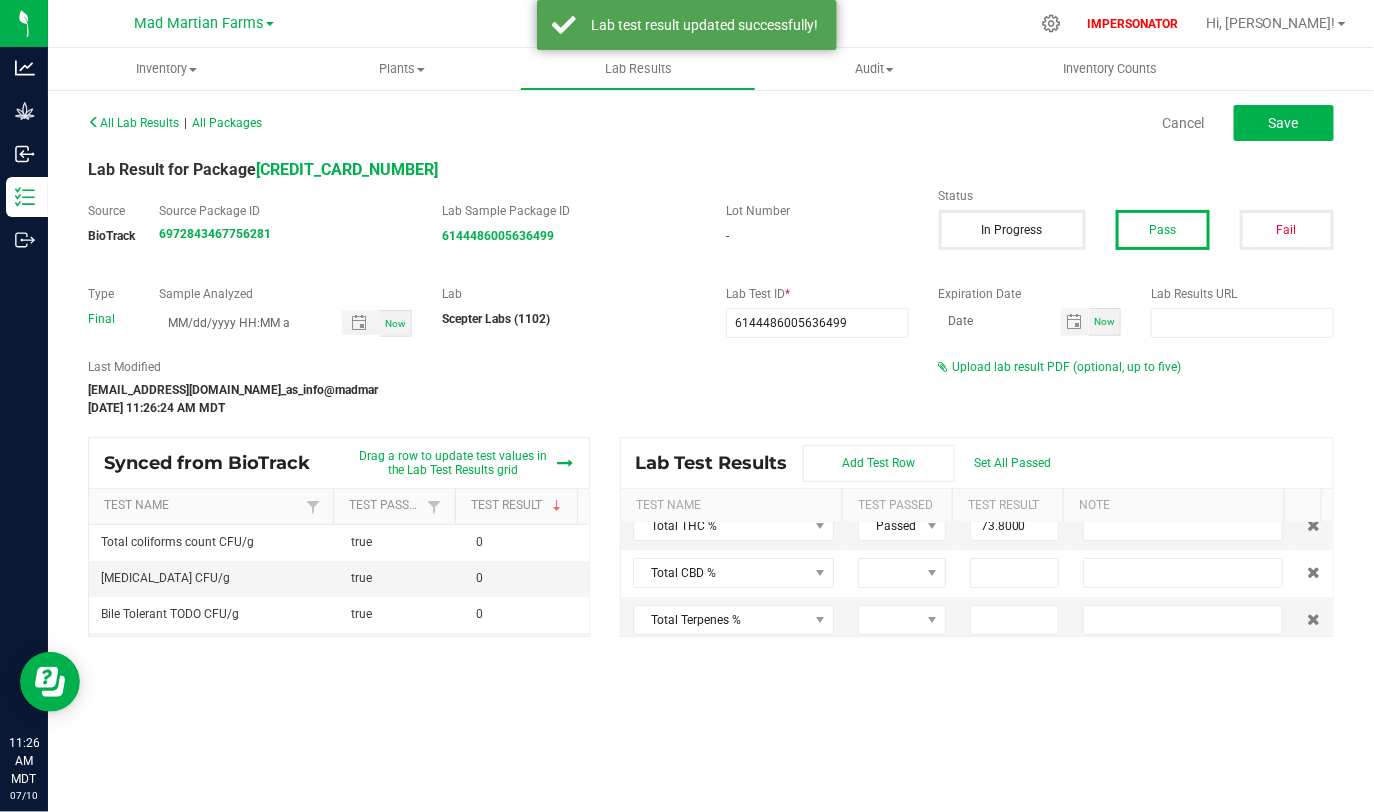 scroll, scrollTop: 563, scrollLeft: 0, axis: vertical 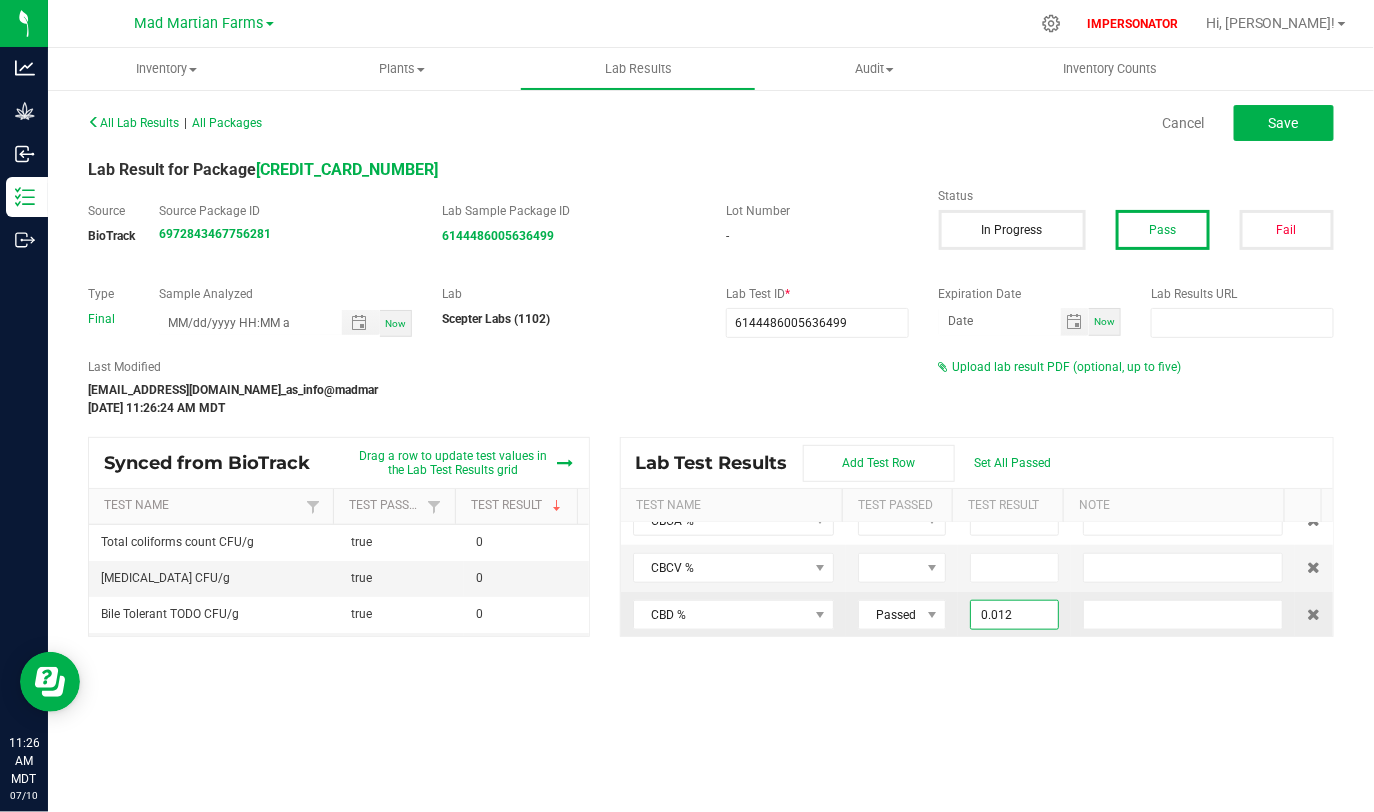 click on "0.012" at bounding box center [1014, 615] 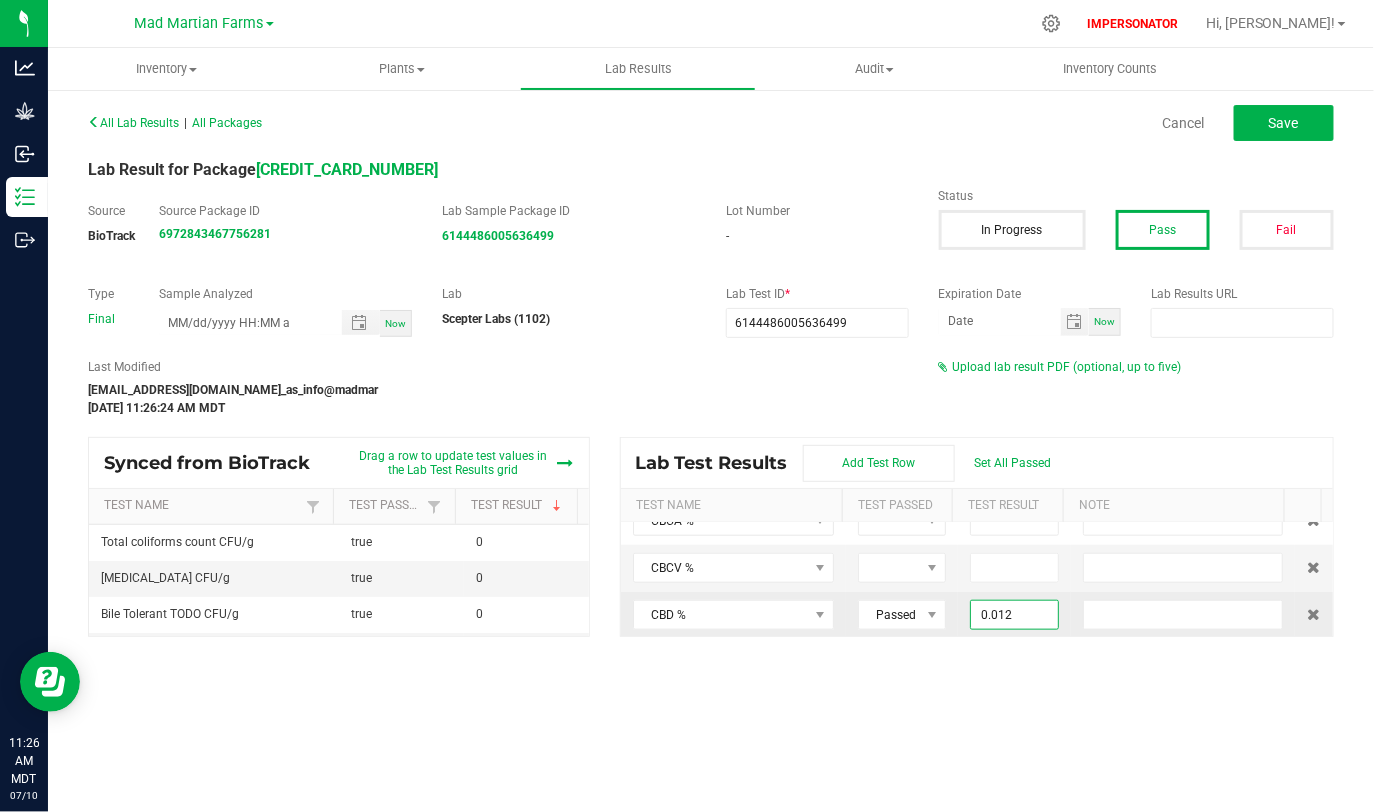 click on "0.012" at bounding box center [1014, 615] 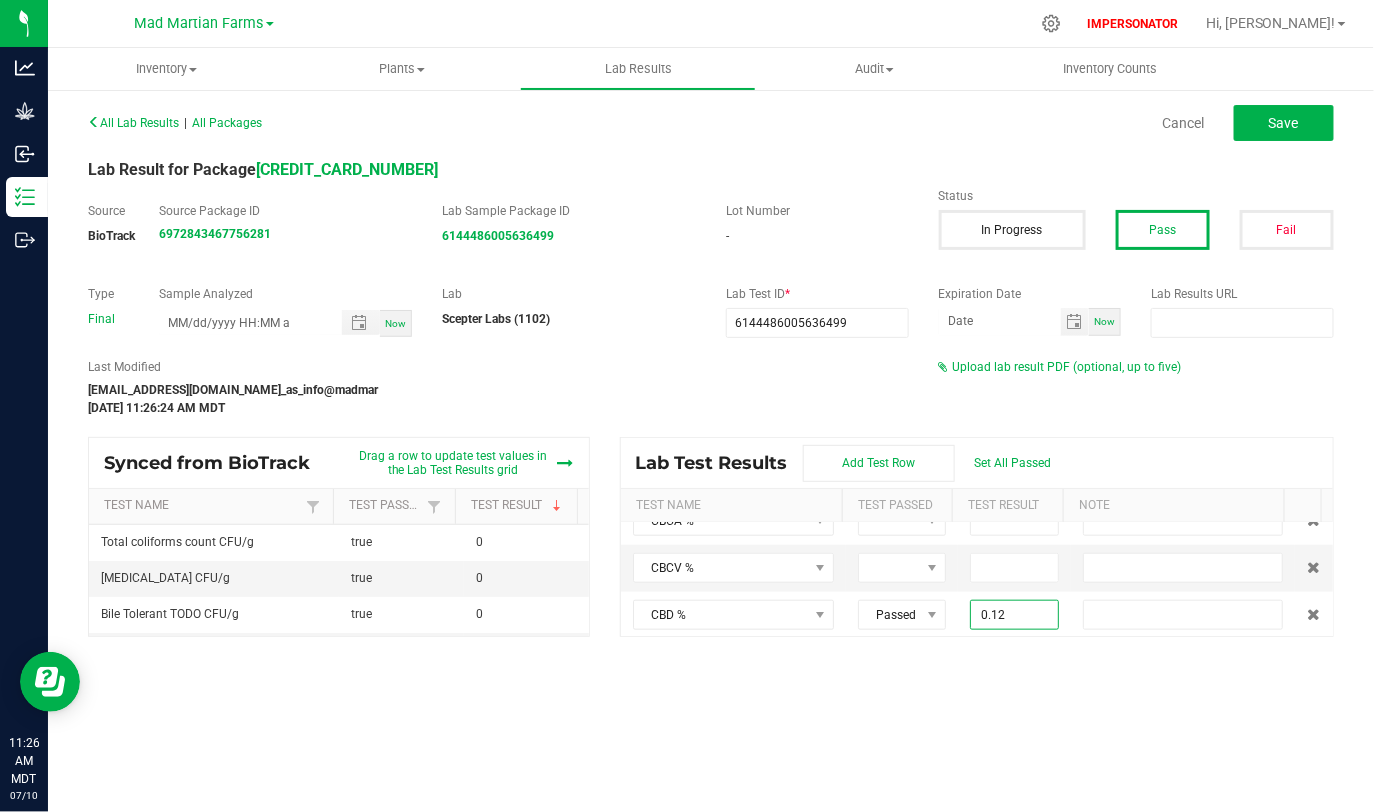 type on "0.1200" 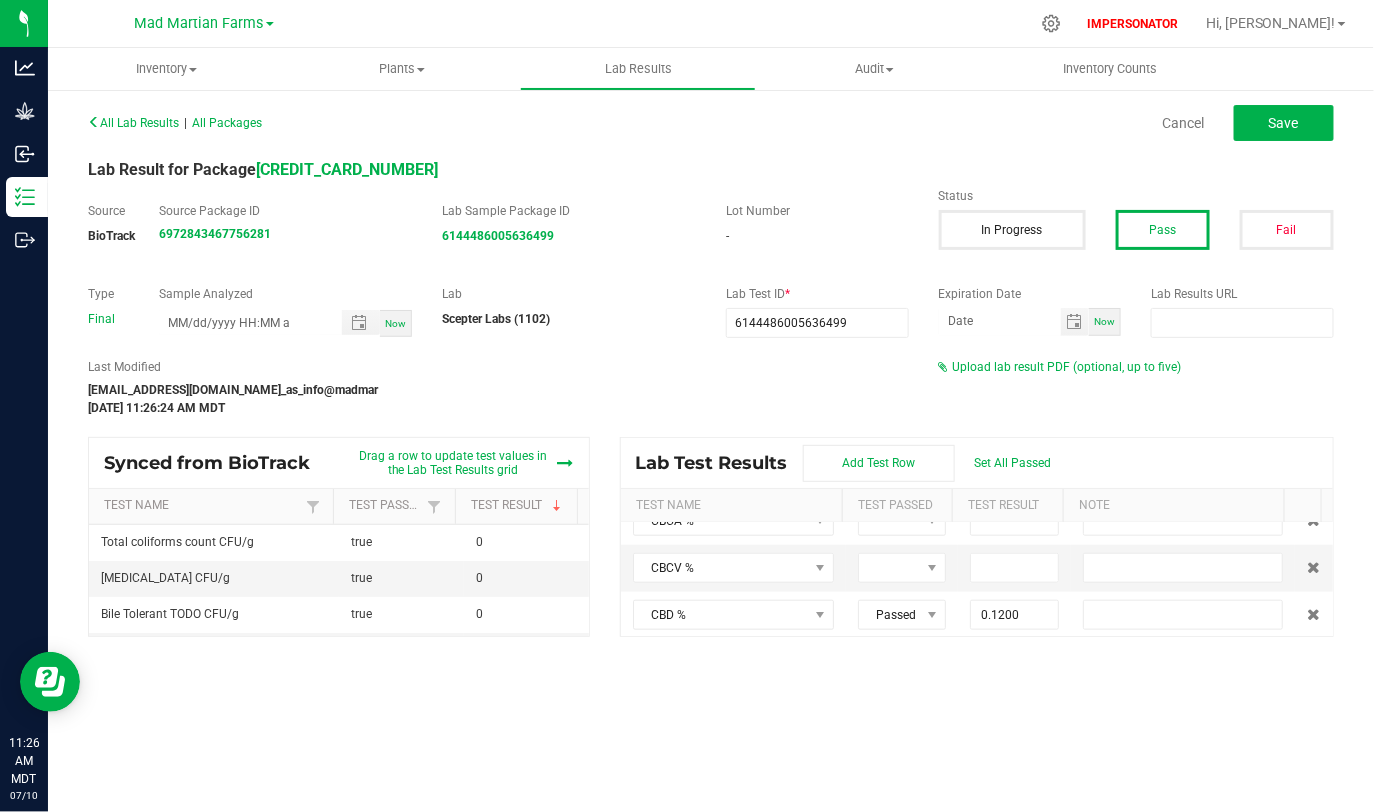 click on "Inventory
All packages
All inventory
Waste log
Create inventory
Plants
All plants
Waste log" at bounding box center (711, 430) 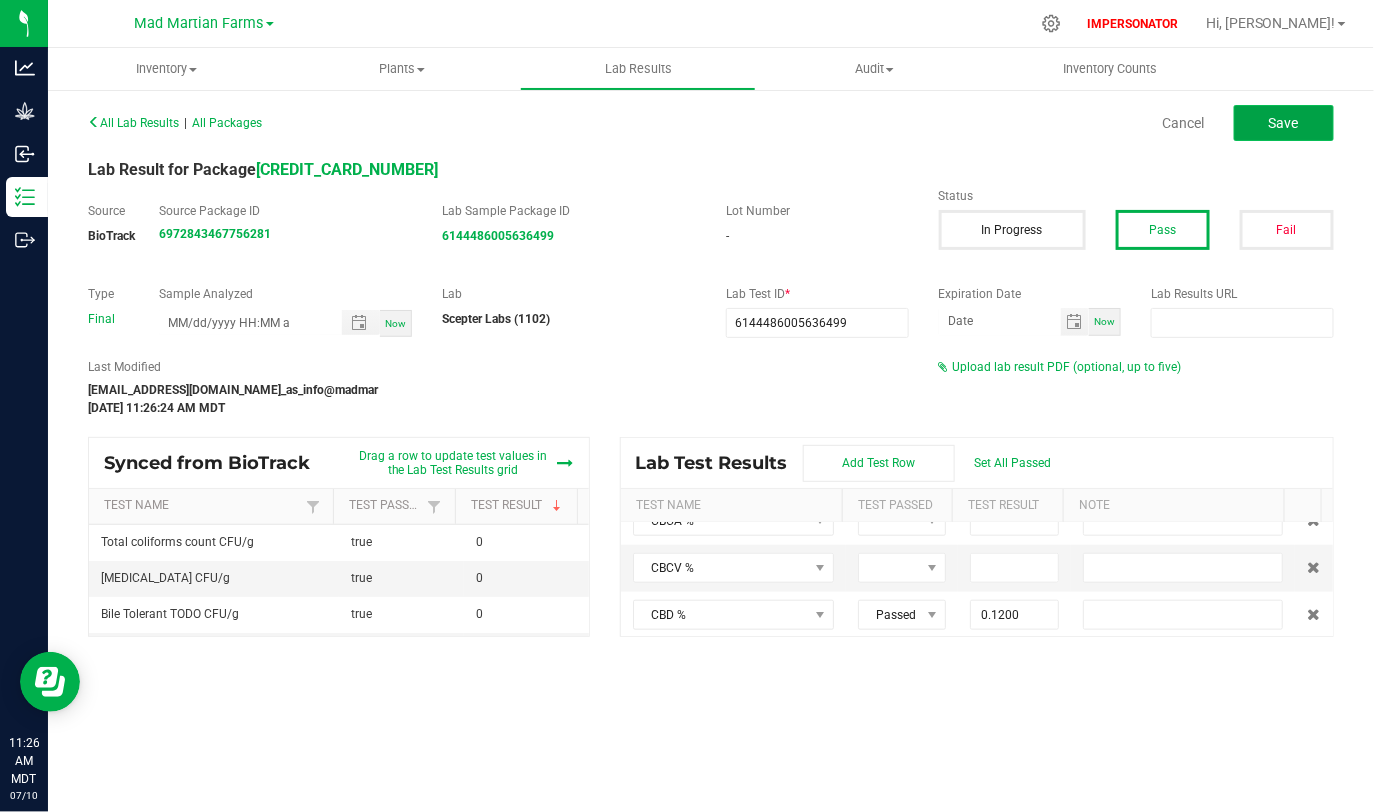 click on "Save" 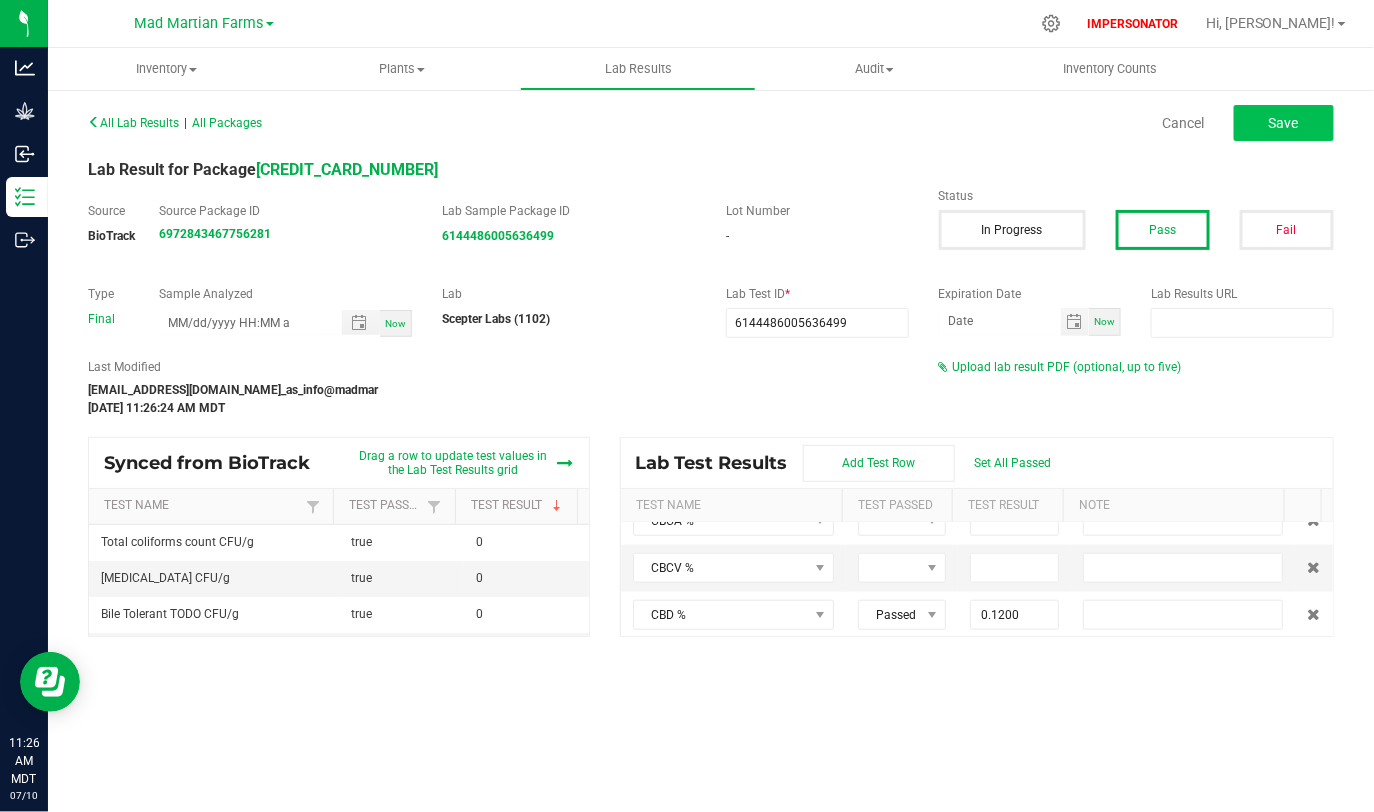 type on "73.8000" 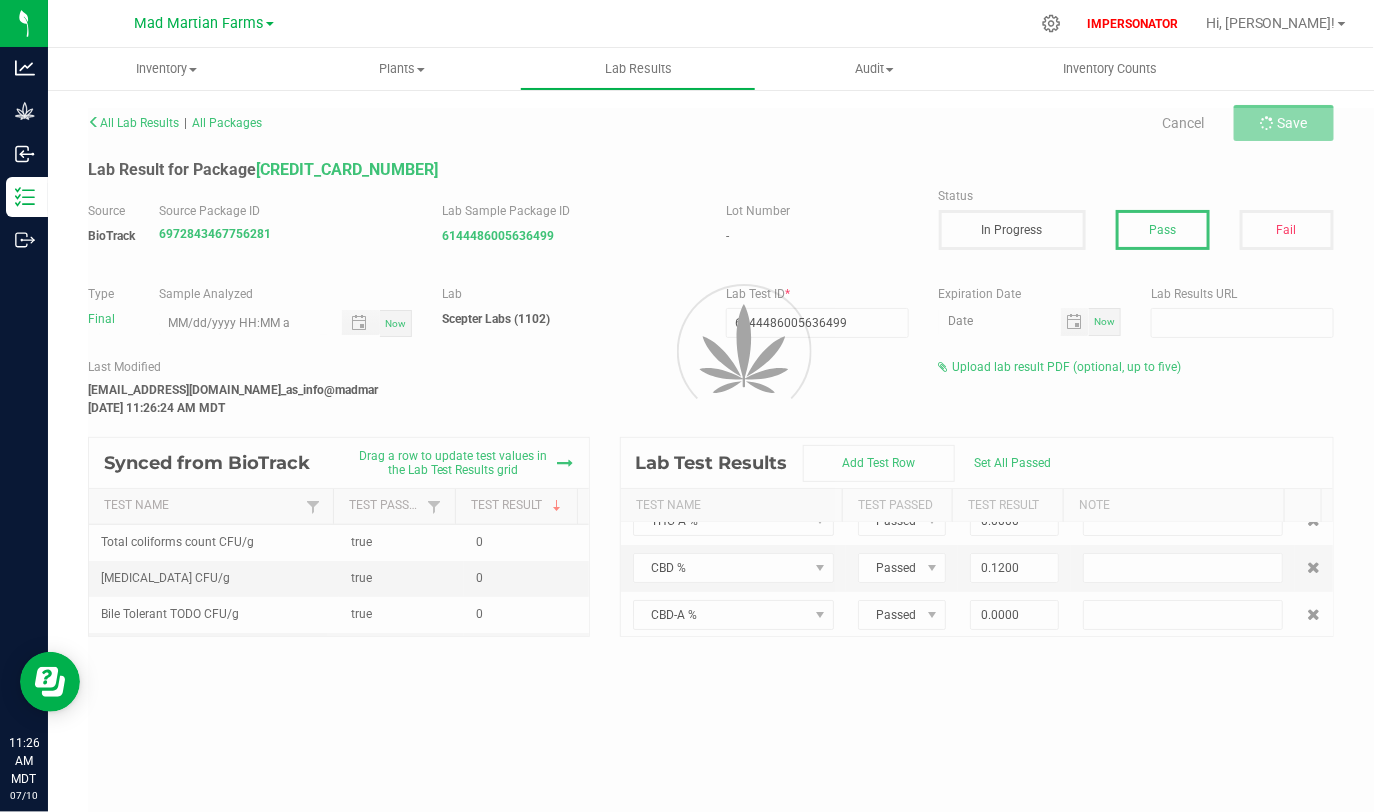 scroll, scrollTop: 67, scrollLeft: 0, axis: vertical 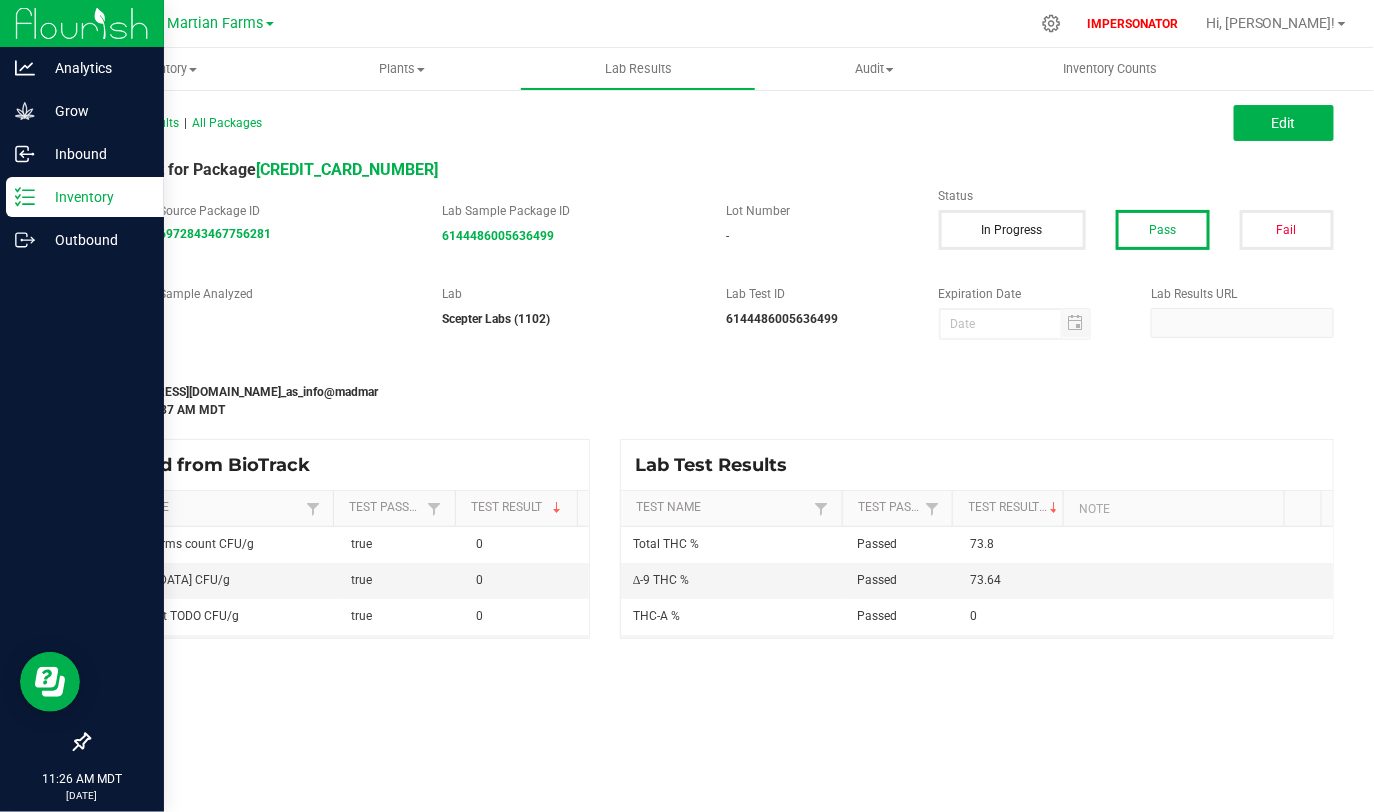 click on "Inventory" at bounding box center [95, 197] 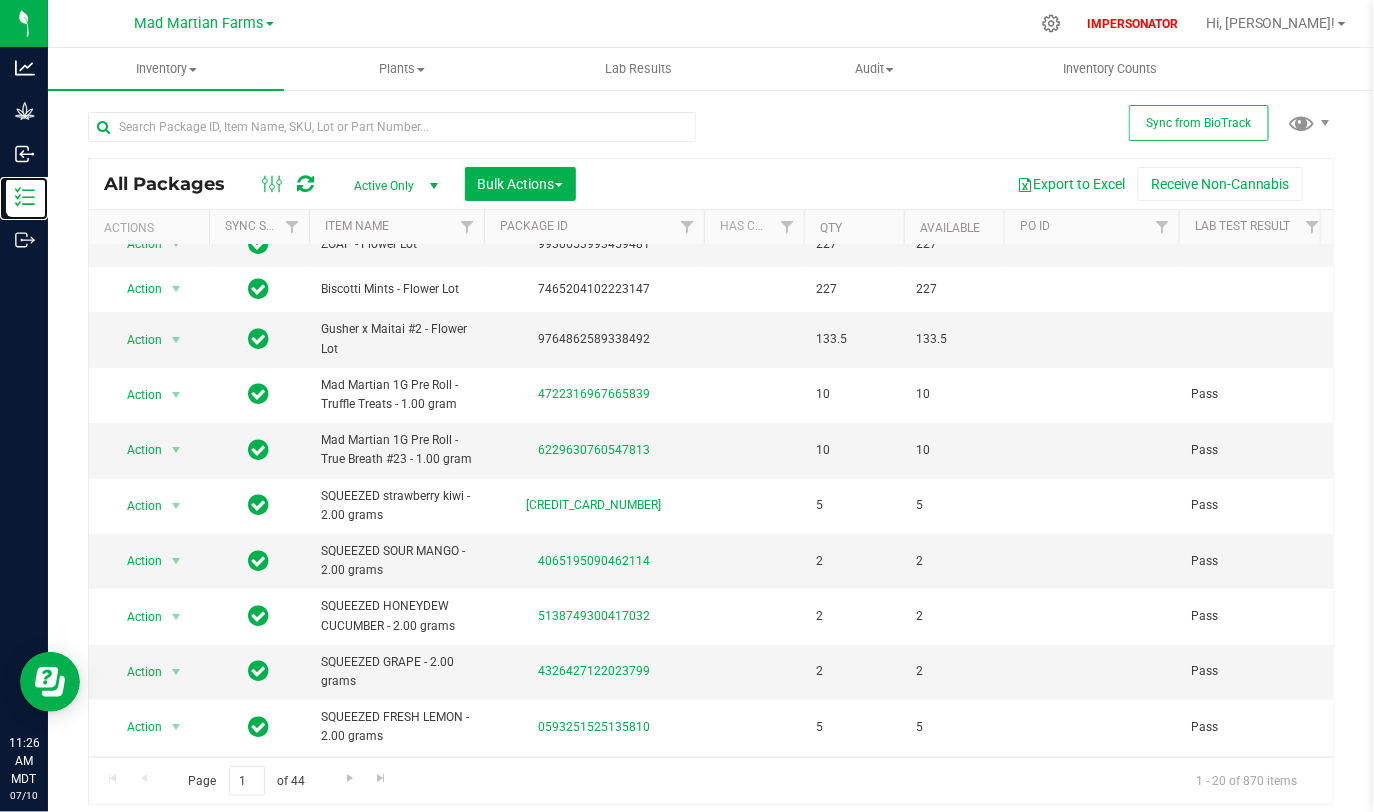 scroll, scrollTop: 0, scrollLeft: 0, axis: both 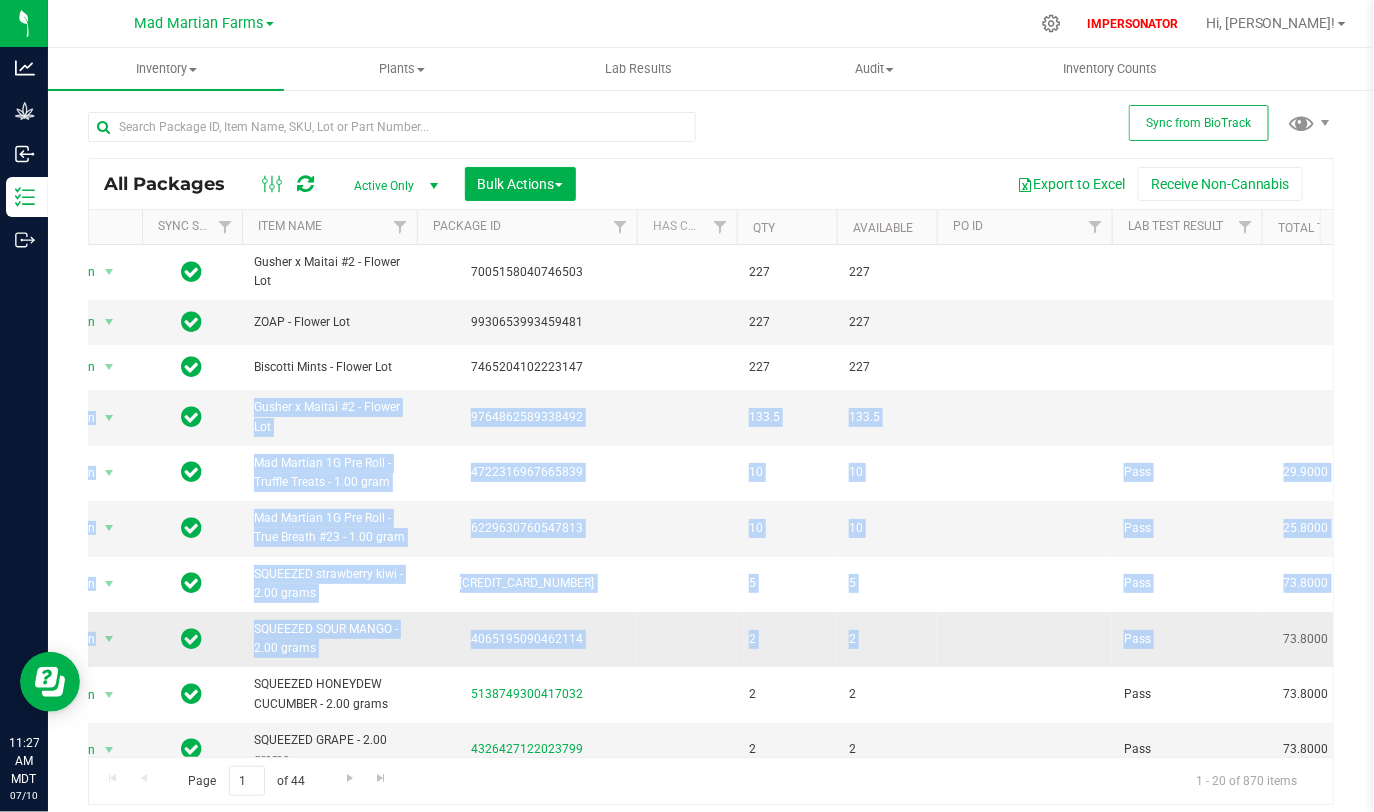 drag, startPoint x: 1318, startPoint y: 361, endPoint x: 1292, endPoint y: 616, distance: 256.32205 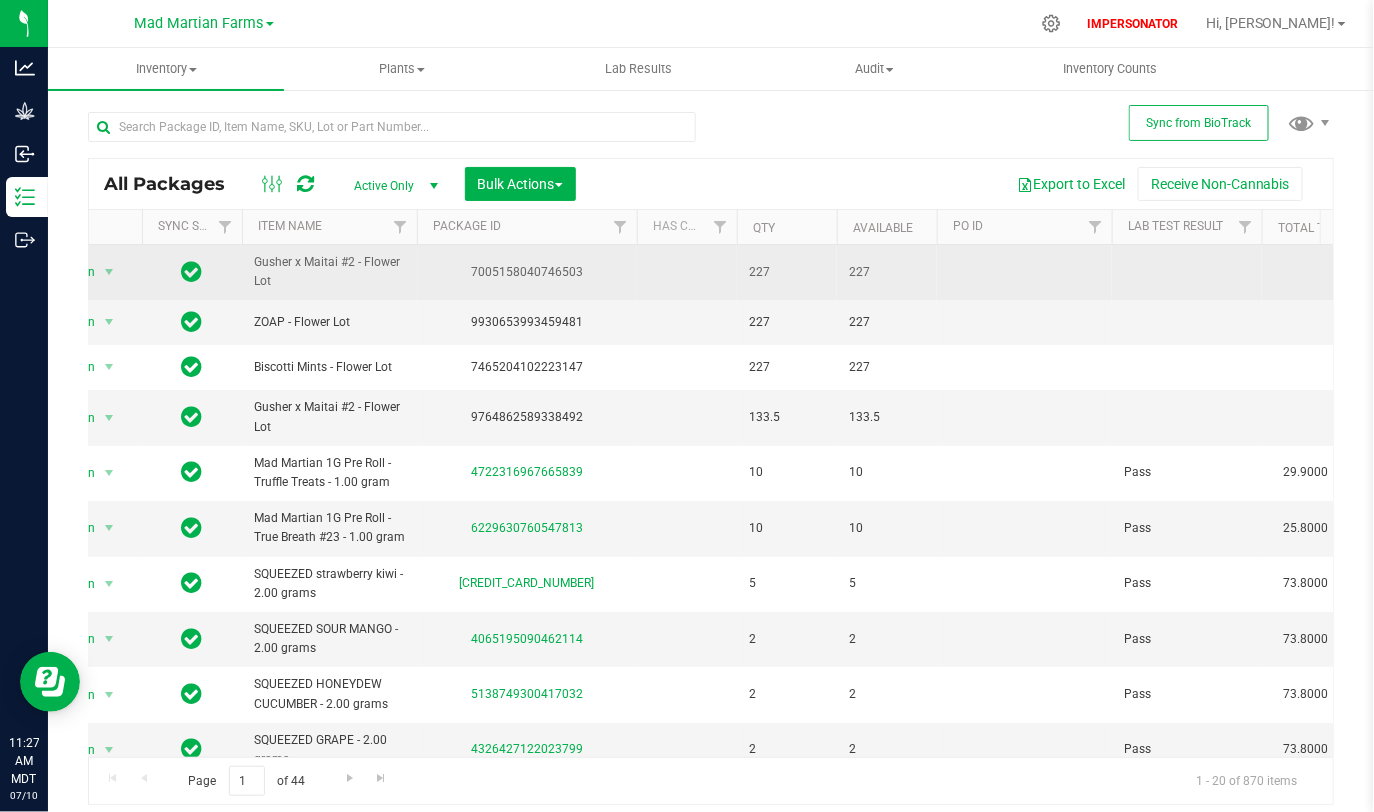 click at bounding box center [1024, 272] 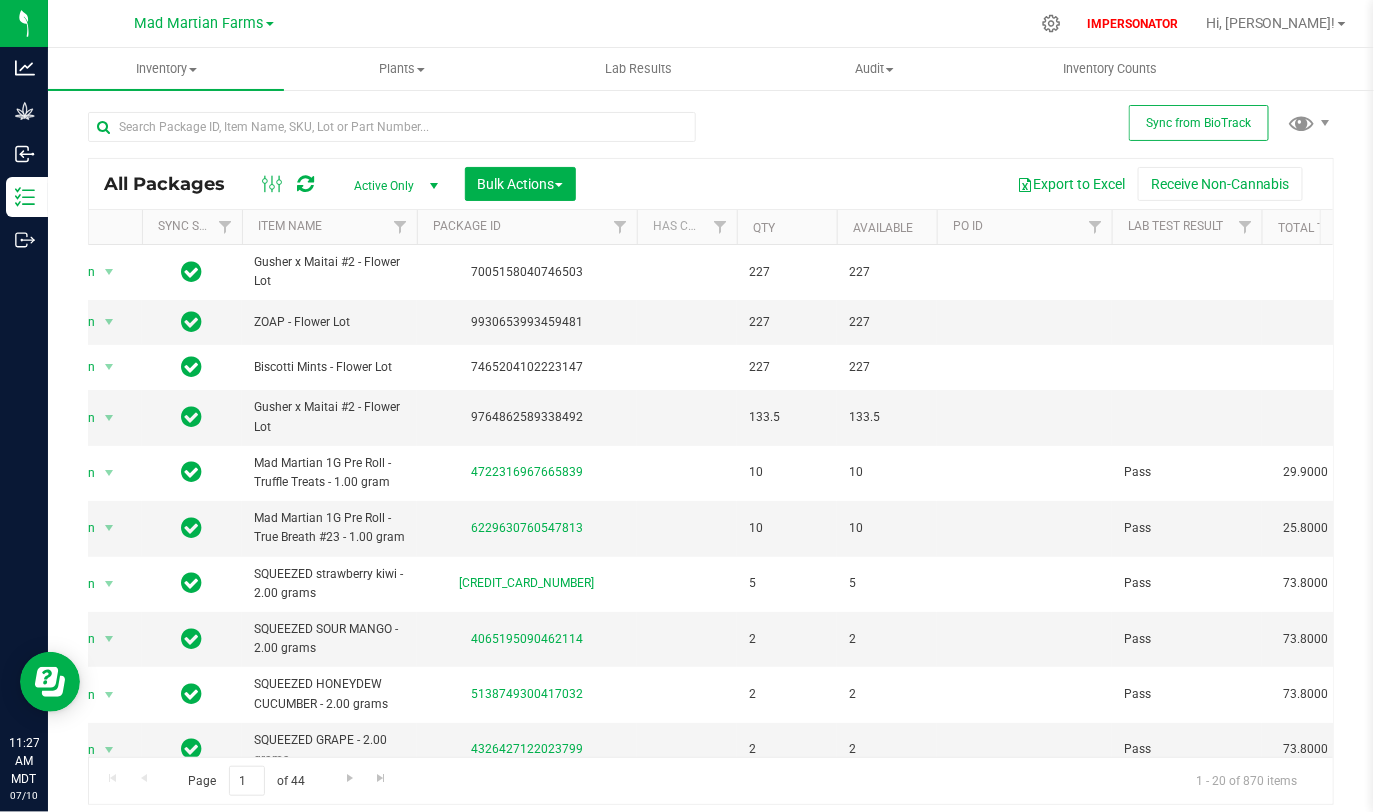 scroll, scrollTop: 0, scrollLeft: 0, axis: both 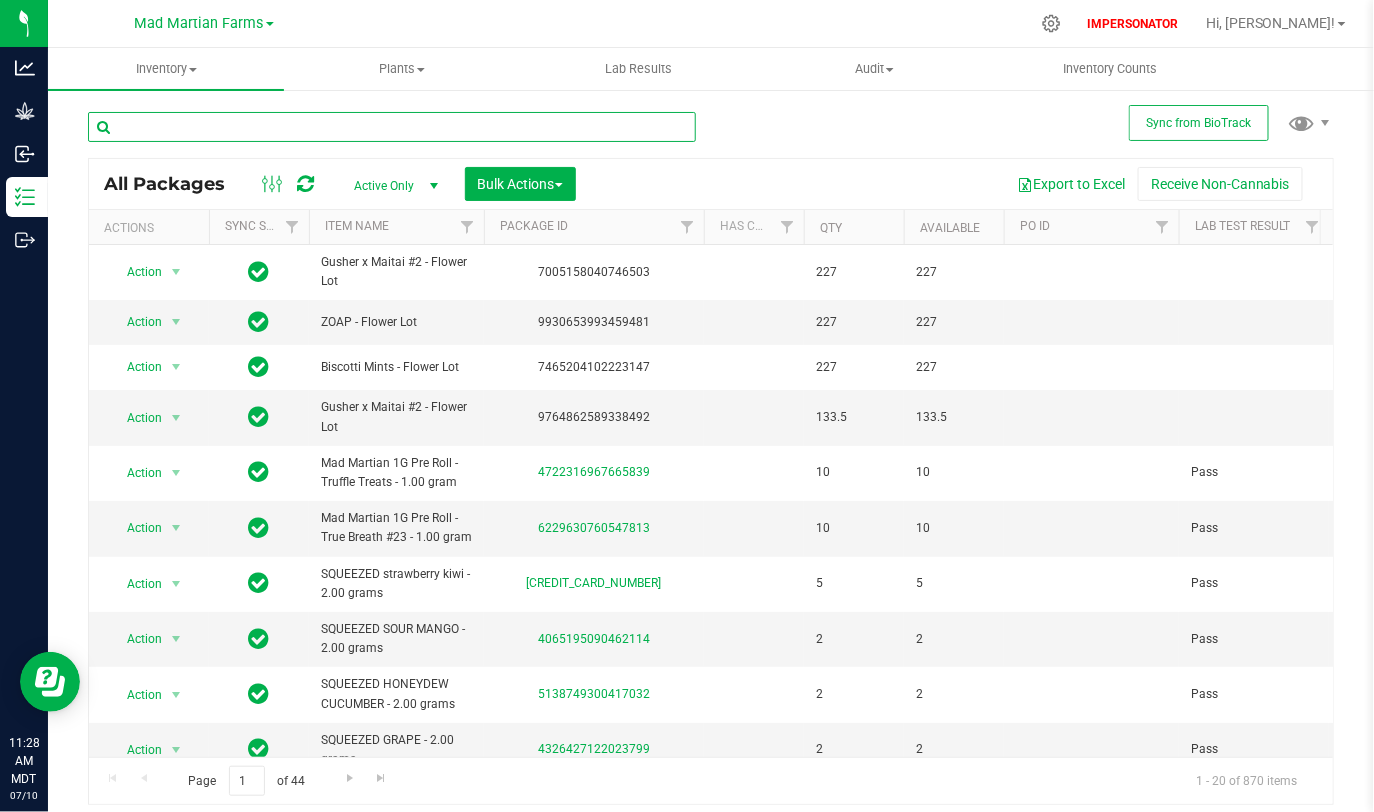 click at bounding box center [392, 127] 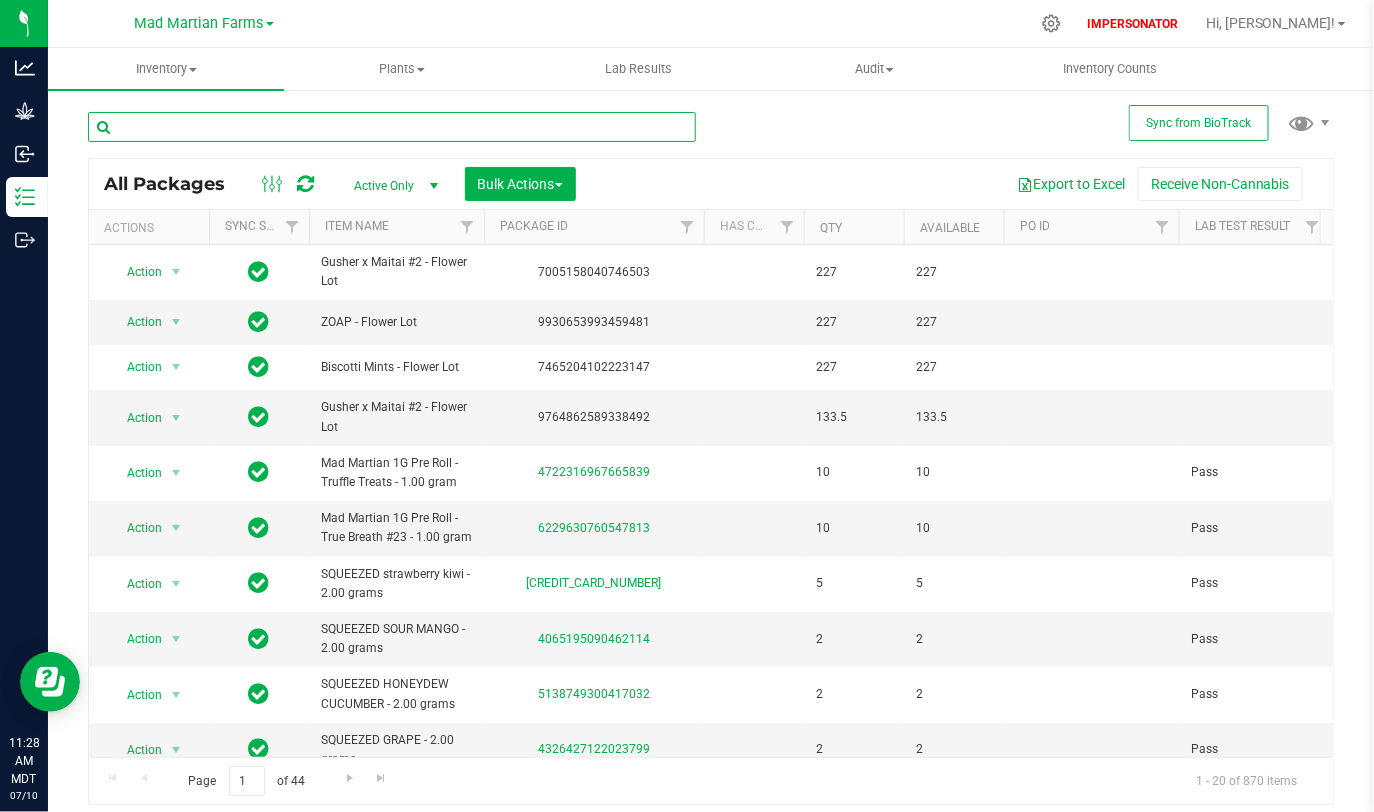 scroll, scrollTop: 682, scrollLeft: 0, axis: vertical 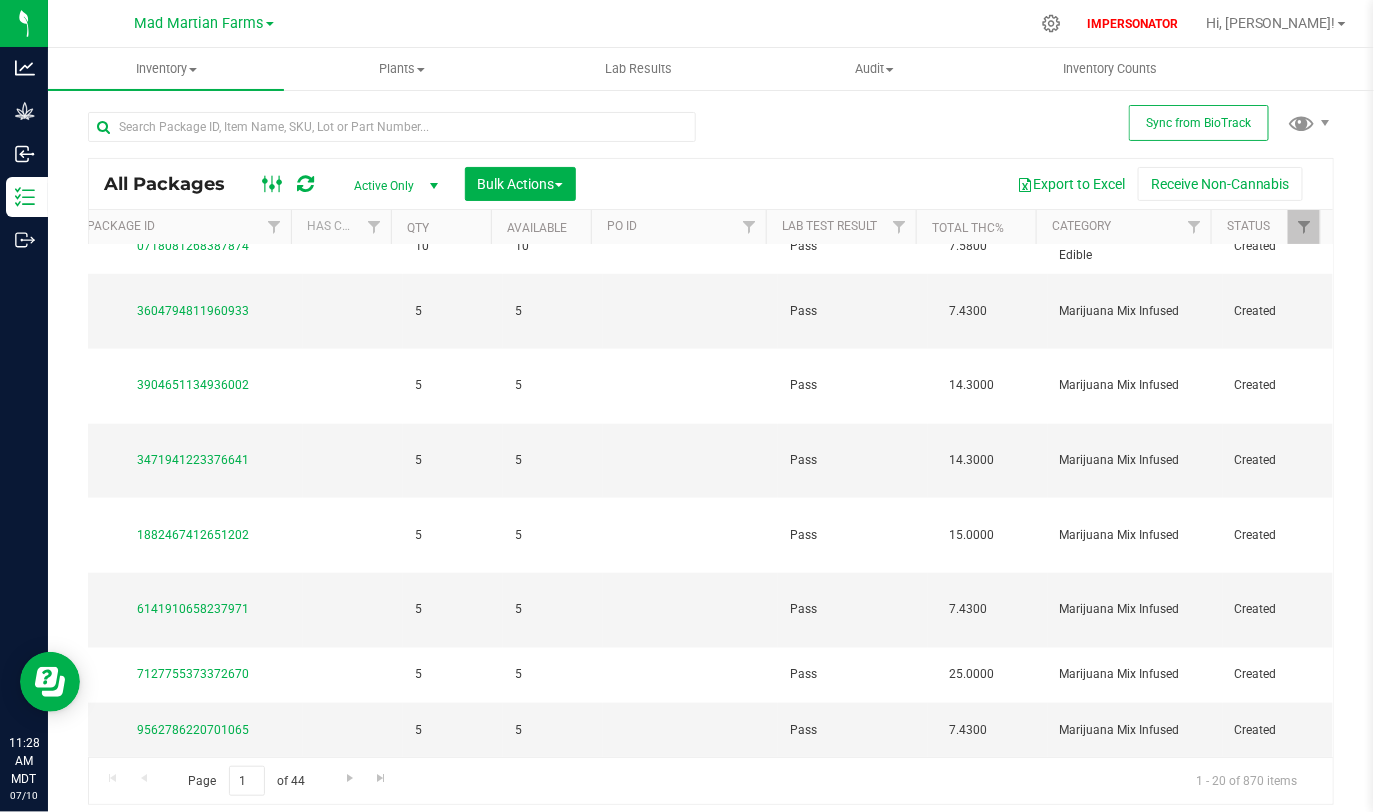 click 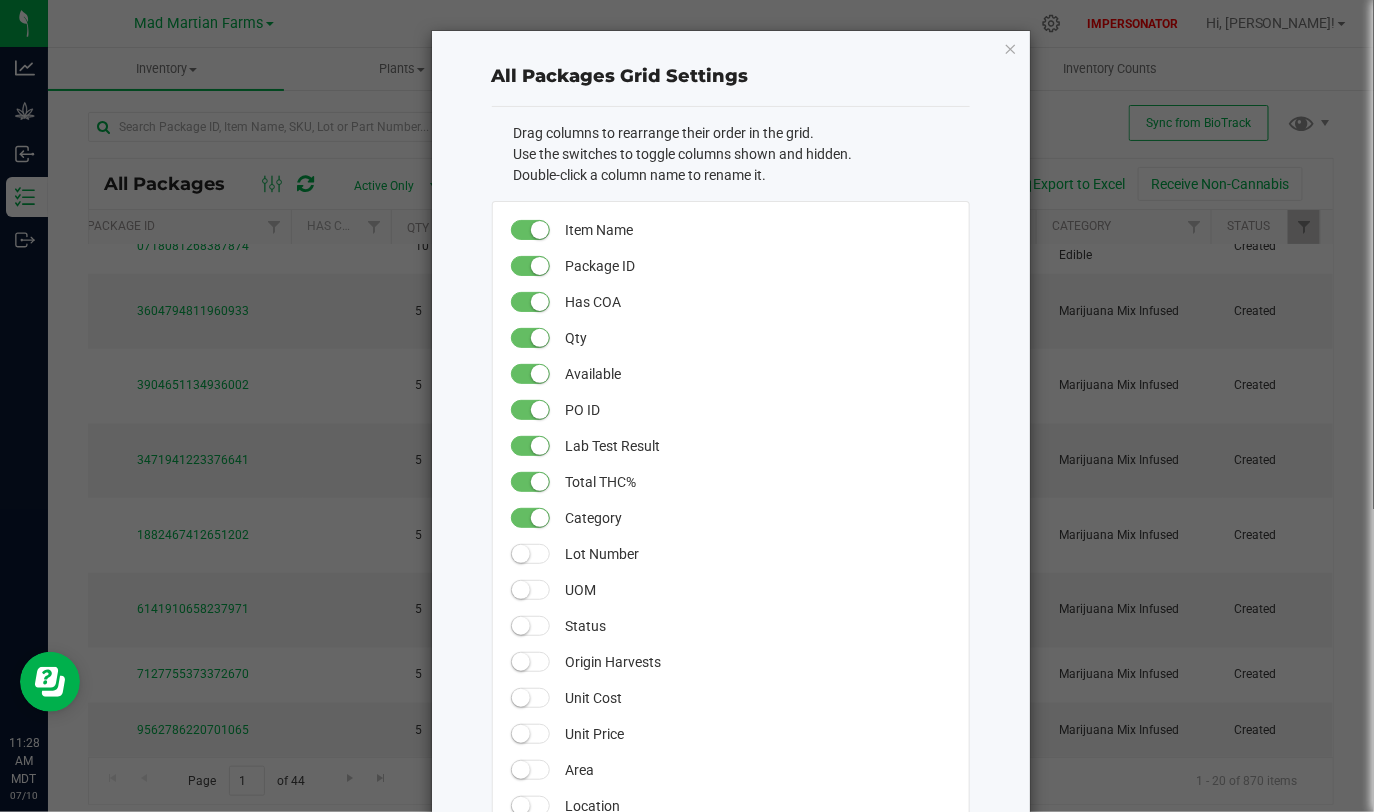 type 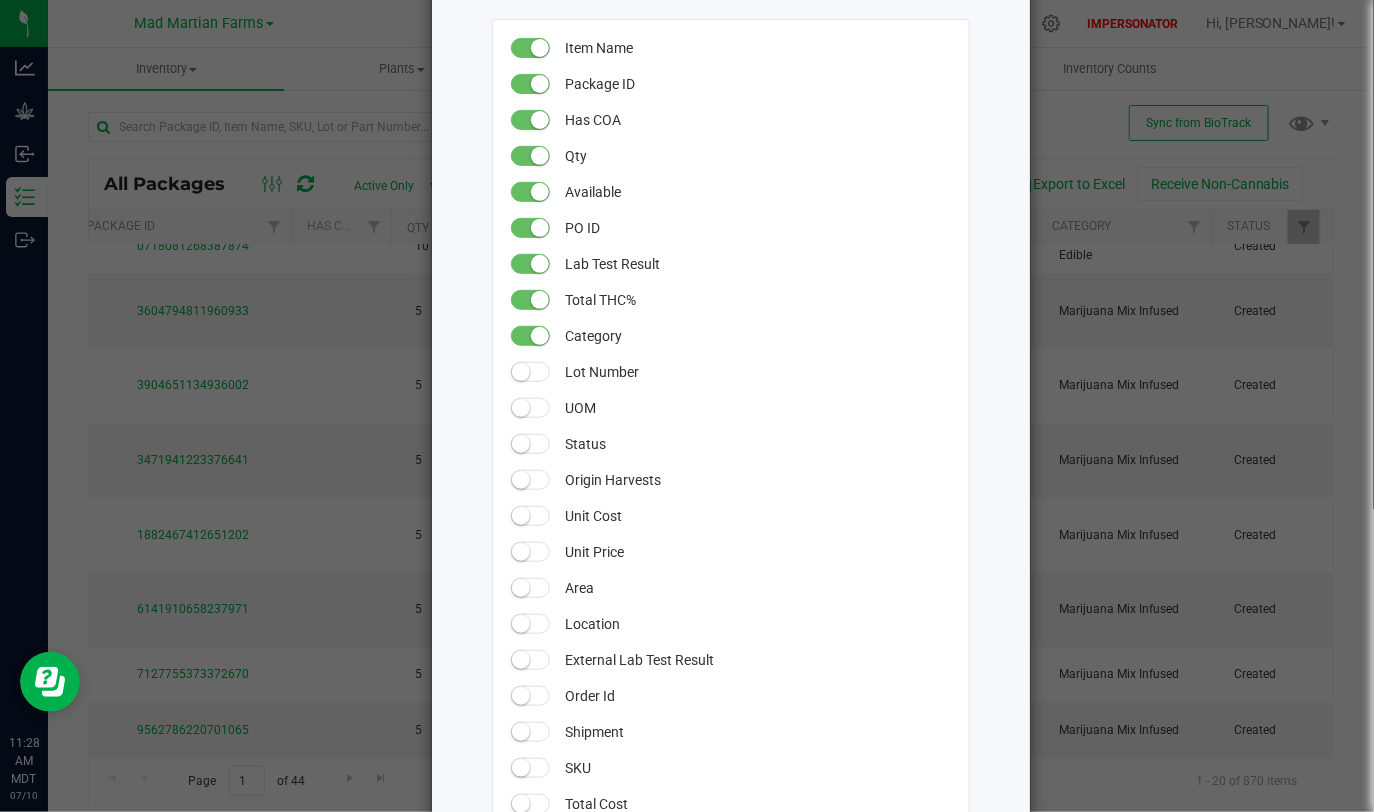 scroll, scrollTop: 218, scrollLeft: 0, axis: vertical 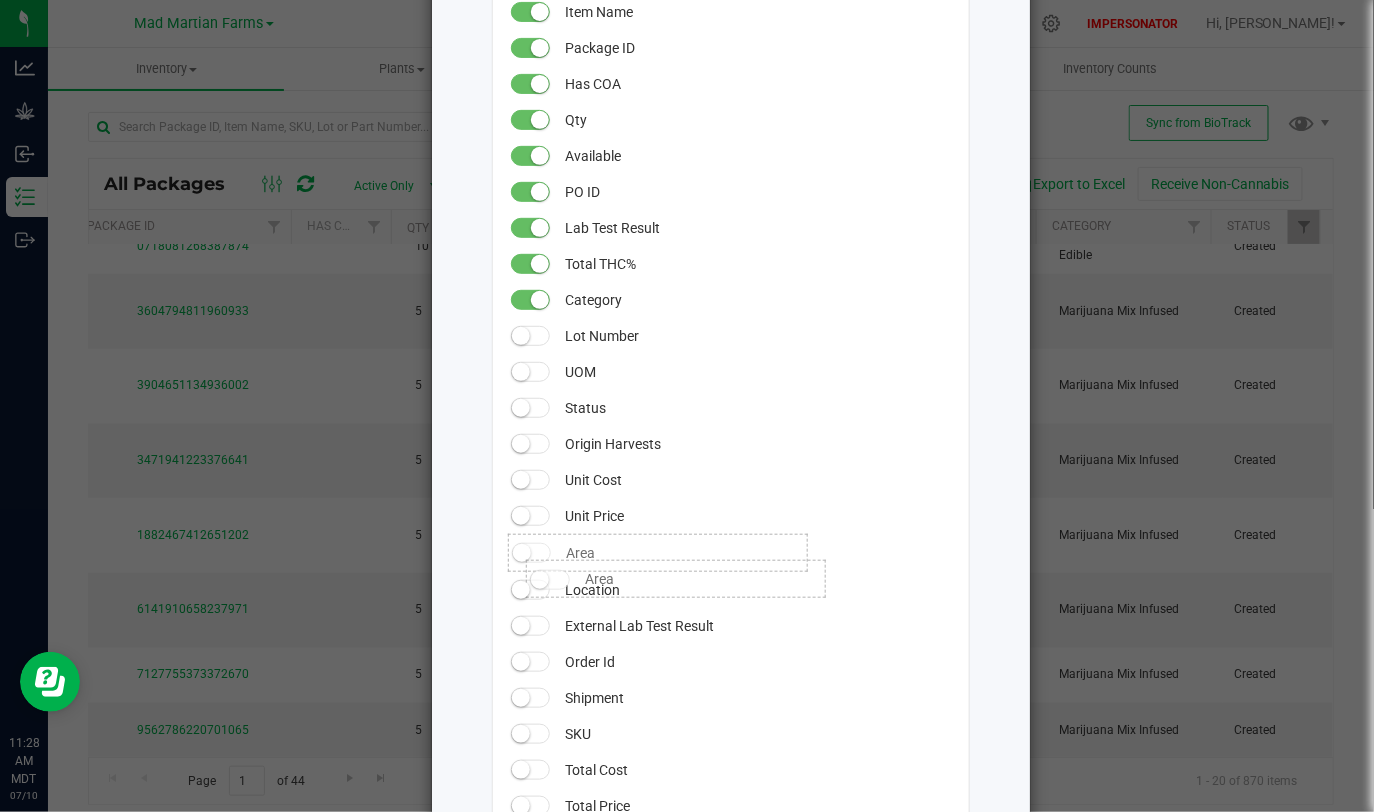 click 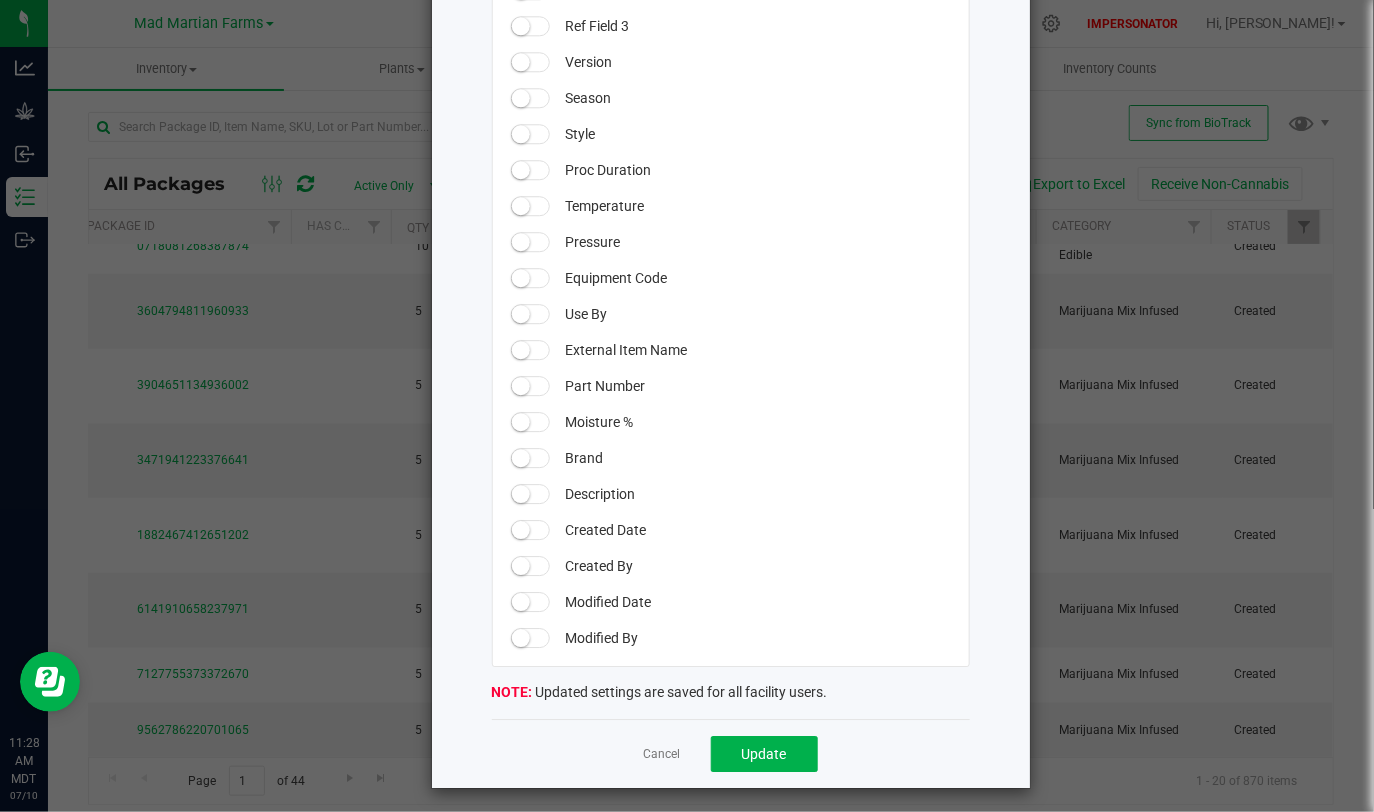 scroll, scrollTop: 1721, scrollLeft: 0, axis: vertical 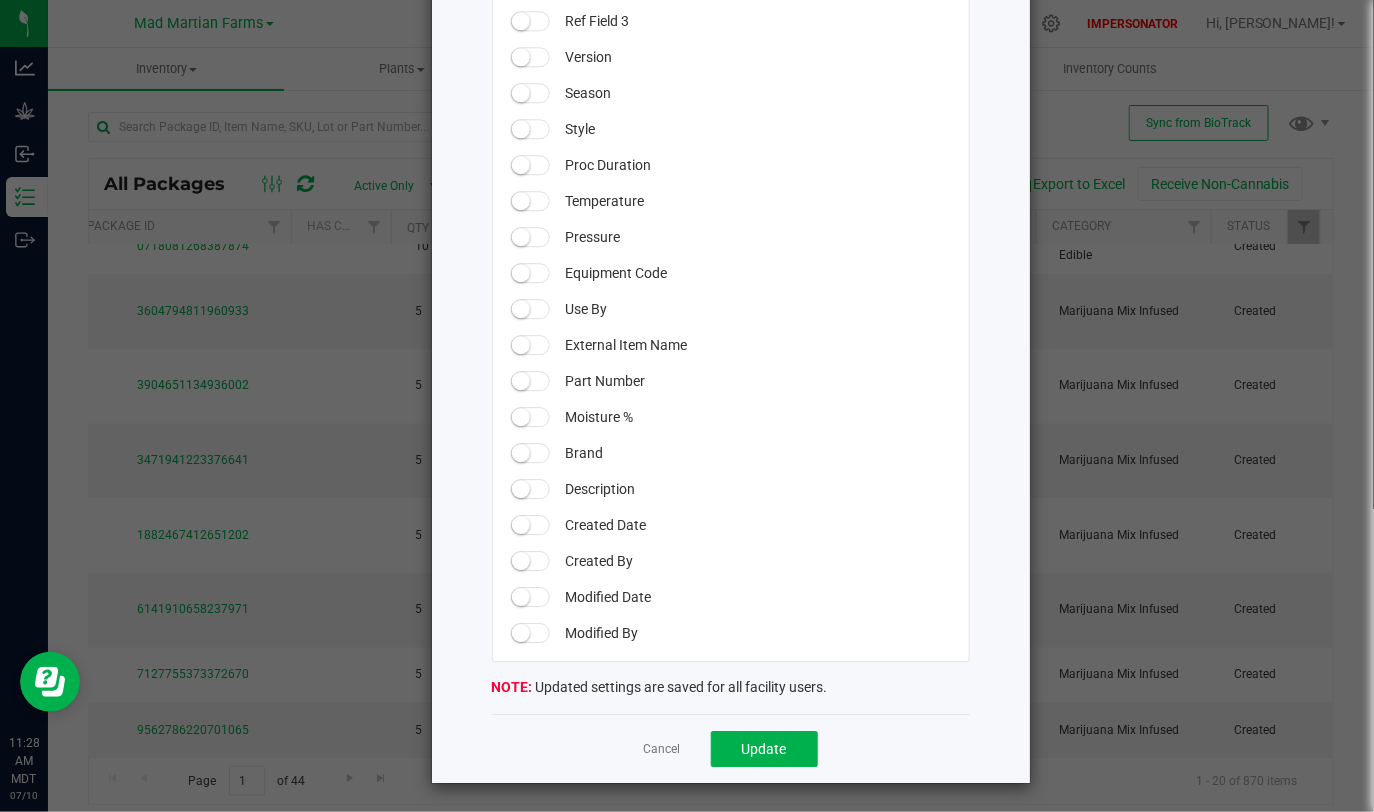 click on "Update" 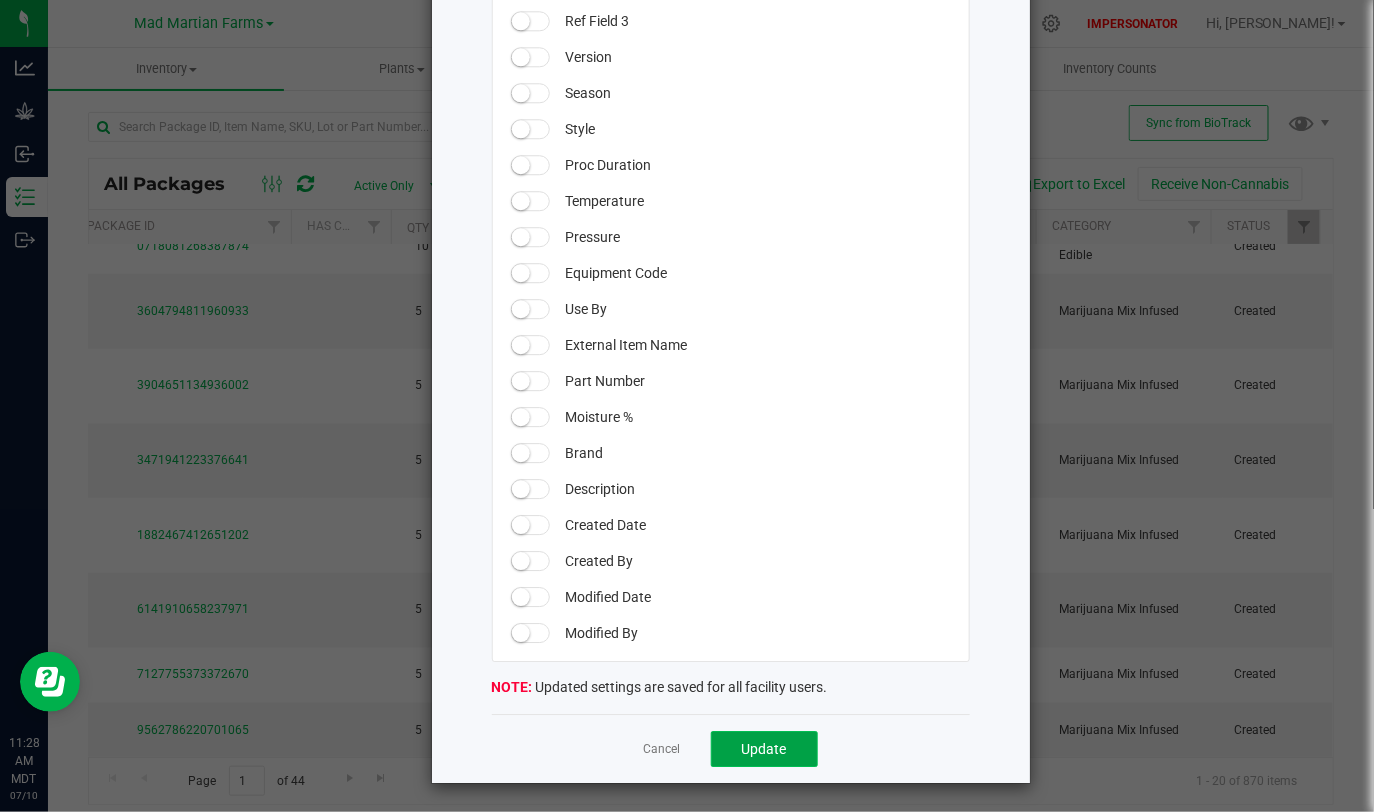 click on "Update" 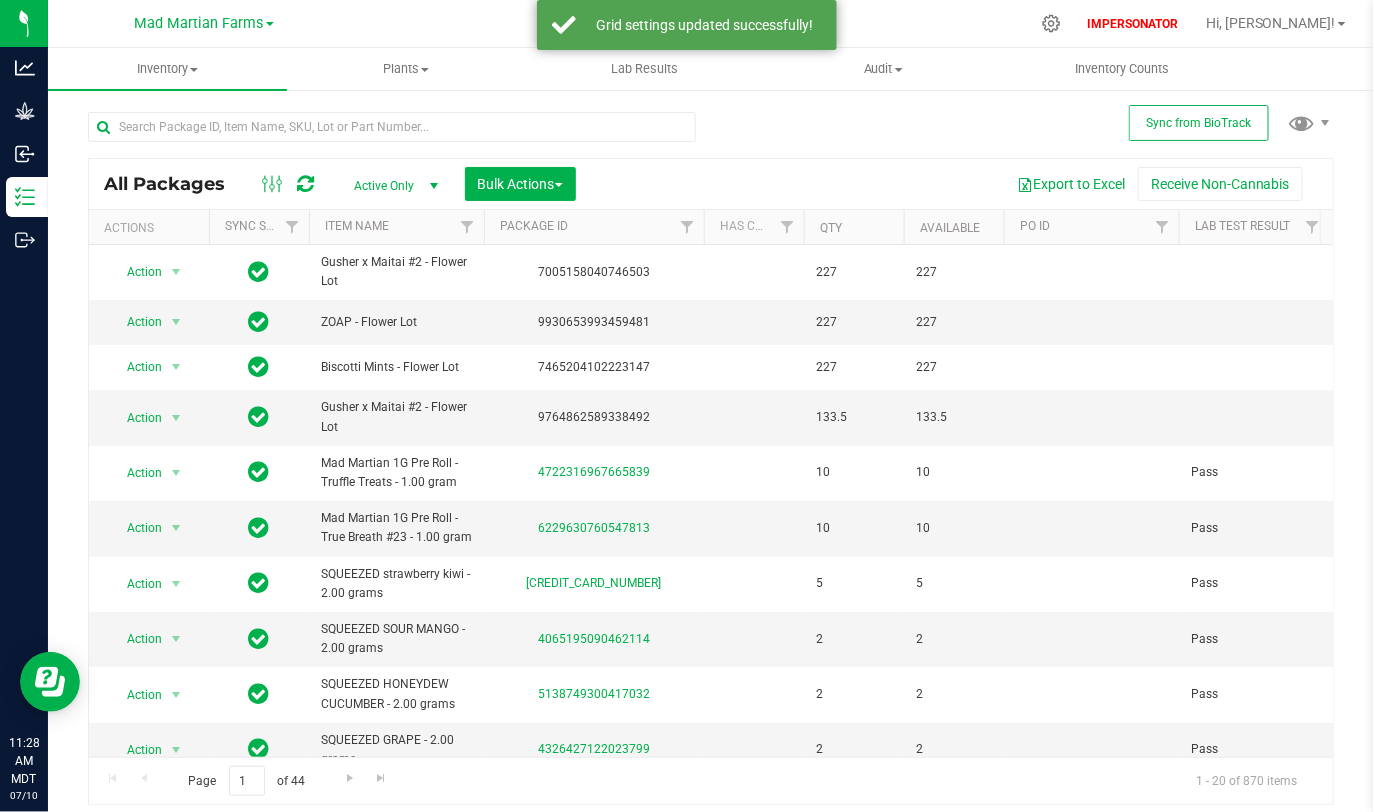 scroll, scrollTop: 0, scrollLeft: 301, axis: horizontal 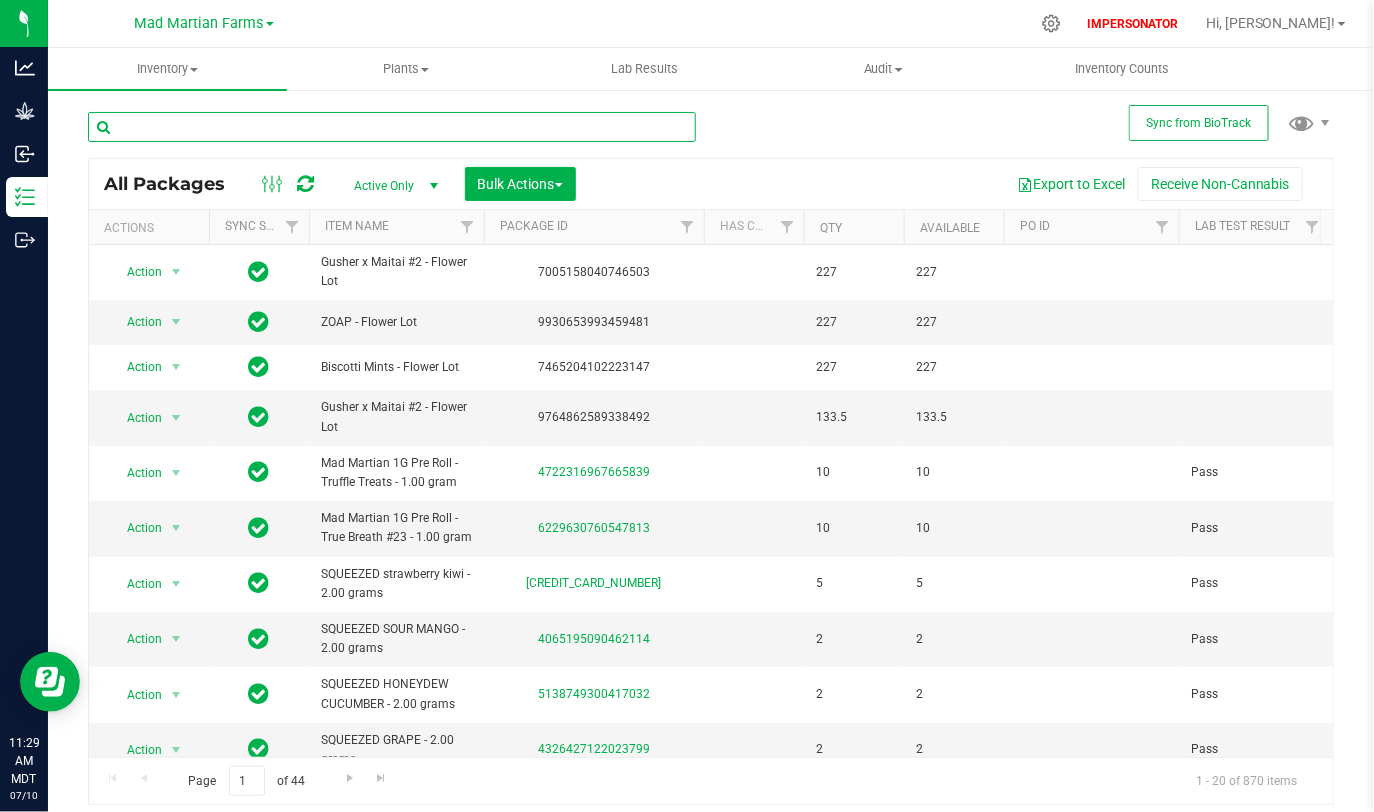 click at bounding box center (392, 127) 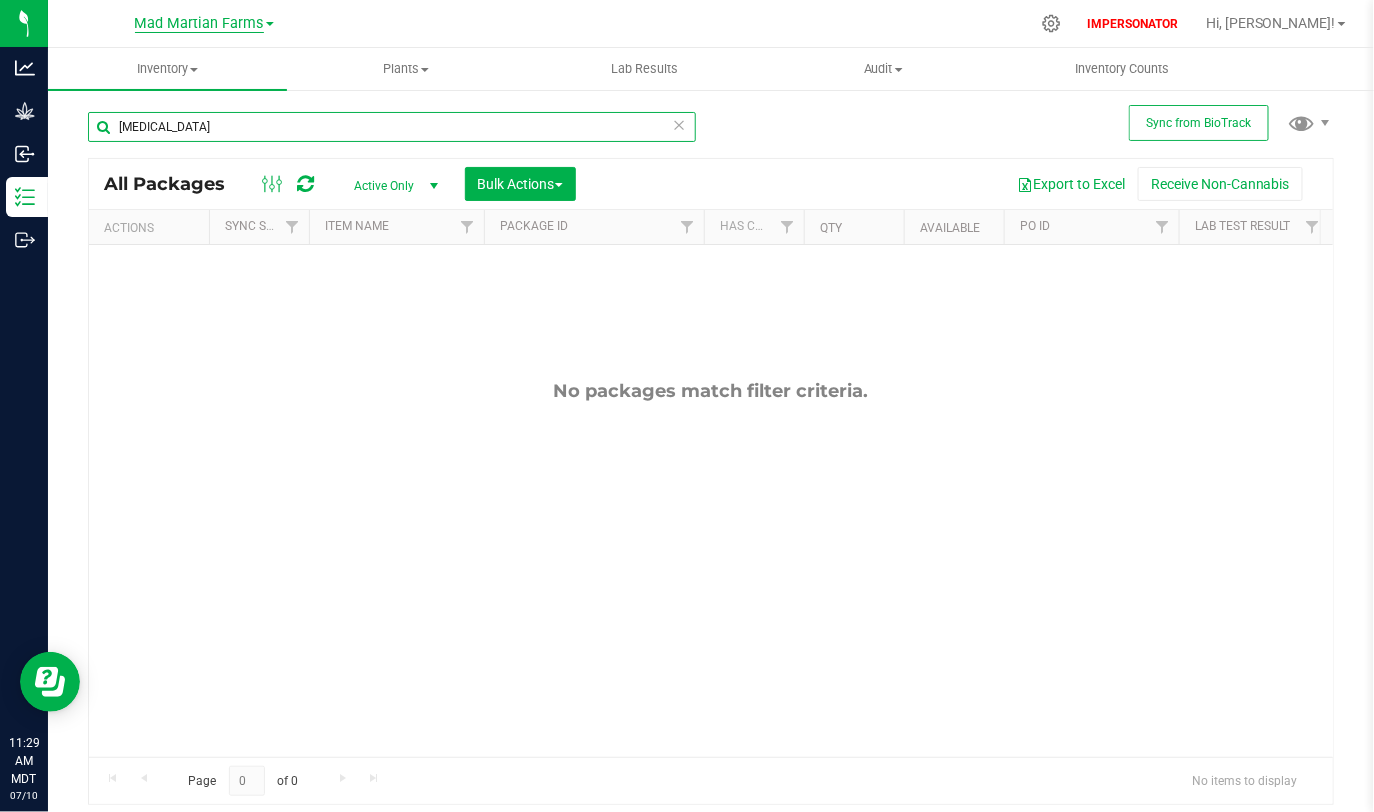 type on "hydrocarbon" 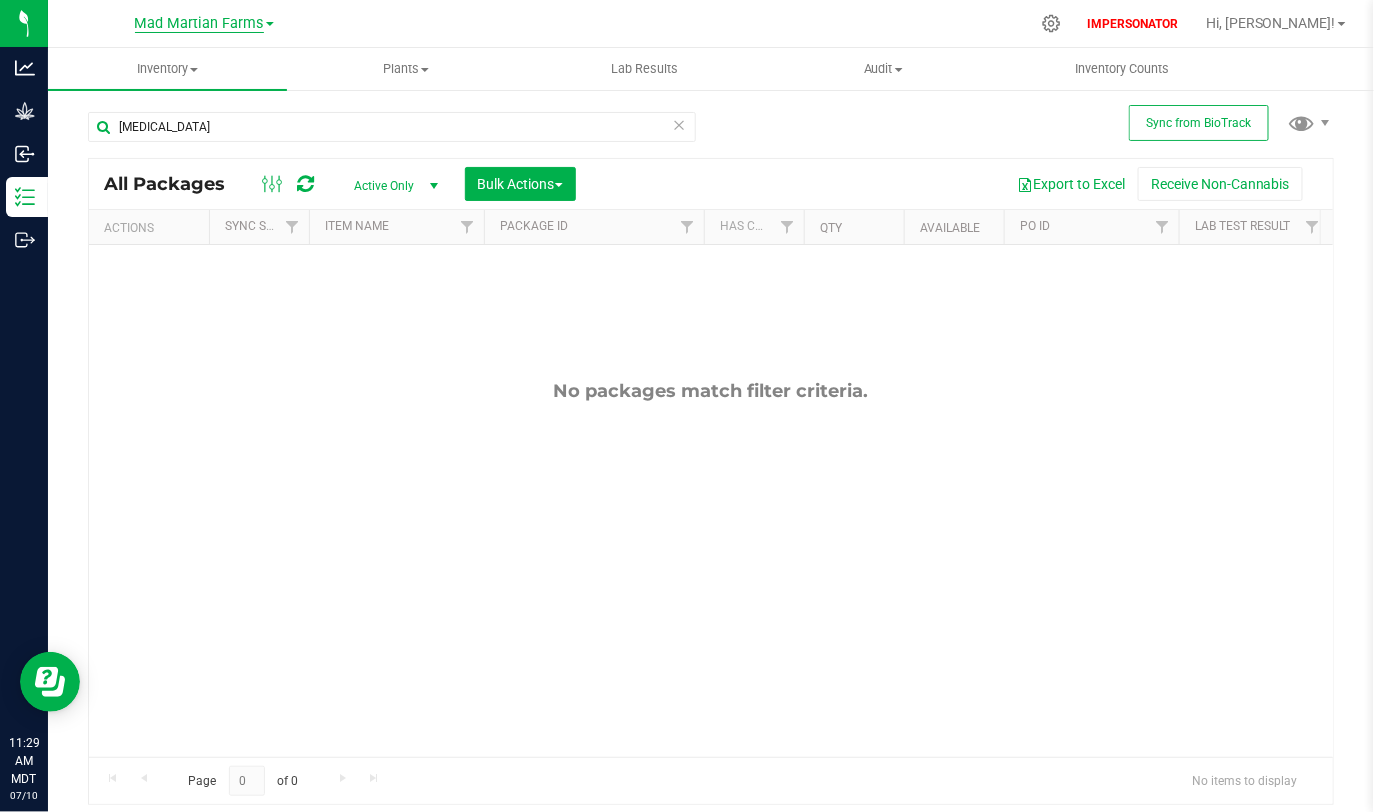 click on "Mad Martian Farms" at bounding box center (199, 24) 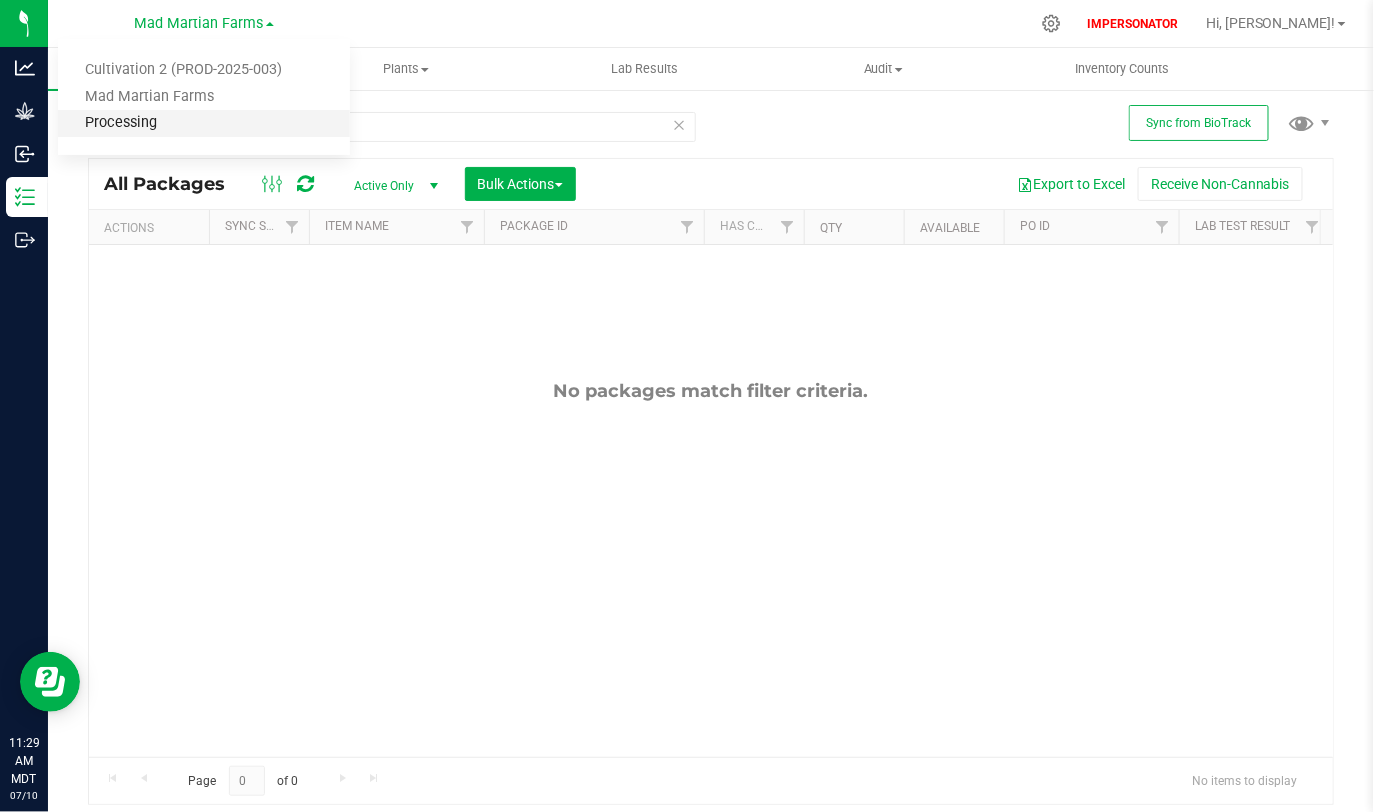 click on "Processing" at bounding box center [204, 123] 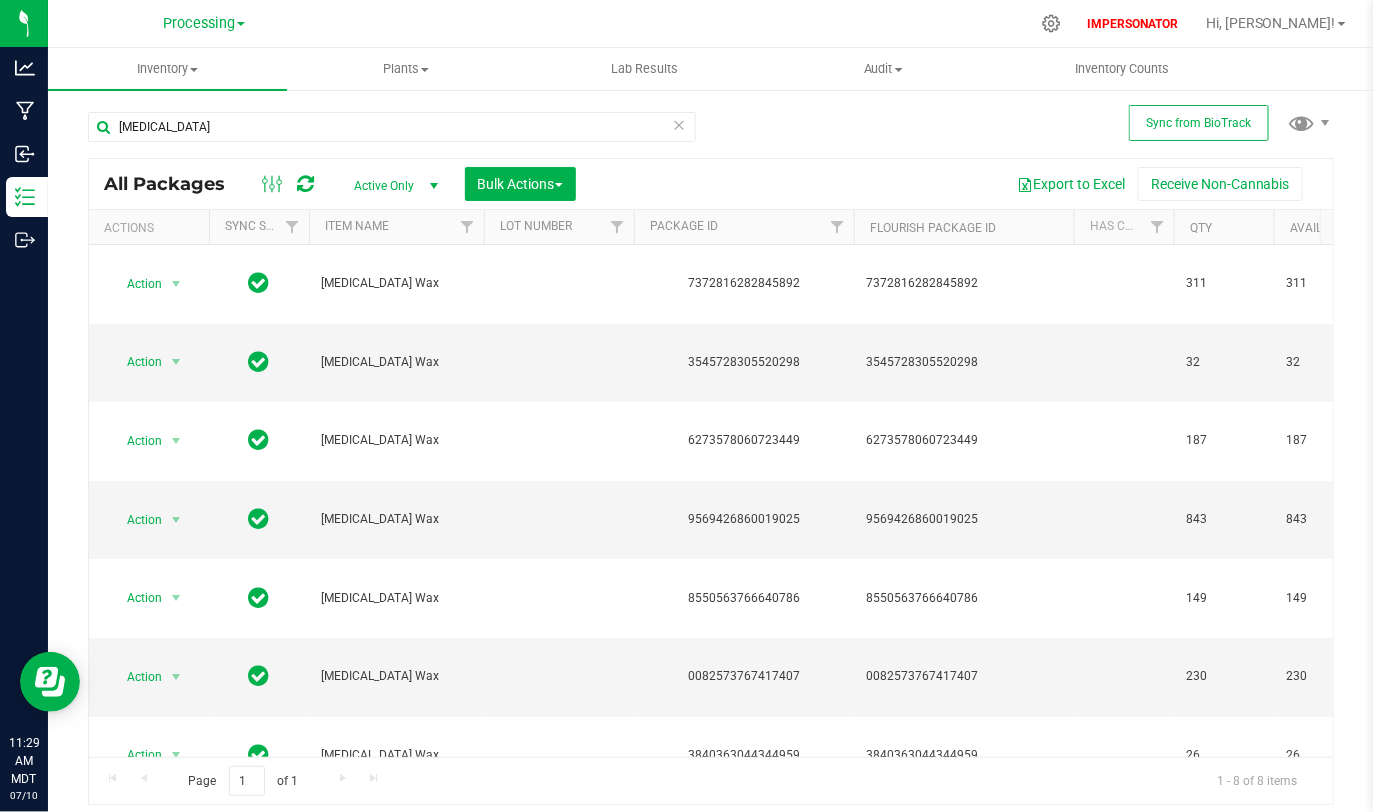 scroll, scrollTop: 0, scrollLeft: 302, axis: horizontal 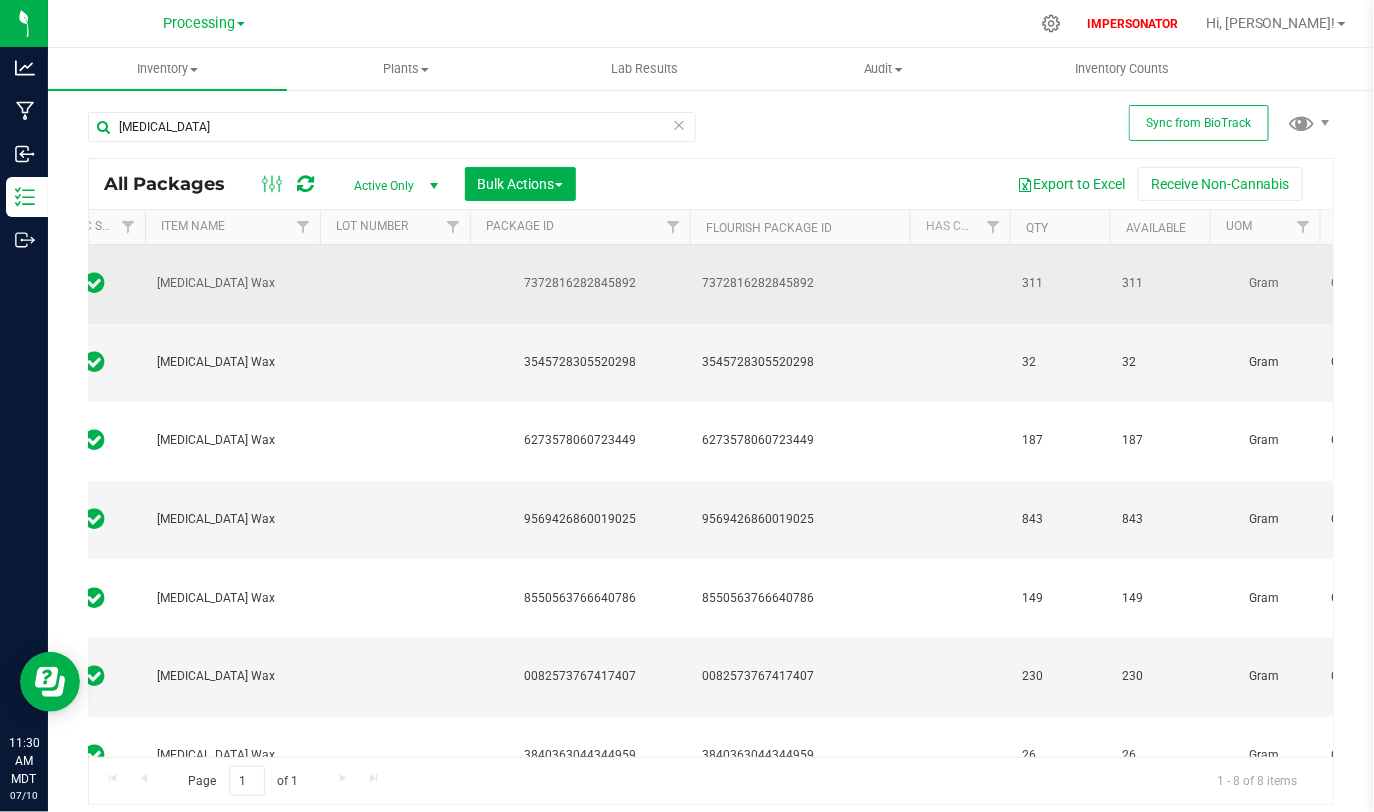 drag, startPoint x: 153, startPoint y: 284, endPoint x: 272, endPoint y: 284, distance: 119 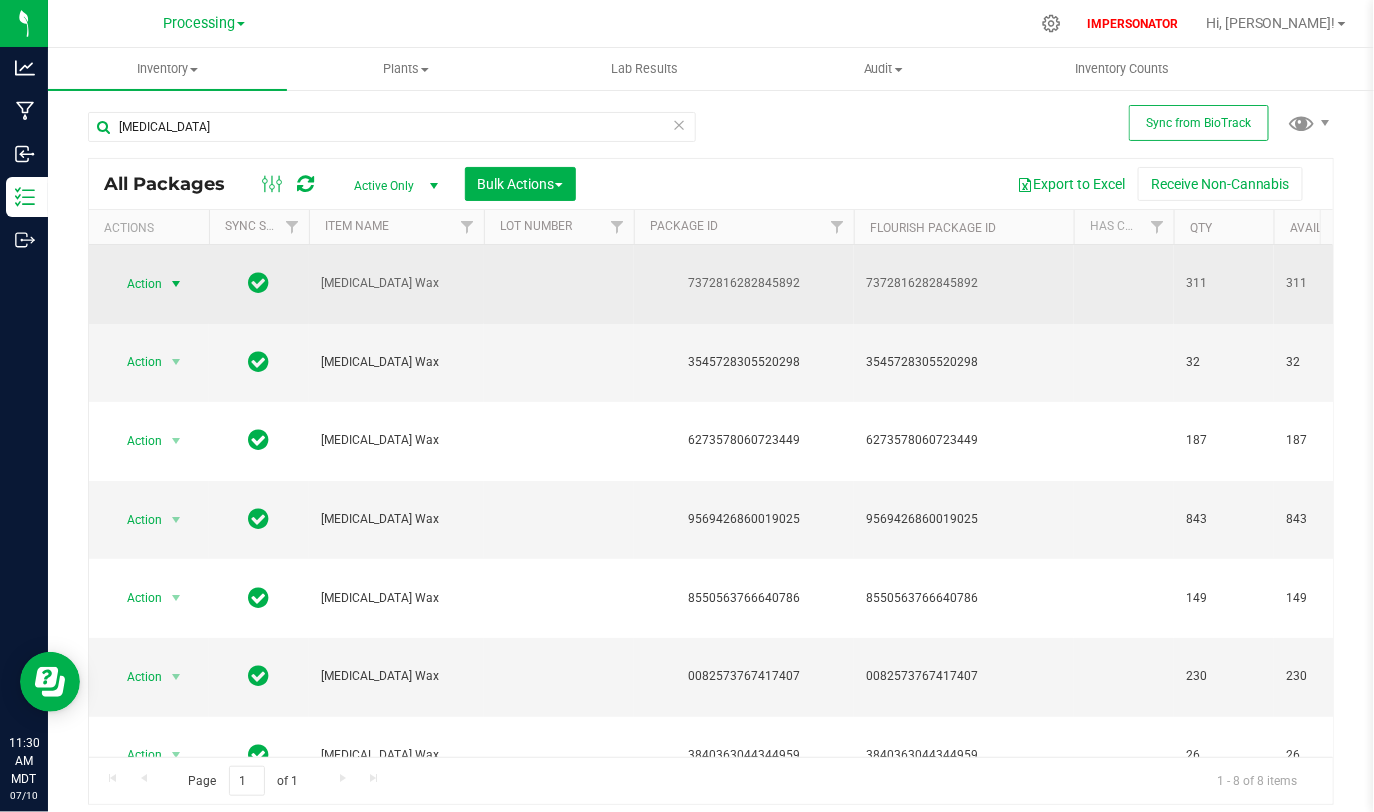 click on "Action" at bounding box center (136, 284) 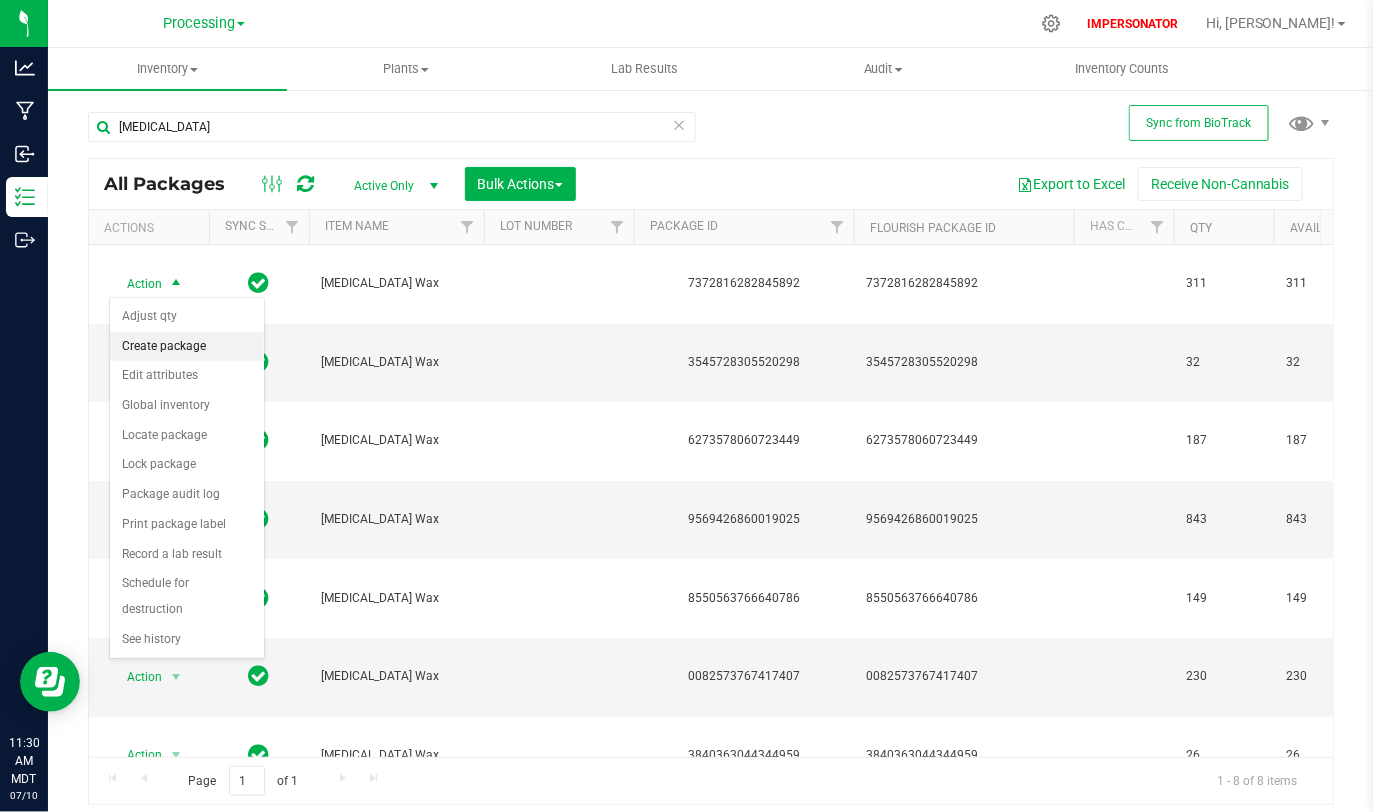 click on "Create package" at bounding box center [187, 347] 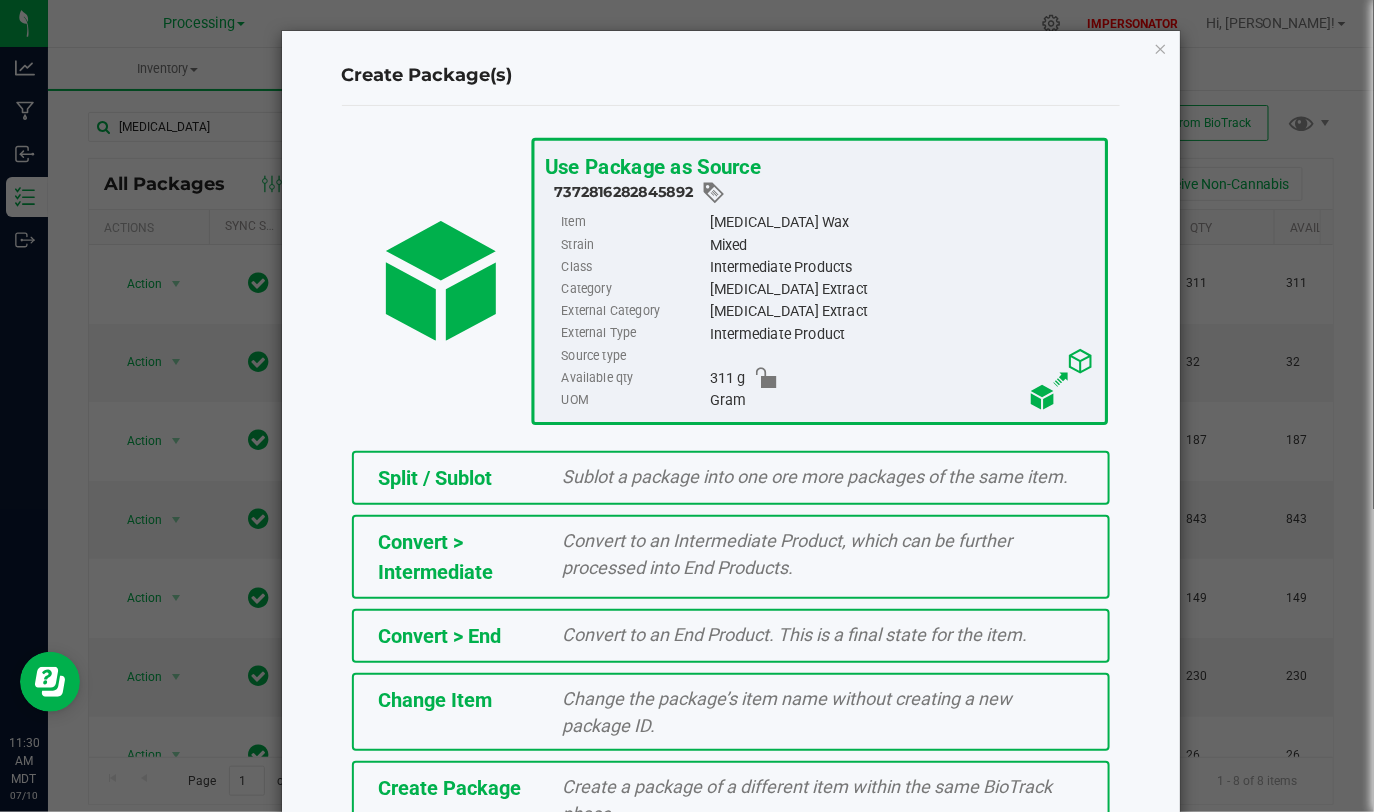 click on "Change the package’s item name without creating a new package ID." 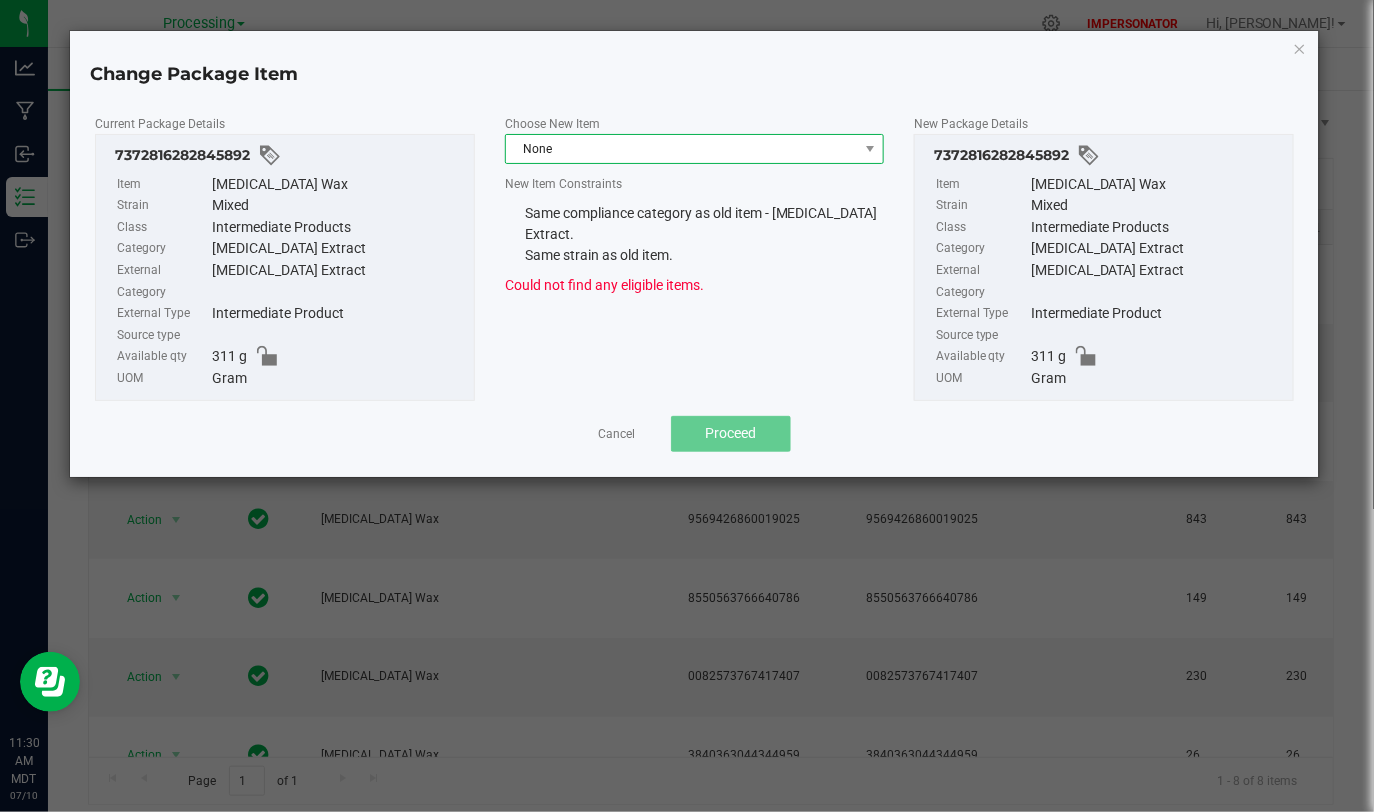 click on "None" at bounding box center [682, 149] 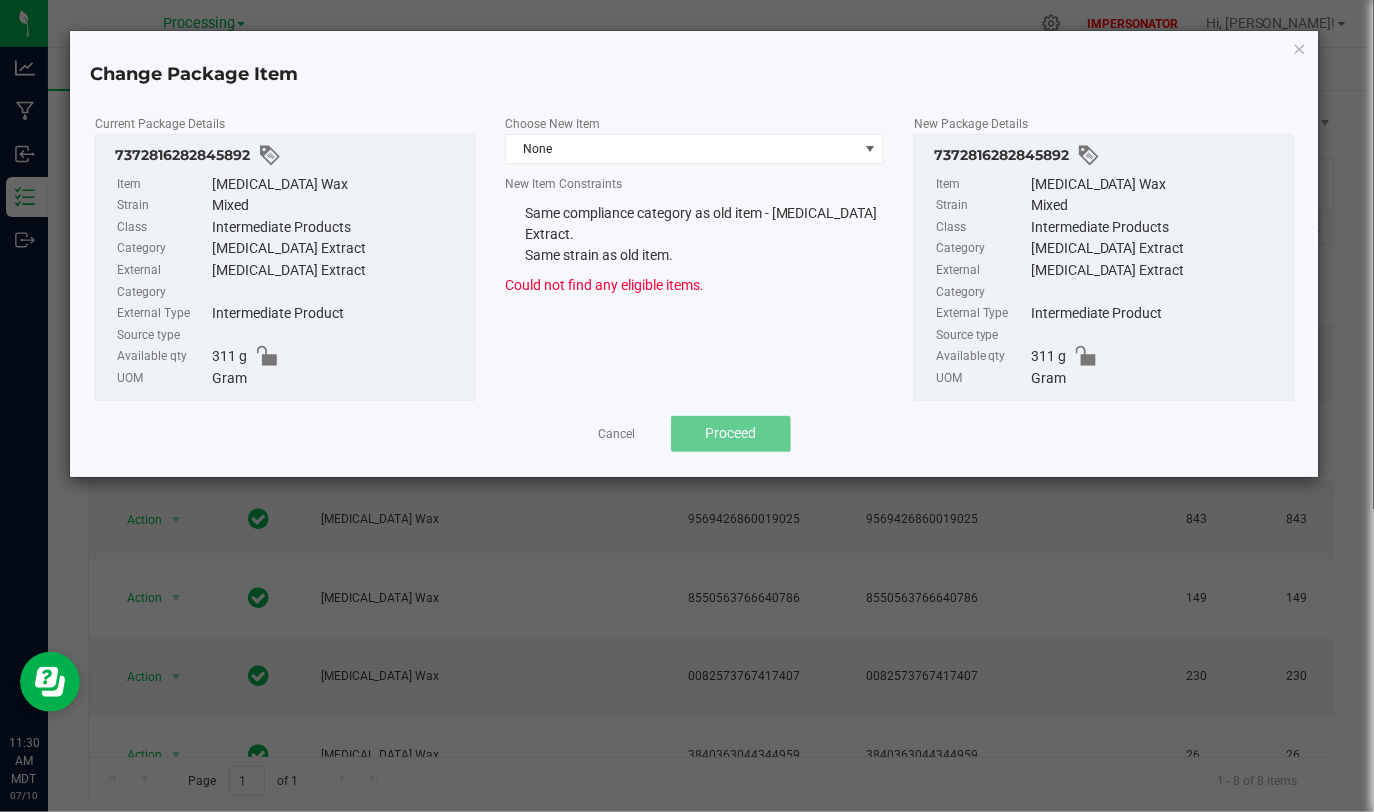 click on "Current Package Details  7372816282845892   Item   Hydrocarbon Wax   Strain   Mixed   Class   Intermediate Products   Category   Hydrocarbon Extract   External Category   Hydrocarbon Extract   External Type   Intermediate Product   Source type      Available qty   311 g   UOM   Gram  Choose New Item None New Item Constraints  Same compliance category as old item - Hydrocarbon Extract.   Same strain as old item.   Could not find any eligible items.  New Package Details  7372816282845892   Item   Hydrocarbon Wax   Strain   Mixed   Class   Intermediate Products   Category   Hydrocarbon Extract   External Category   Hydrocarbon Extract   External Type   Intermediate Product   Source type      Available qty   311 g   UOM   Gram" 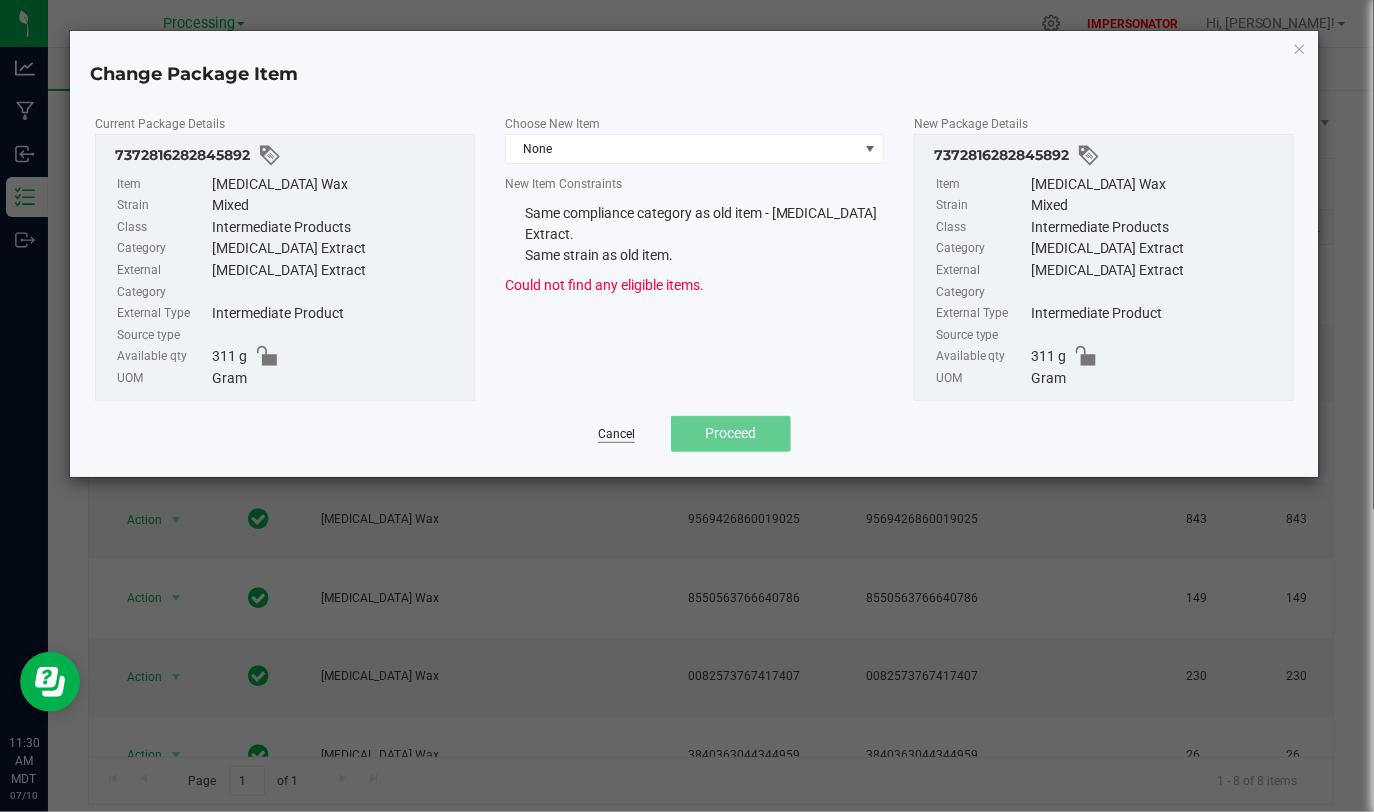 click on "Cancel" 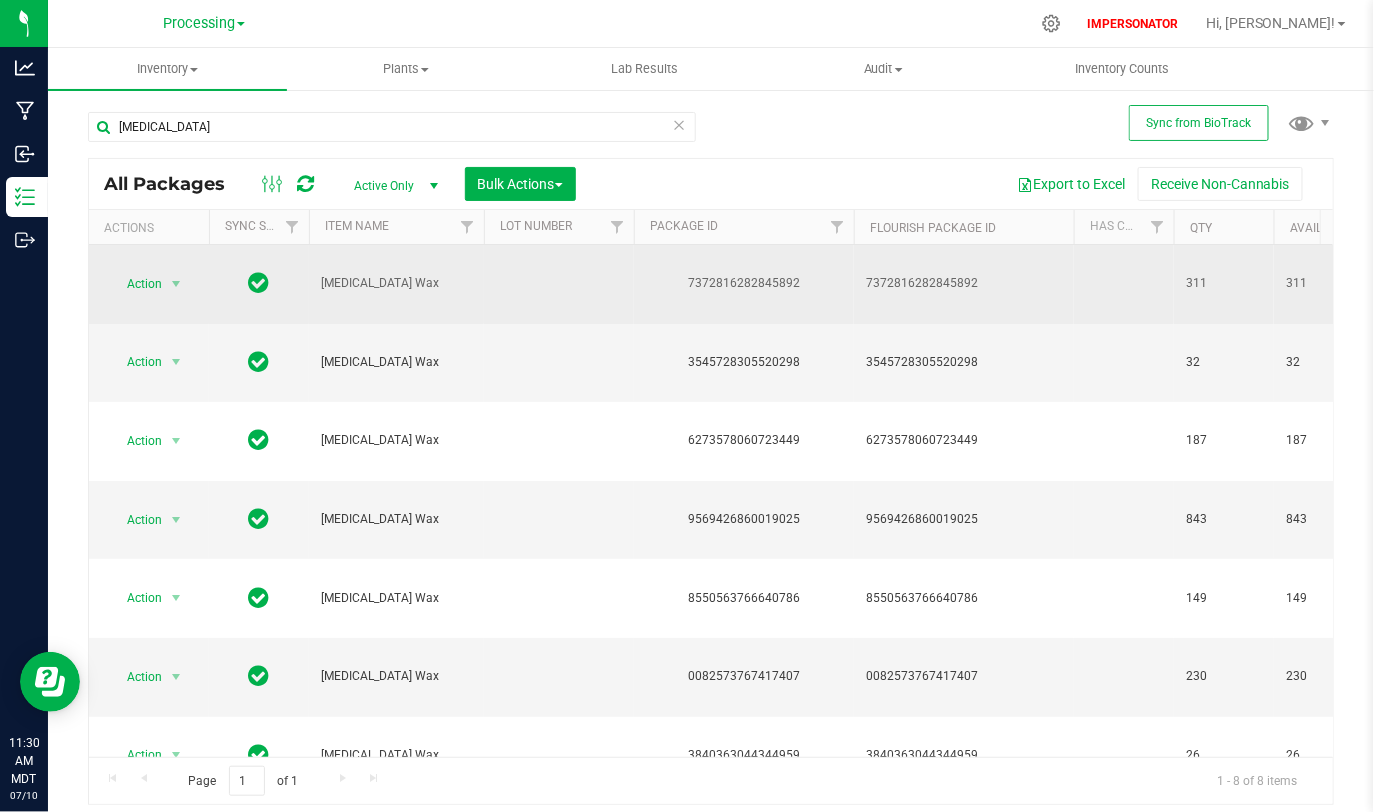 drag, startPoint x: 328, startPoint y: 288, endPoint x: 438, endPoint y: 288, distance: 110 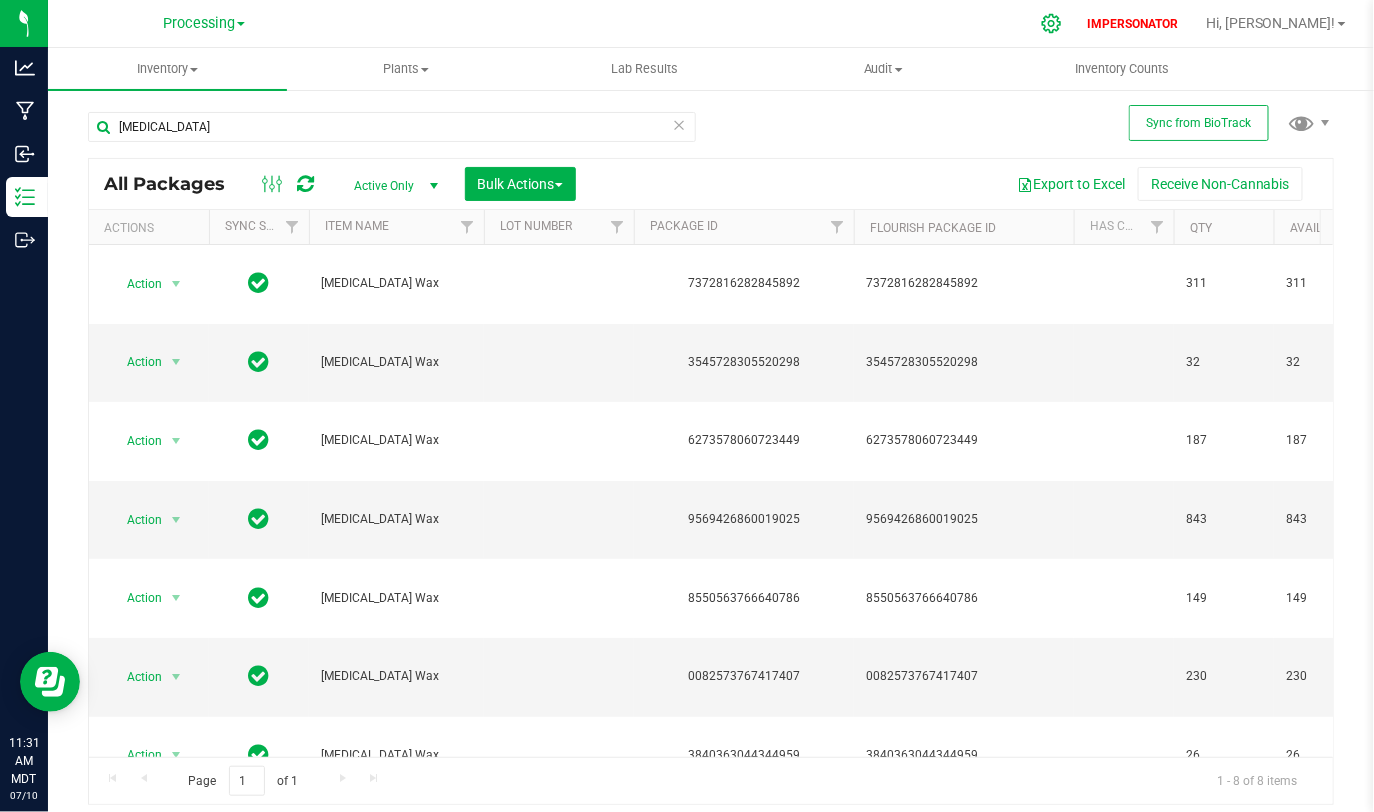 click 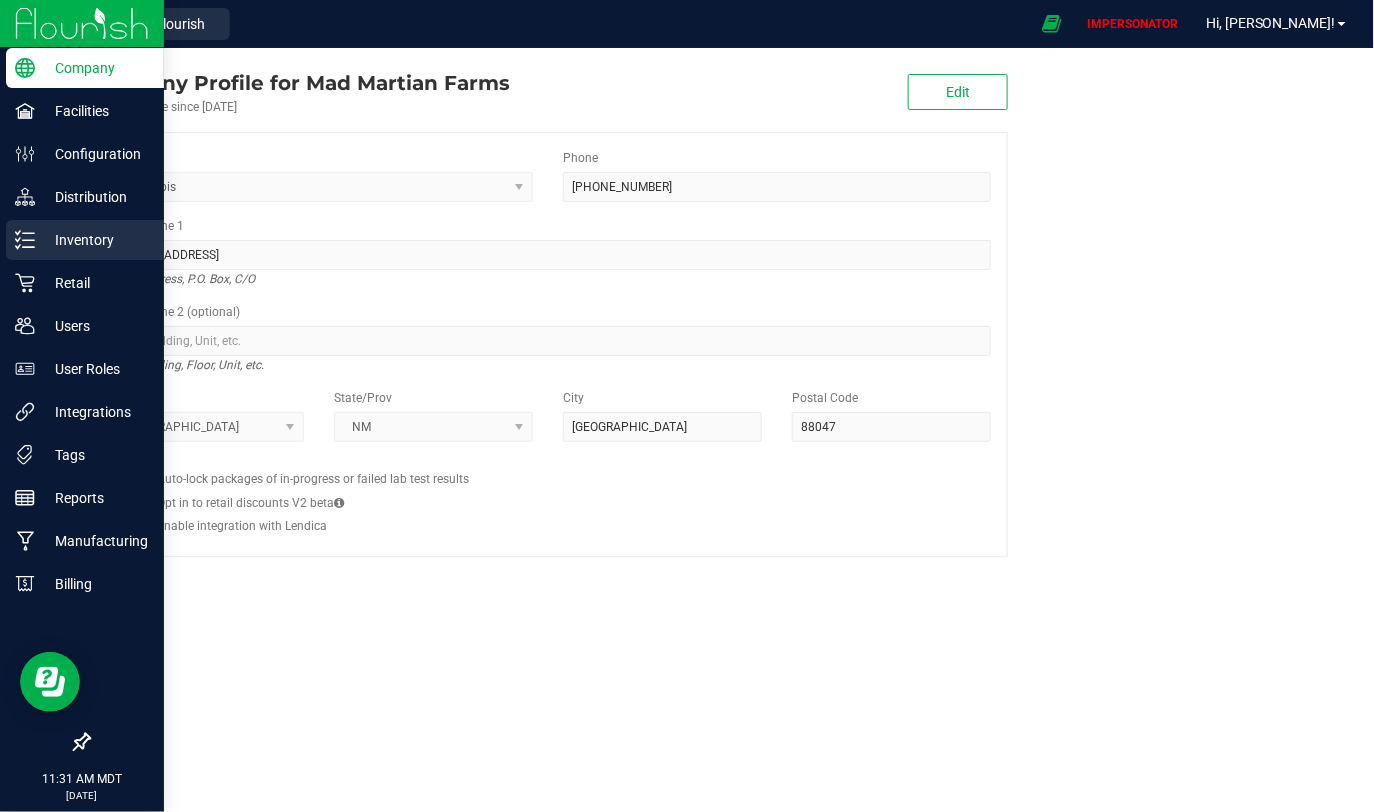 click on "Inventory" at bounding box center (85, 240) 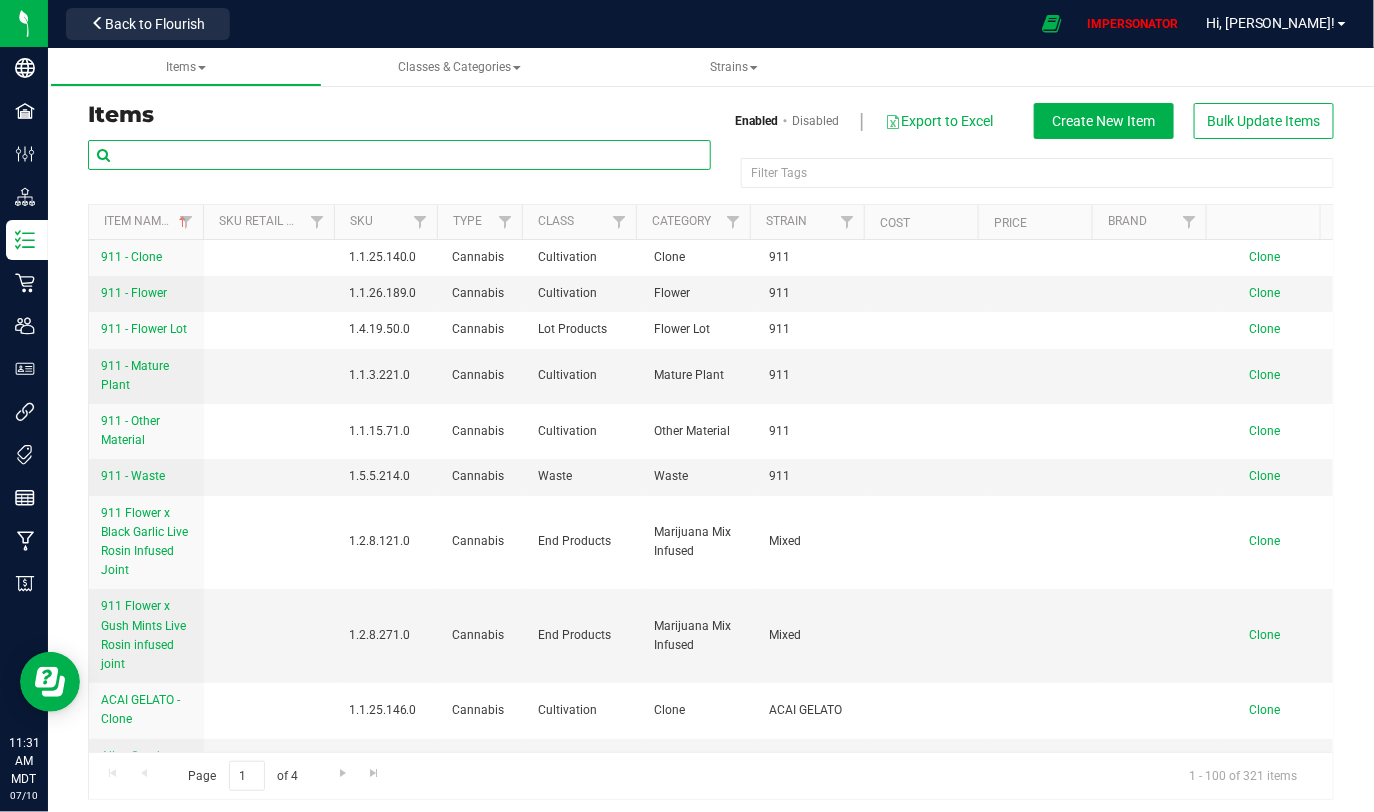 click at bounding box center [399, 155] 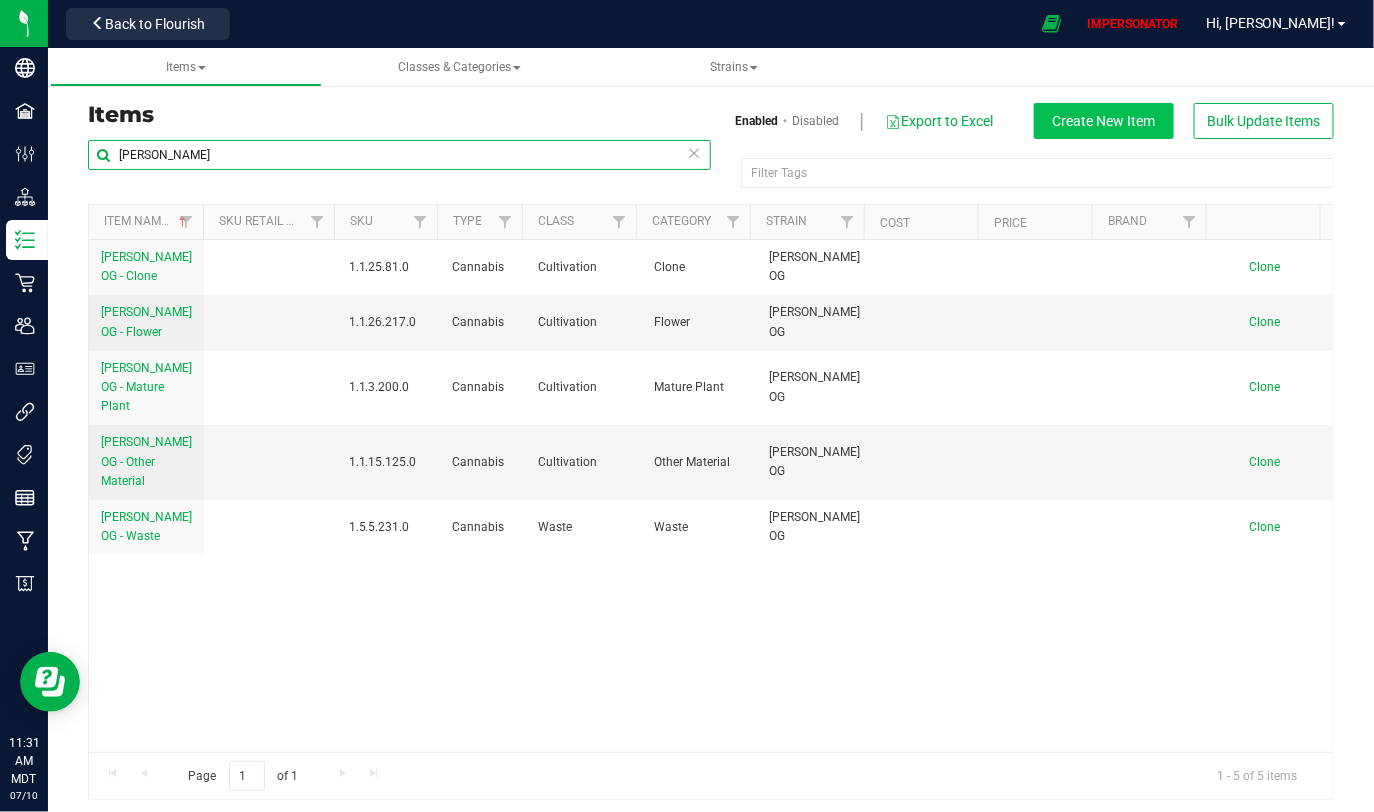 type on "kenny" 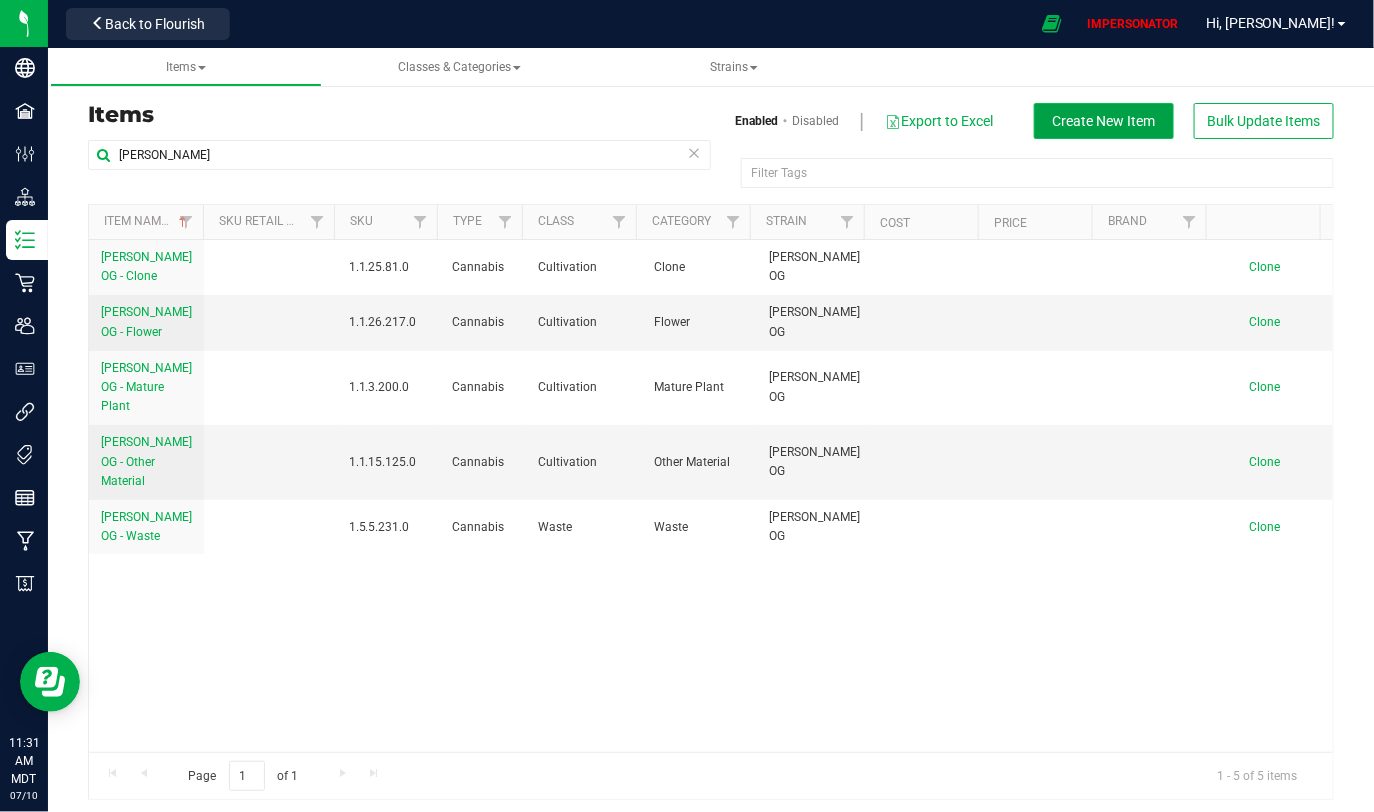 click on "Create New Item" at bounding box center (1104, 121) 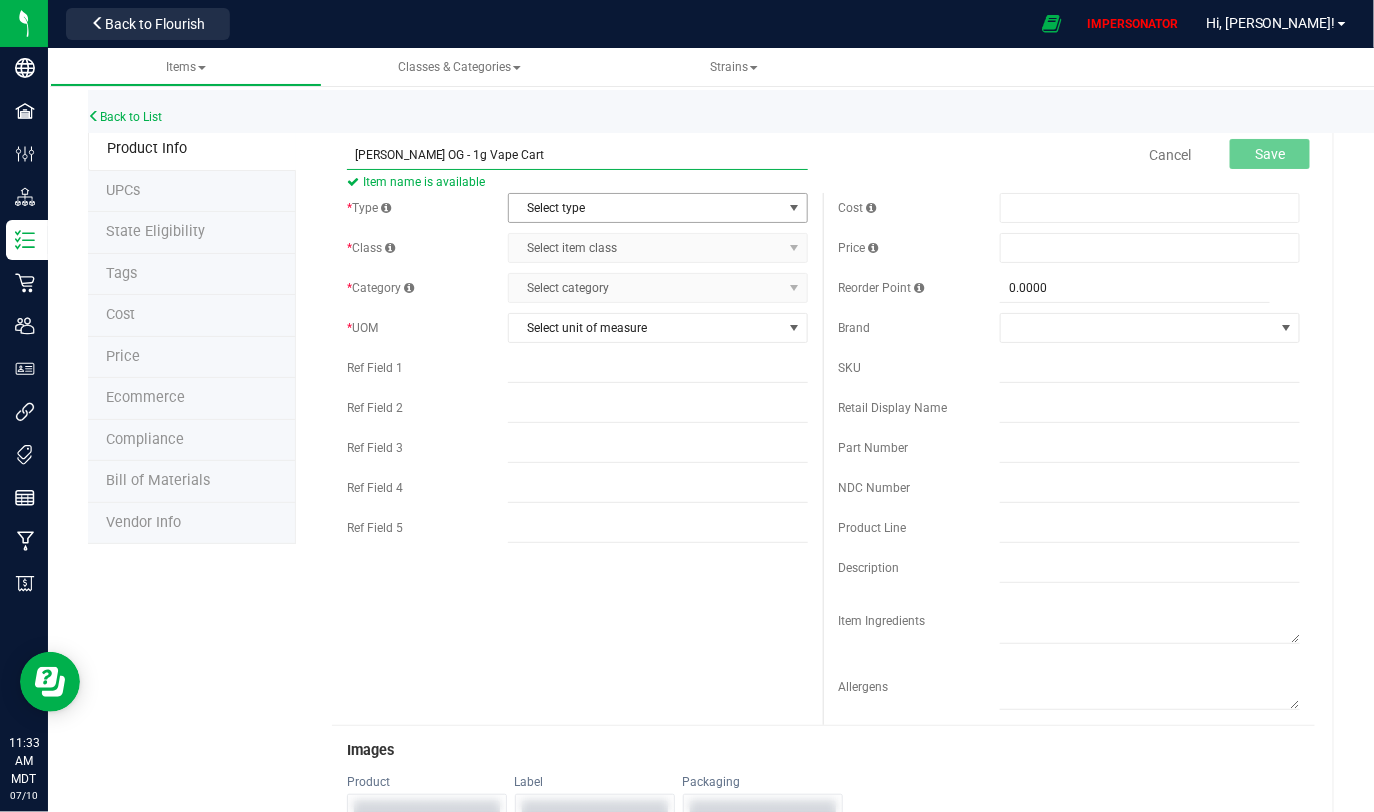 type on "Kenny Powers OG - 1g Vape Cart" 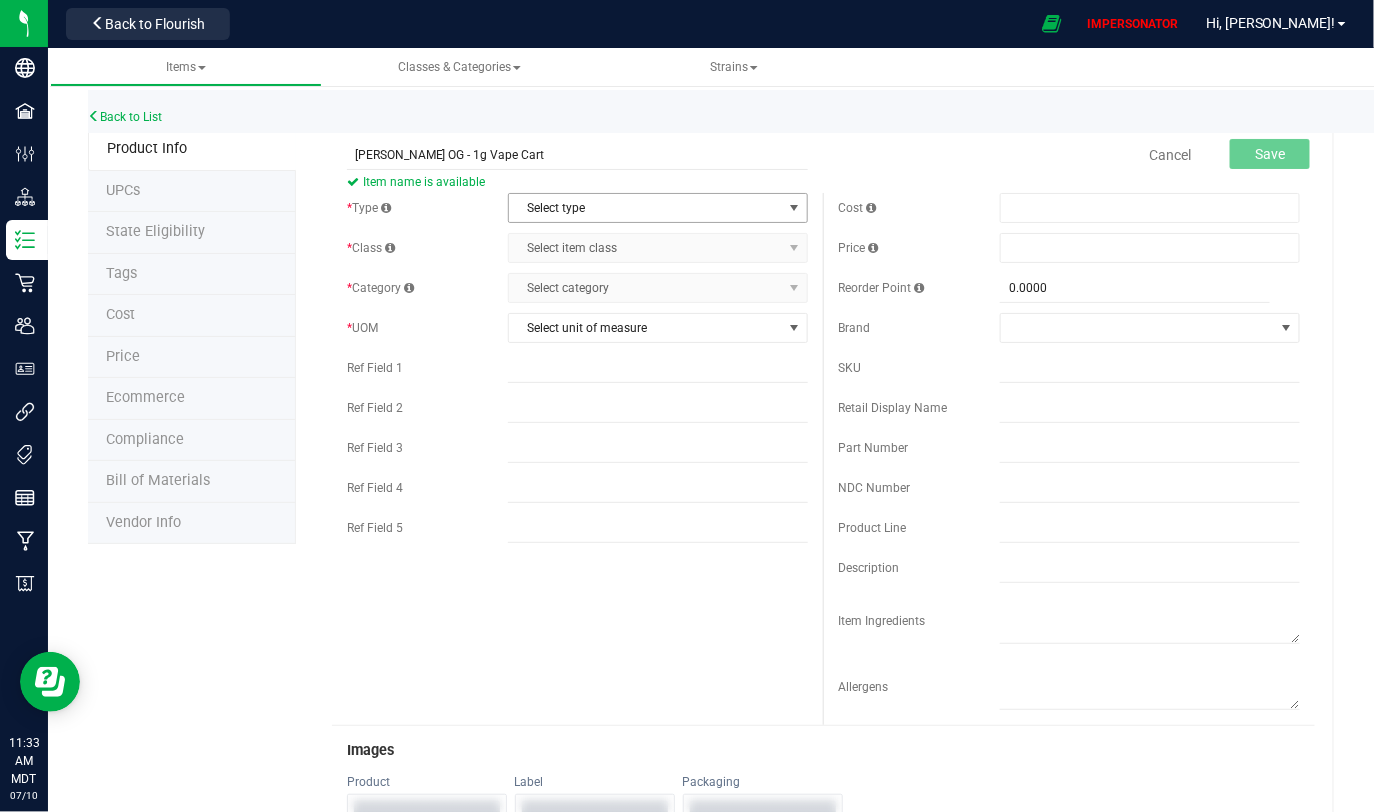 click on "Select type" at bounding box center (645, 208) 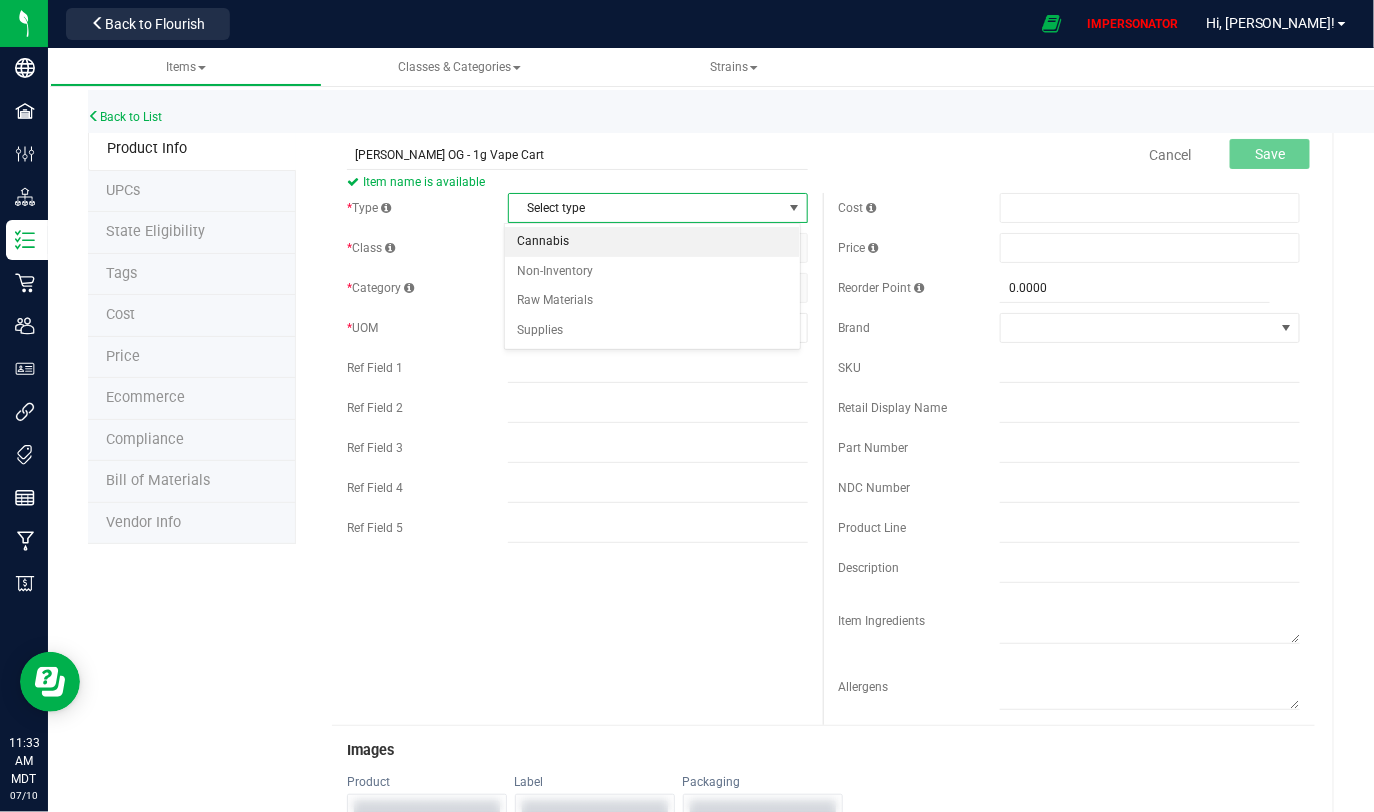 click on "Cannabis" at bounding box center [652, 242] 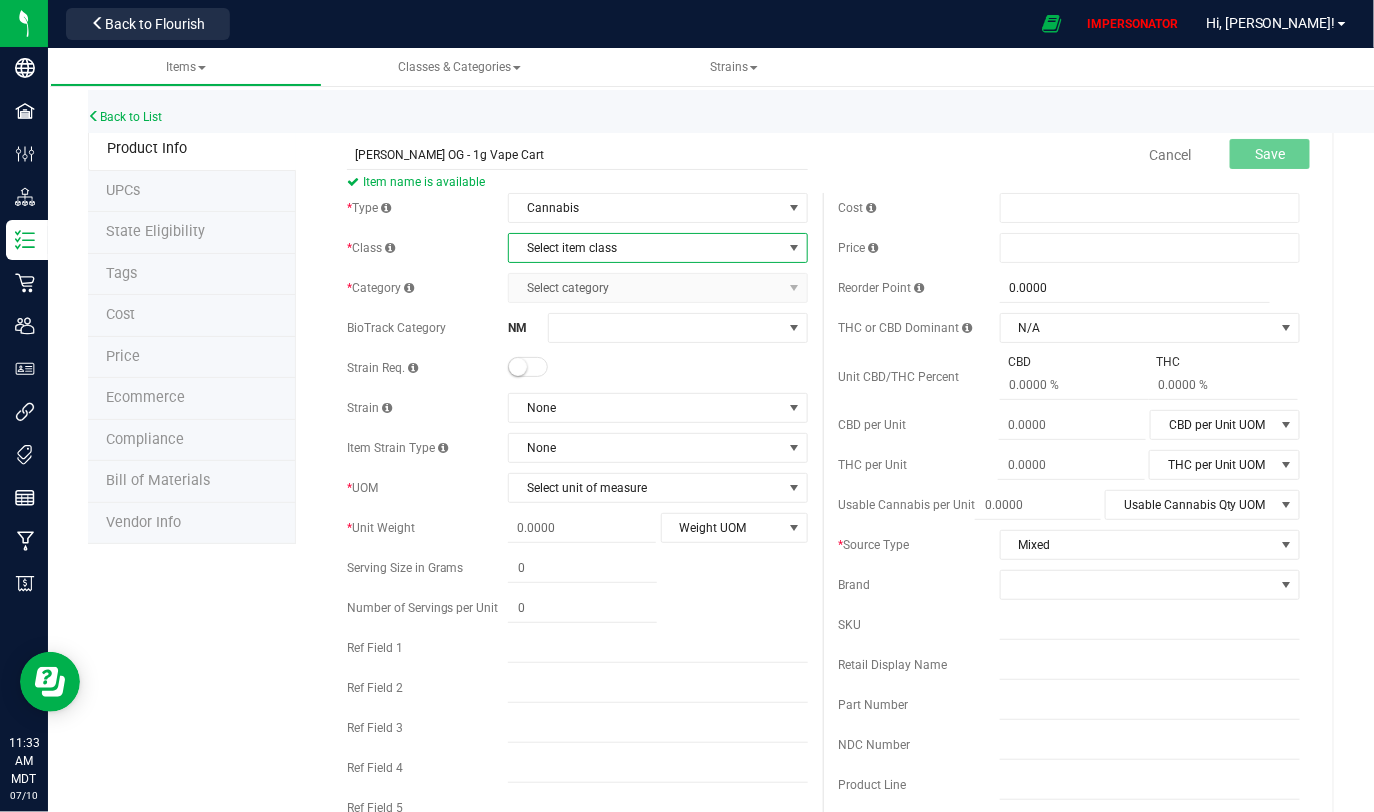 click on "Select item class" at bounding box center [645, 248] 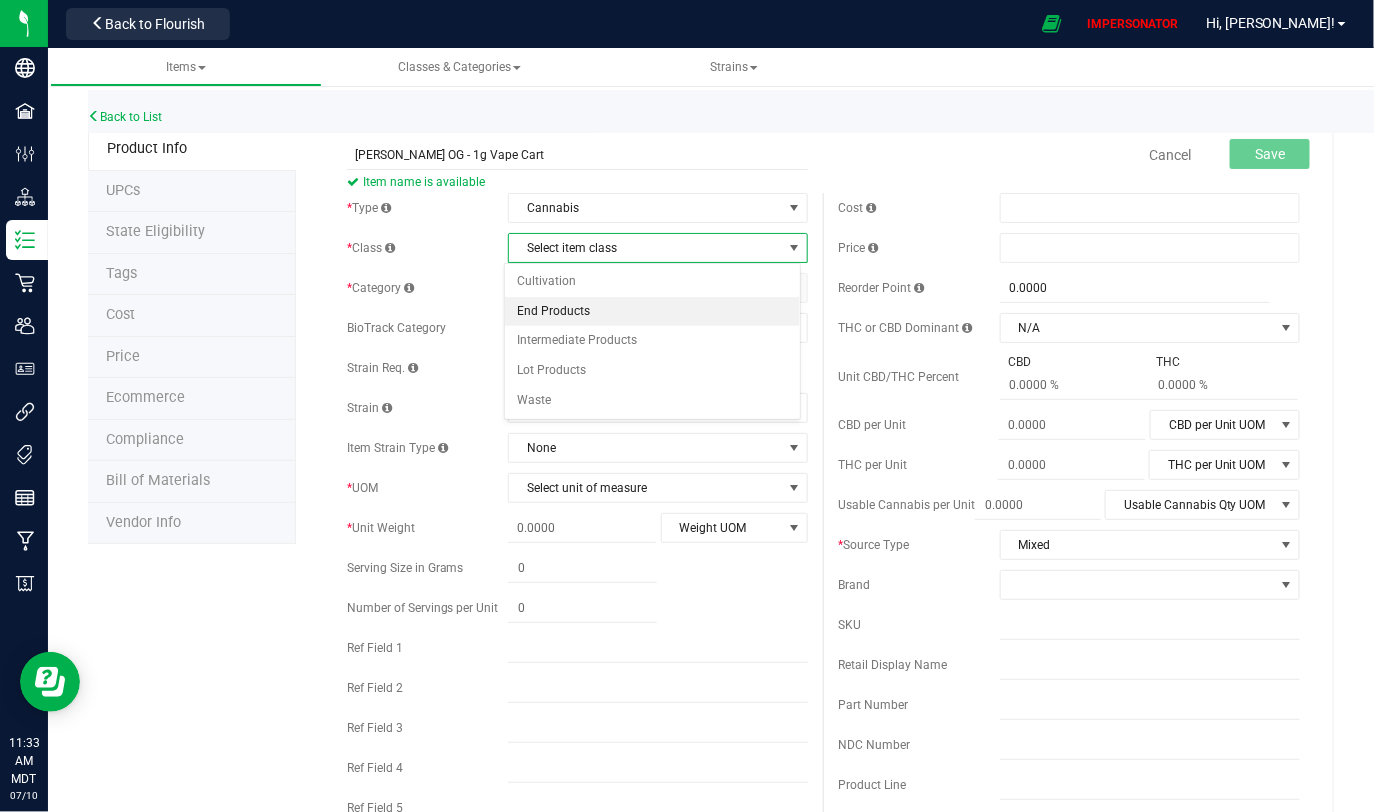 click on "End Products" at bounding box center [652, 312] 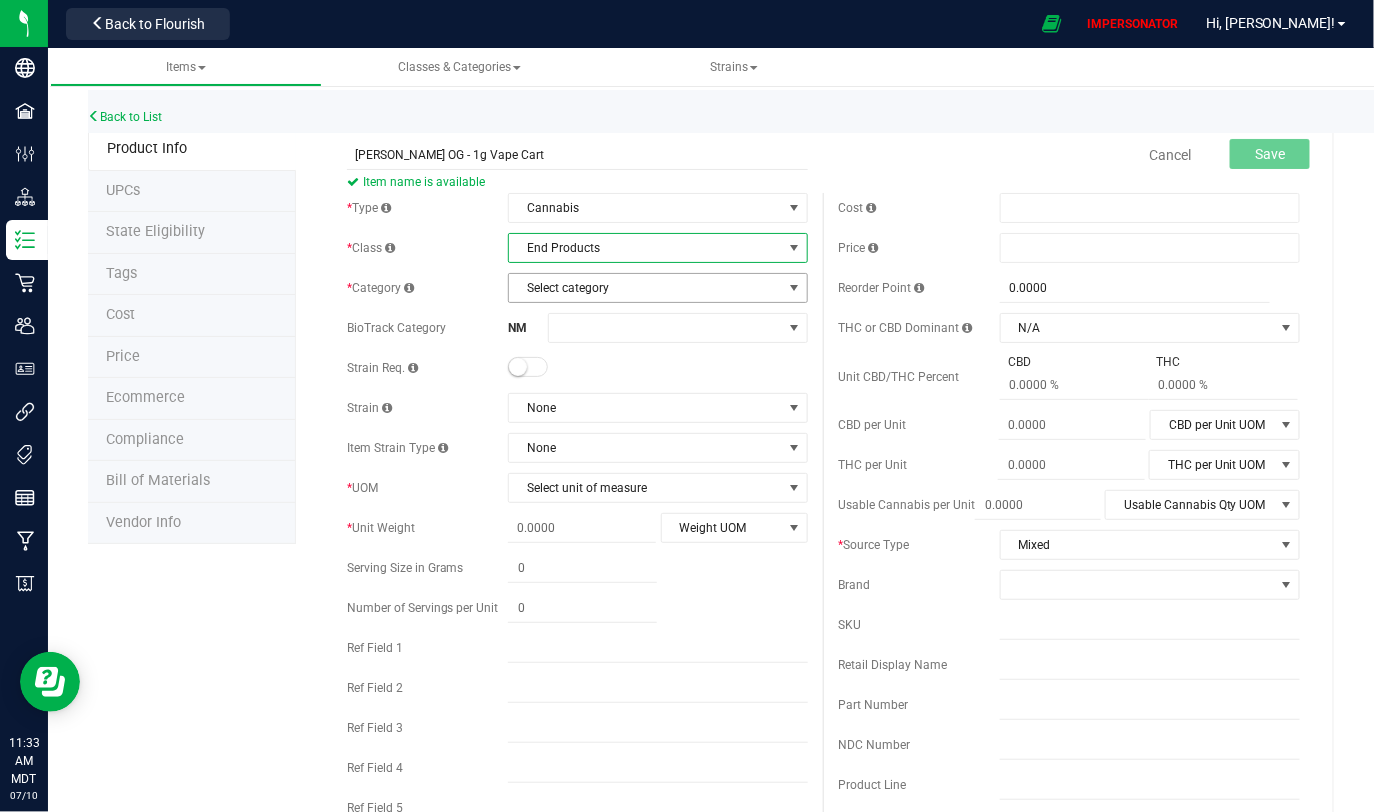 click on "Select category" at bounding box center (645, 288) 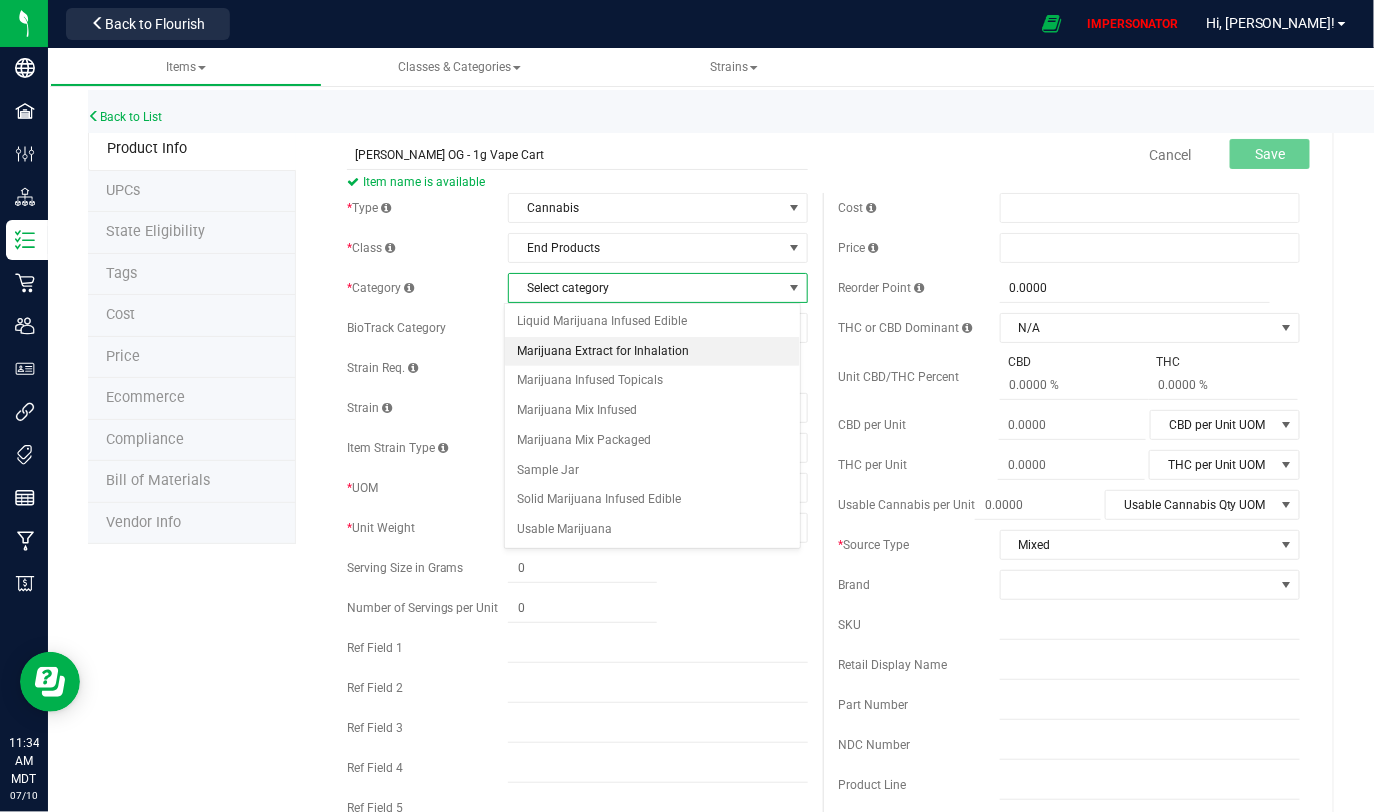 click on "Marijuana Extract for Inhalation" at bounding box center [652, 352] 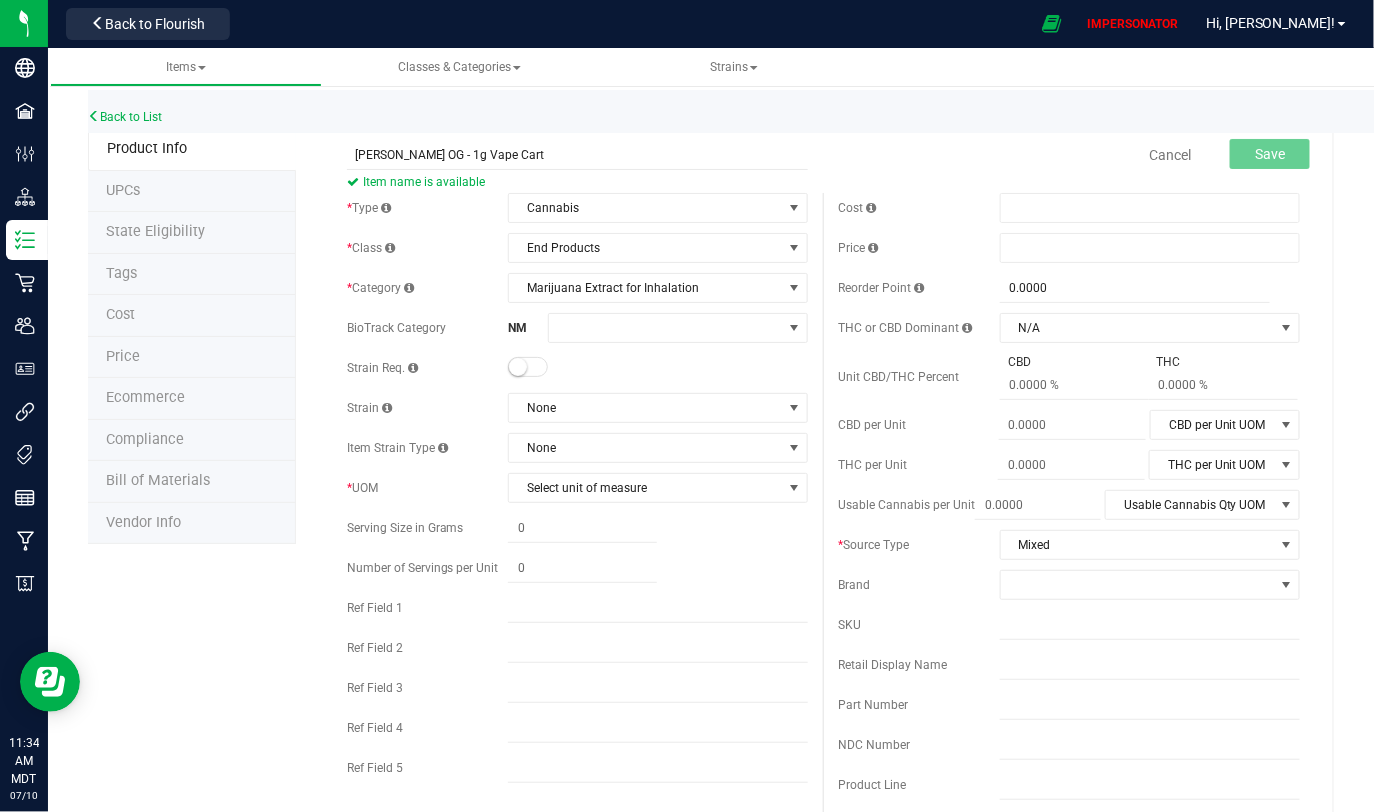 click at bounding box center (518, 367) 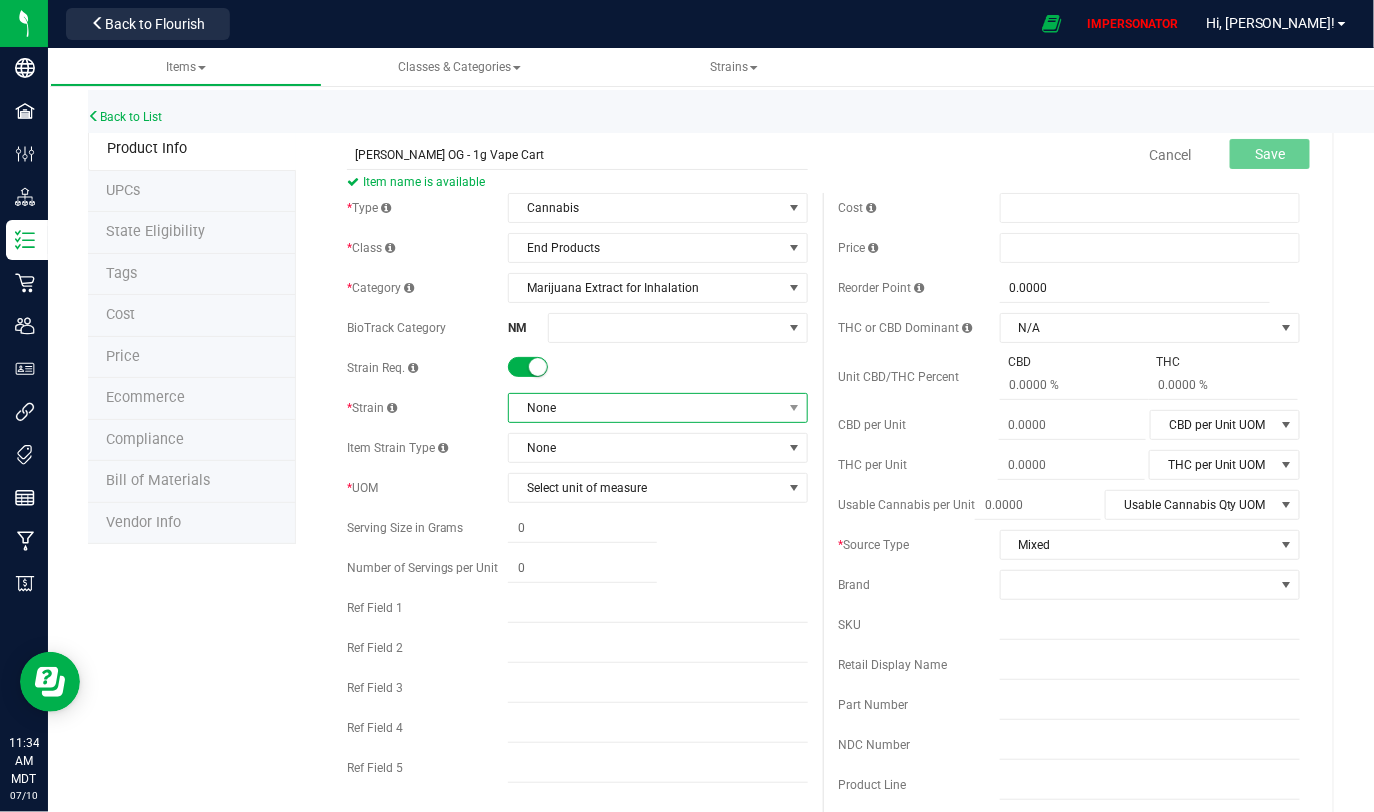 click on "None" at bounding box center [645, 408] 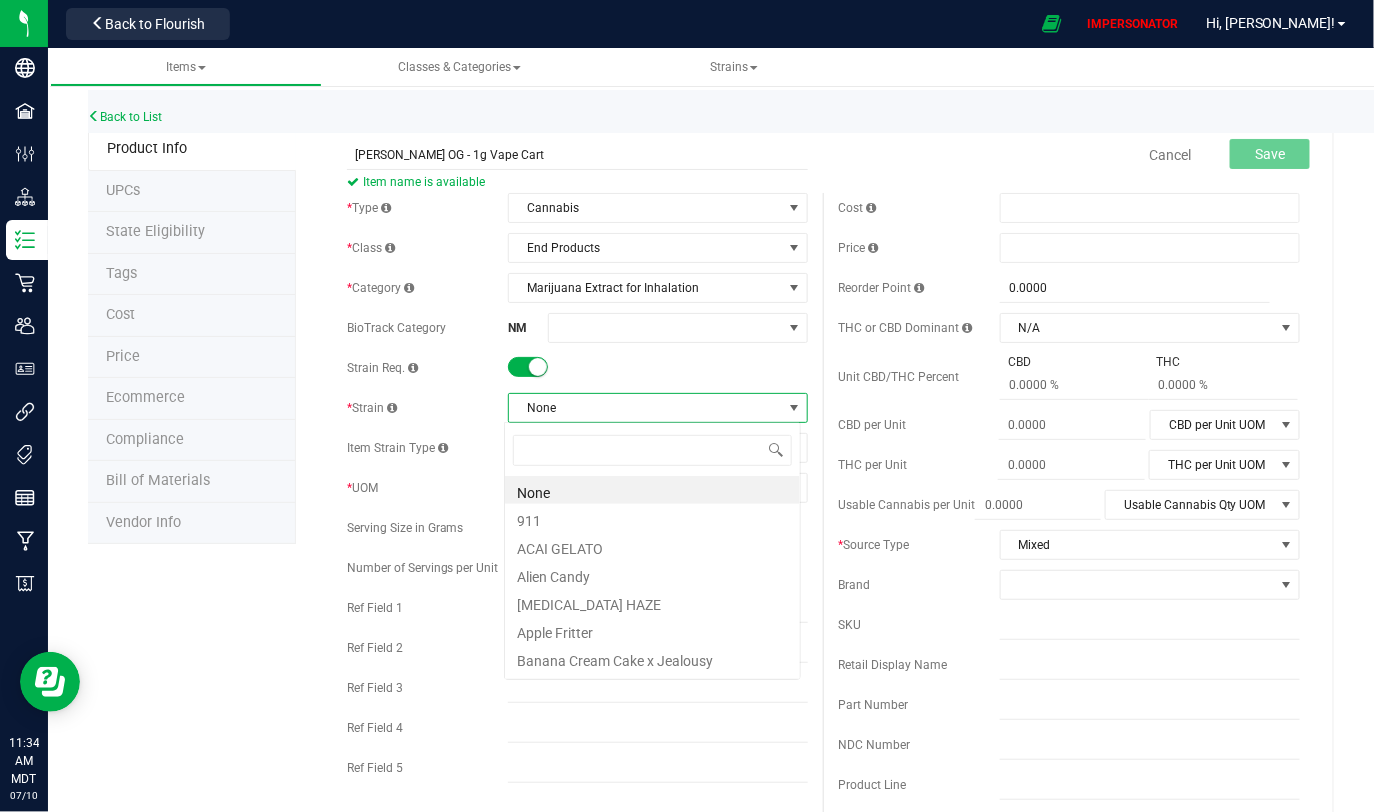 scroll, scrollTop: 99970, scrollLeft: 99703, axis: both 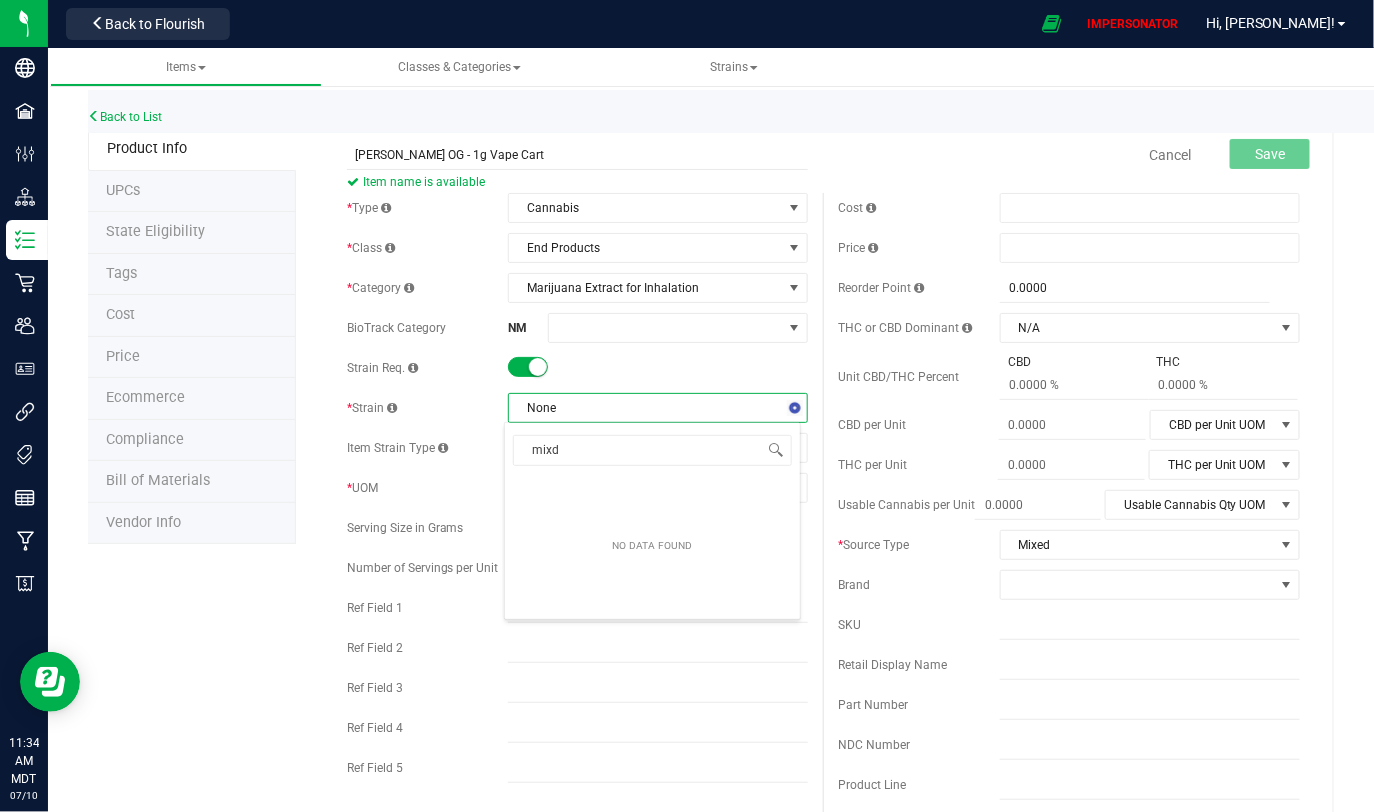 type on "mix" 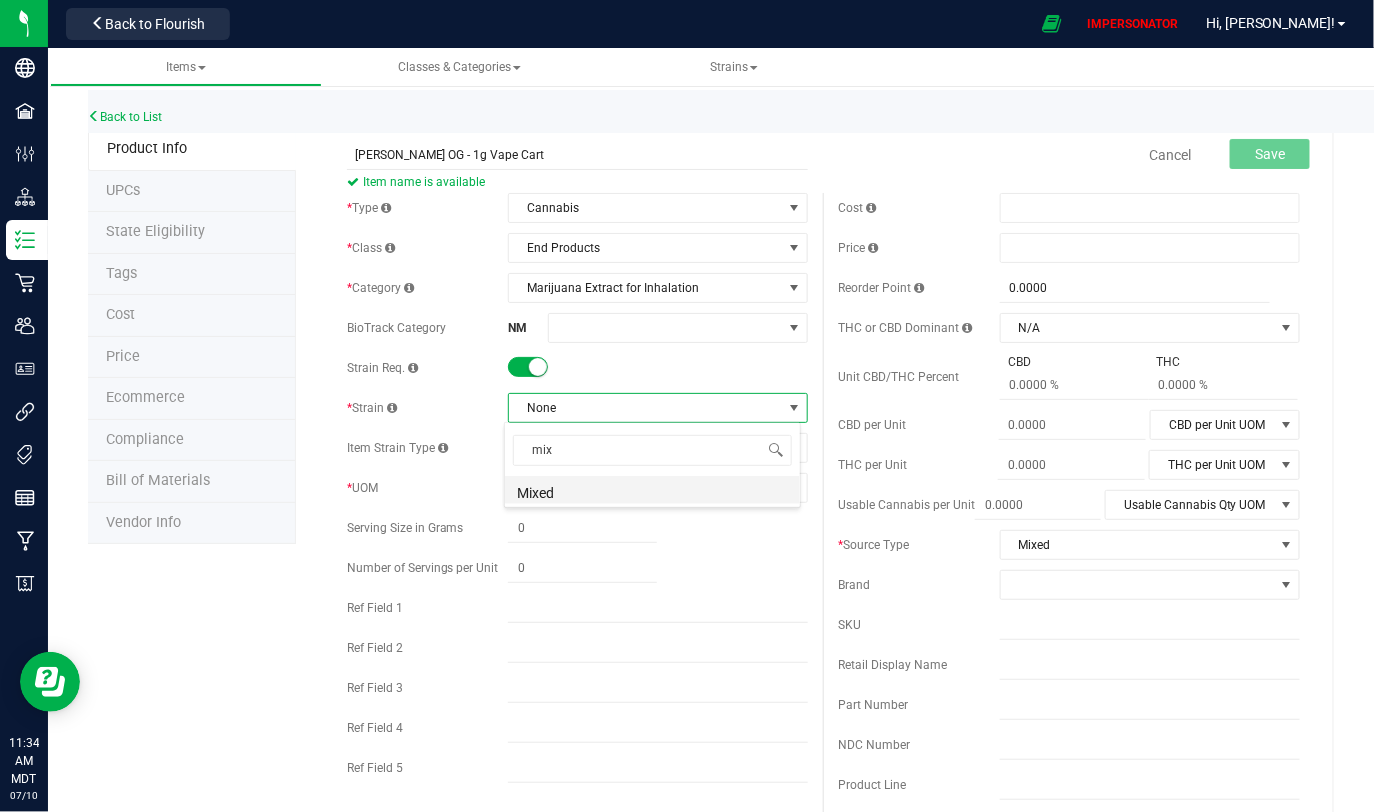 click on "Mixed" at bounding box center (652, 490) 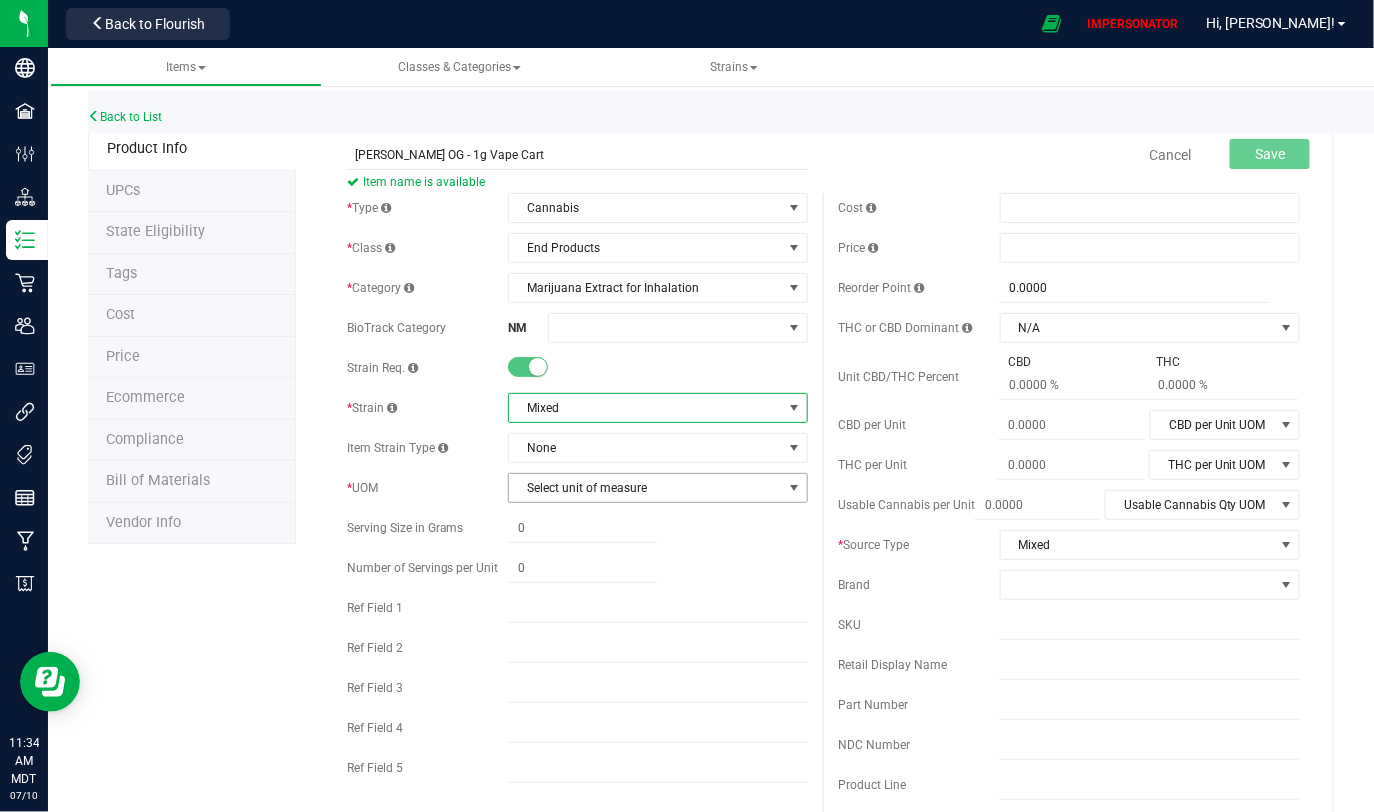 click on "Select unit of measure" at bounding box center [645, 488] 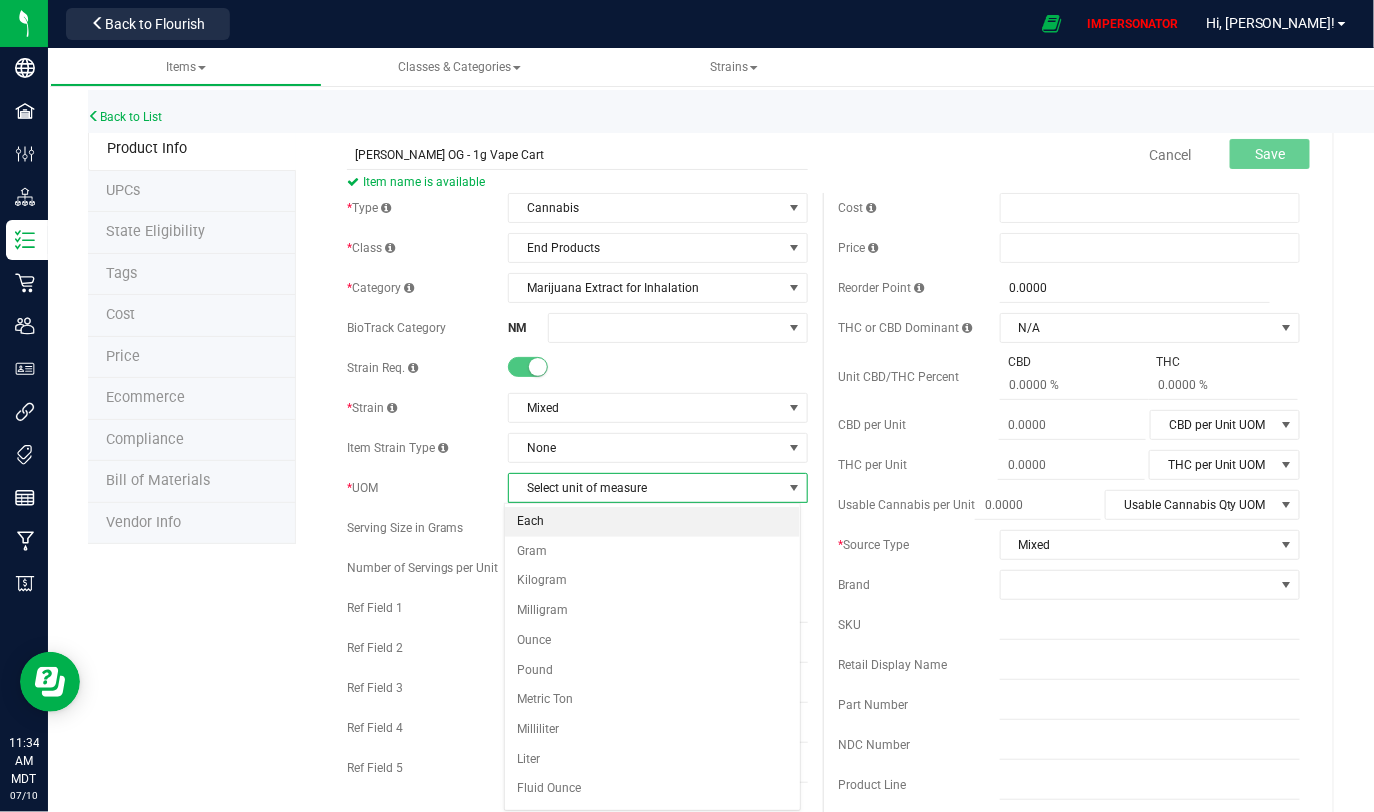 click on "Each" at bounding box center (652, 522) 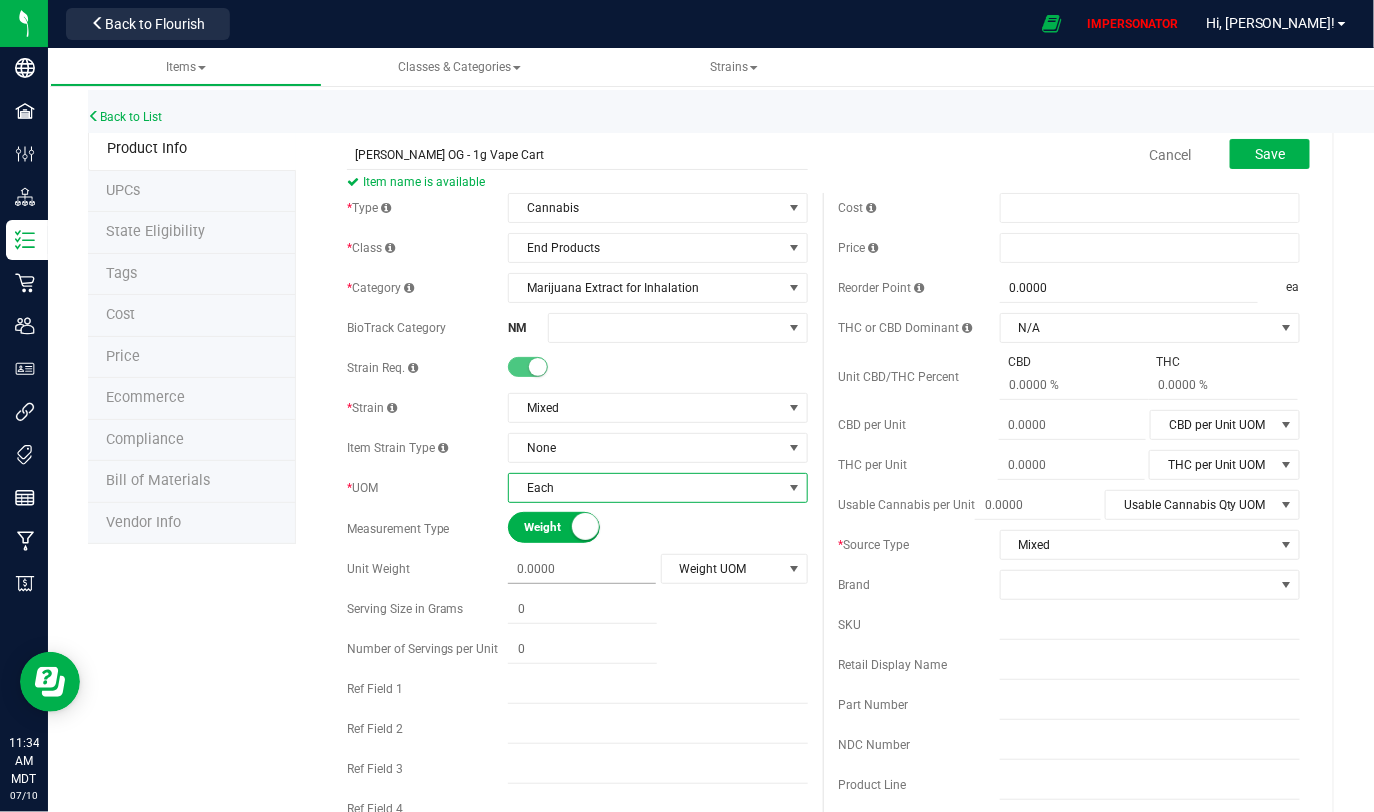 click at bounding box center (582, 569) 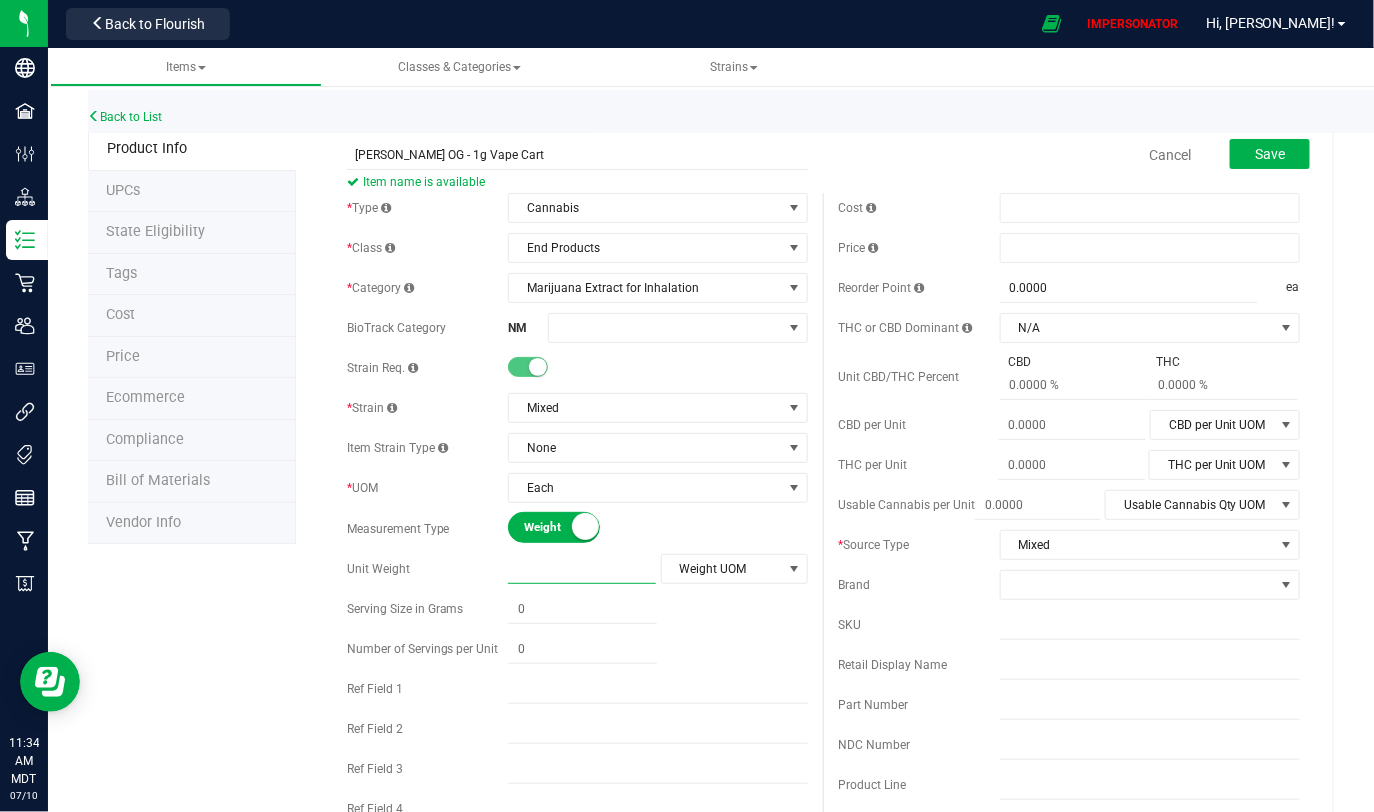 type on "1" 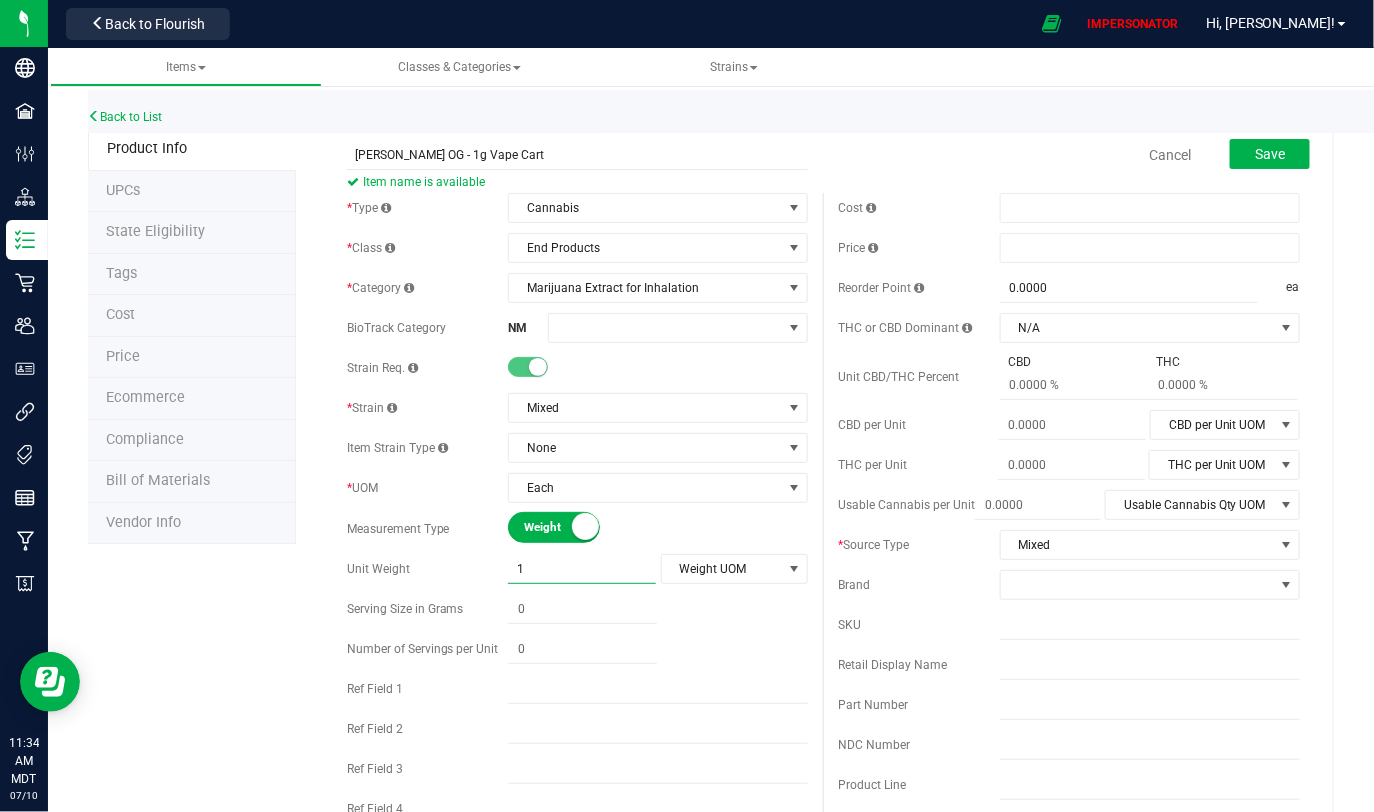 type on "1.0000" 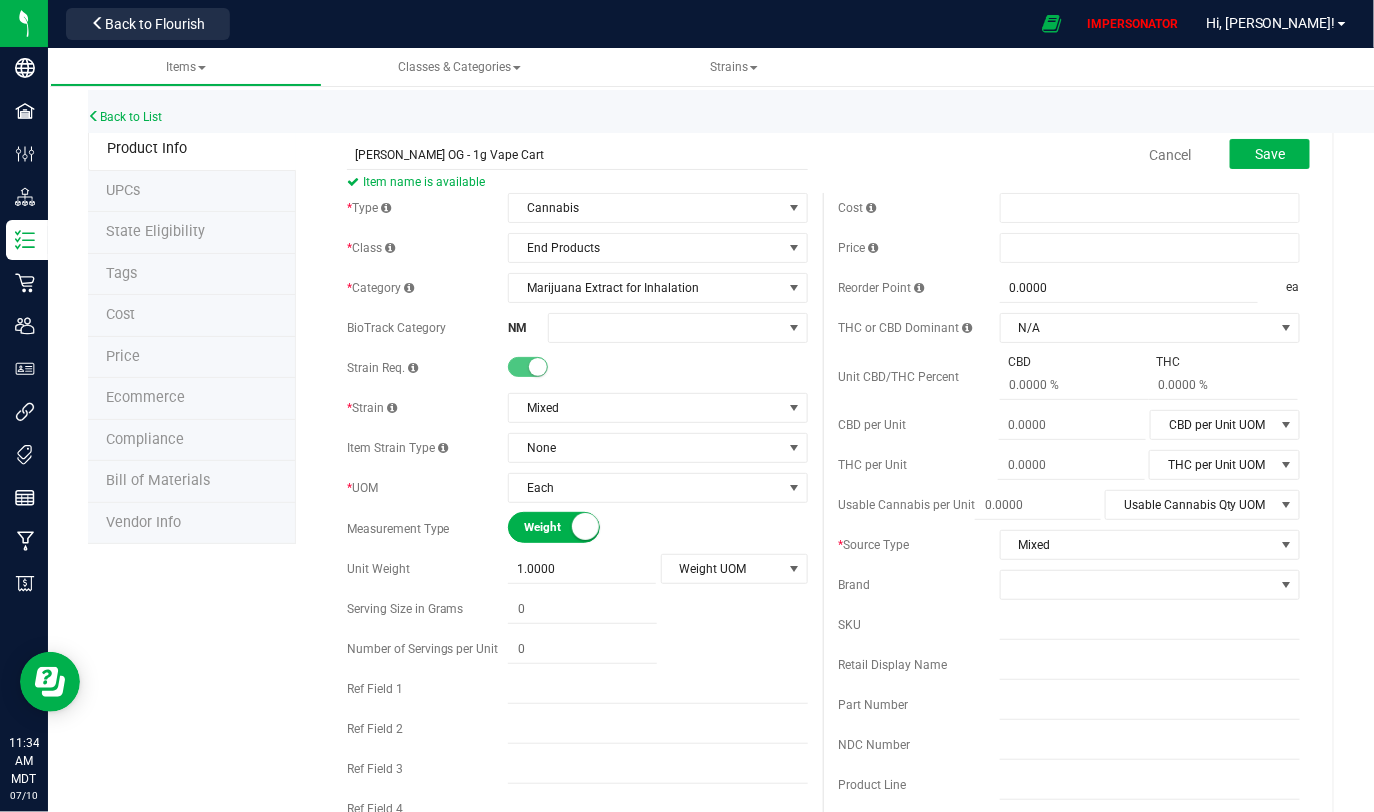 click on "*
Type
Cannabis Select type Cannabis Non-Inventory Raw Materials Supplies
*
Class
End Products Select item class Cultivation End Products Intermediate Products Lot Products Waste
*
Category" at bounding box center (578, 533) 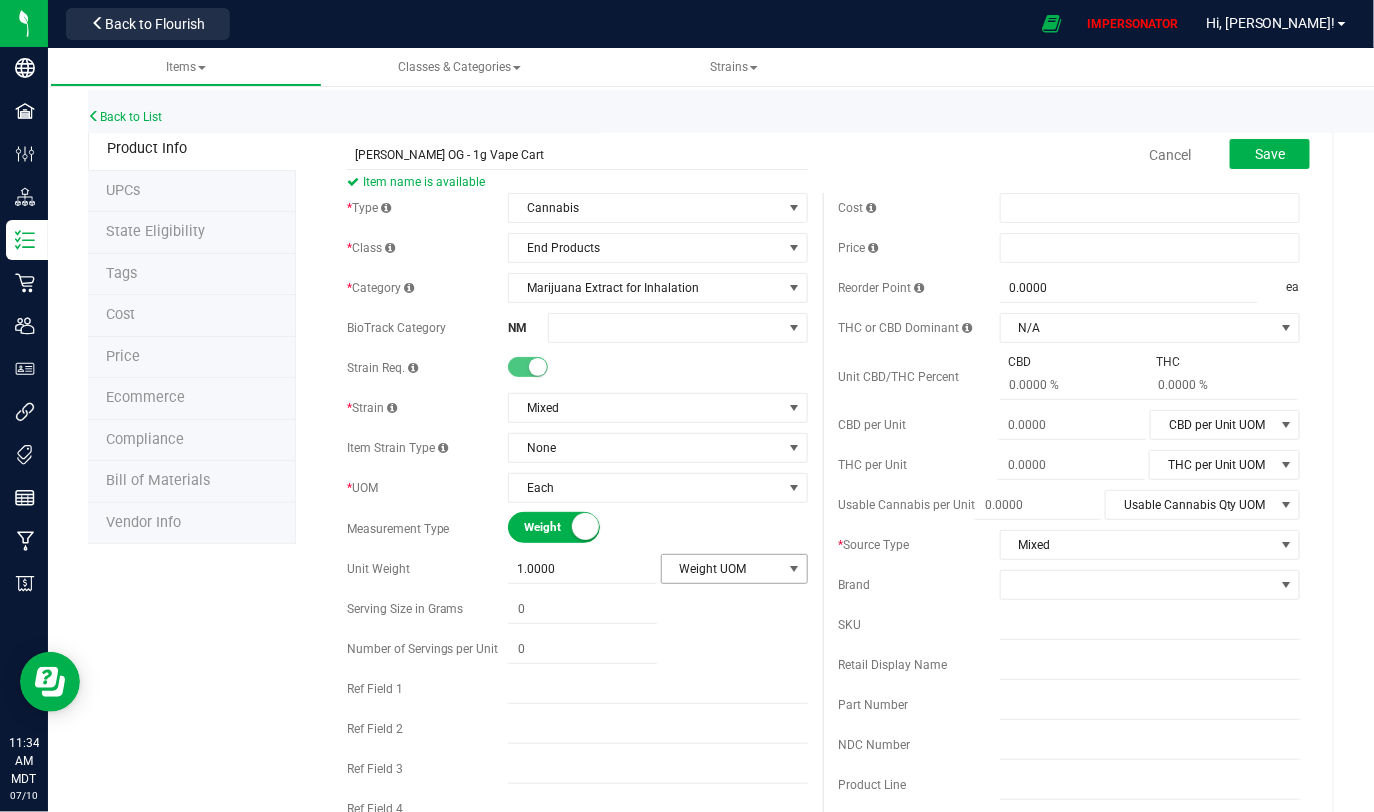 click on "Weight UOM" at bounding box center (722, 569) 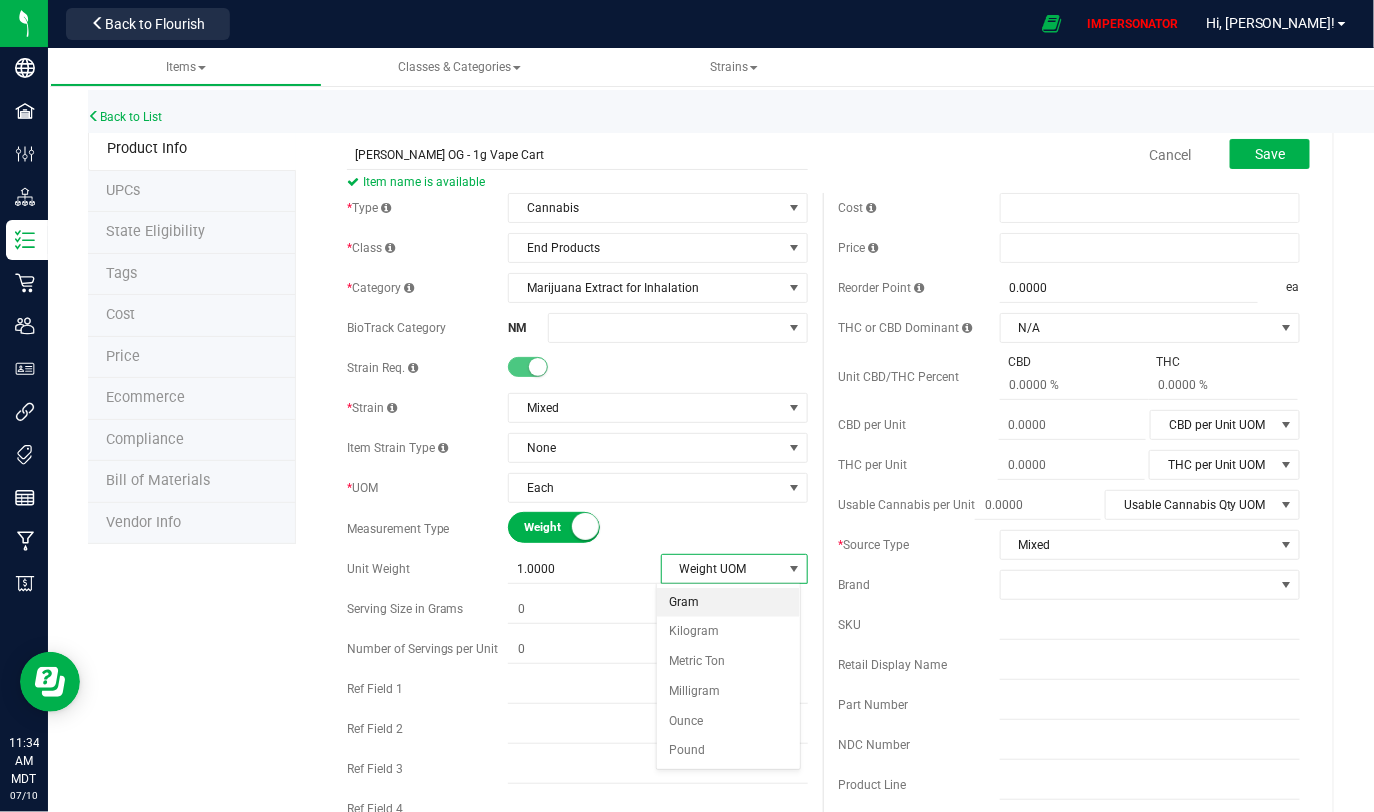click on "Gram" at bounding box center [728, 603] 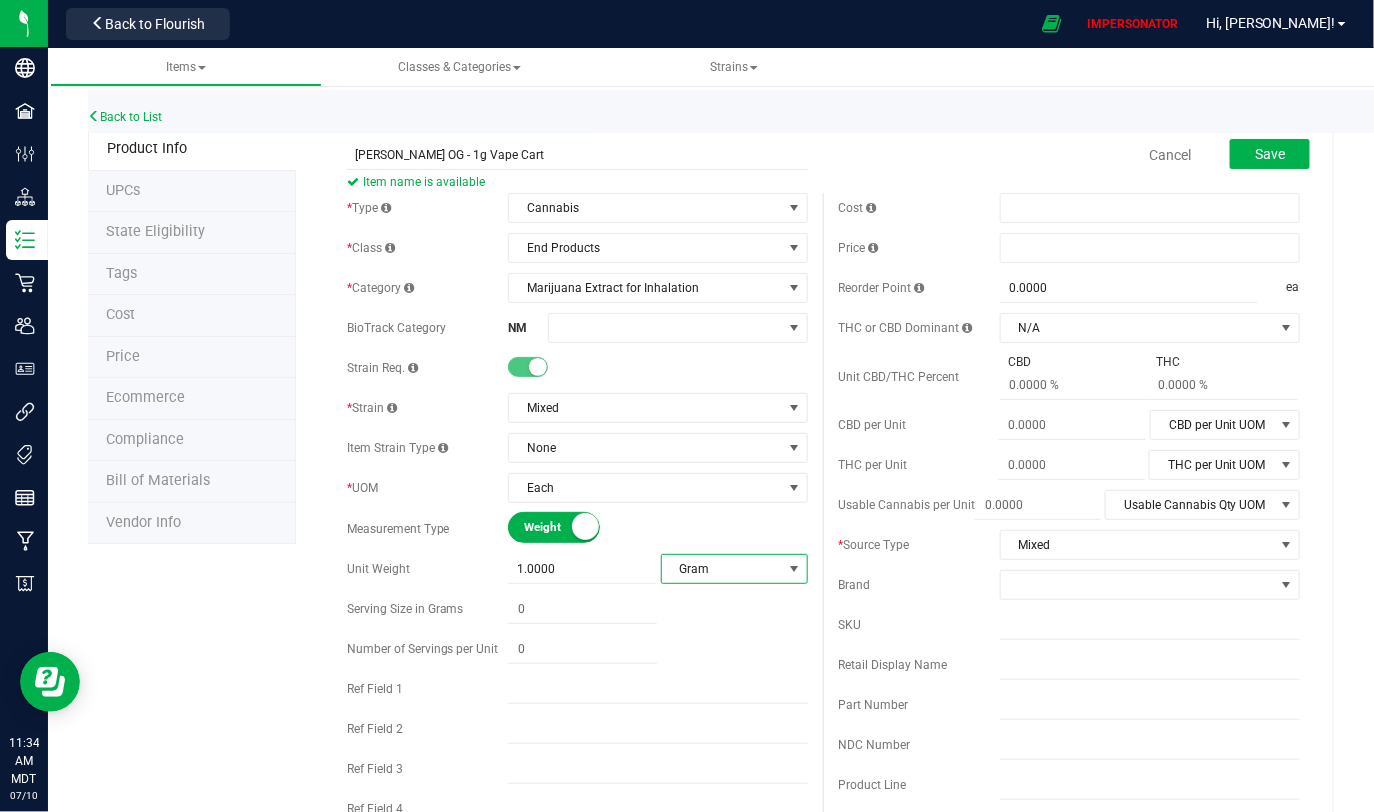 click on "*
Type
Cannabis Select type Cannabis Non-Inventory Raw Materials Supplies
*
Class
End Products Select item class Cultivation End Products Intermediate Products Lot Products Waste
*
Category" at bounding box center [578, 533] 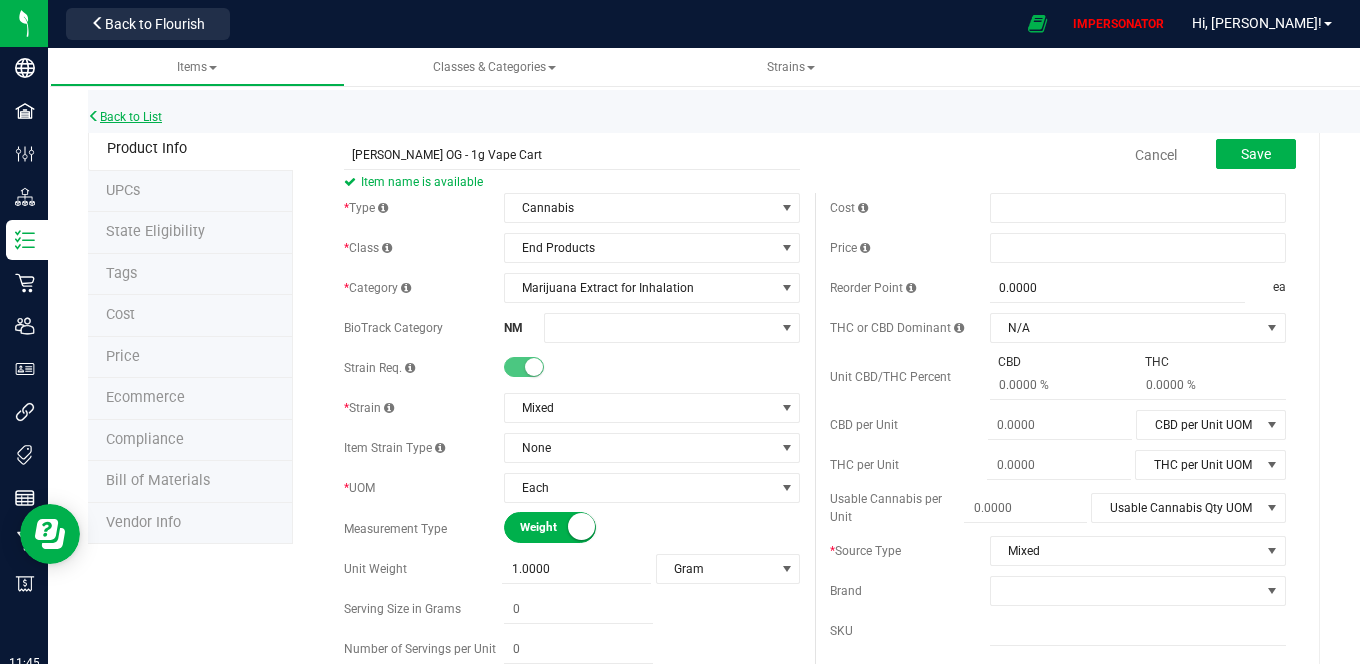 click on "Back to List" at bounding box center [125, 117] 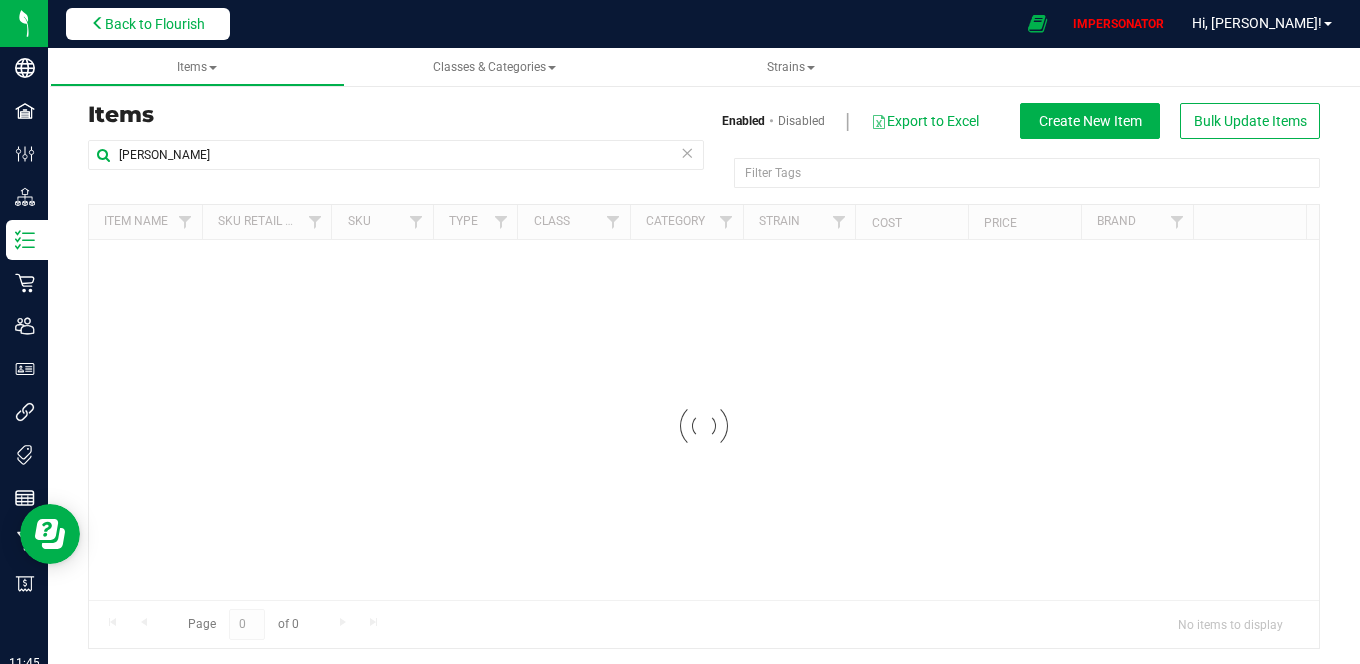 click on "Back to Flourish" at bounding box center (155, 24) 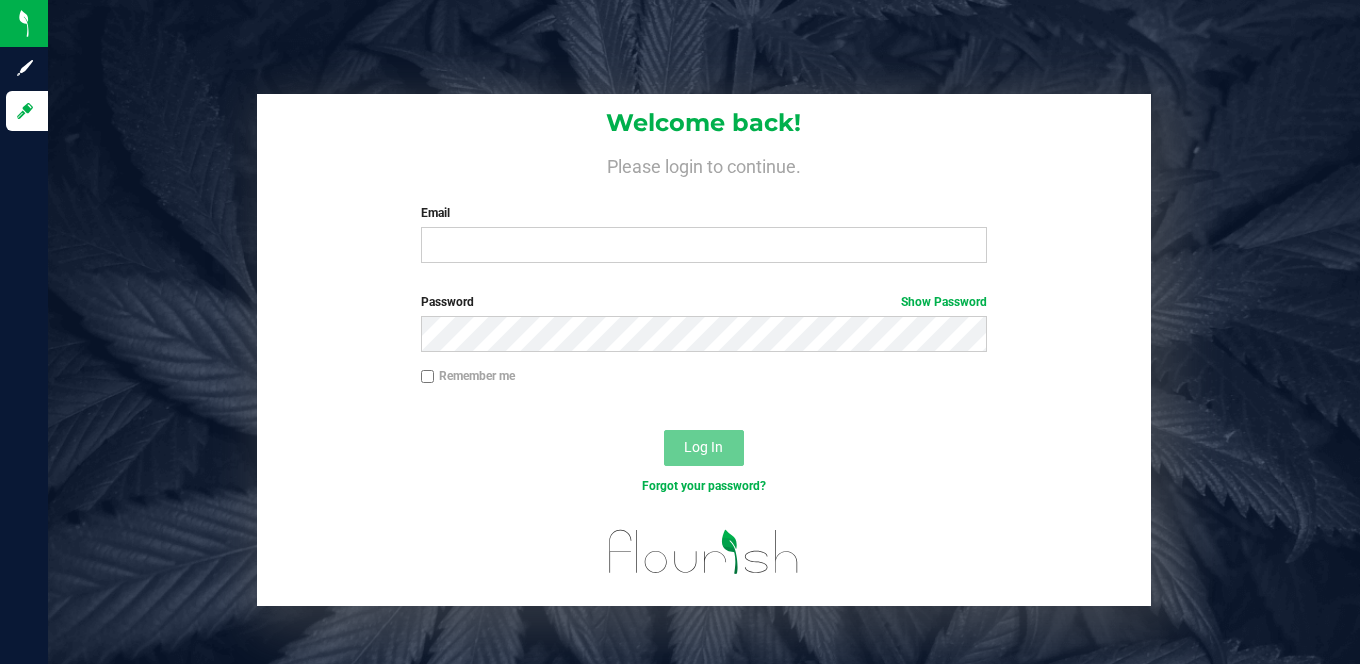scroll, scrollTop: 0, scrollLeft: 0, axis: both 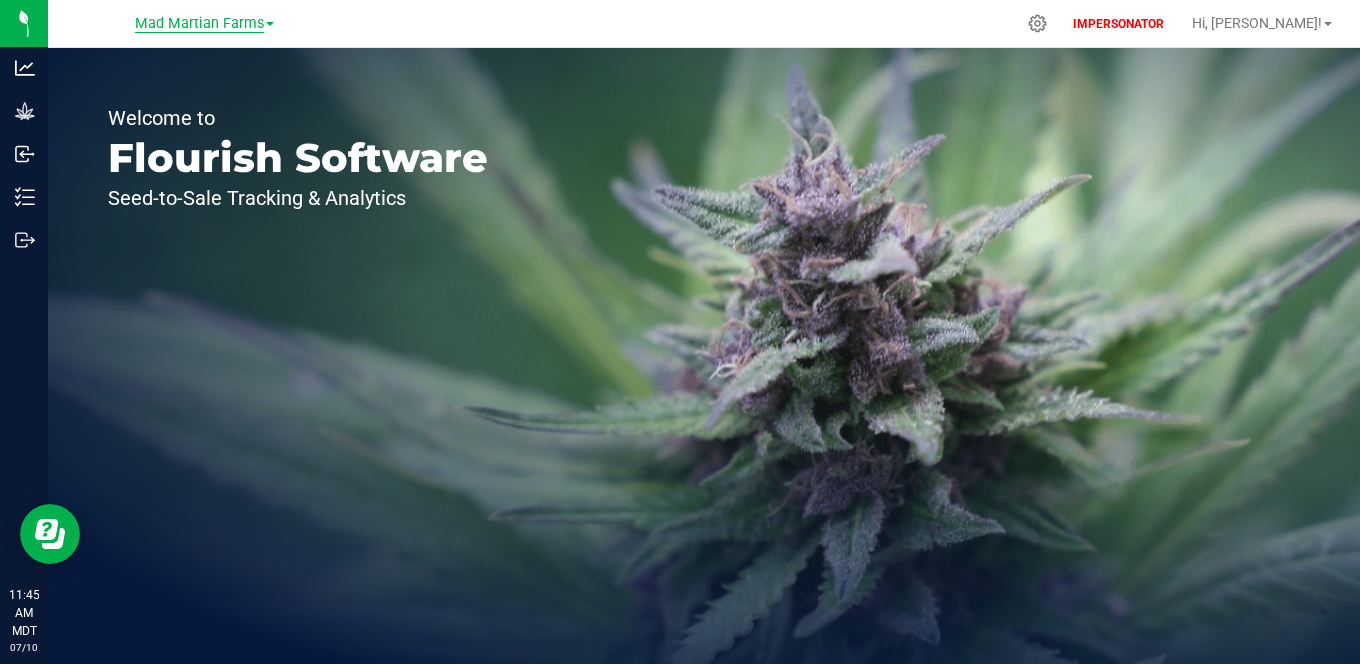 click on "Mad Martian Farms" at bounding box center [199, 24] 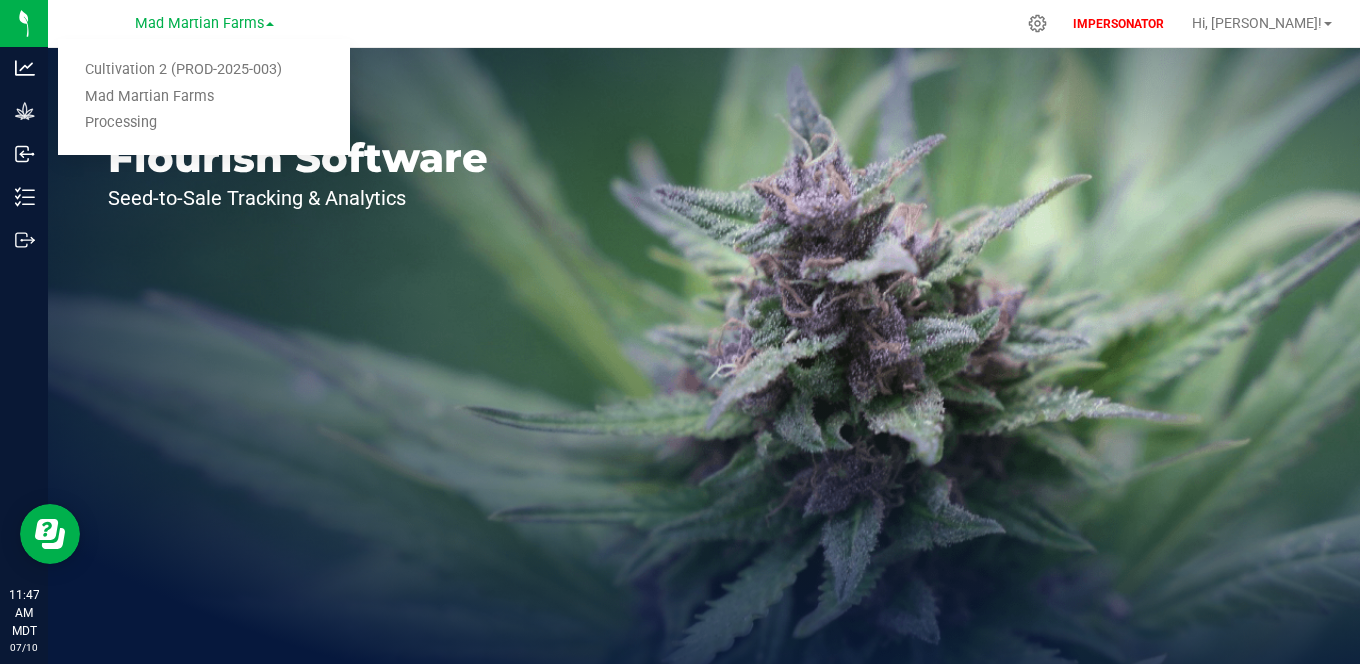 click on "Welcome to   Flourish Software   Seed-to-Sale Tracking & Analytics" at bounding box center (704, 356) 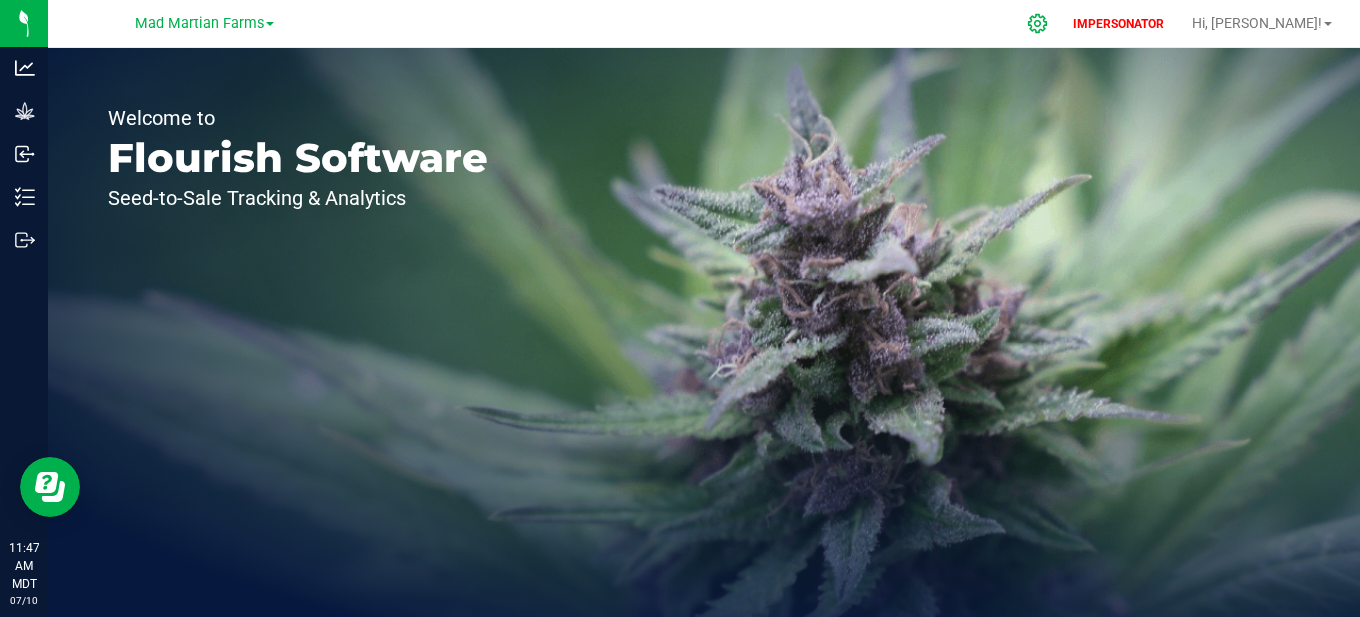 click 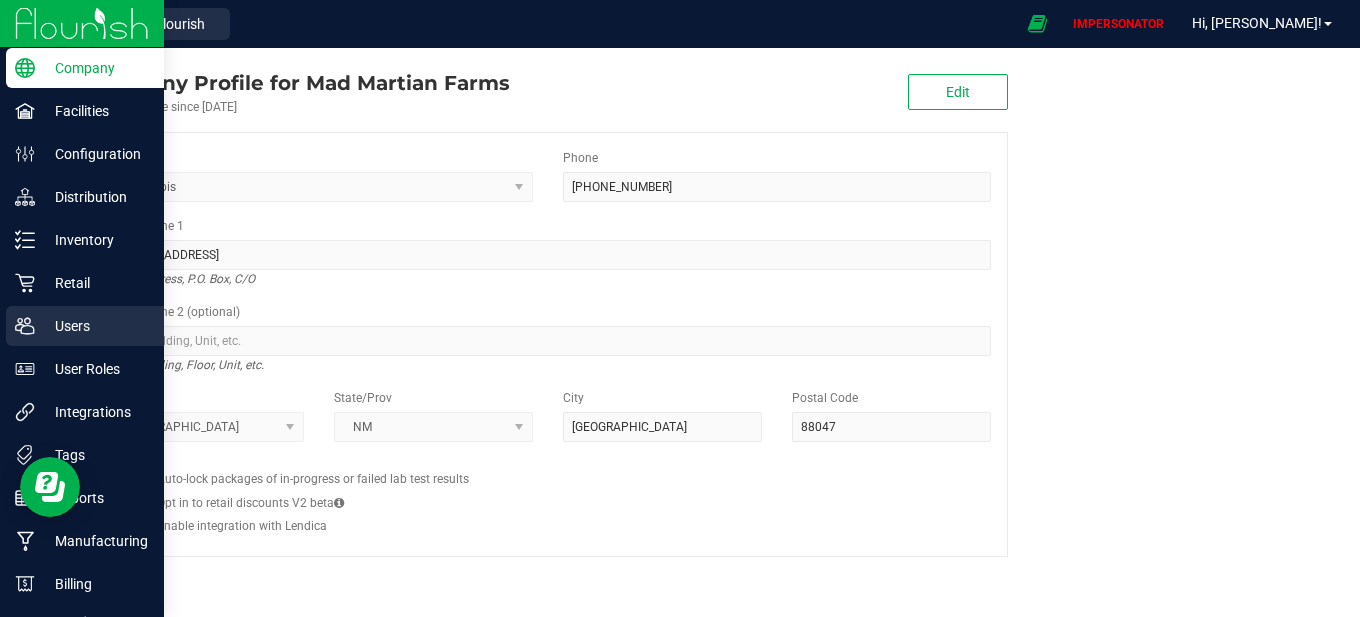 click on "Users" at bounding box center [95, 326] 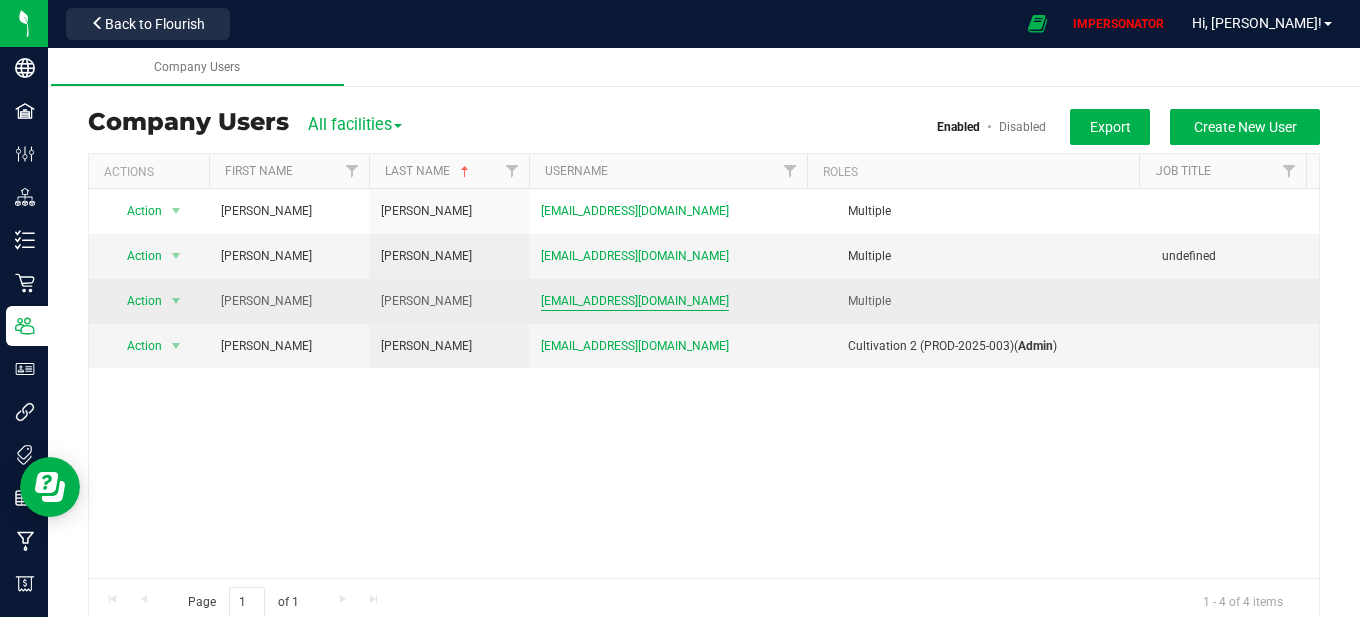 click on "madmartianfarms@gmail.com" at bounding box center [635, 301] 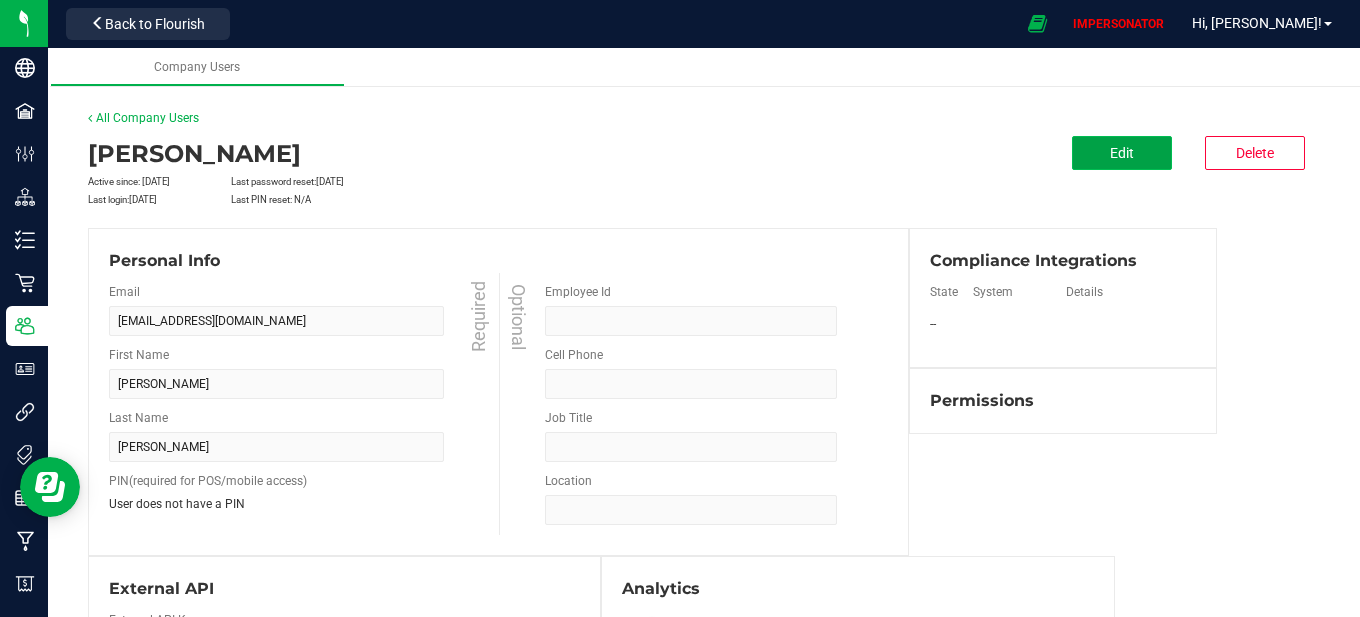 click on "Edit" at bounding box center (1122, 153) 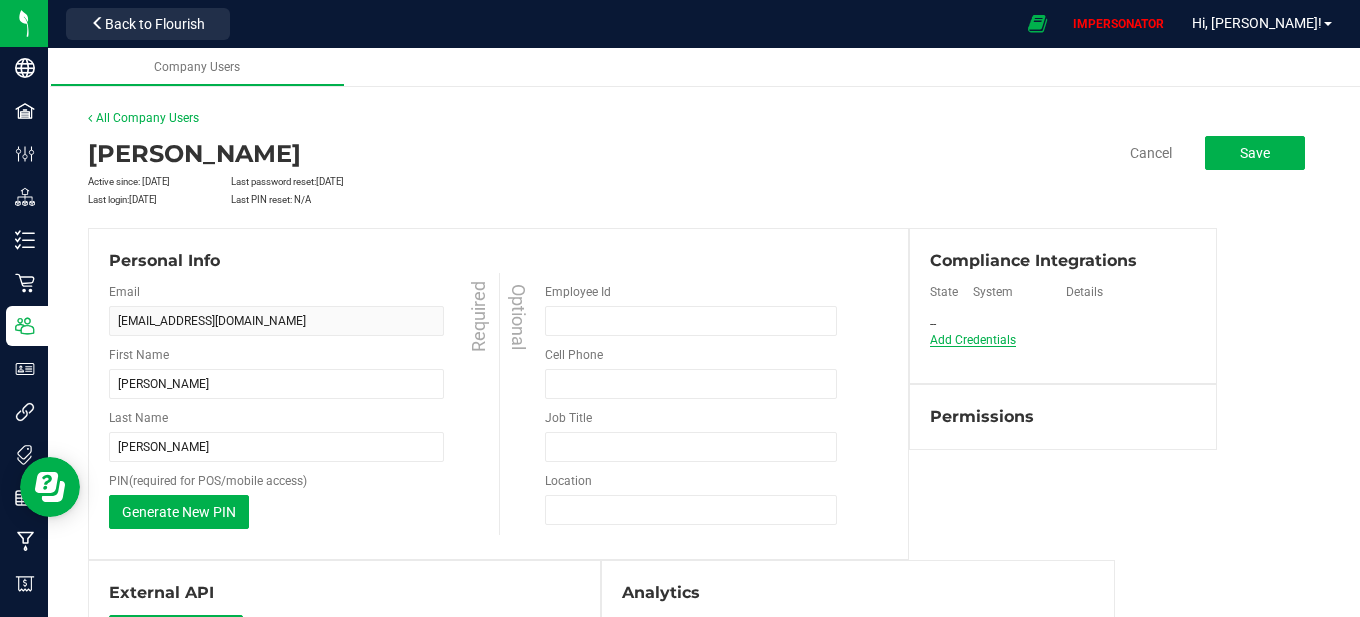 click on "Add Credentials" at bounding box center [973, 340] 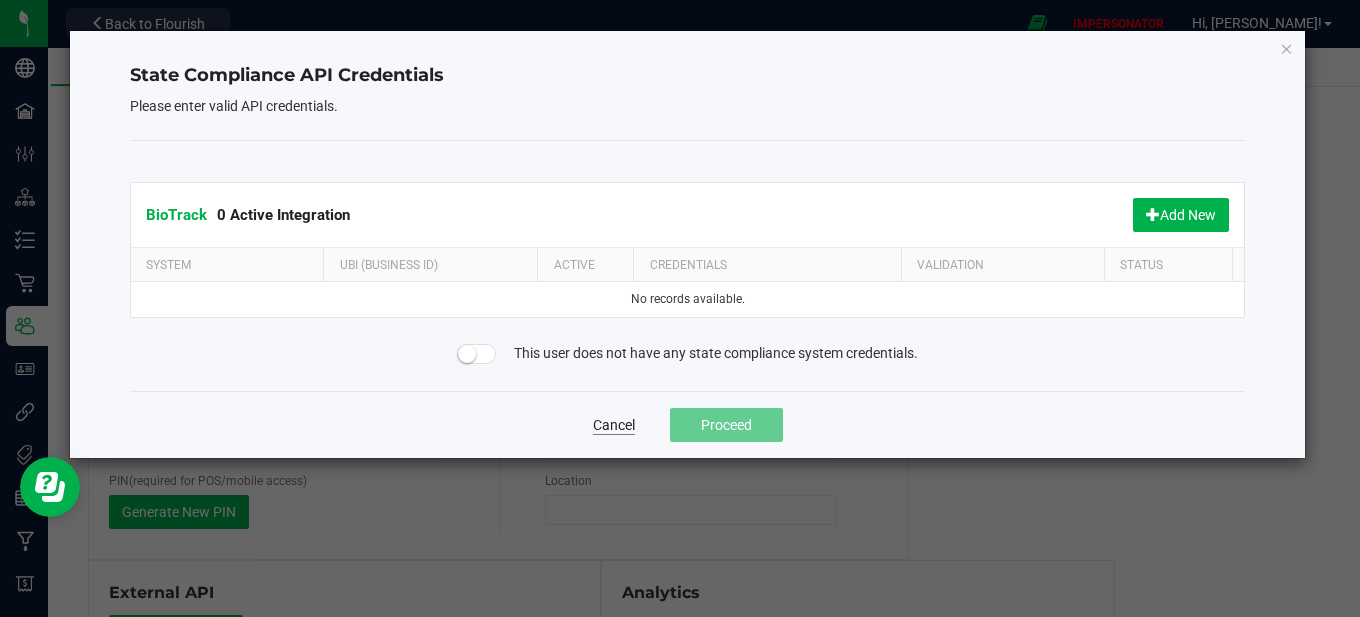 click on "Cancel" 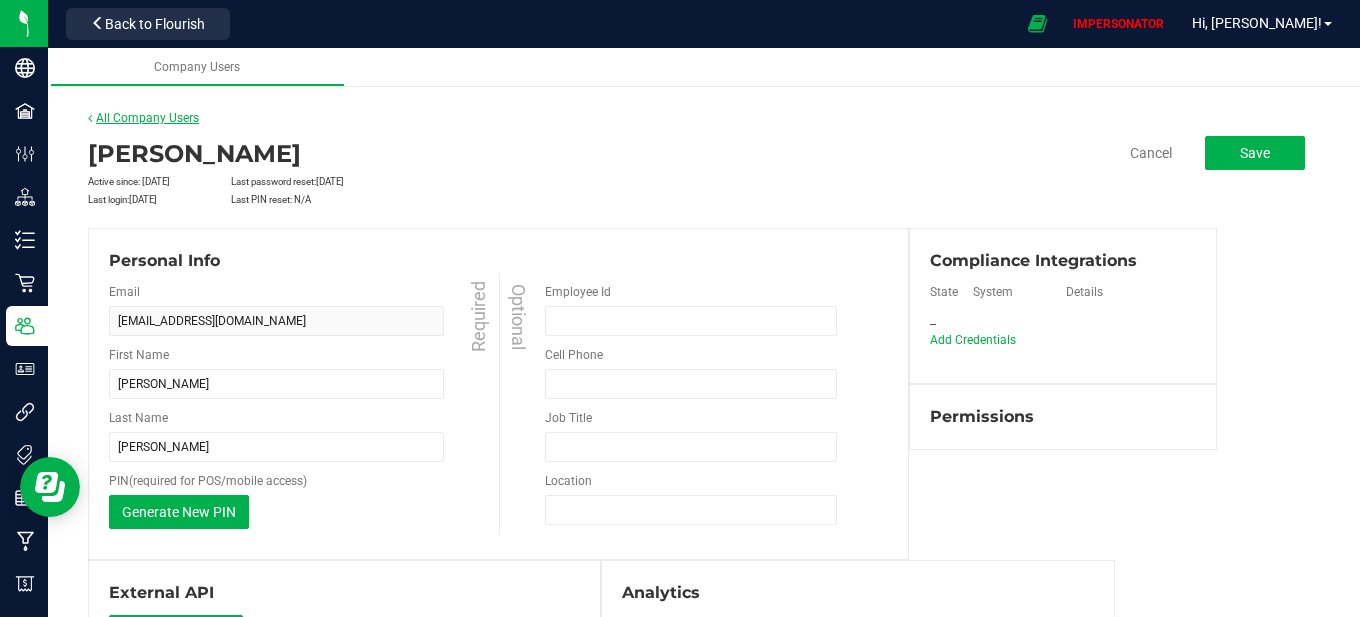 click on "All Company Users" at bounding box center [143, 118] 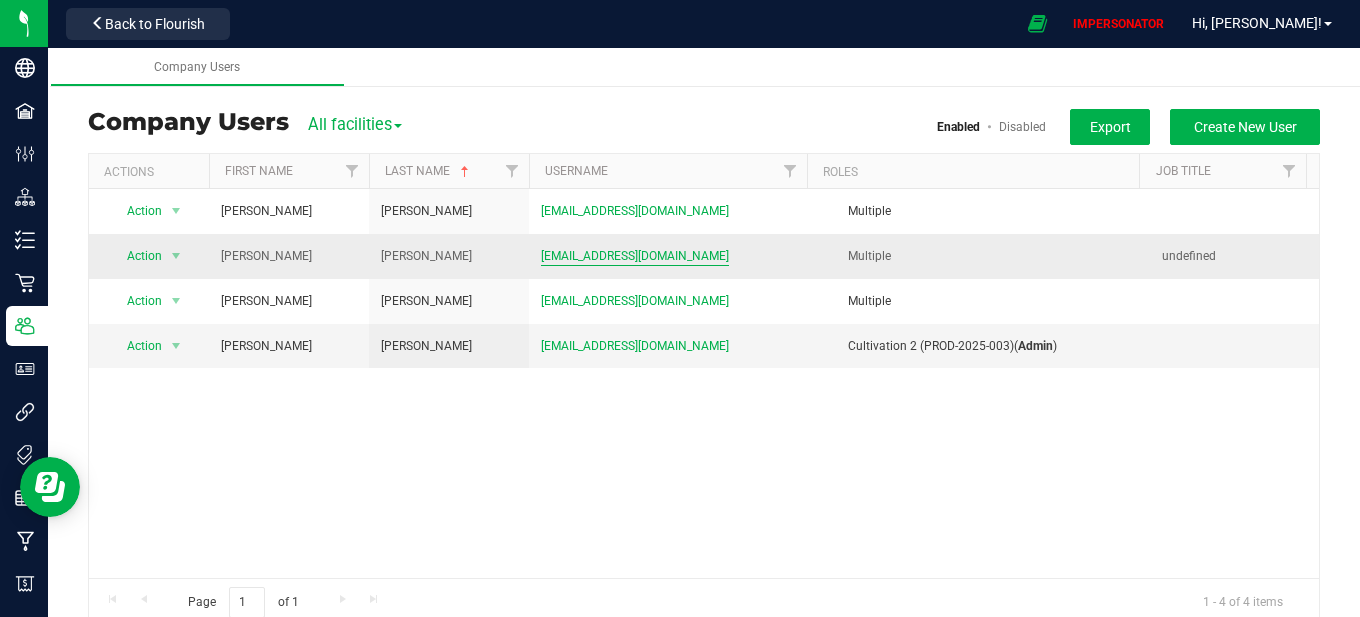 click on "[EMAIL_ADDRESS][DOMAIN_NAME]" at bounding box center (635, 256) 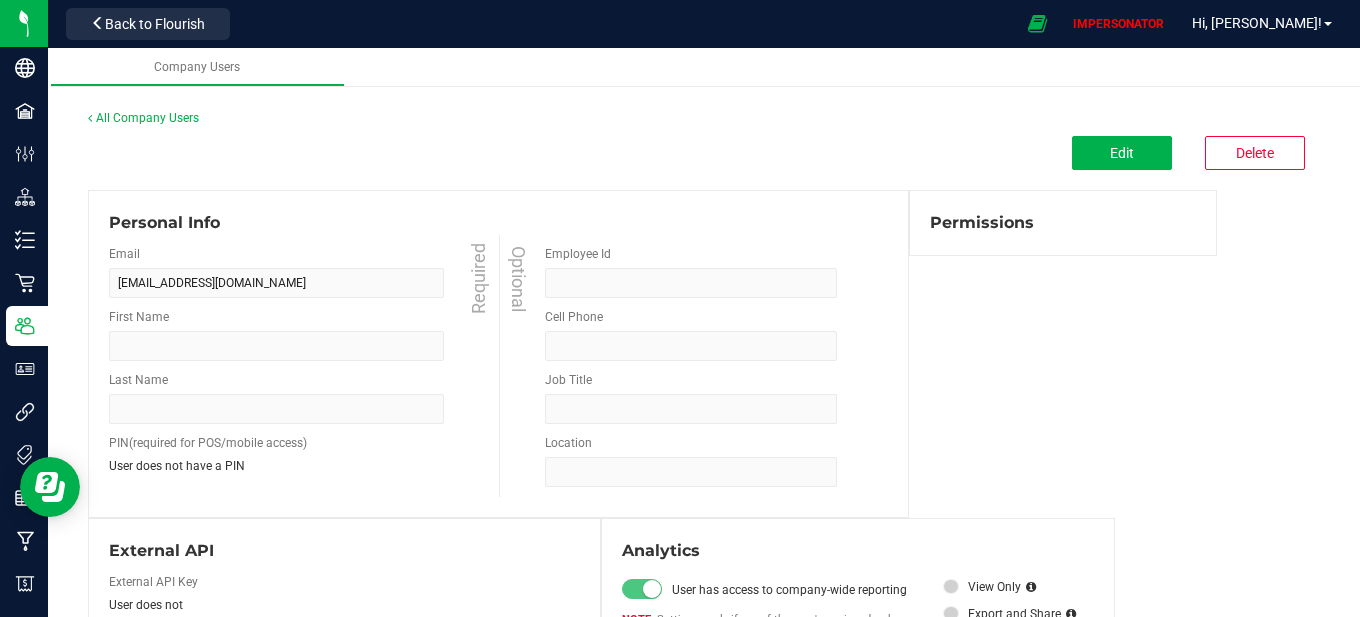 type on "[PERSON_NAME]" 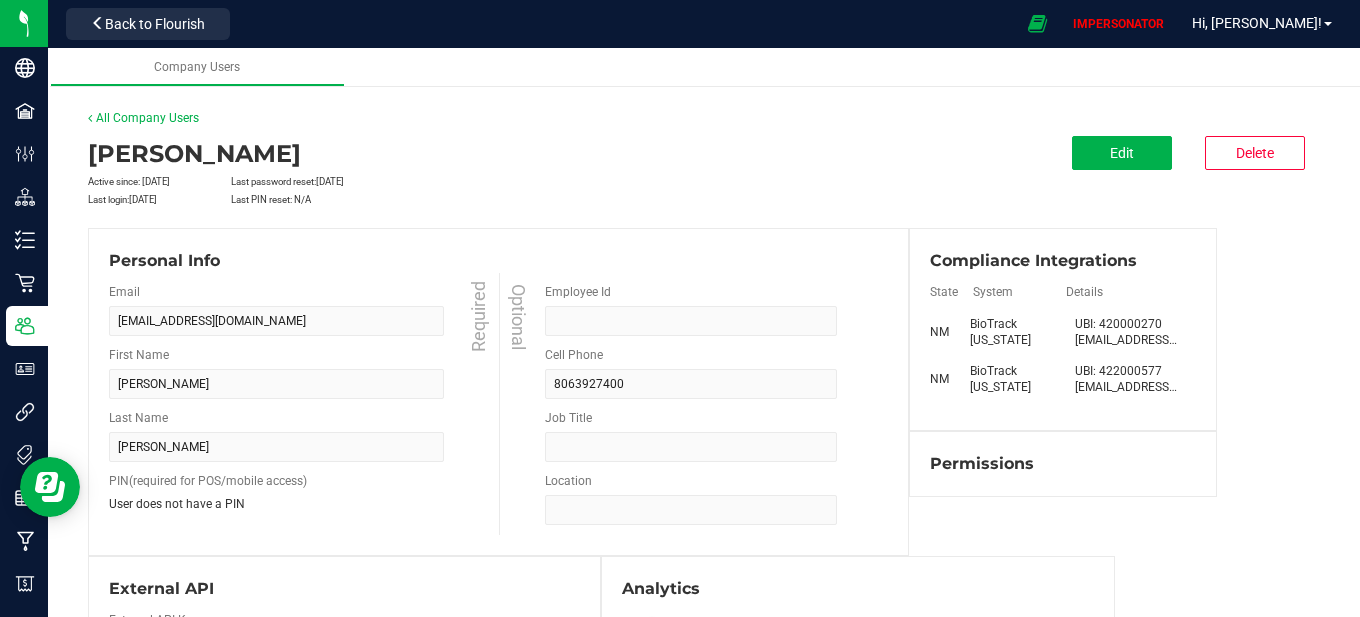 drag, startPoint x: 932, startPoint y: 320, endPoint x: 1098, endPoint y: 403, distance: 185.59364 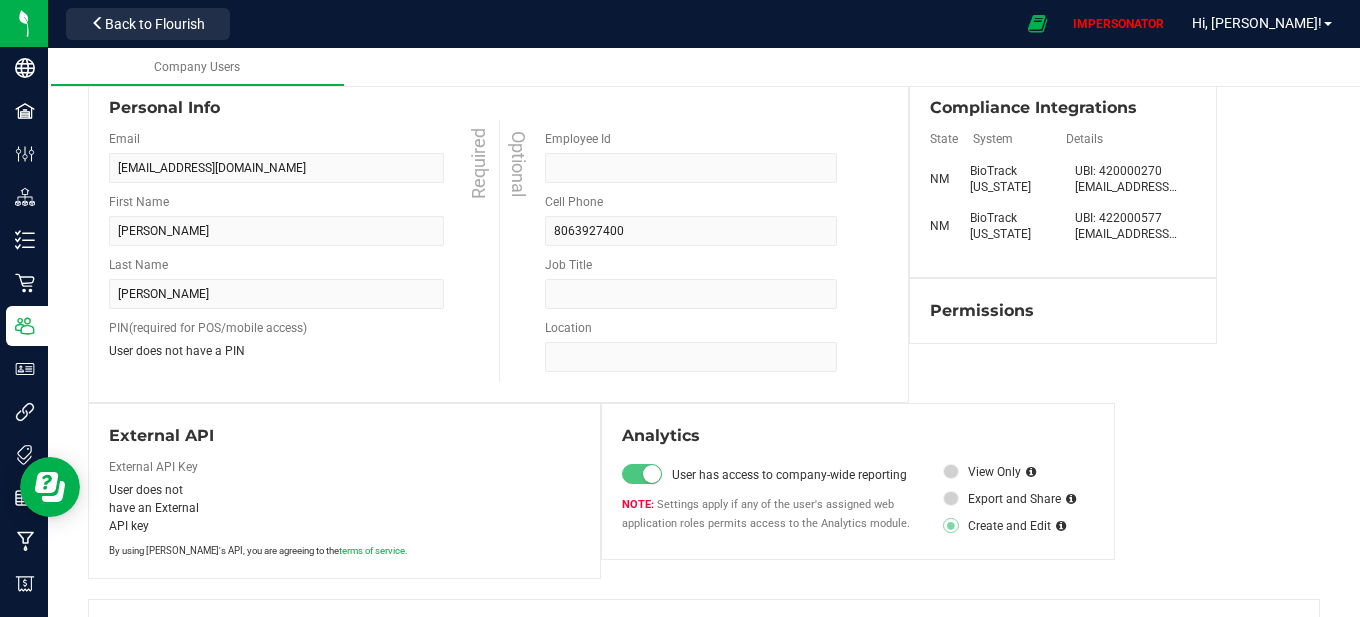 scroll, scrollTop: 187, scrollLeft: 0, axis: vertical 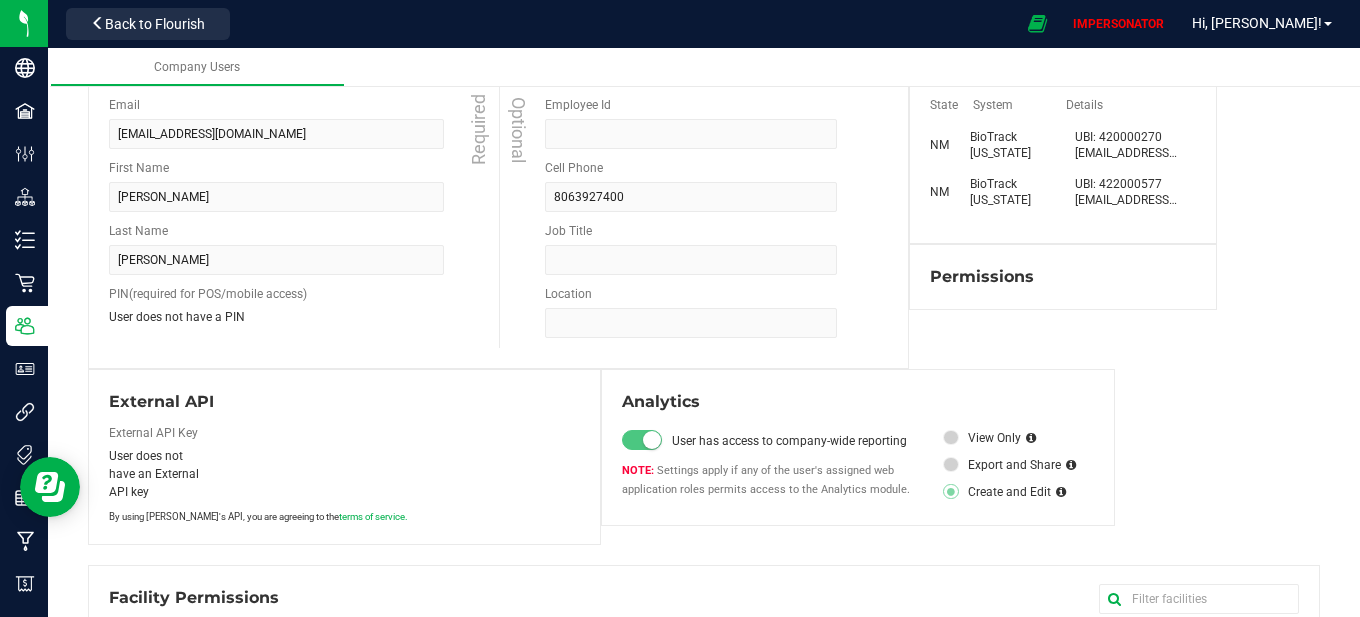 drag, startPoint x: 1183, startPoint y: 210, endPoint x: 1201, endPoint y: 224, distance: 22.803509 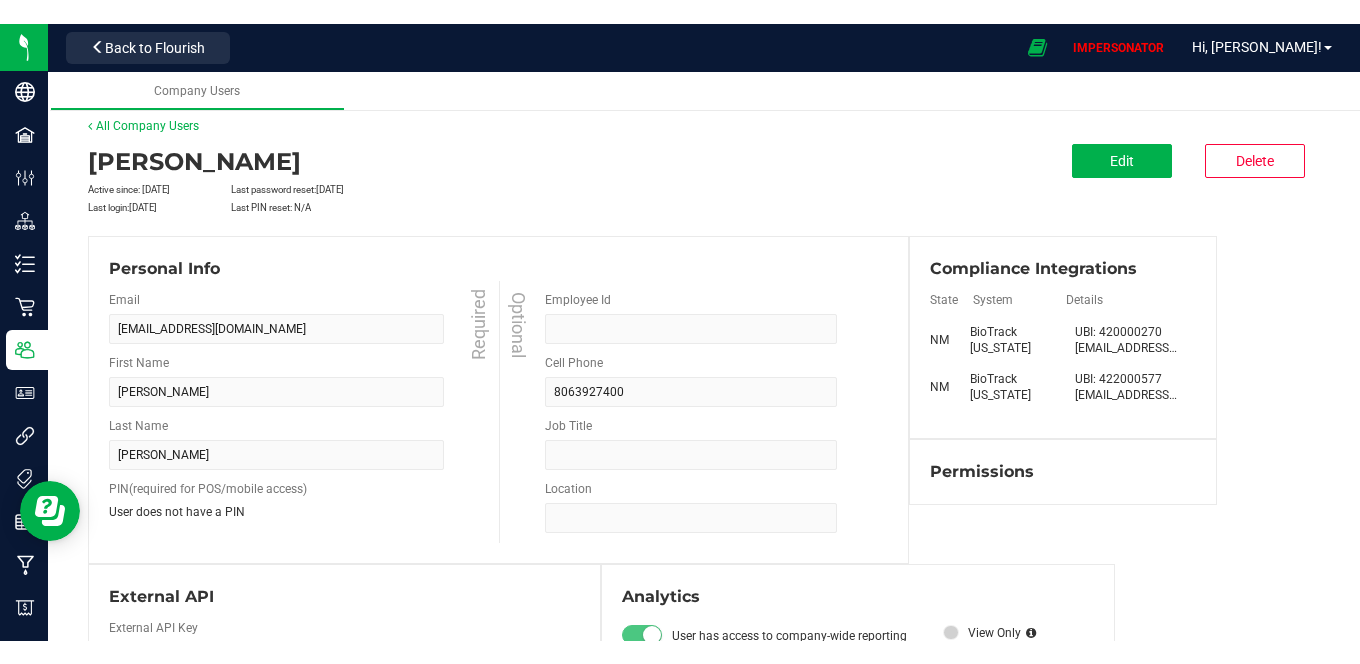 scroll, scrollTop: 0, scrollLeft: 0, axis: both 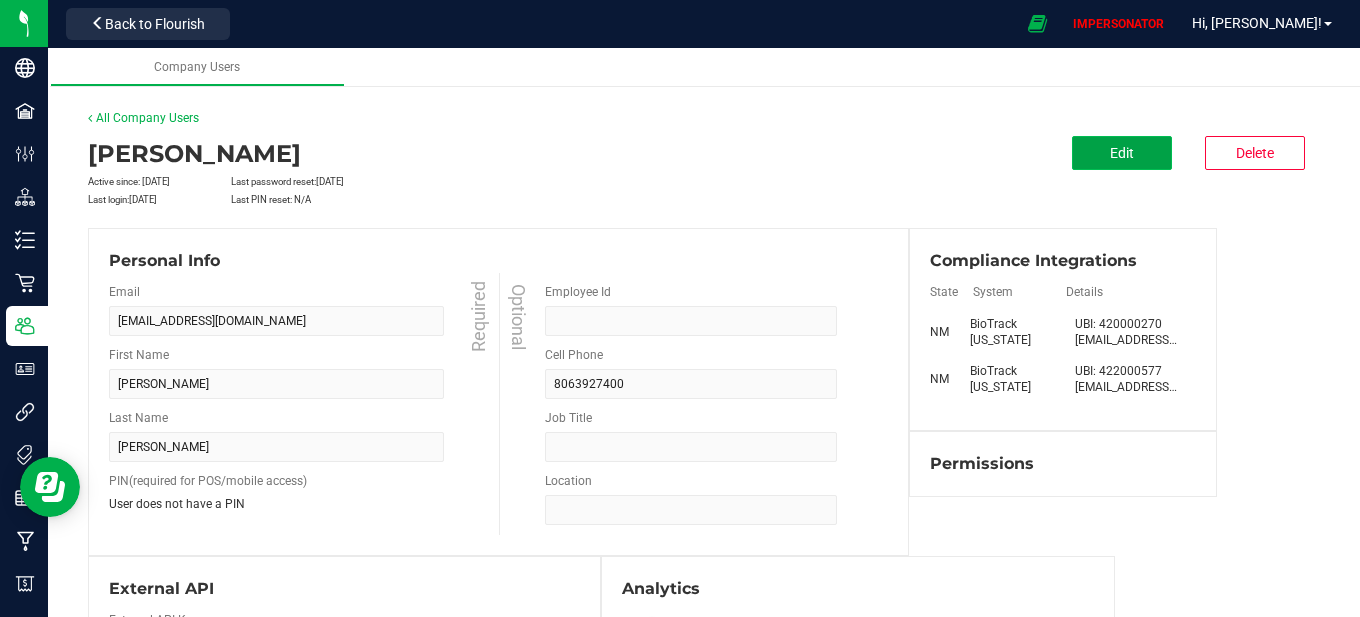 click on "Edit" at bounding box center [1122, 153] 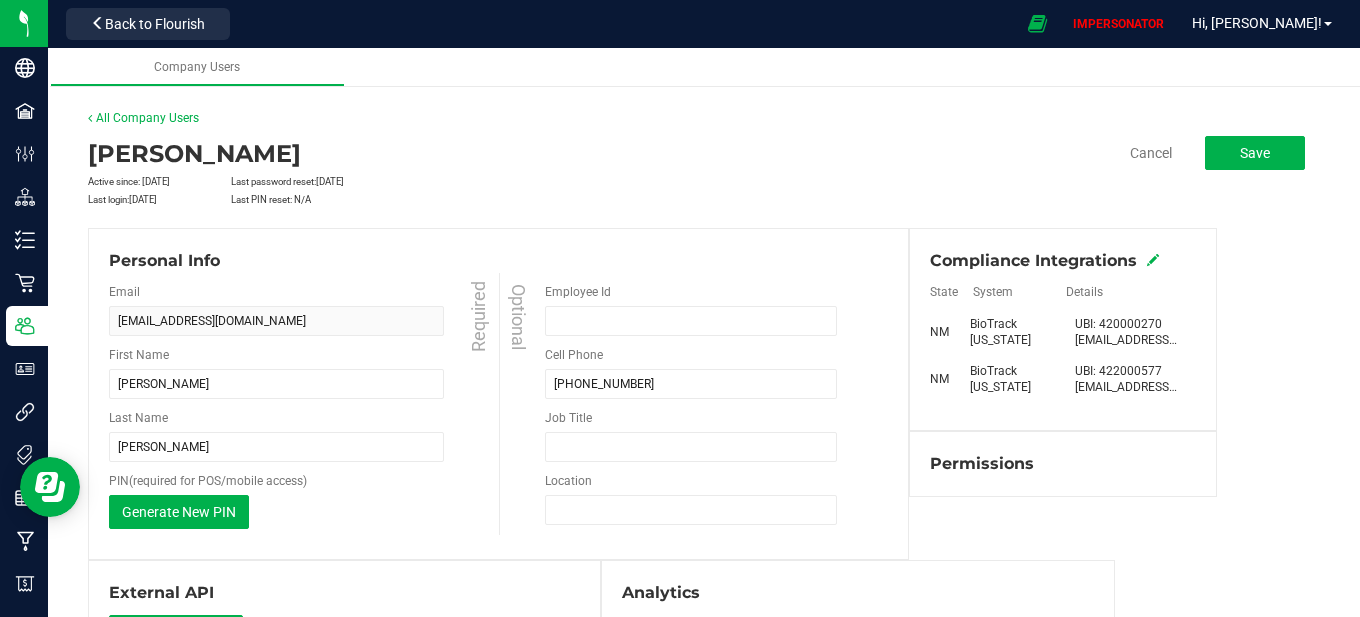 click at bounding box center (1153, 260) 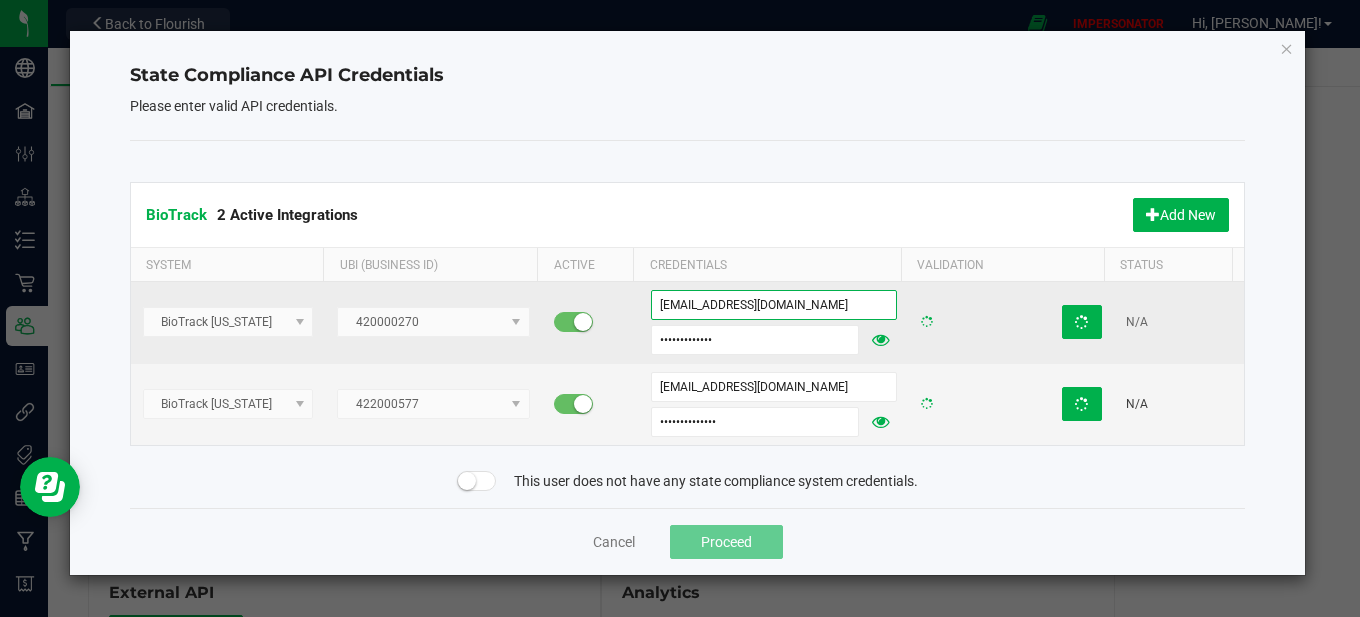 click on "[EMAIL_ADDRESS][DOMAIN_NAME]" at bounding box center (774, 305) 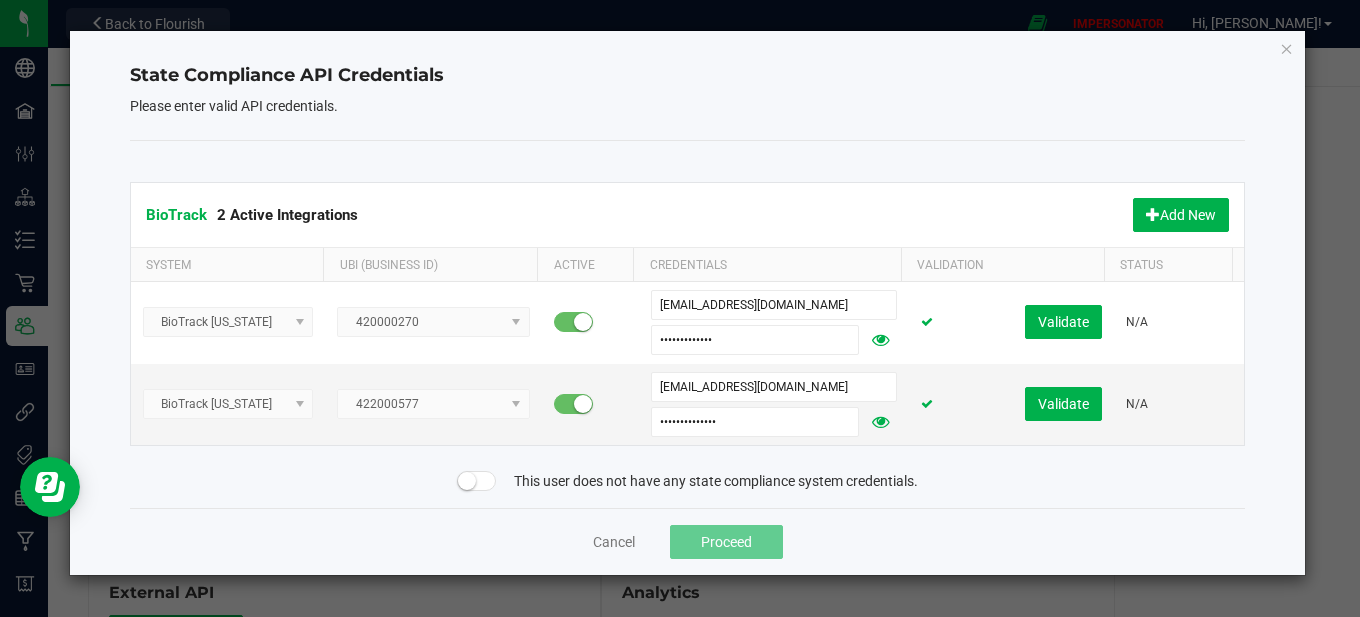 click on "BioTrack  2 Active Integrations   Add New  System UBI (Business ID) Active Credentials Validation Status BioTrack New Mexico 420000270 info@madmartianfarms.com Puravida32$$$  Validate  N/A BioTrack New Mexico 422000577 adampopejoy@me.com RGPIcannabis1!  Validate  N/A  This user does not have any state compliance system credentials." 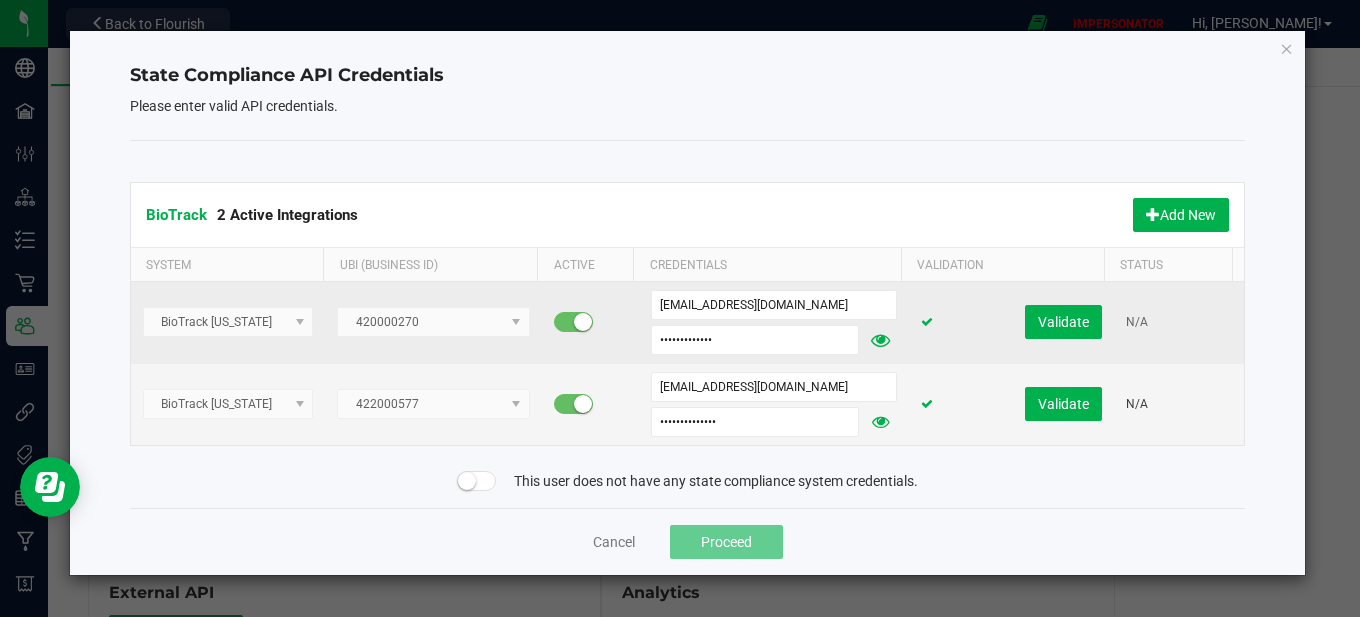 click 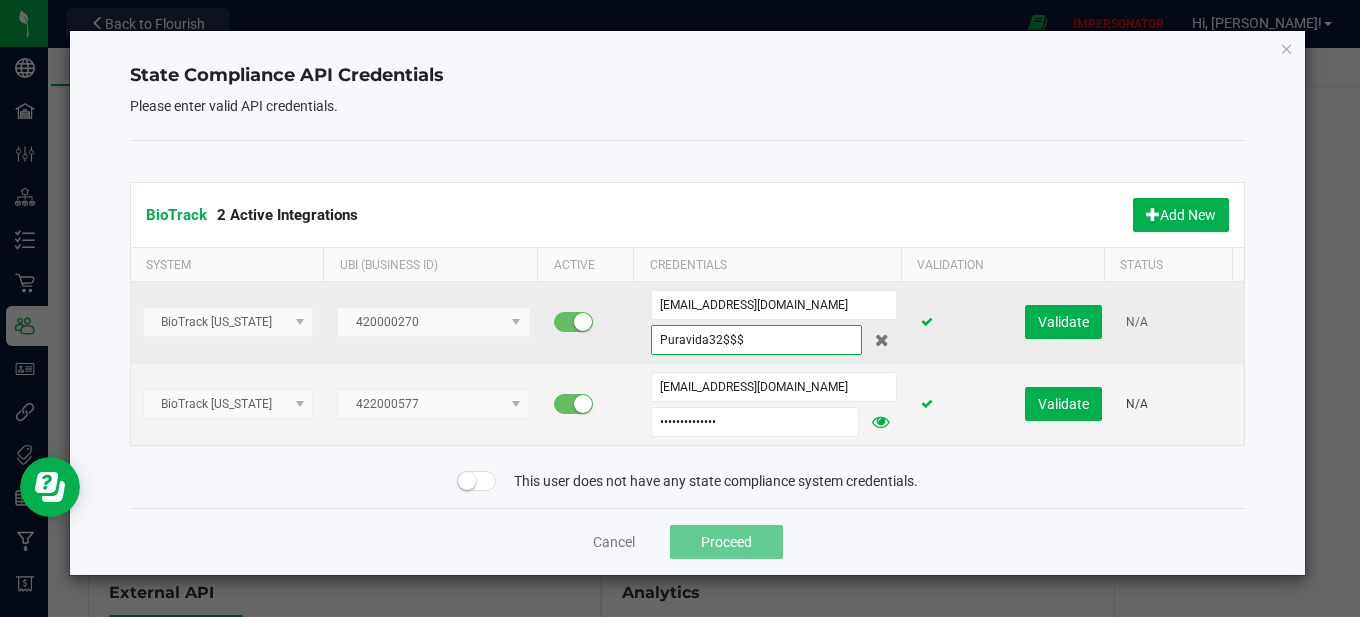 drag, startPoint x: 753, startPoint y: 335, endPoint x: 631, endPoint y: 335, distance: 122 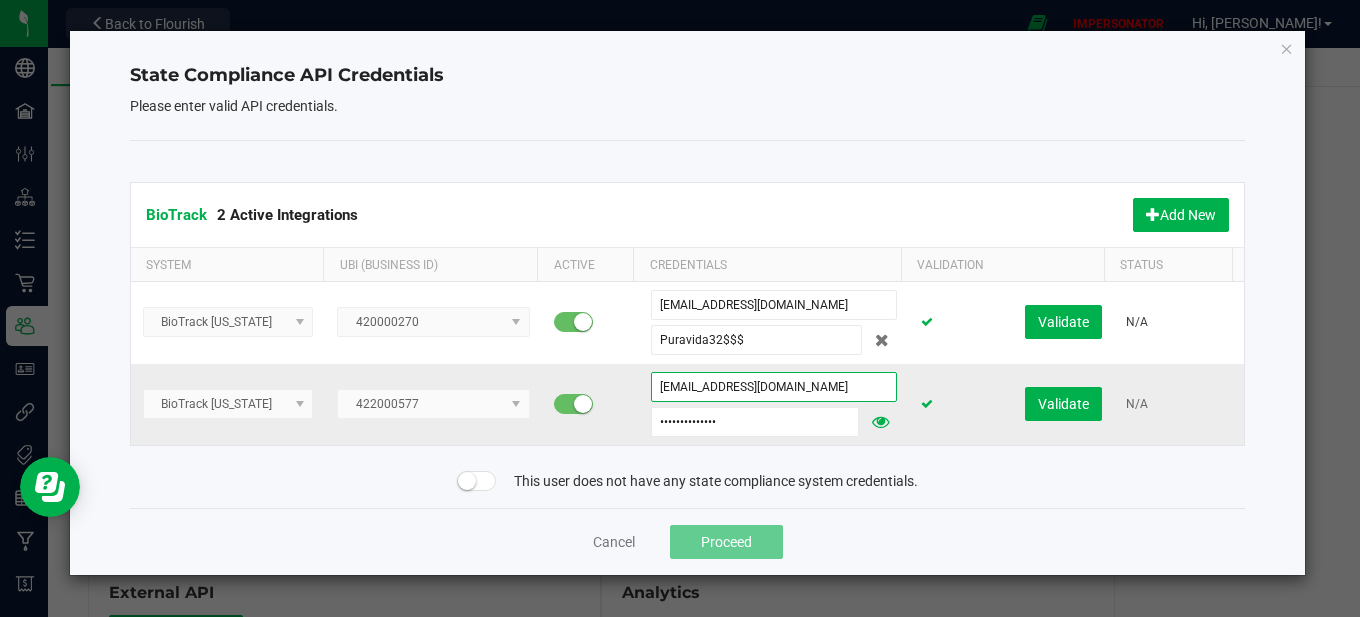 drag, startPoint x: 799, startPoint y: 380, endPoint x: 638, endPoint y: 369, distance: 161.37534 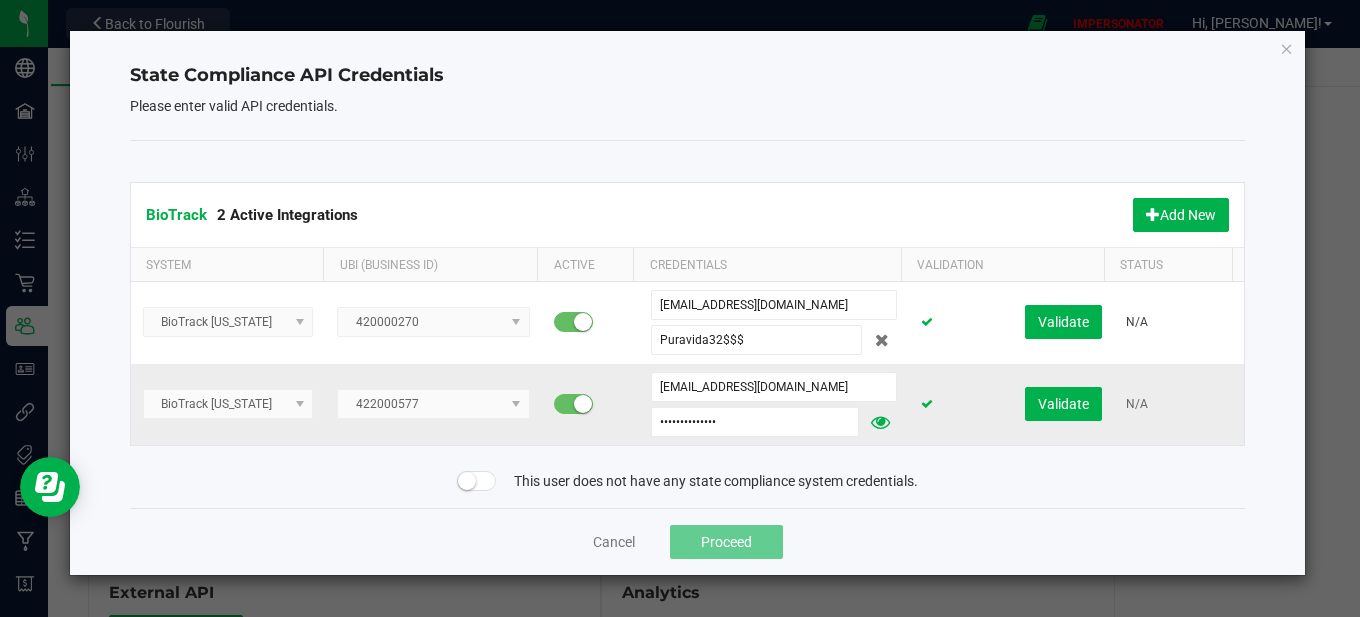 click 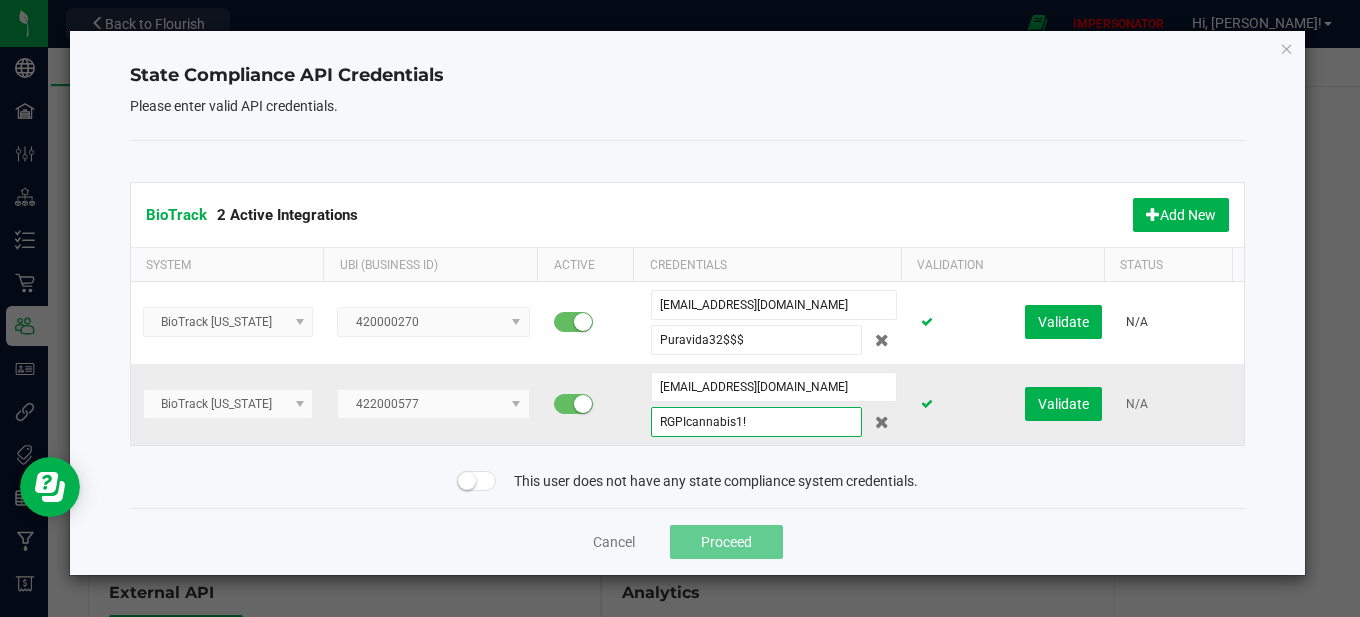 drag, startPoint x: 741, startPoint y: 414, endPoint x: 585, endPoint y: 411, distance: 156.02884 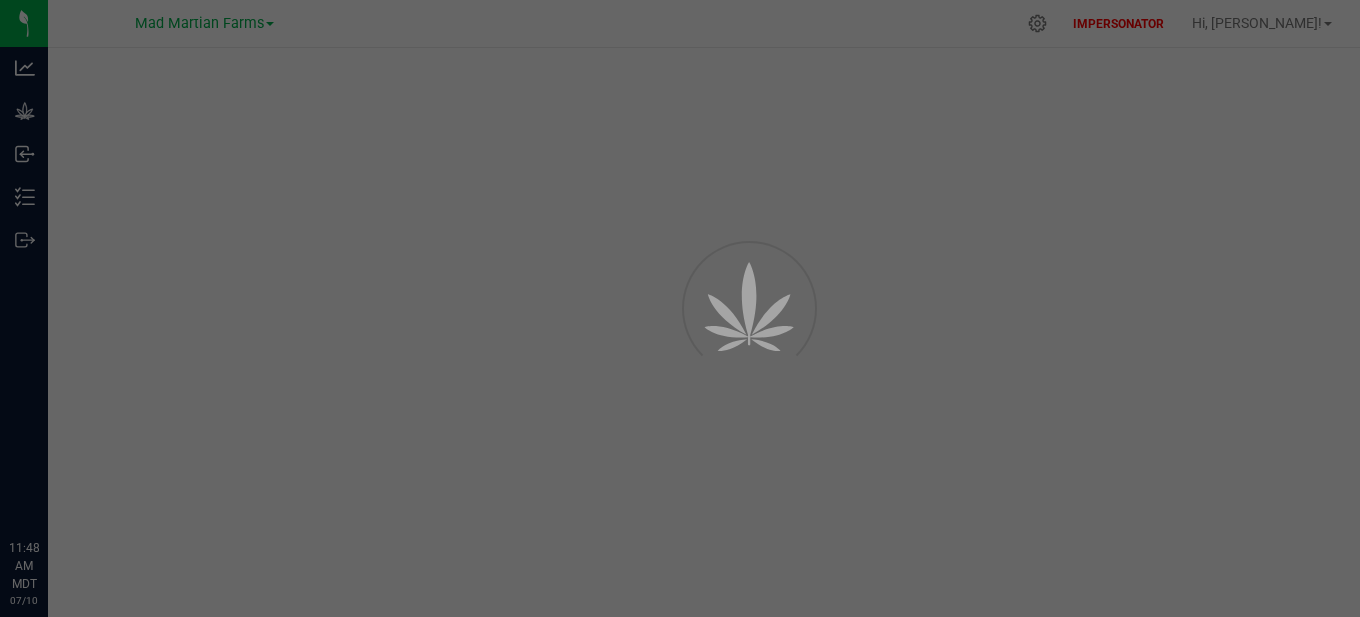 scroll, scrollTop: 0, scrollLeft: 0, axis: both 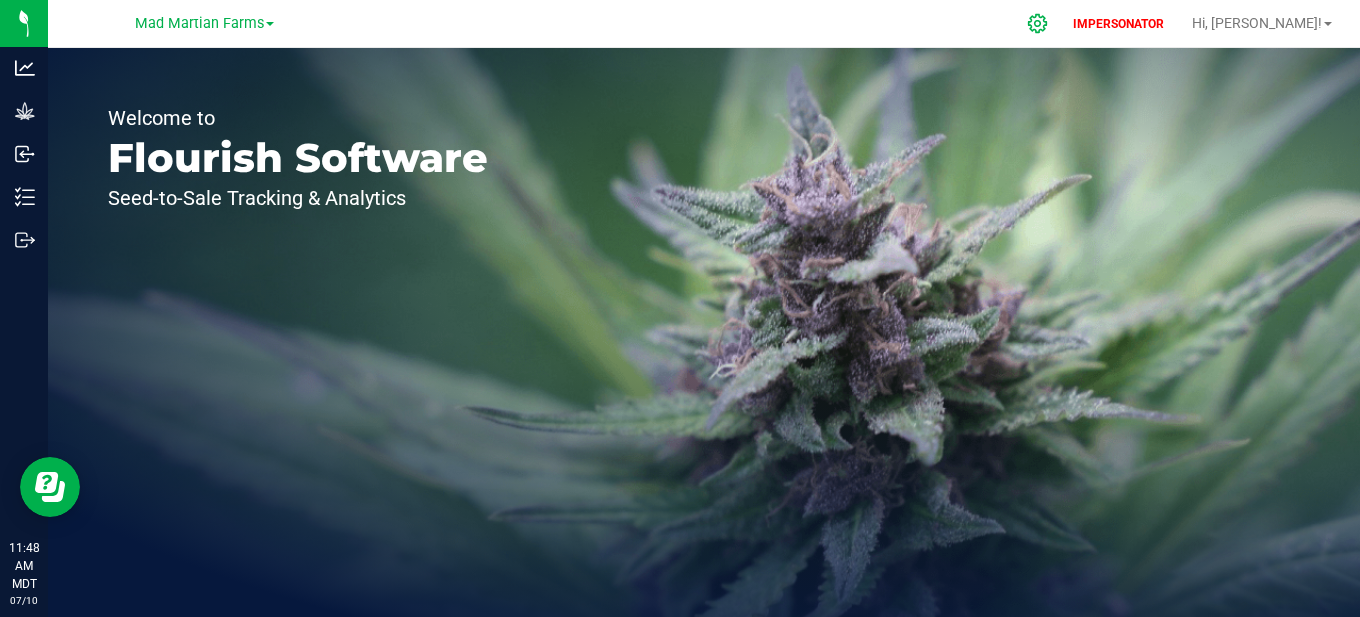 click 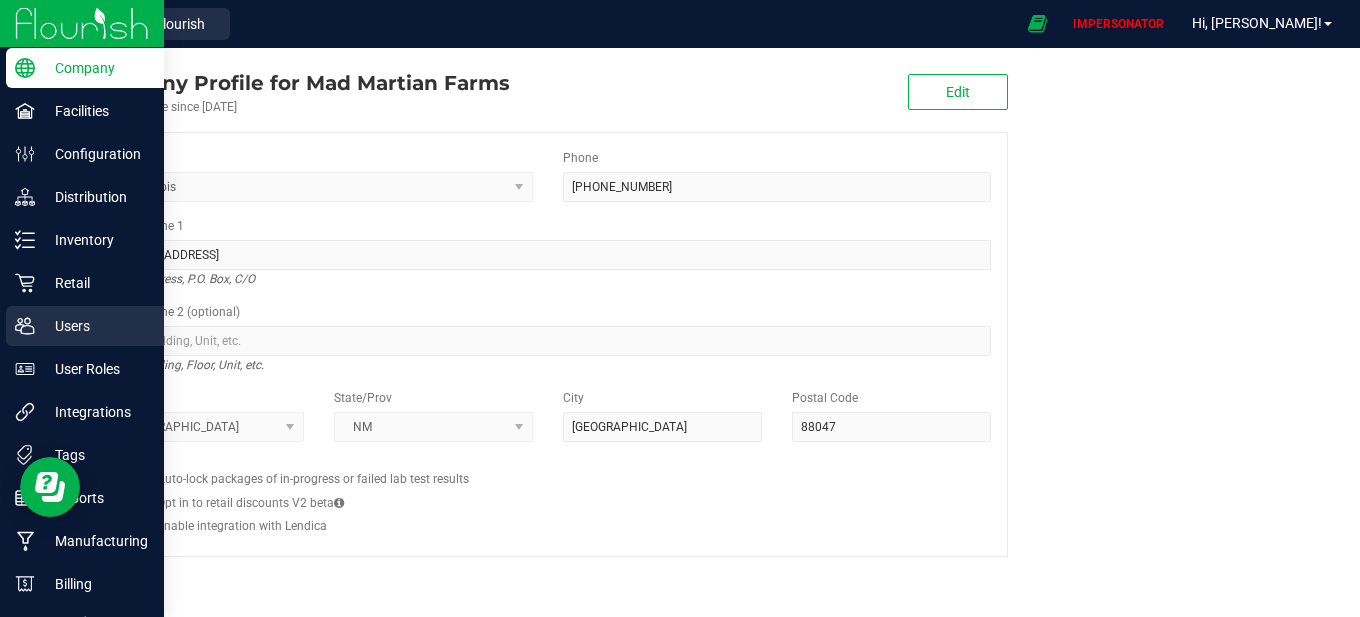 click on "Users" at bounding box center [95, 326] 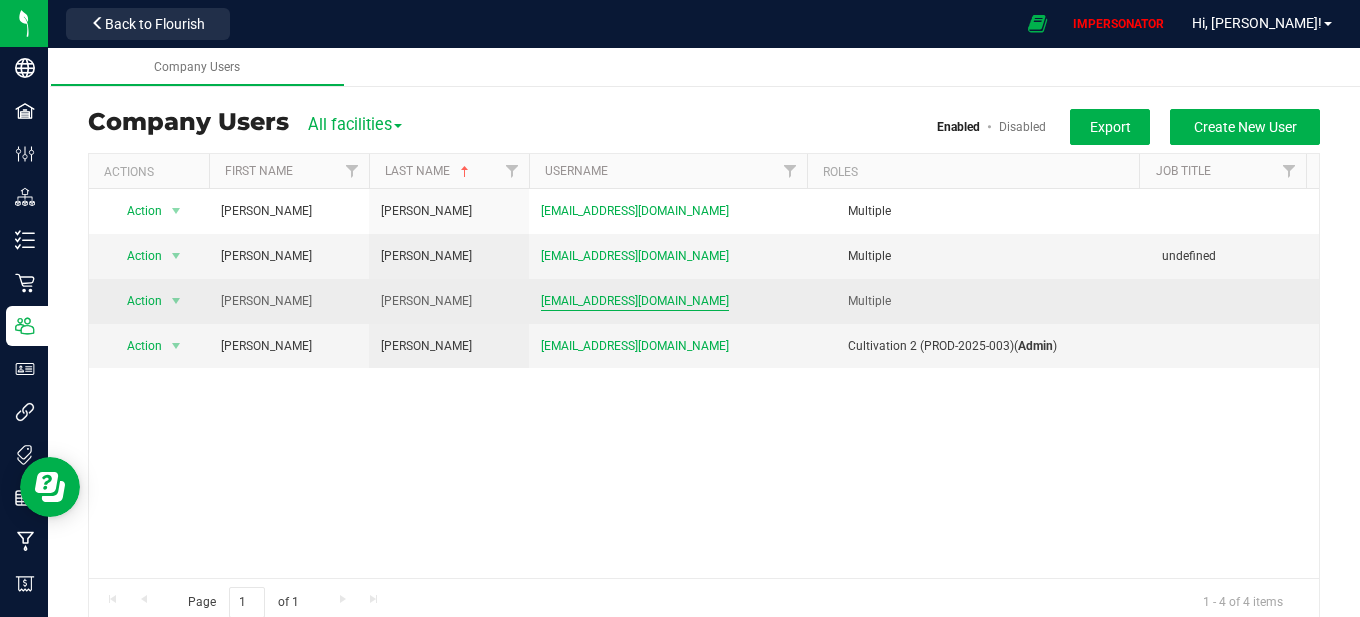 click on "[EMAIL_ADDRESS][DOMAIN_NAME]" at bounding box center [635, 301] 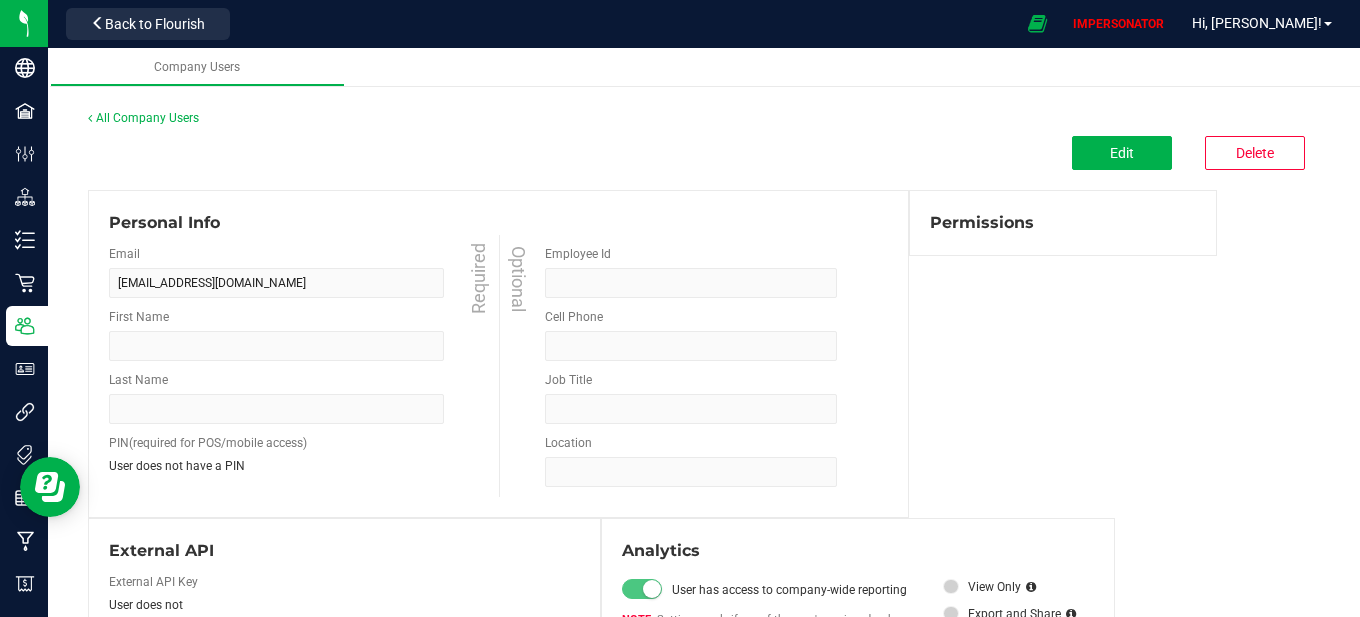 type on "[PERSON_NAME]" 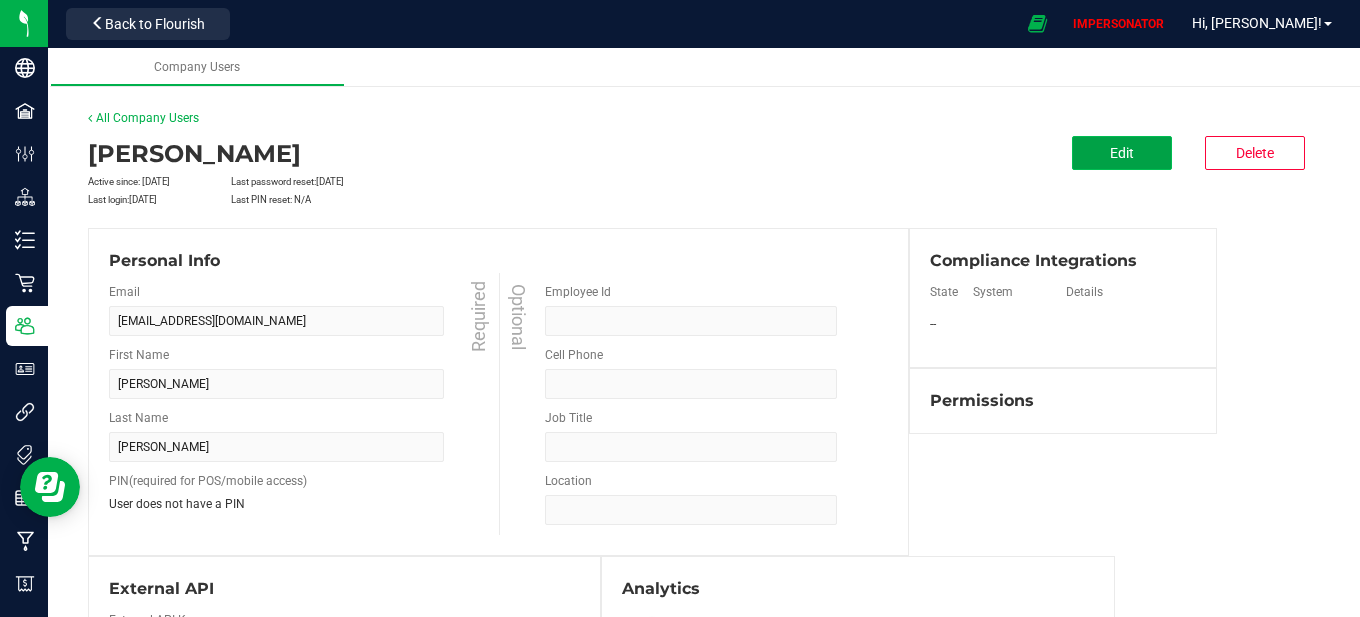 click on "Edit" at bounding box center [1122, 153] 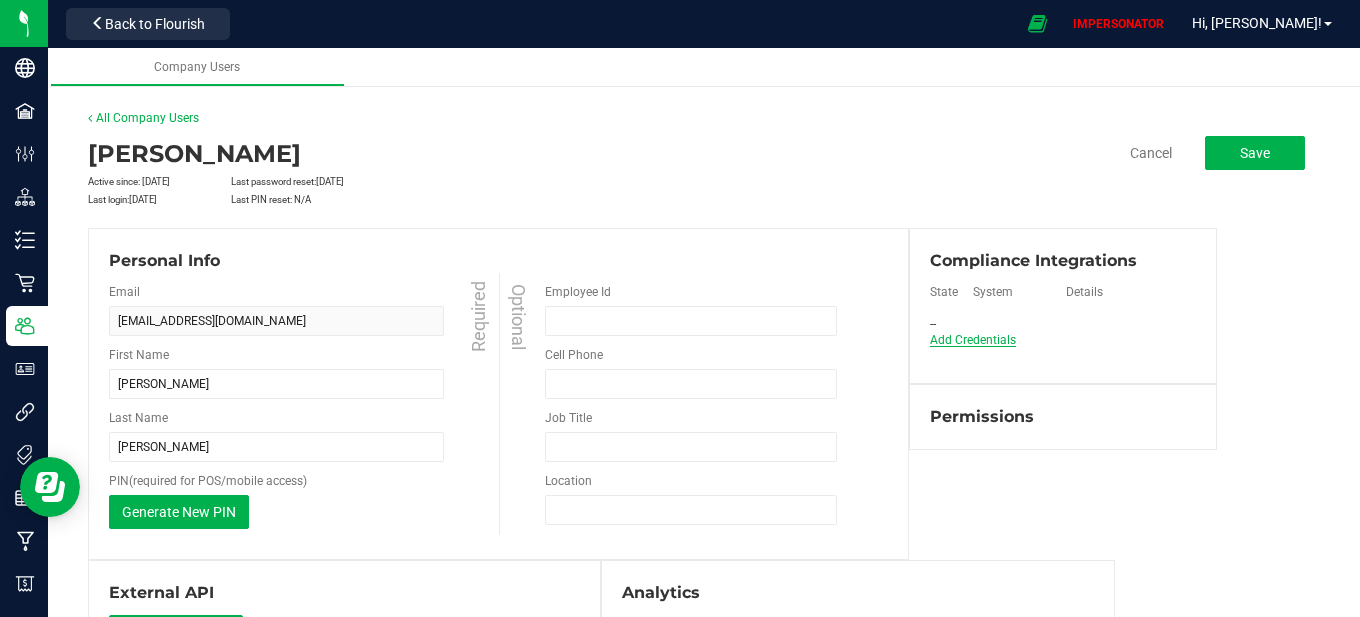 click on "Add Credentials" at bounding box center [973, 340] 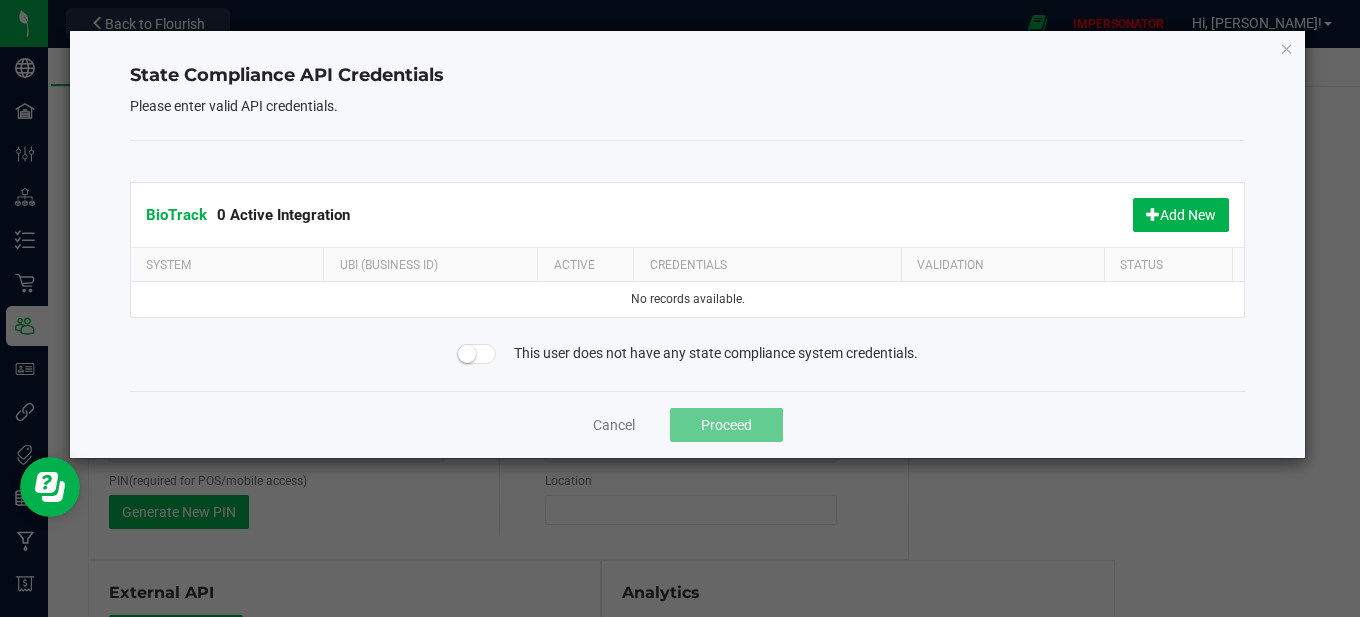 click on "BioTrack  0 Active Integration   Add New" 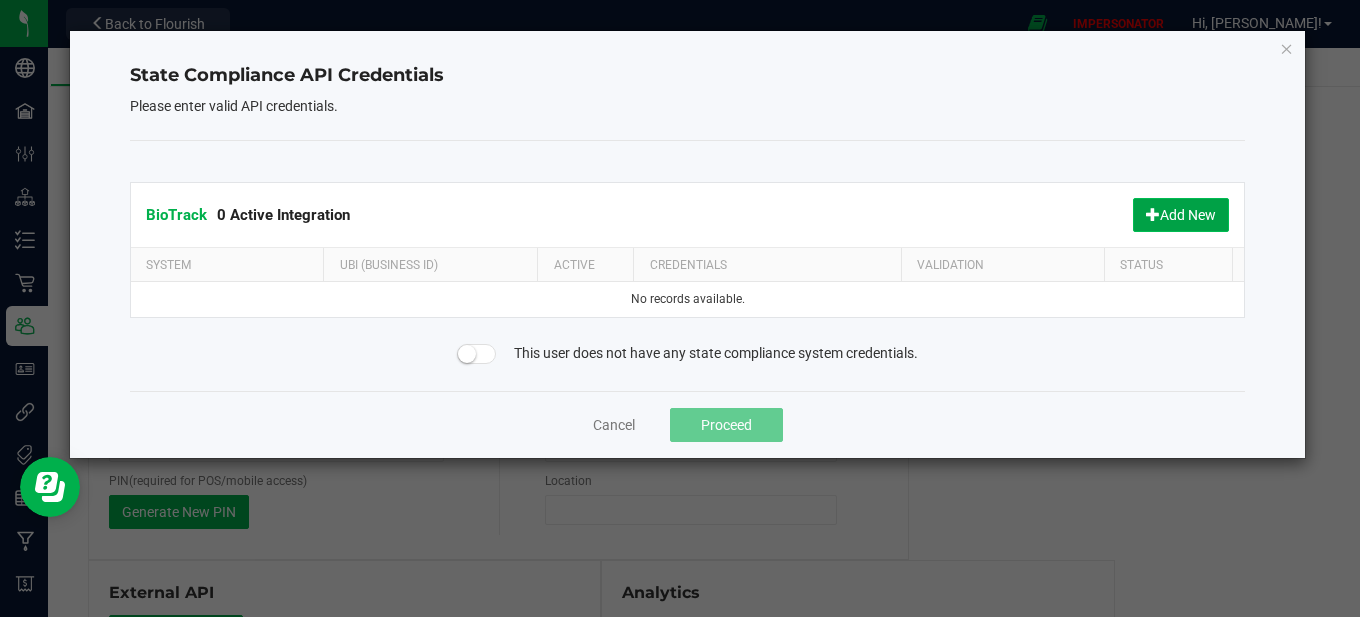 click 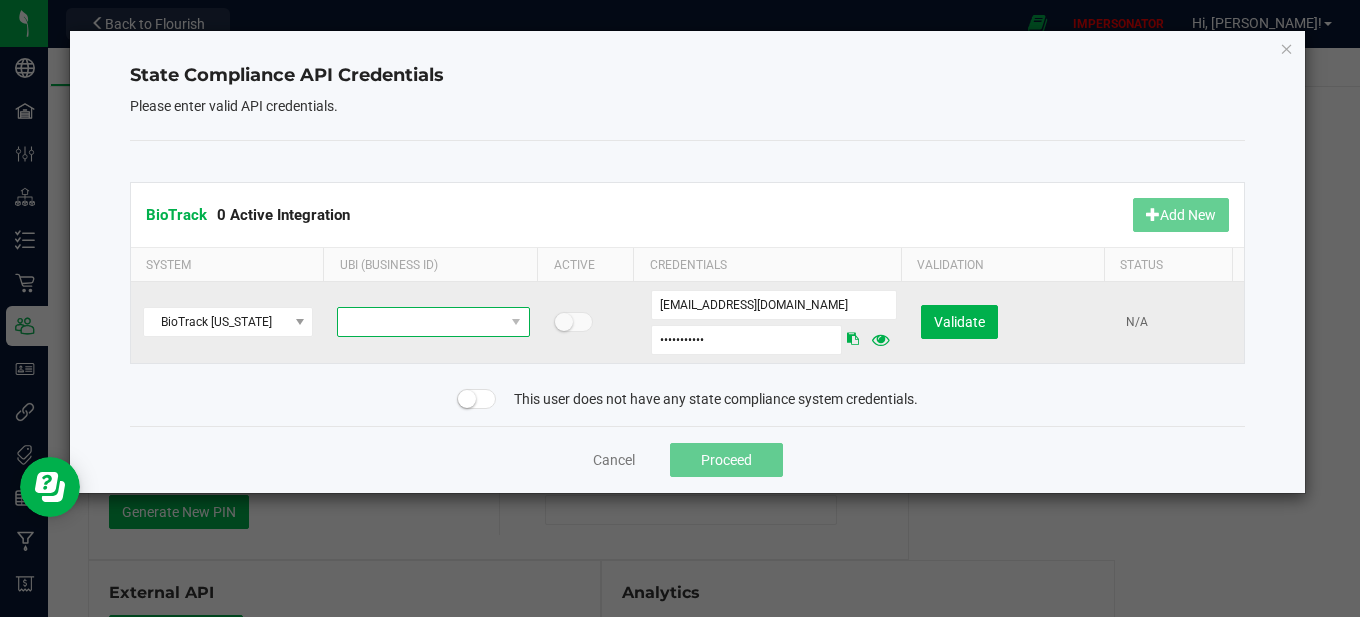 click at bounding box center (420, 322) 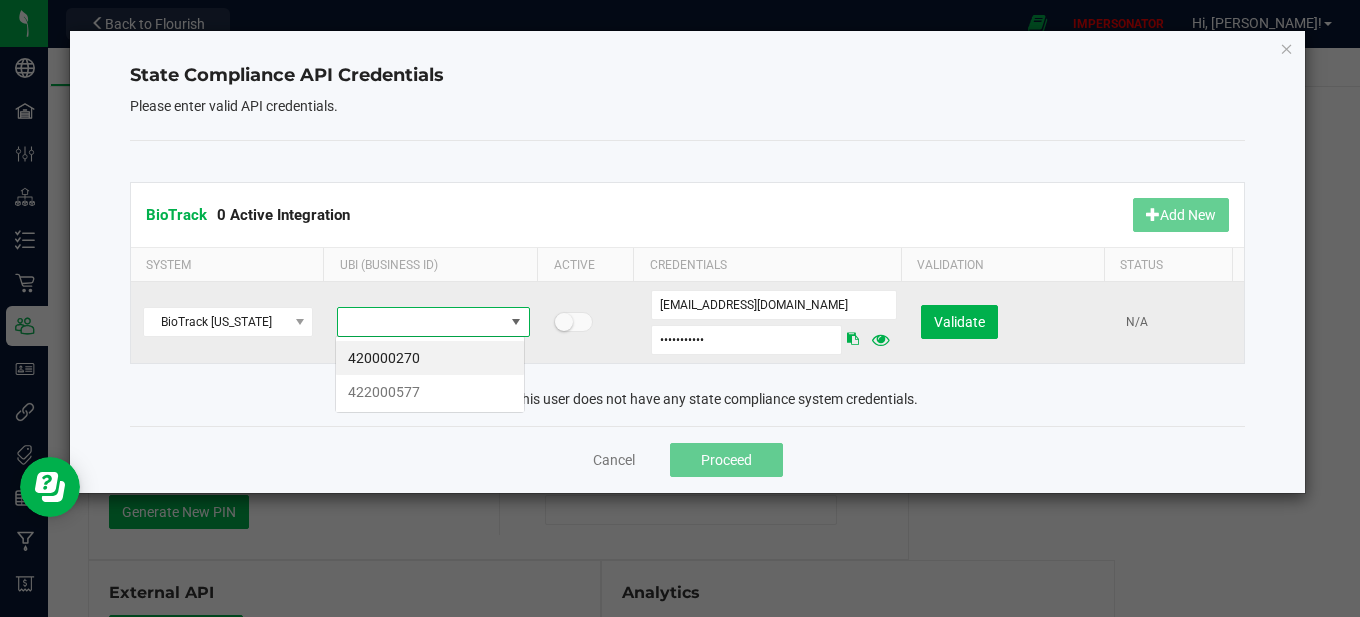 scroll, scrollTop: 99970, scrollLeft: 99810, axis: both 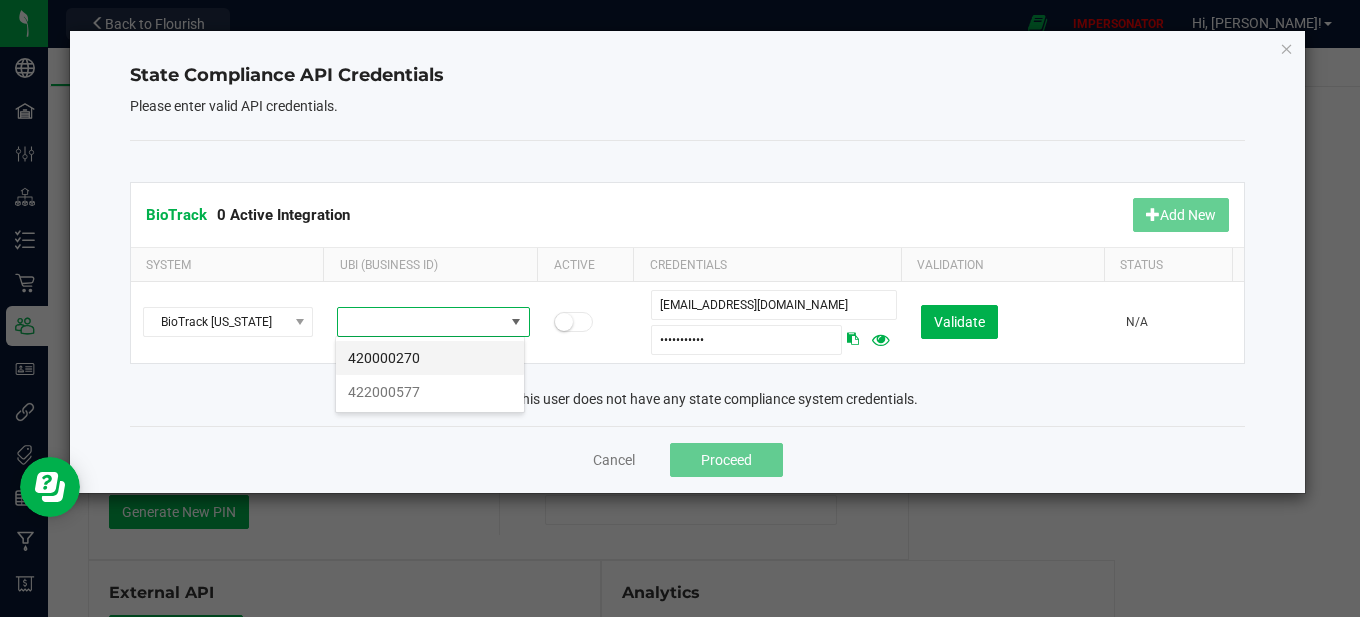 click on "420000270" at bounding box center (430, 358) 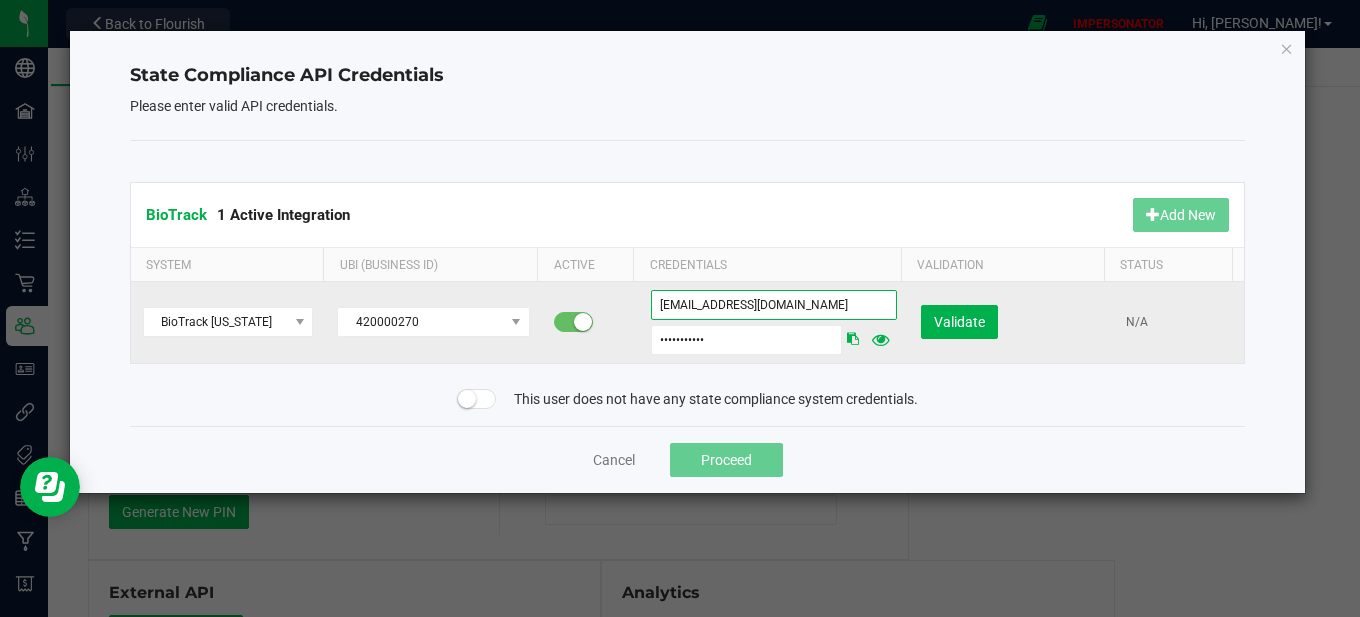 drag, startPoint x: 822, startPoint y: 303, endPoint x: 577, endPoint y: 302, distance: 245.00204 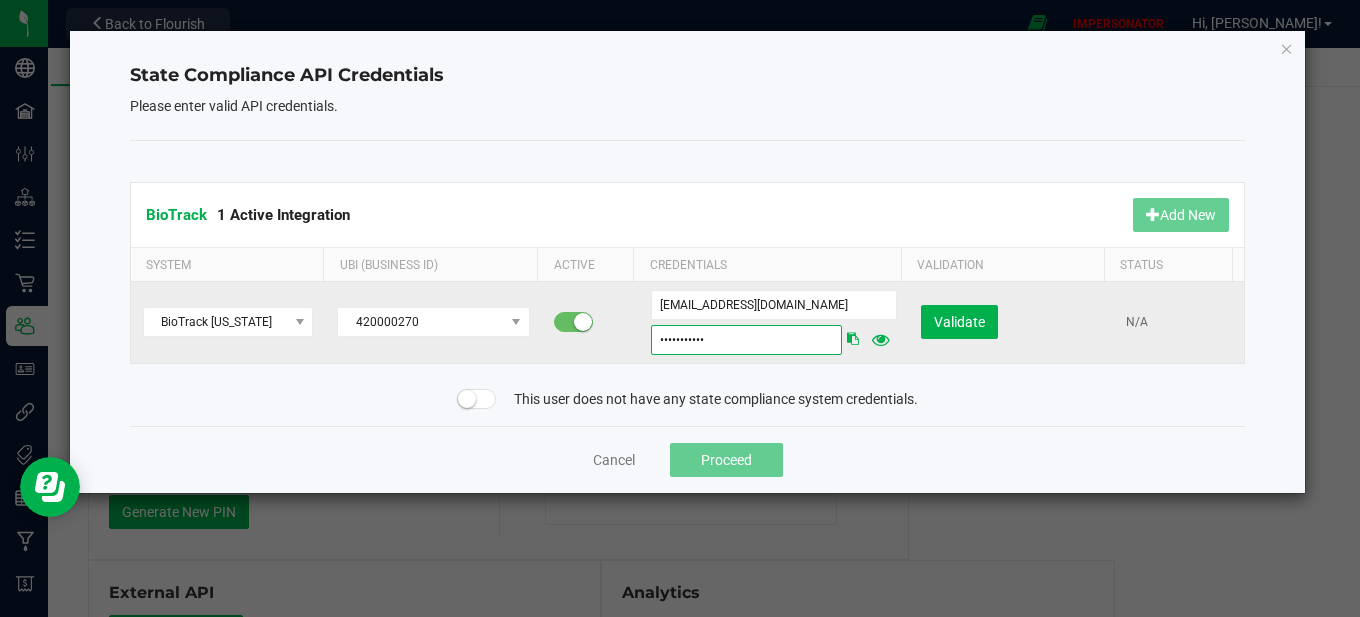 click on "!cqoc8jtkyB" at bounding box center [746, 340] 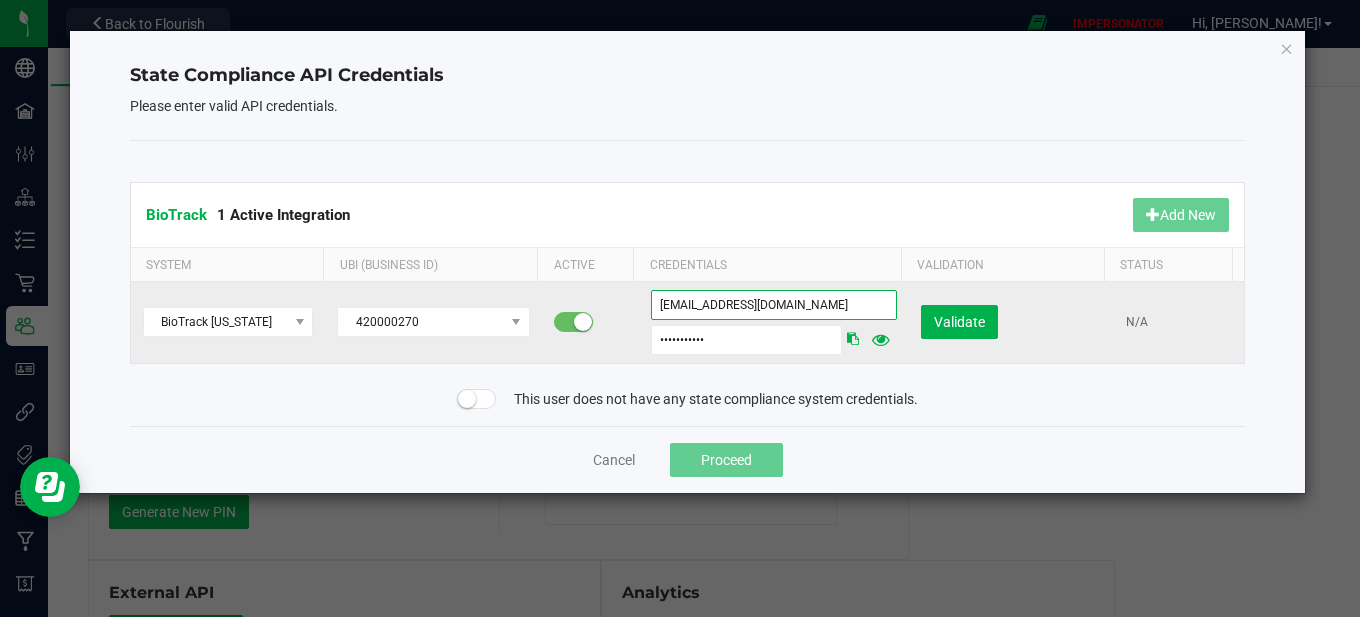 drag, startPoint x: 829, startPoint y: 302, endPoint x: 516, endPoint y: 302, distance: 313 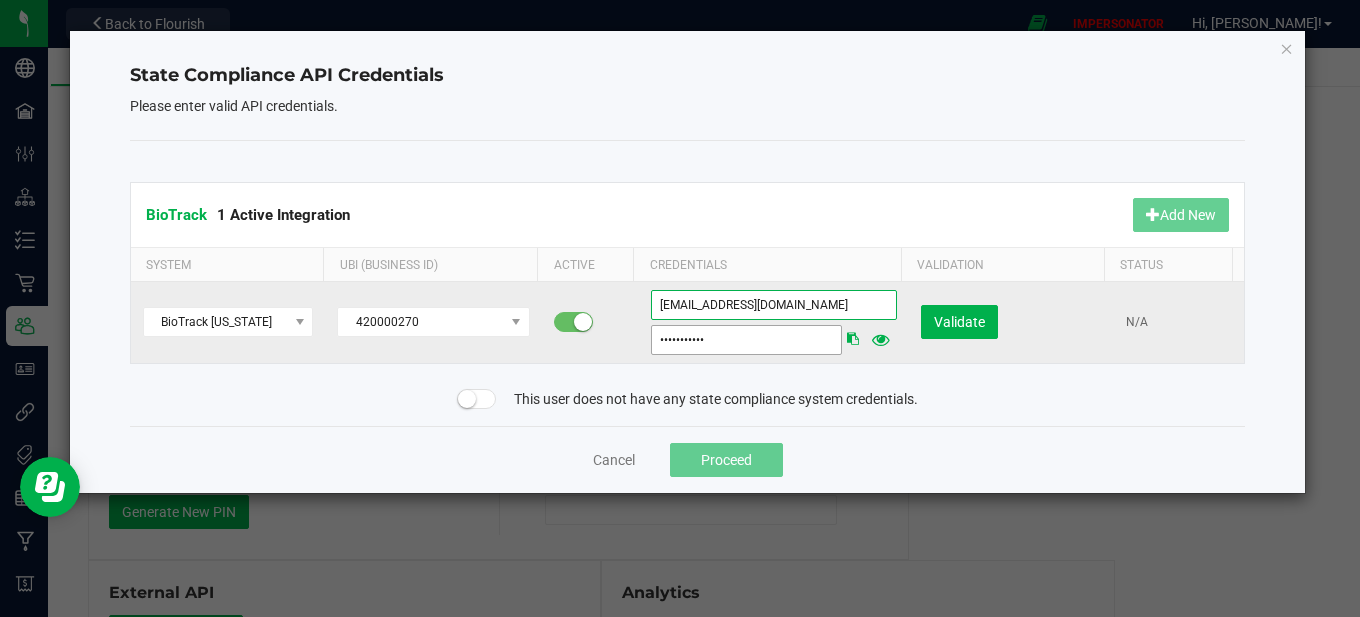 type on "[EMAIL_ADDRESS][DOMAIN_NAME]" 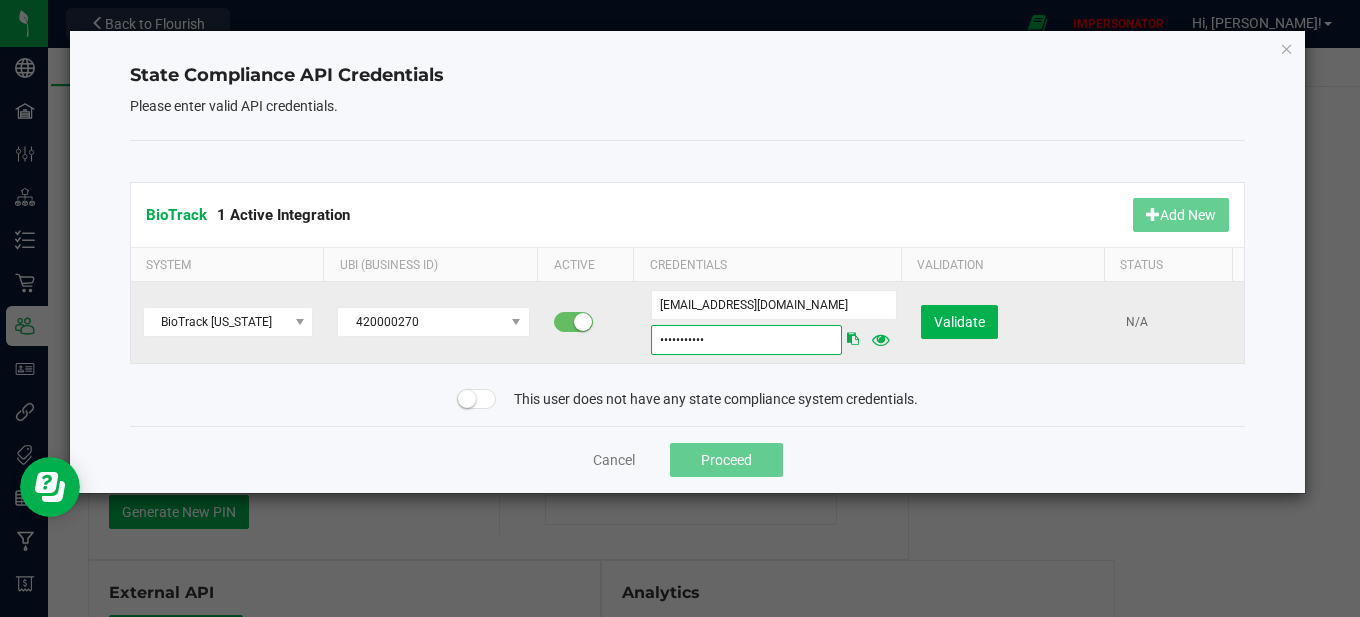 click on "!cqoc8jtkyB" at bounding box center (746, 340) 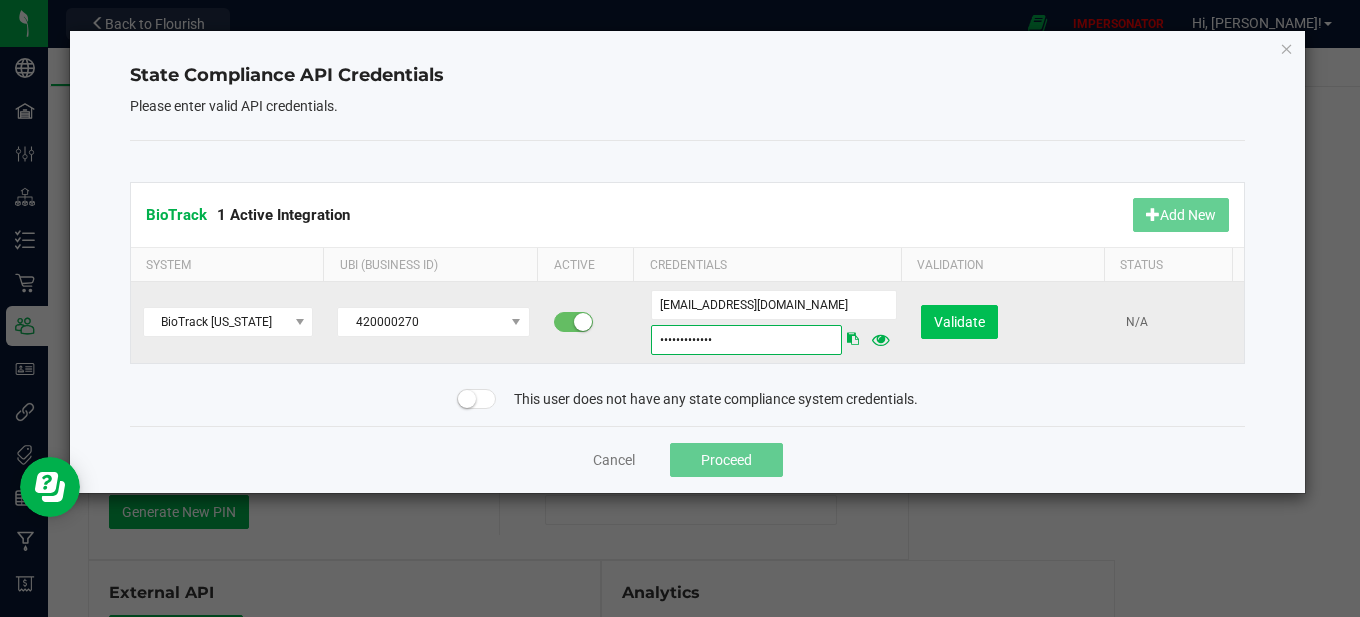 type on "Puravida32$$$" 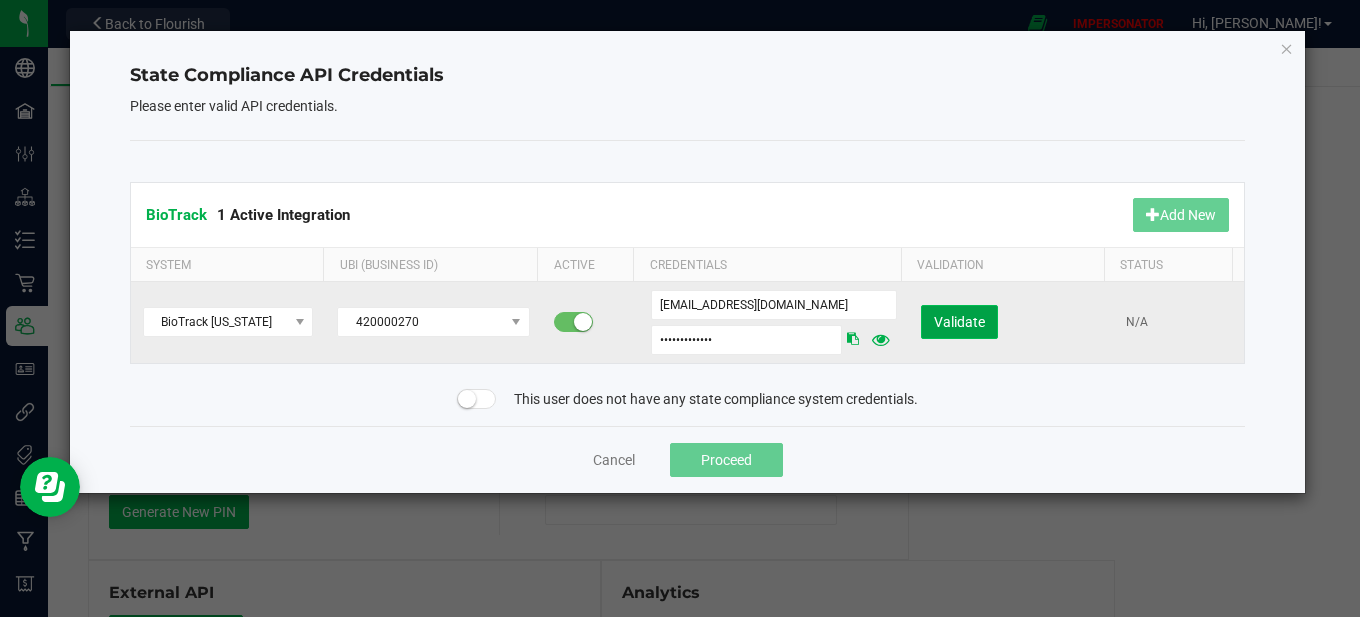click on "Validate" 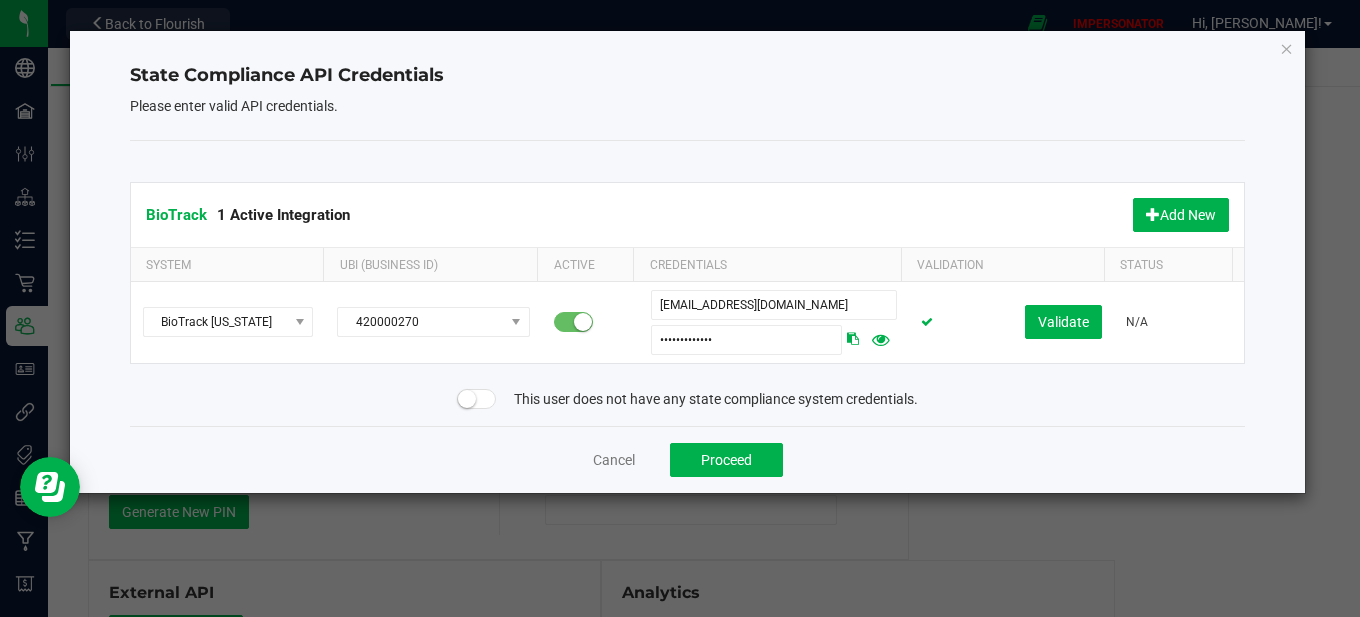 click on "BioTrack  1 Active Integration   Add New" 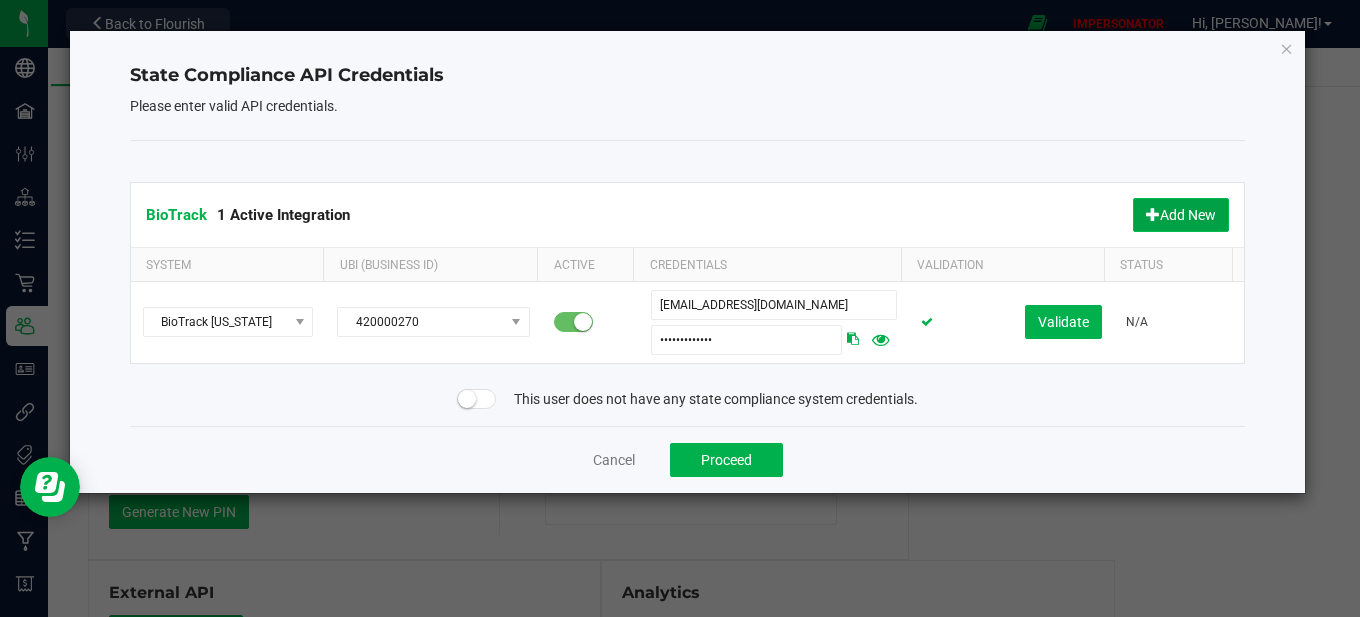 click on "Add New" 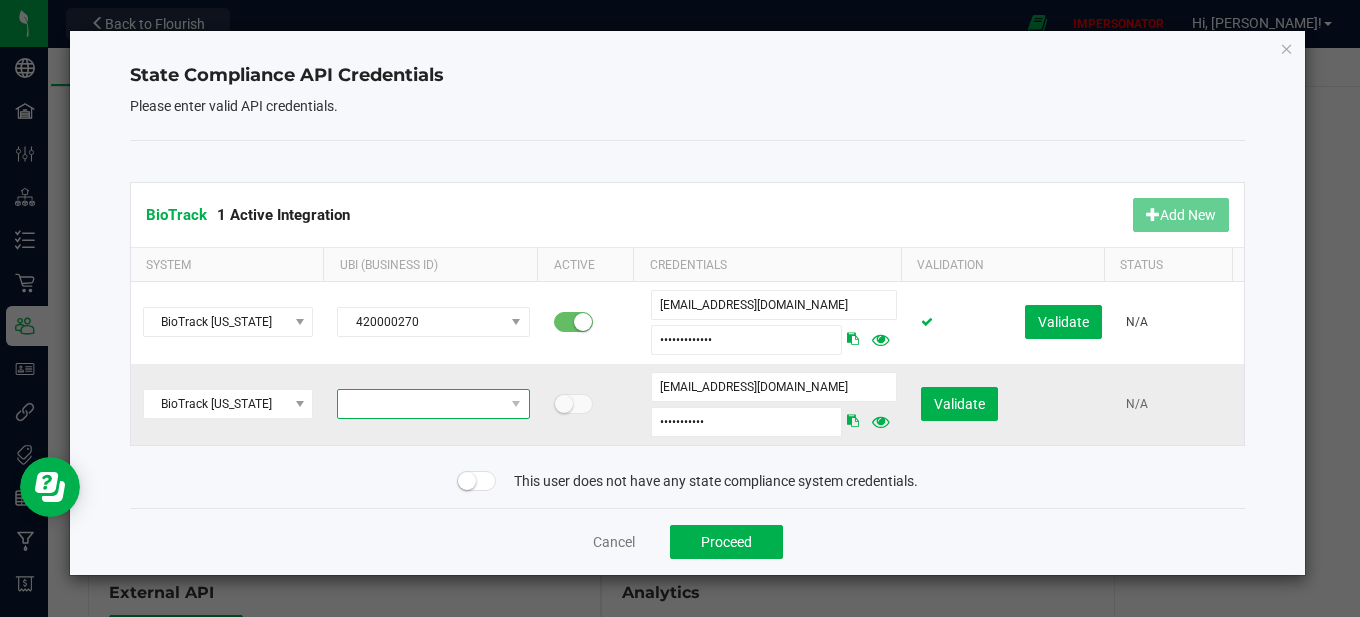 click at bounding box center (420, 404) 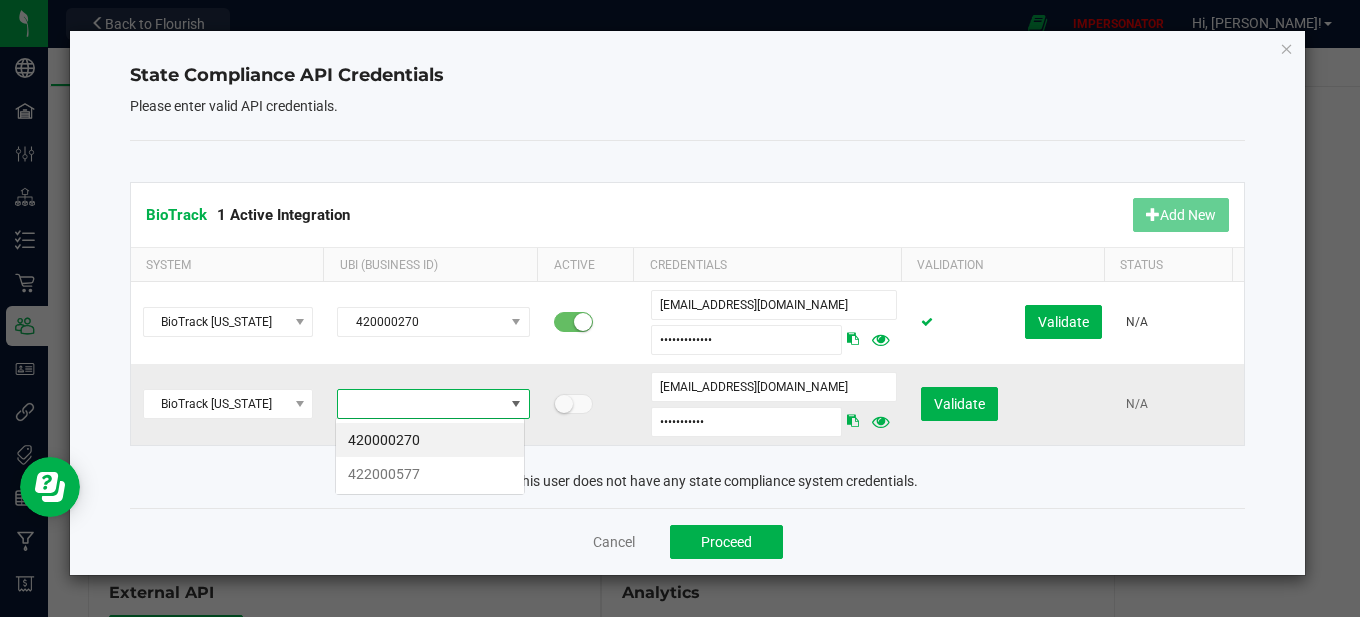 scroll, scrollTop: 99970, scrollLeft: 99810, axis: both 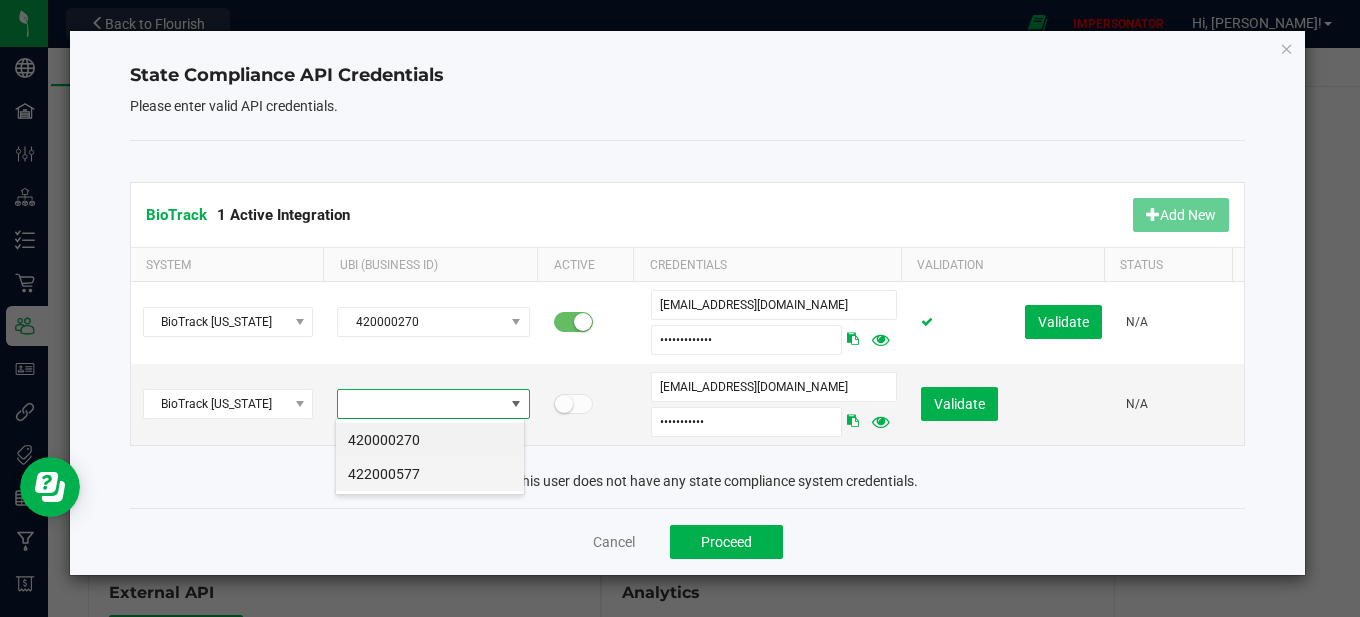 click on "422000577" at bounding box center [430, 474] 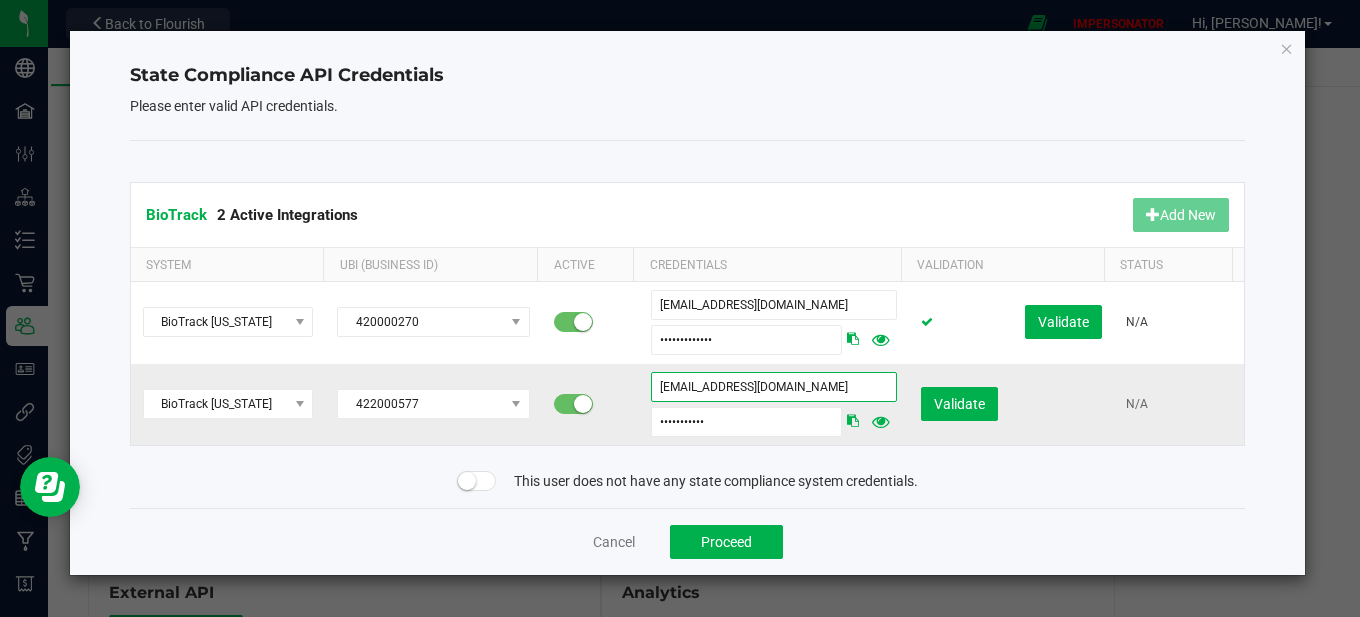 drag, startPoint x: 849, startPoint y: 388, endPoint x: 618, endPoint y: 368, distance: 231.86418 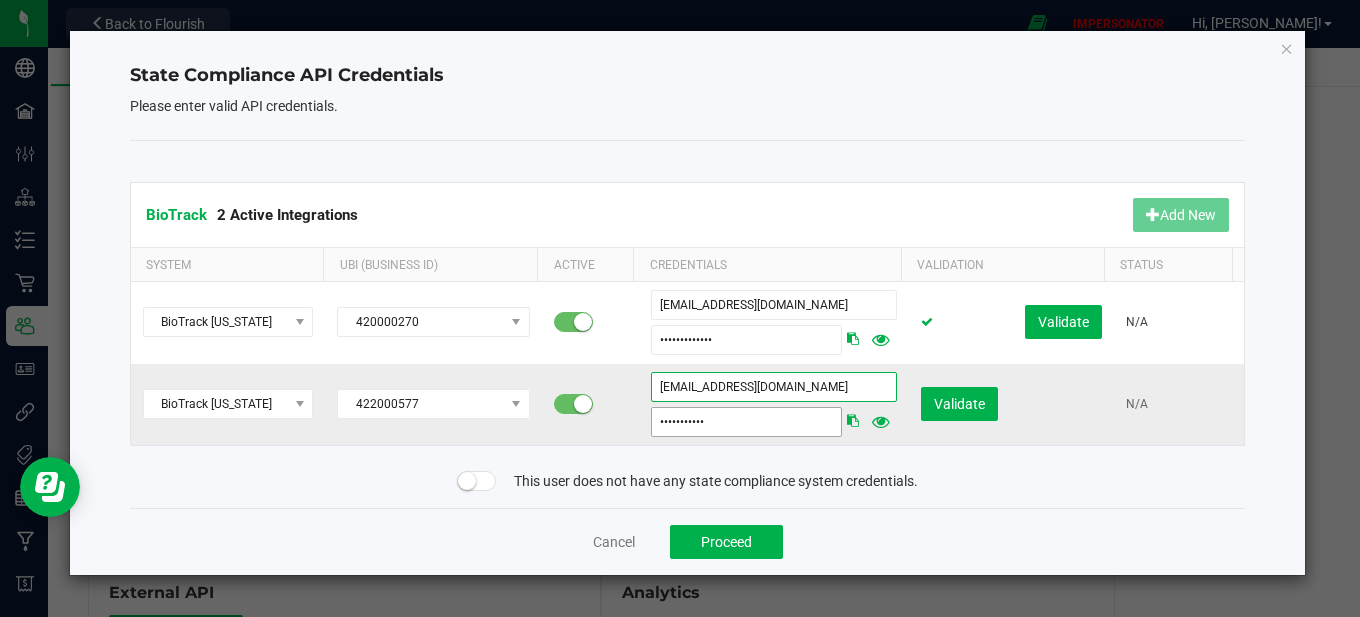type on "[EMAIL_ADDRESS][DOMAIN_NAME]" 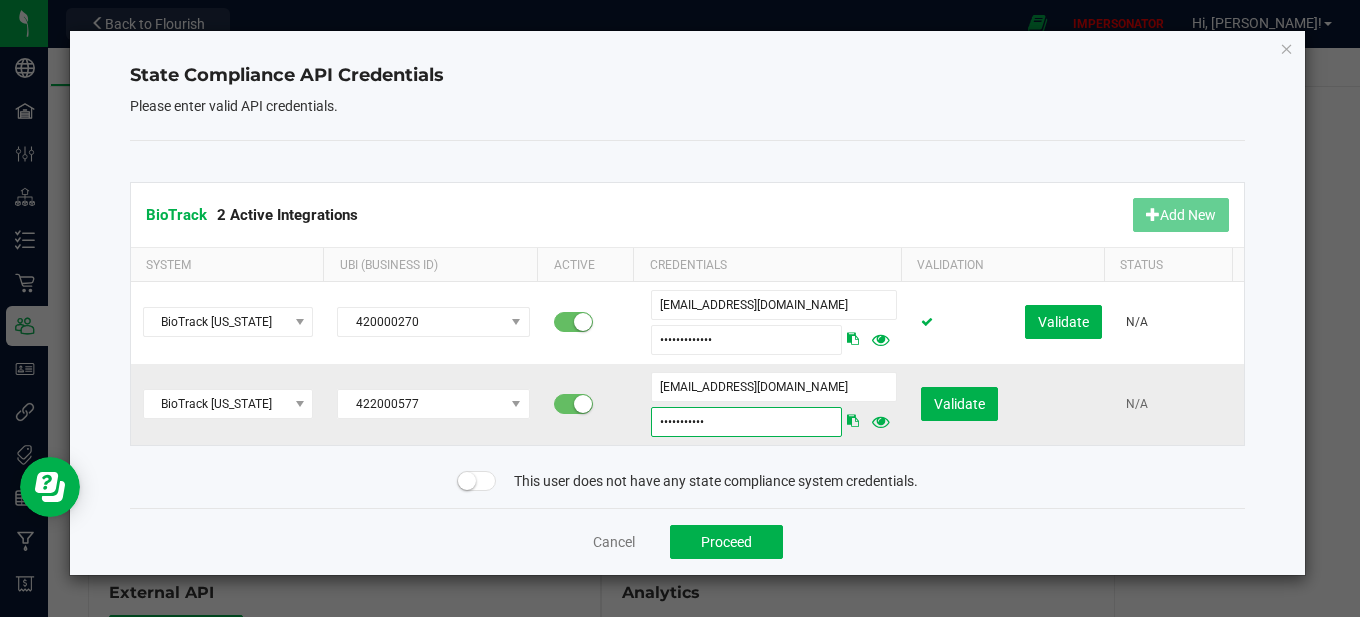 click on "hEz4@sruuiu" at bounding box center [746, 422] 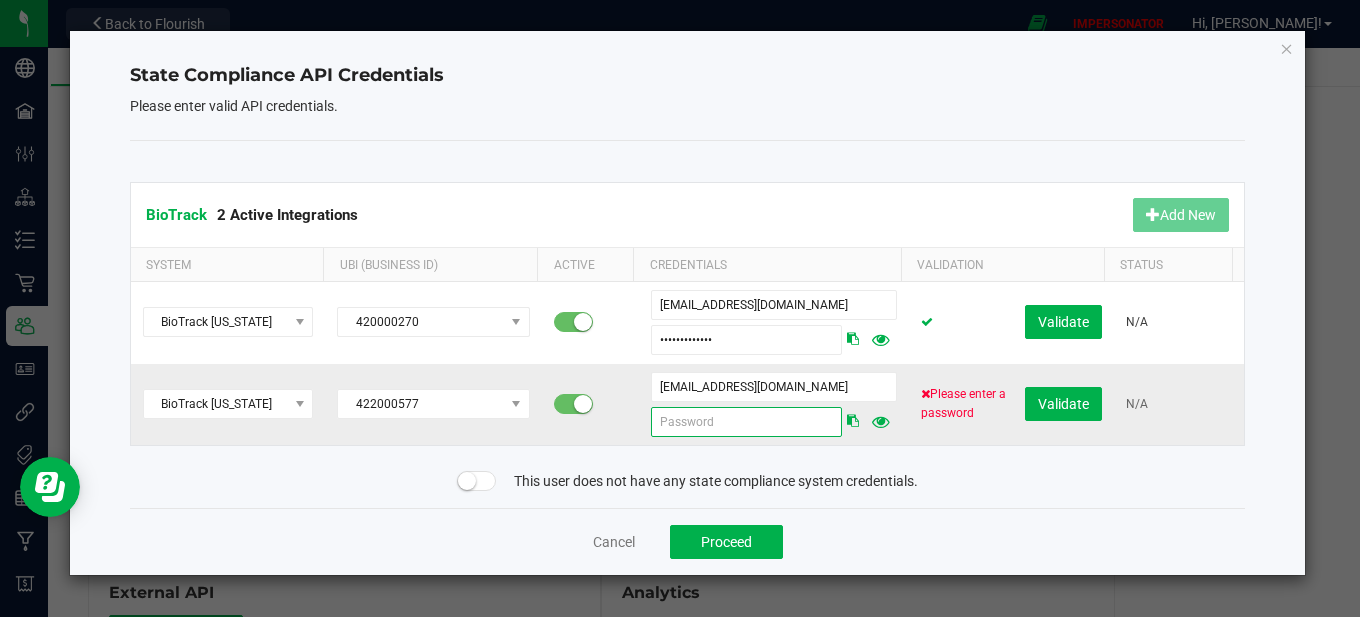 paste on "RGPIcannabis1!" 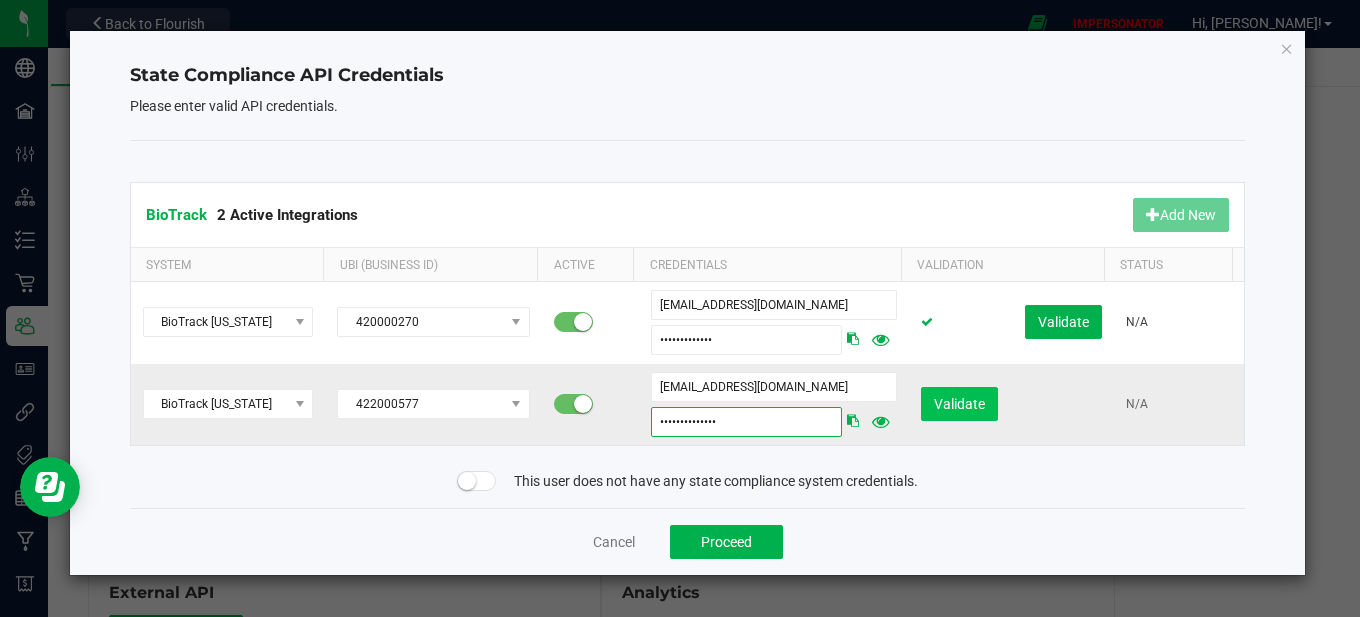type on "RGPIcannabis1!" 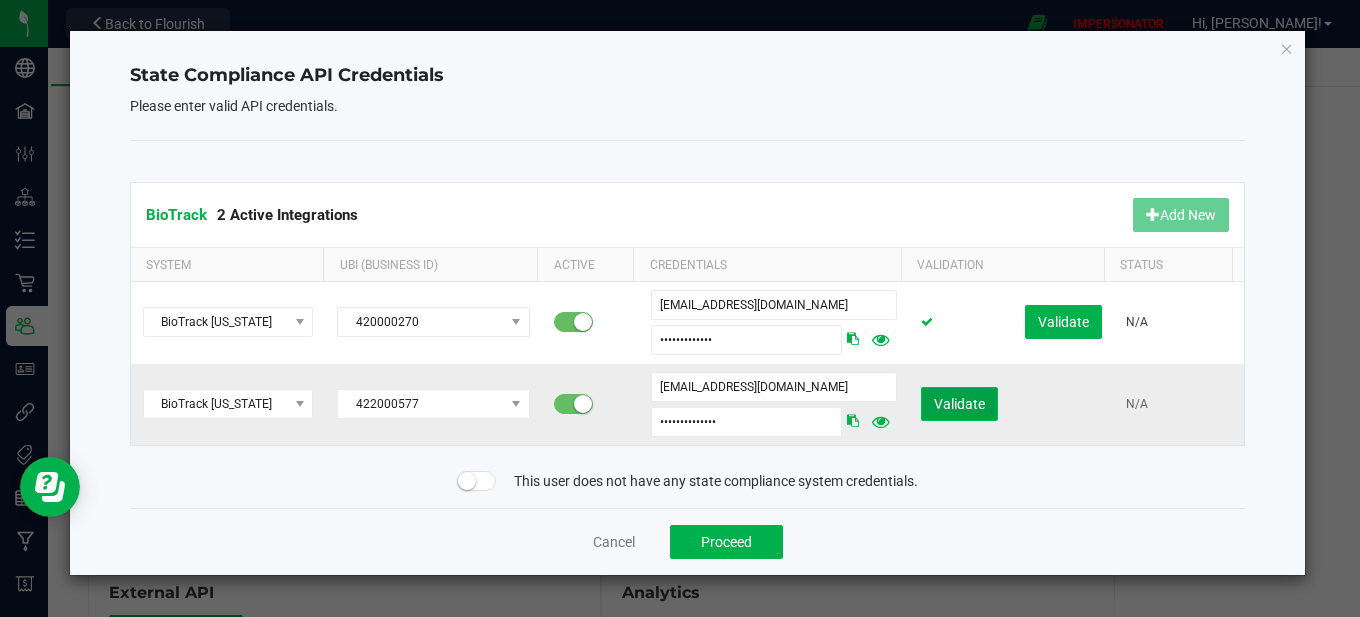click on "Validate" 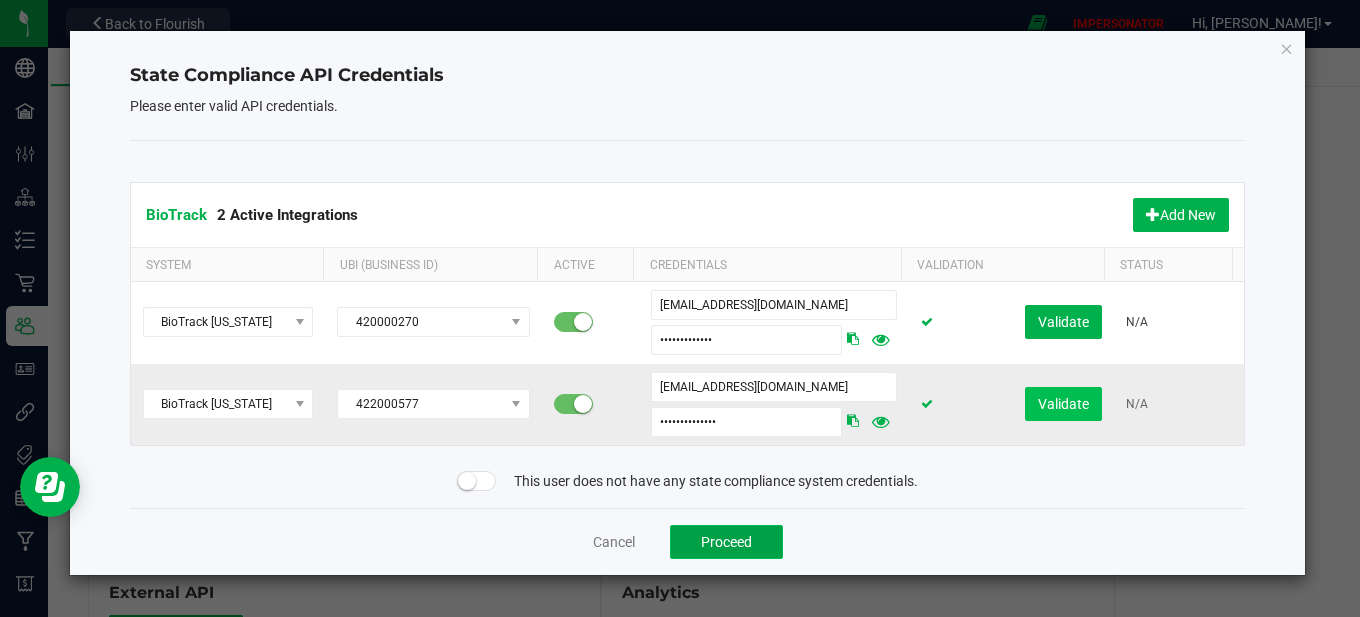 click on "Proceed" 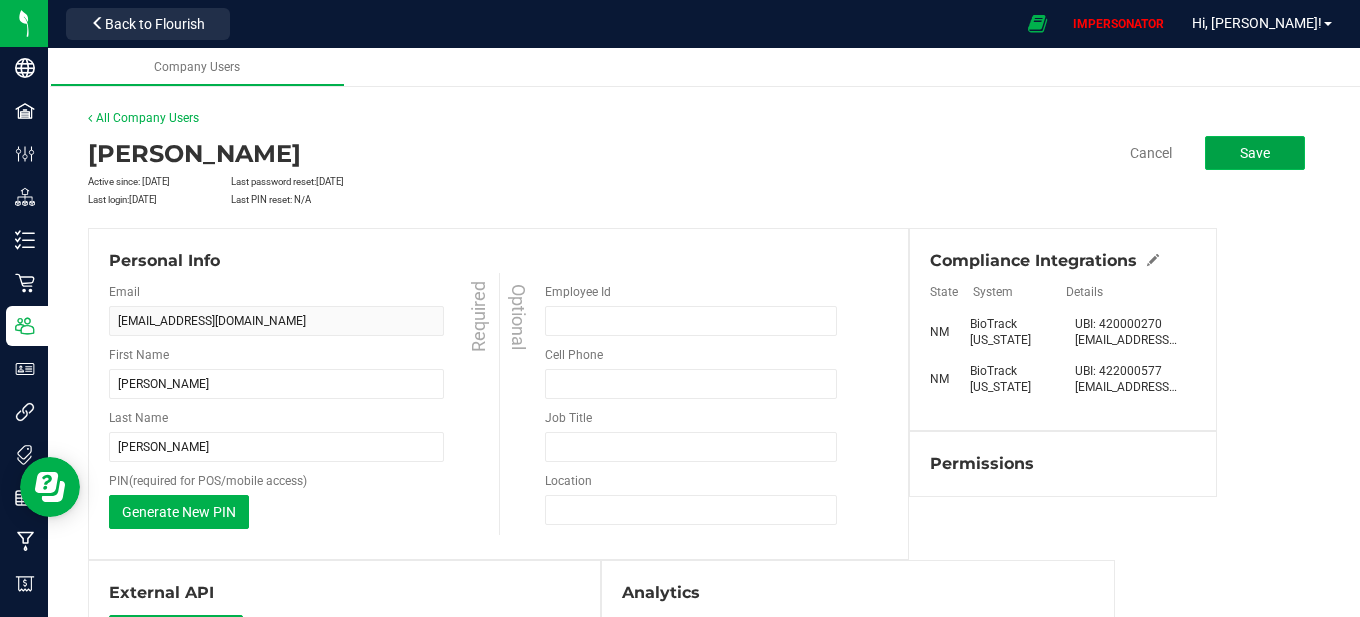click on "Save" 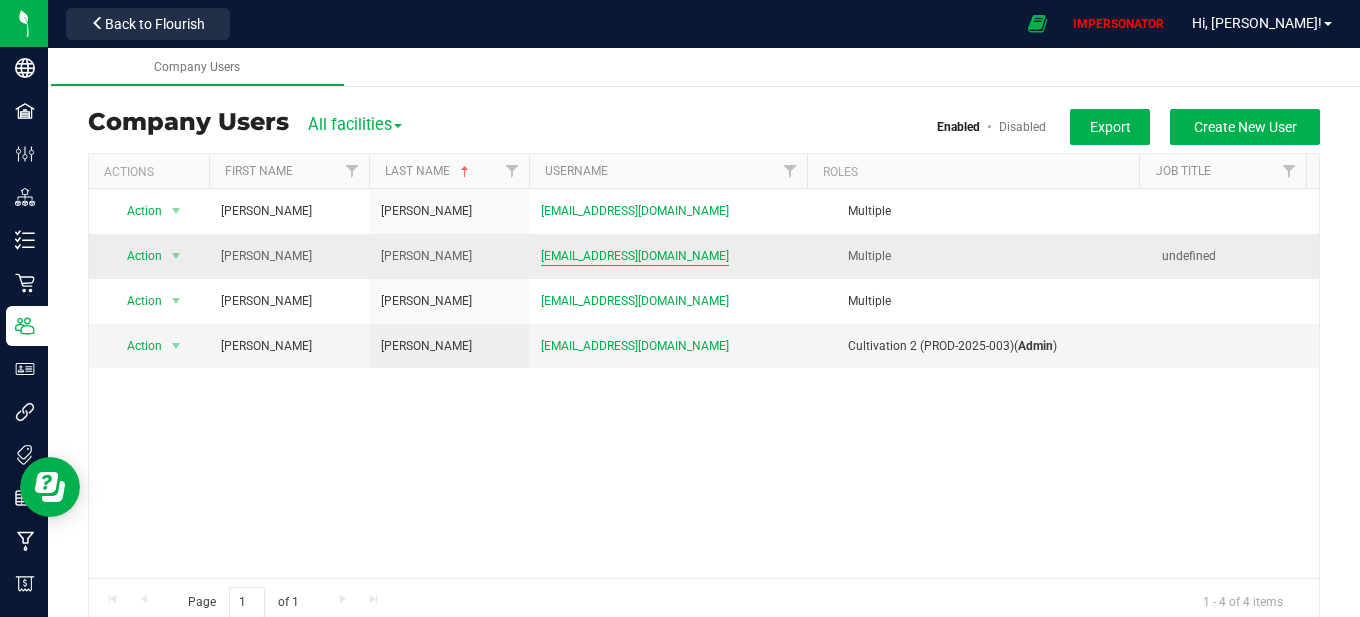 click on "[EMAIL_ADDRESS][DOMAIN_NAME]" at bounding box center [635, 256] 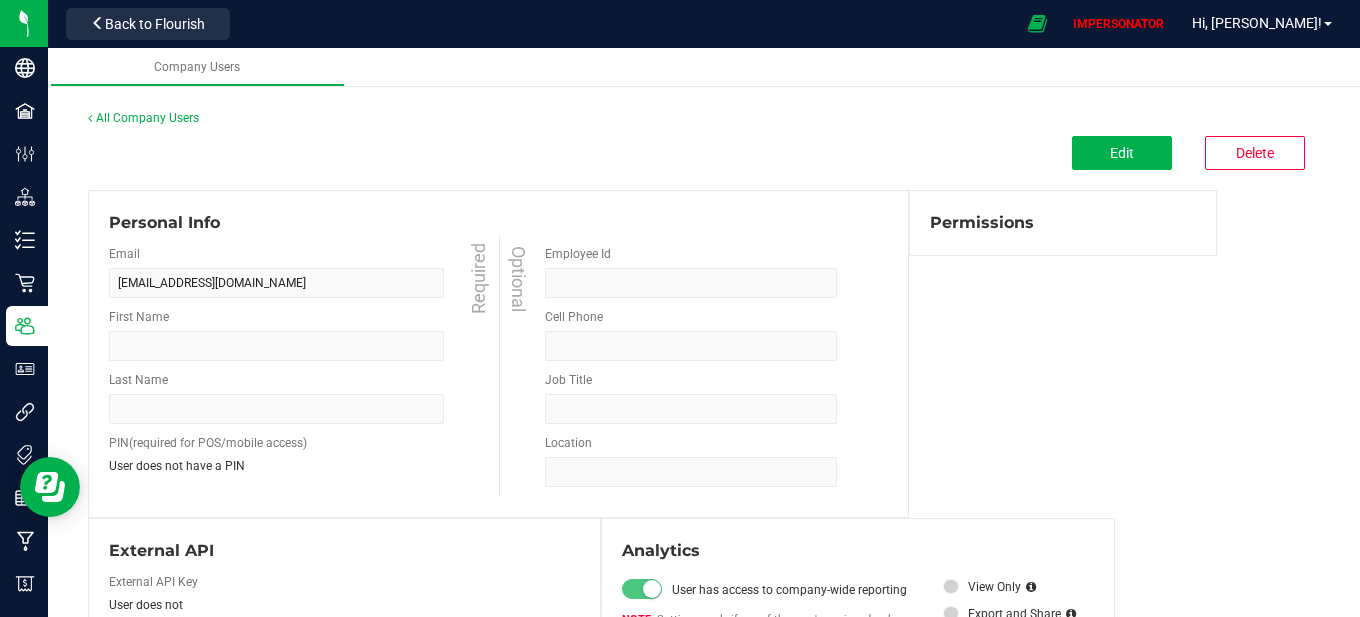 type on "[PERSON_NAME]" 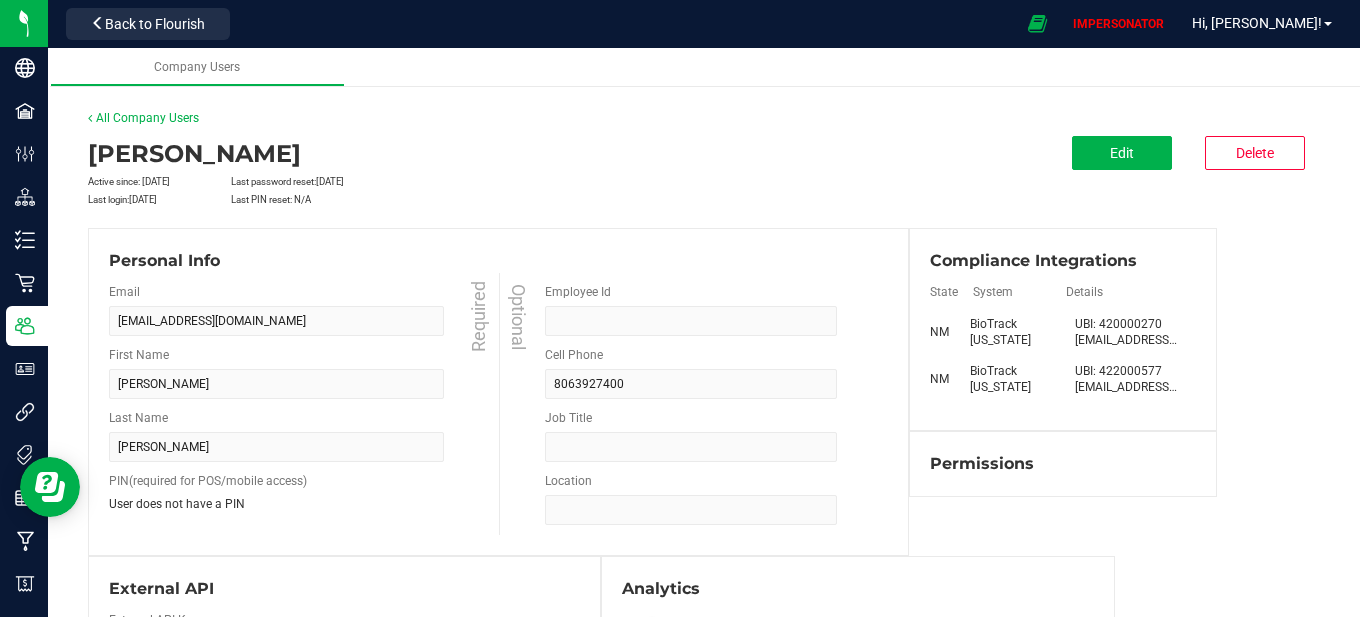 drag, startPoint x: 1083, startPoint y: 325, endPoint x: 1165, endPoint y: 413, distance: 120.283 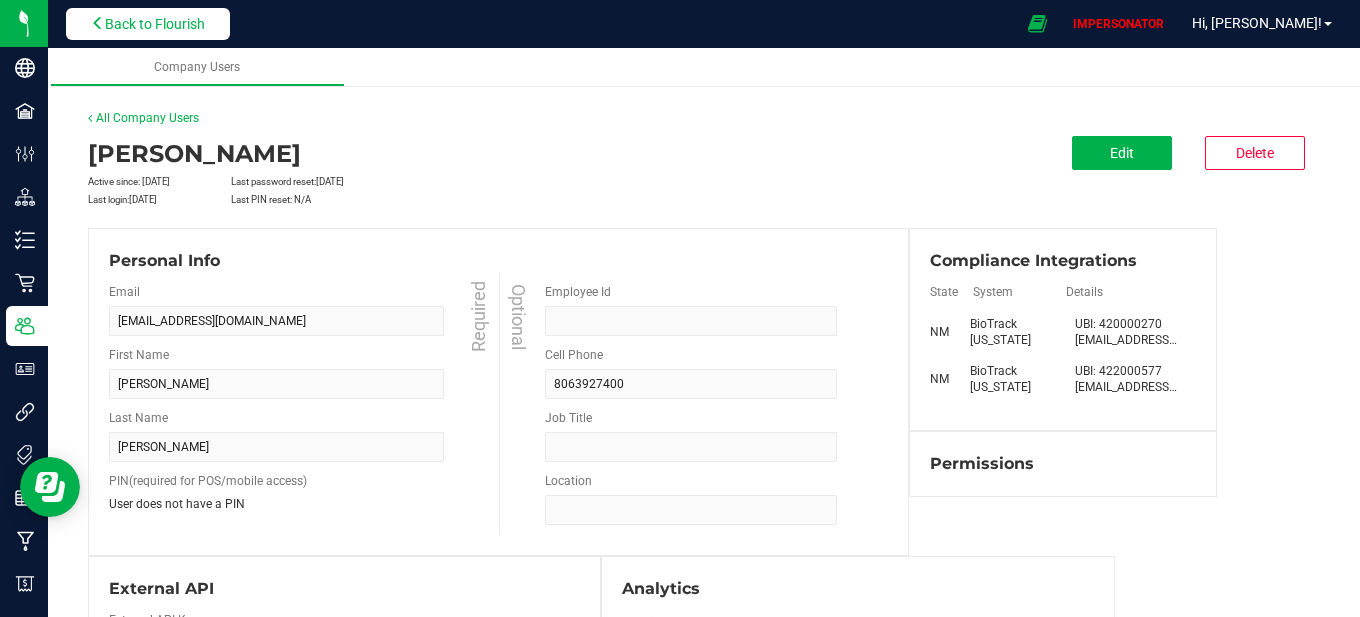 click on "Back to Flourish" at bounding box center (155, 24) 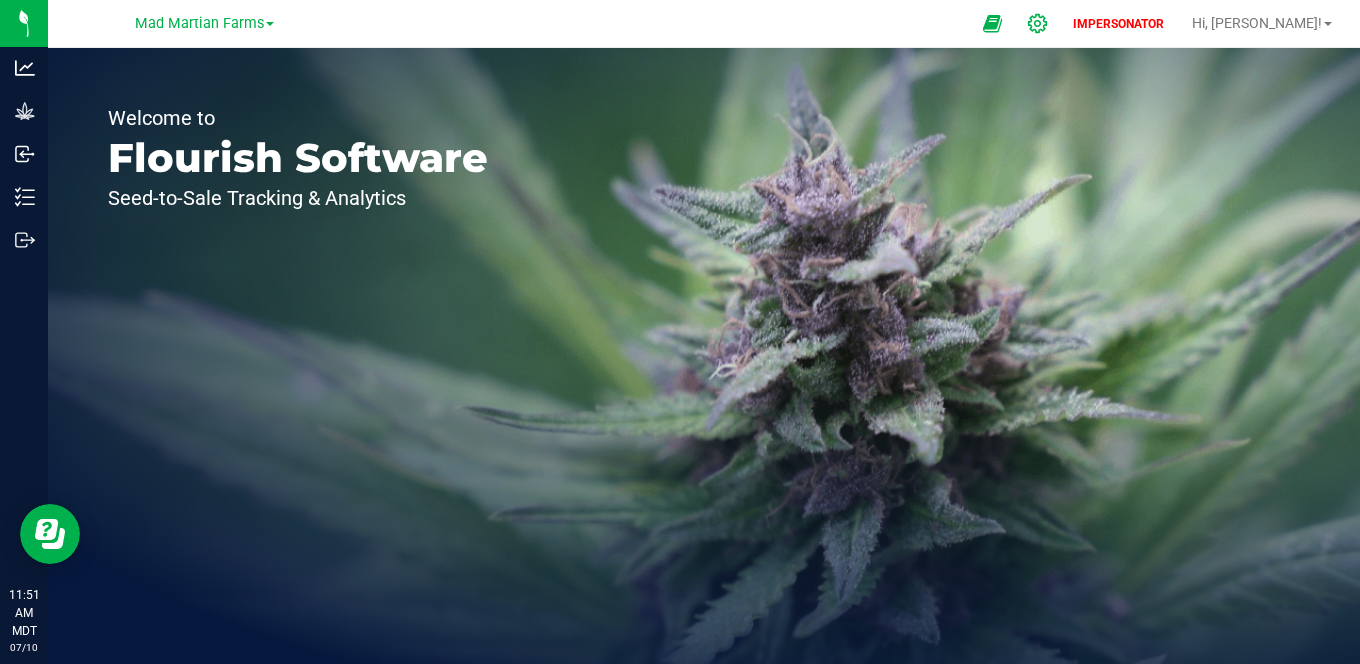 click 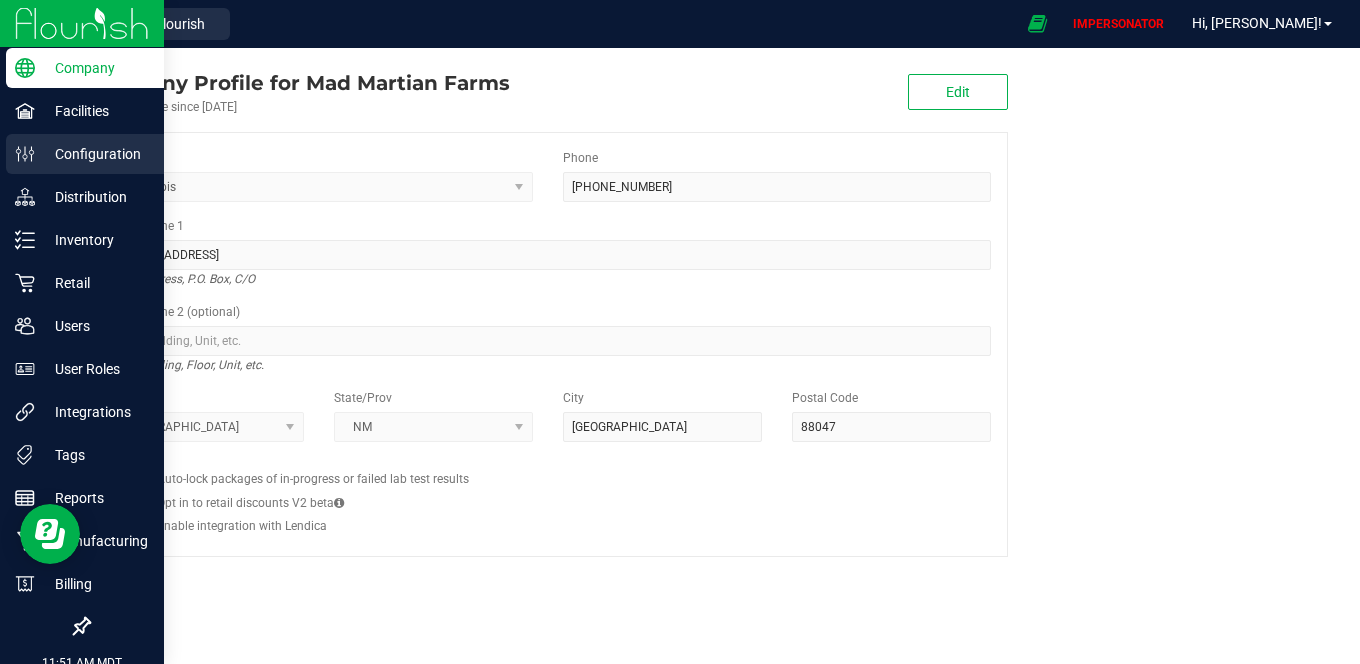 click on "Configuration" at bounding box center [85, 154] 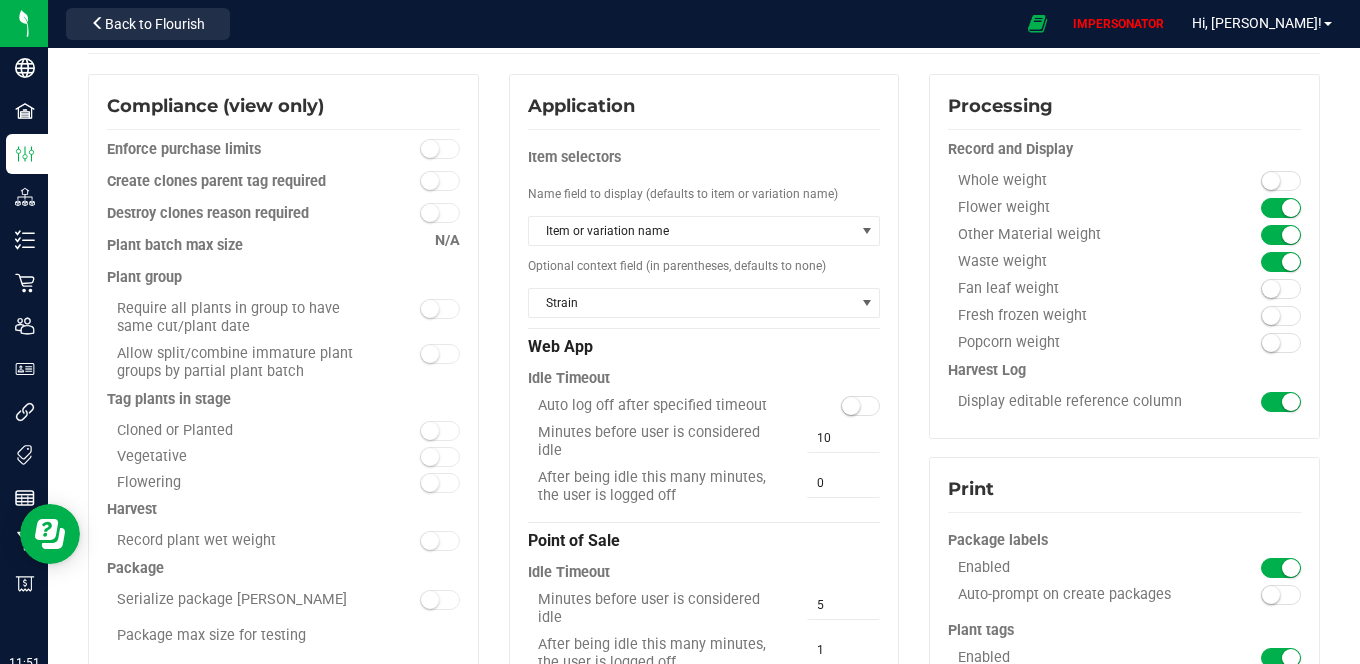 scroll, scrollTop: 0, scrollLeft: 0, axis: both 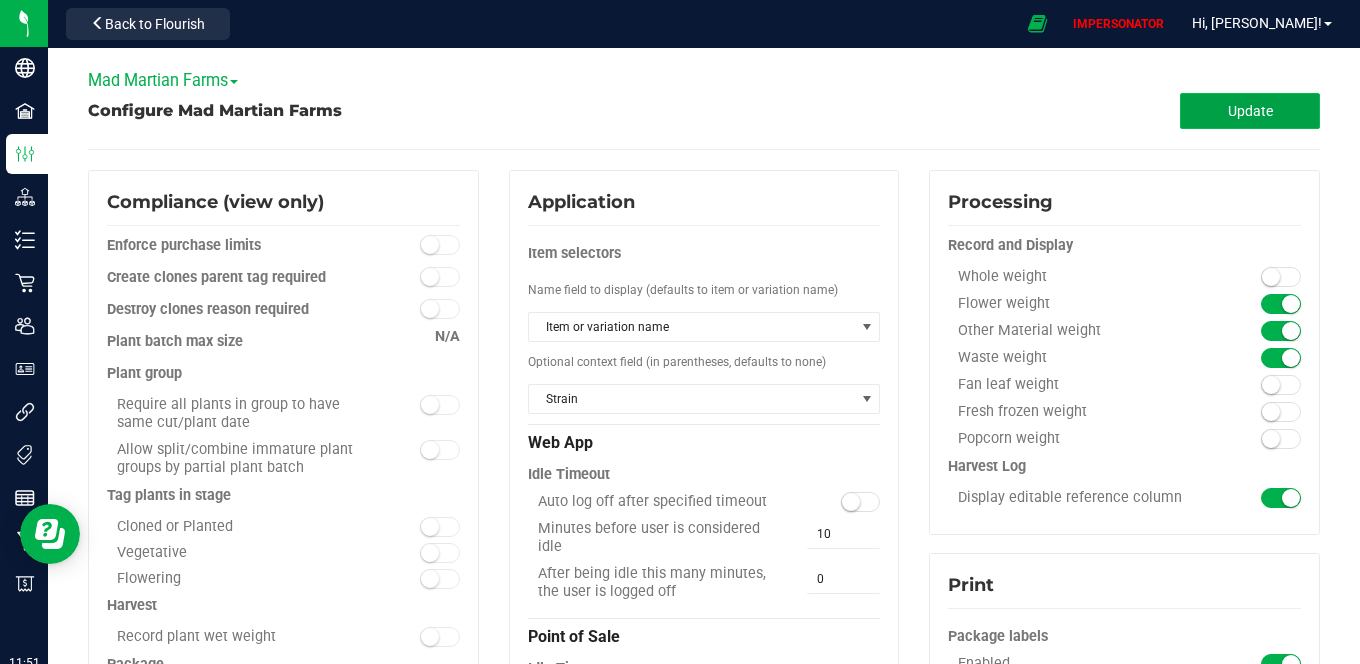 click on "Update" at bounding box center (1250, 111) 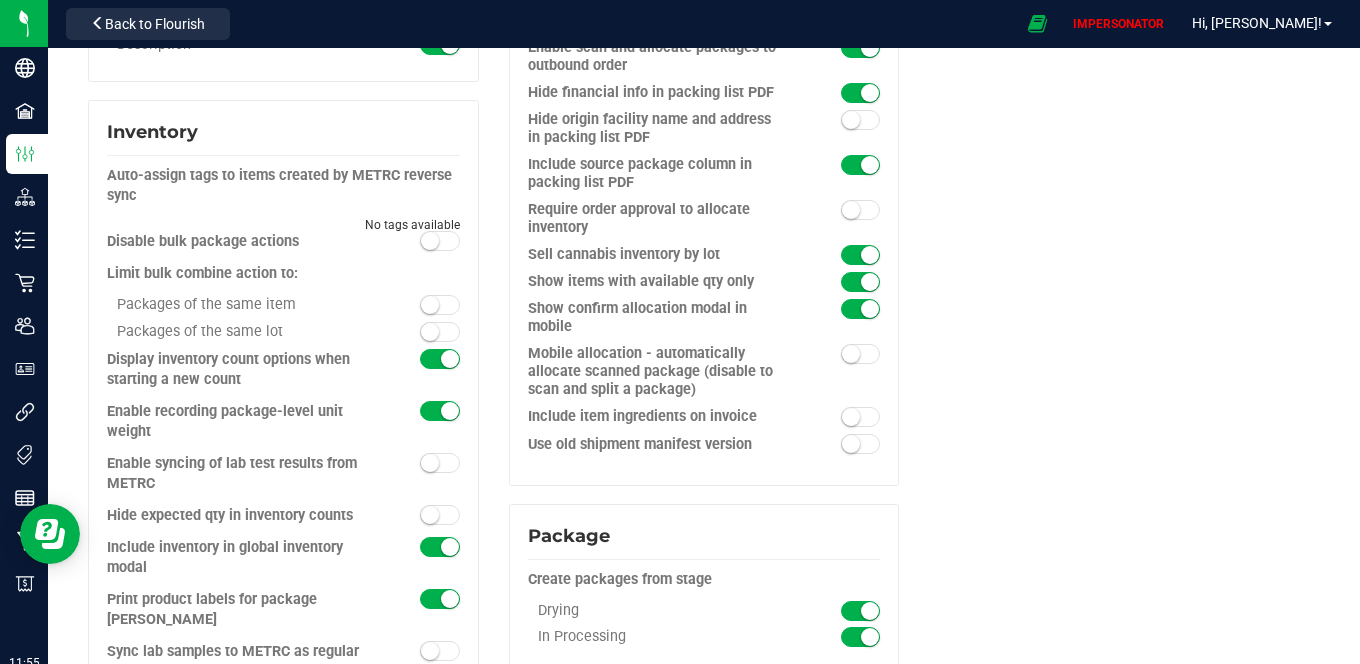 scroll, scrollTop: 1992, scrollLeft: 0, axis: vertical 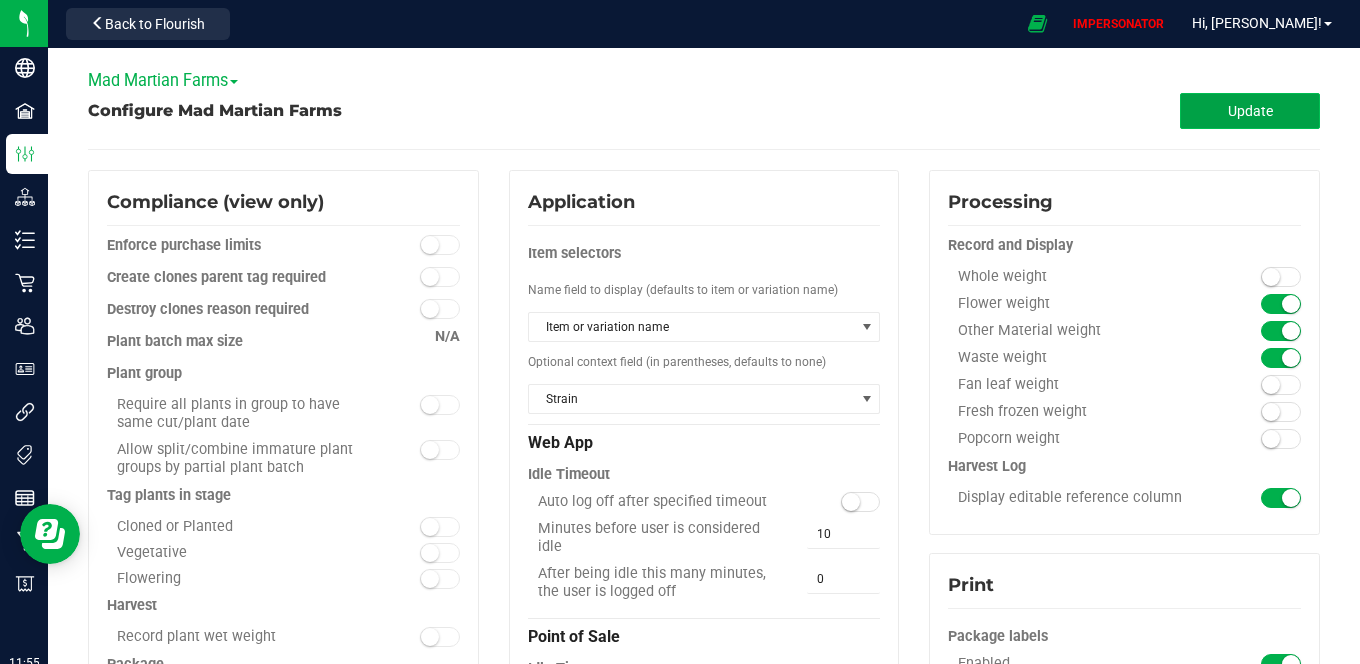click on "Update" at bounding box center (1250, 111) 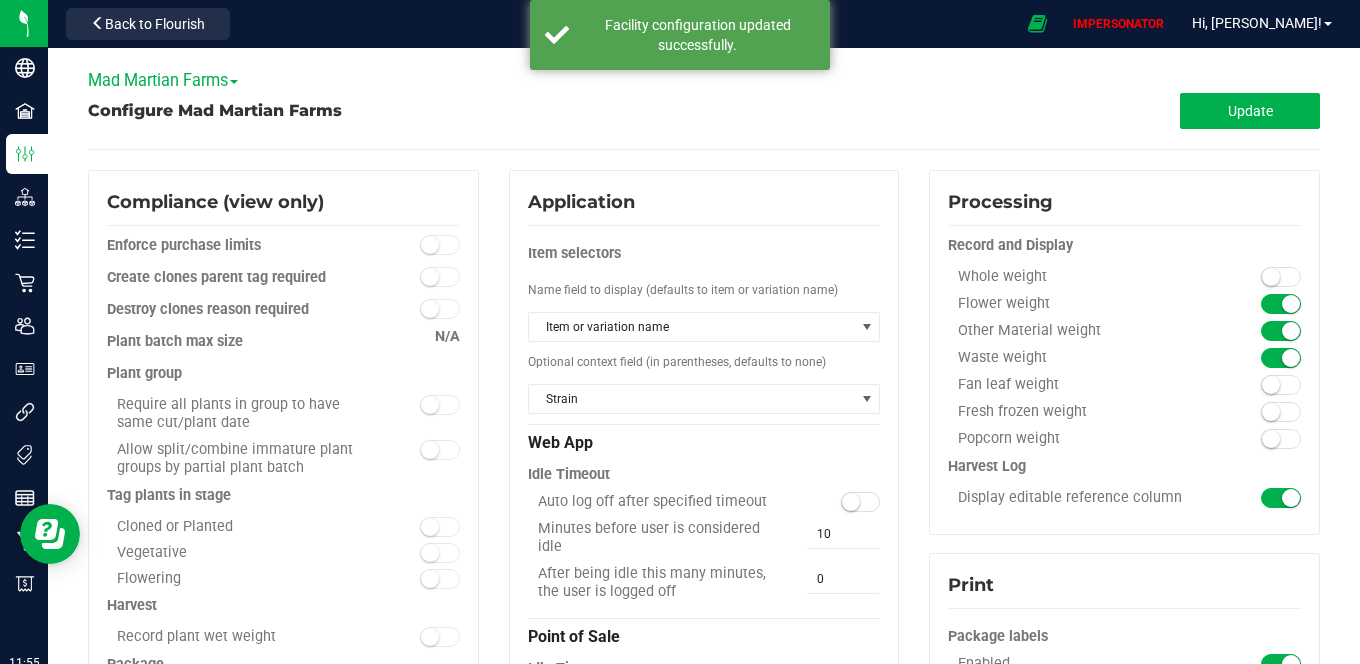 click on "Mad Martian Farms" at bounding box center (163, 80) 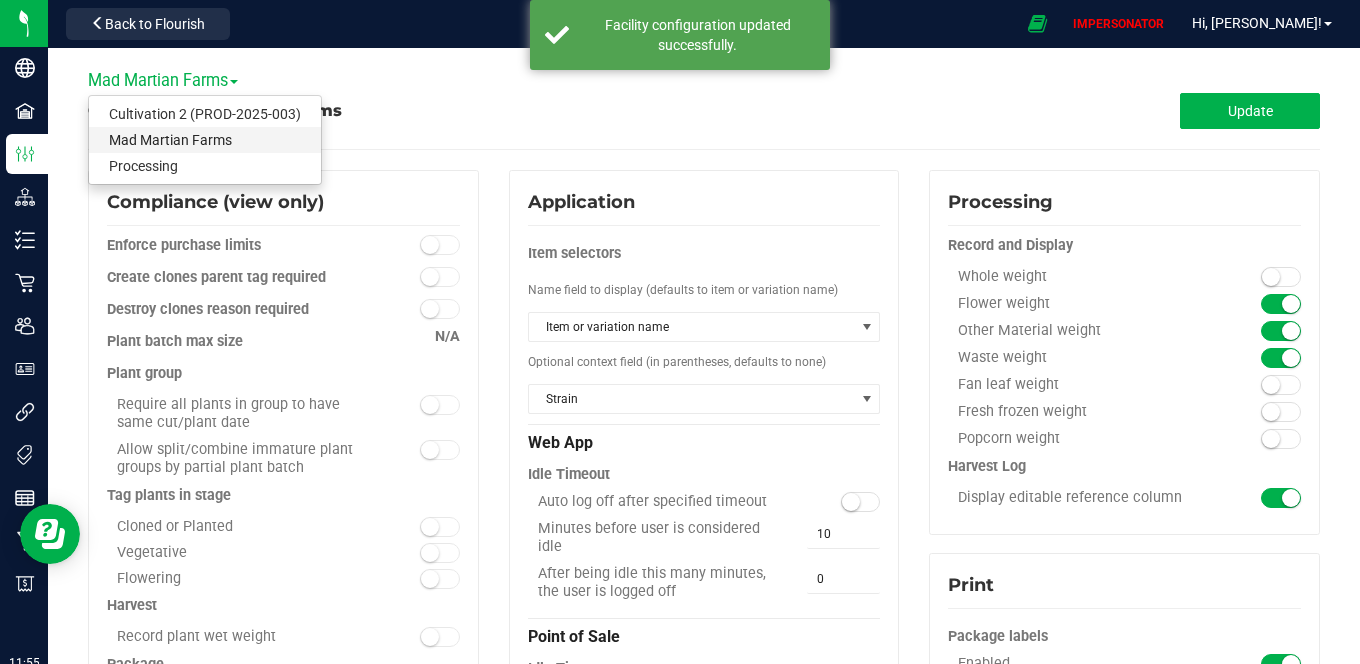 click on "Mad Martian Farms" at bounding box center (205, 140) 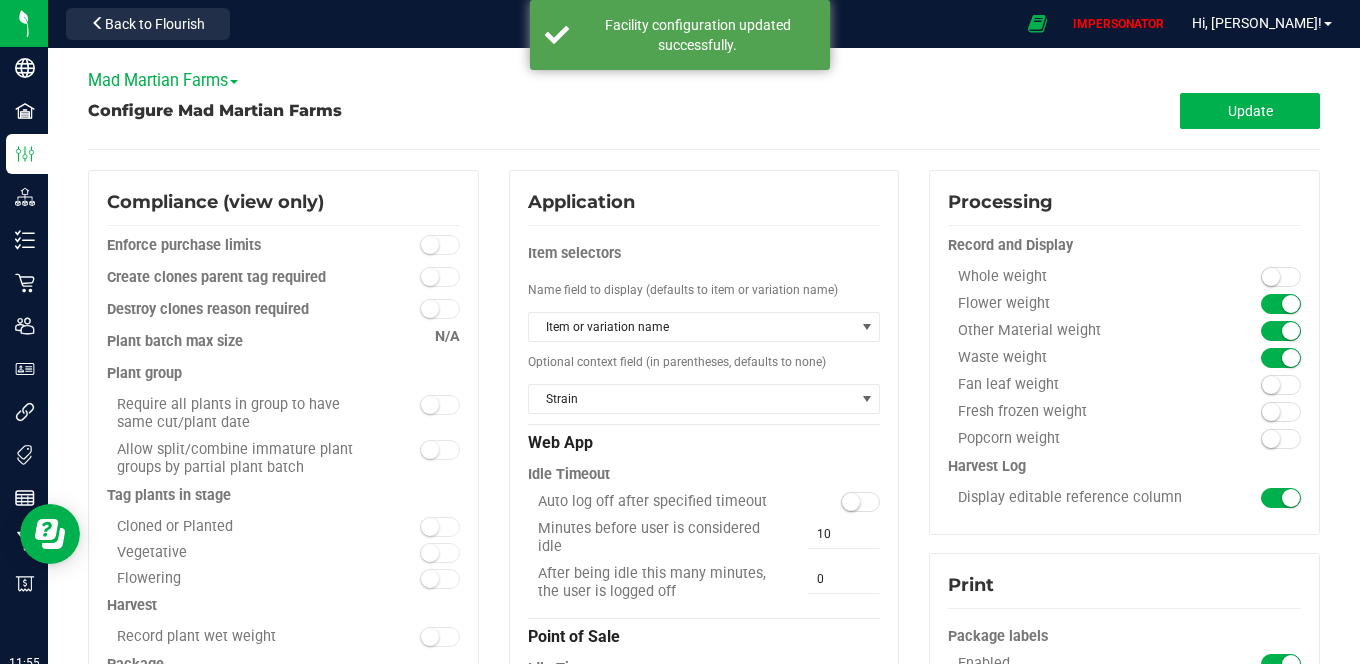 click on "Mad Martian Farms" at bounding box center (163, 80) 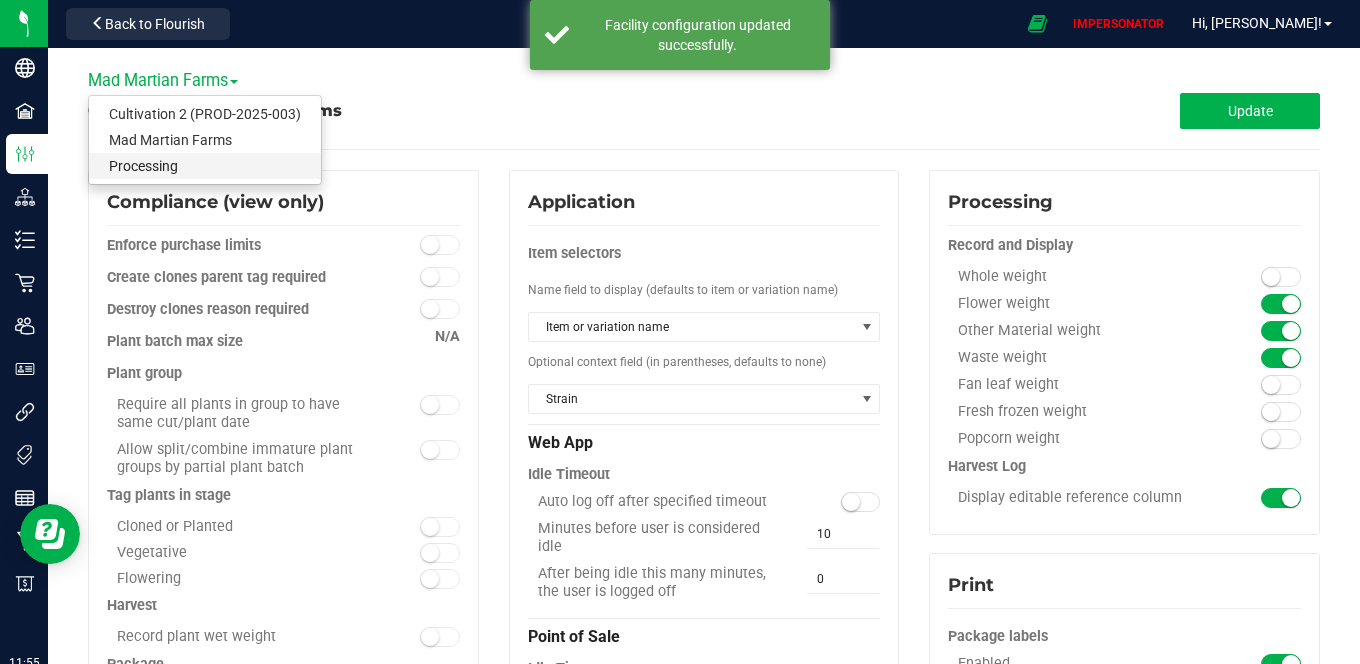 click on "Processing" at bounding box center [205, 166] 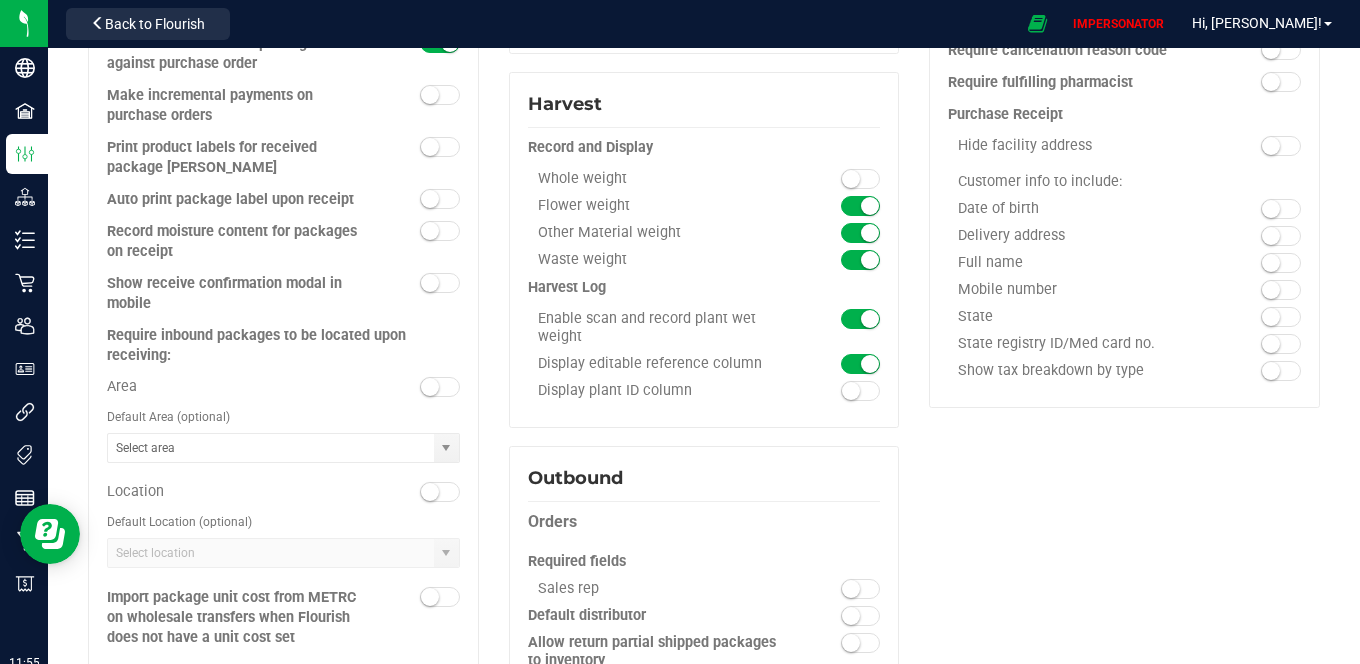 scroll, scrollTop: 1093, scrollLeft: 0, axis: vertical 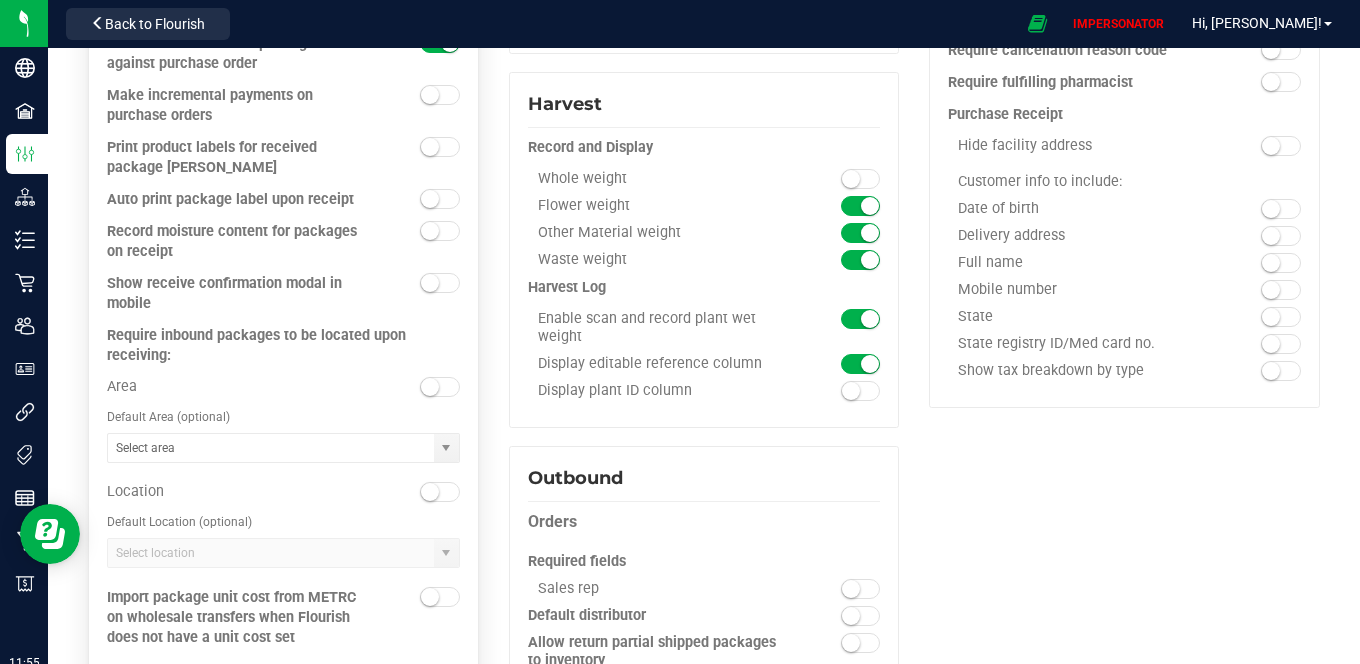 click at bounding box center [440, 387] 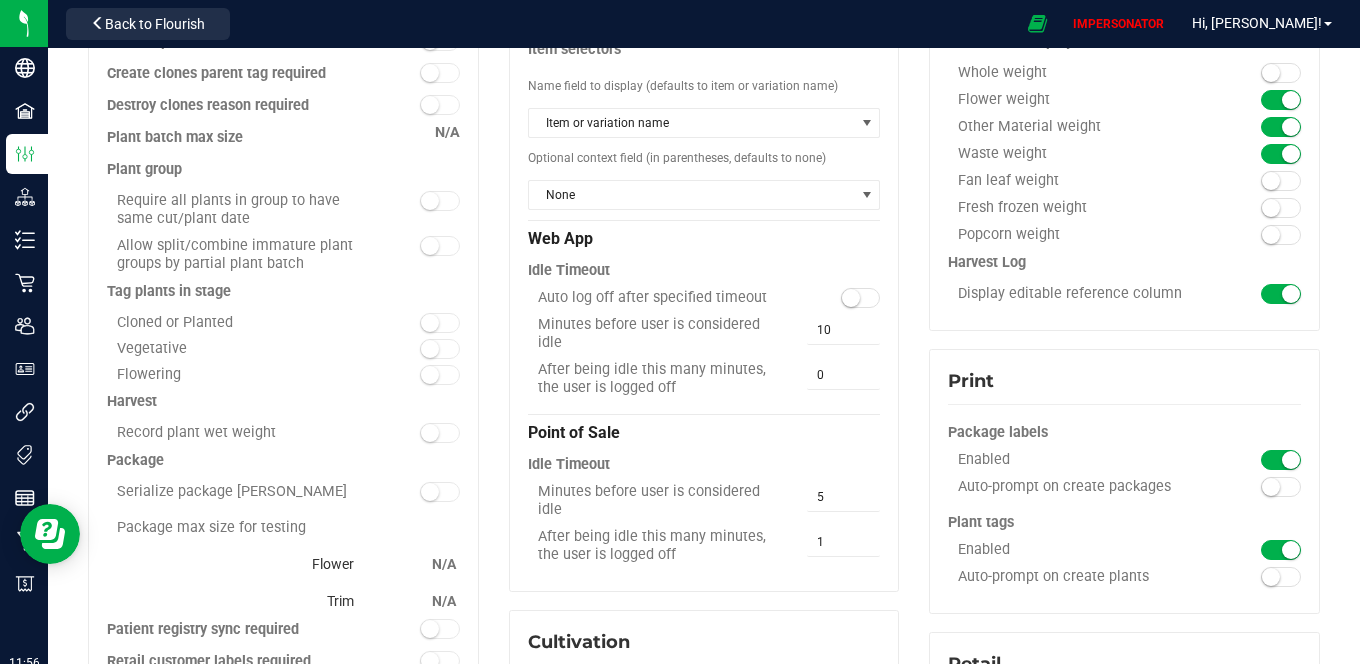 scroll, scrollTop: 199, scrollLeft: 0, axis: vertical 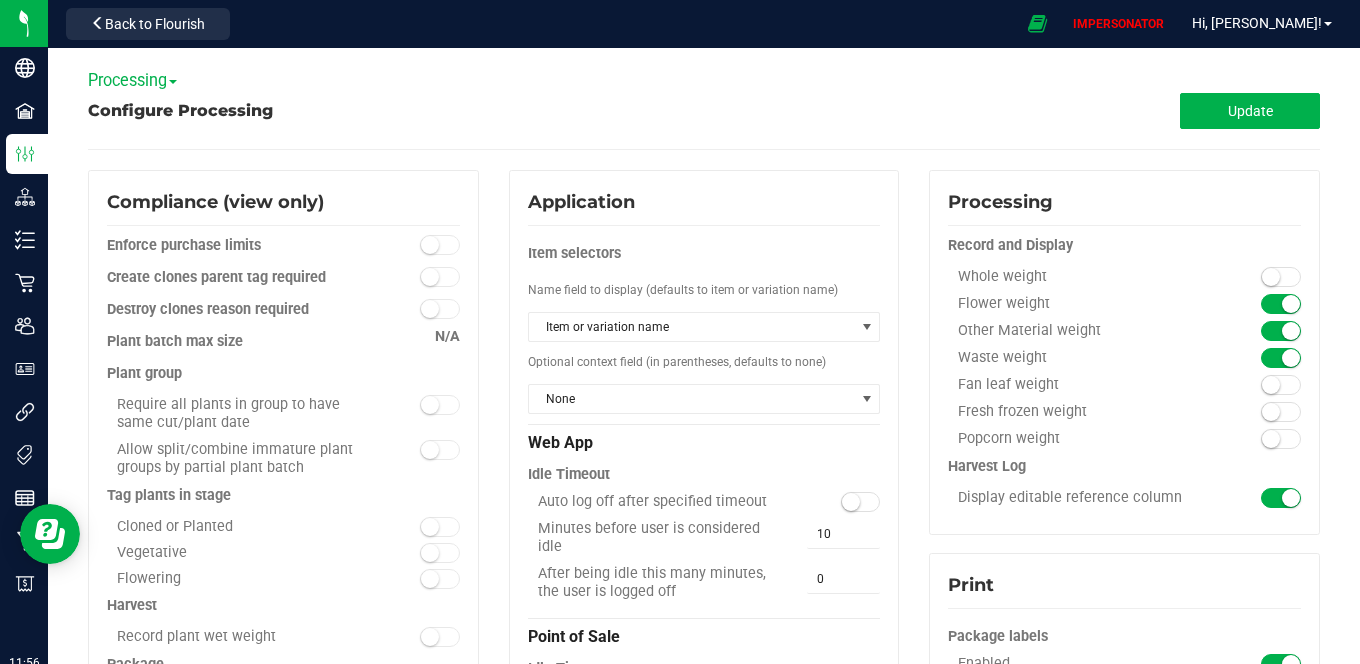 click on "Configure Processing
Update
Compliance (view only)
Enforce purchase limits
Create clones parent tag required
Destroy clones reason required
N/A" at bounding box center [704, 1657] 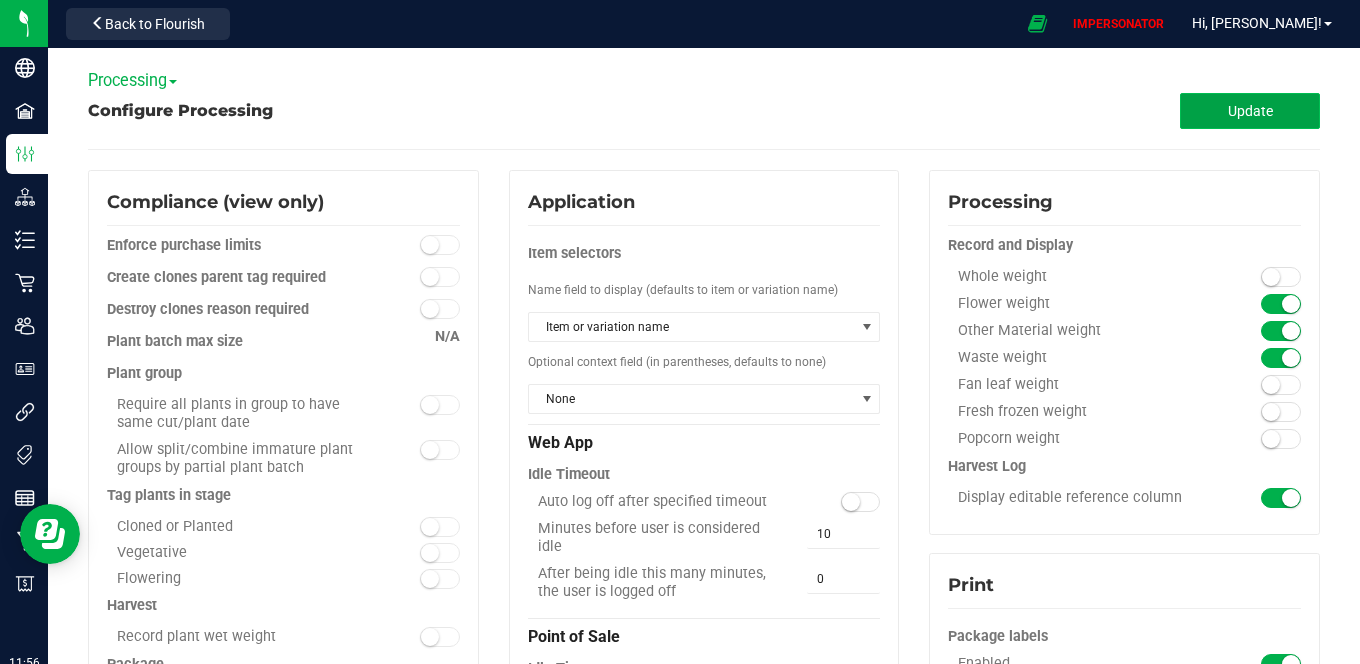 click on "Update" at bounding box center [1250, 111] 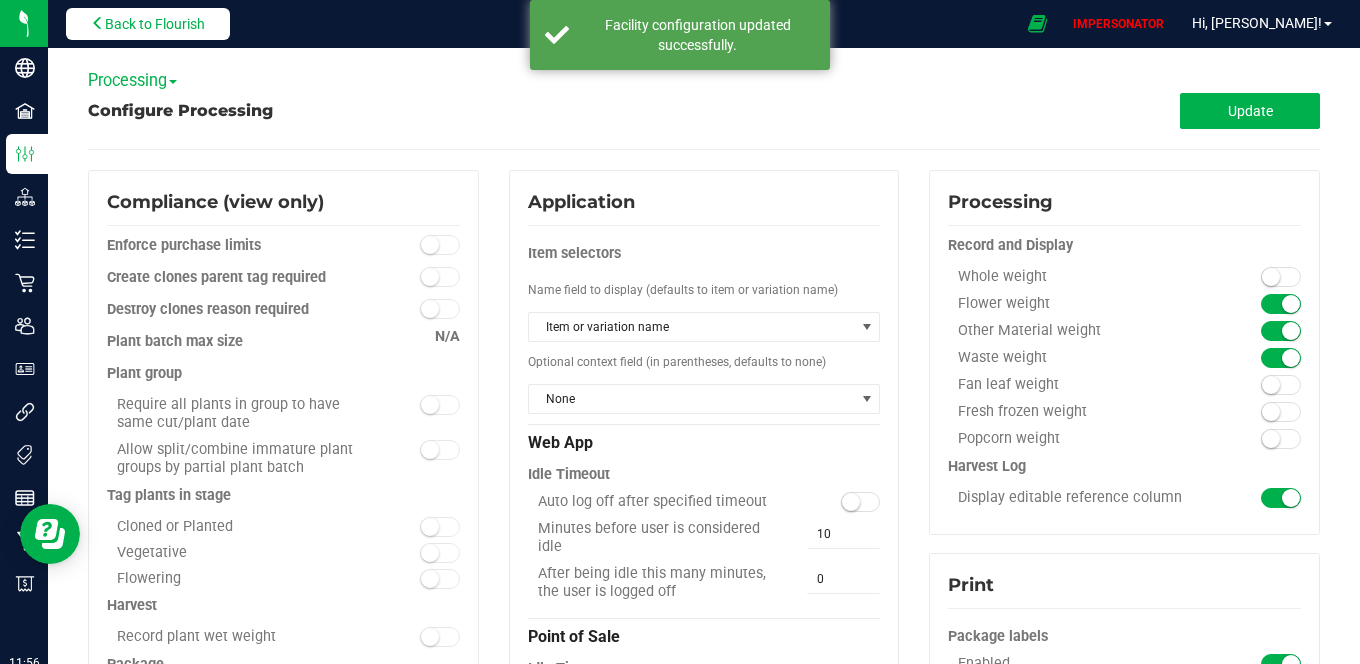 click on "Back to Flourish" at bounding box center (148, 24) 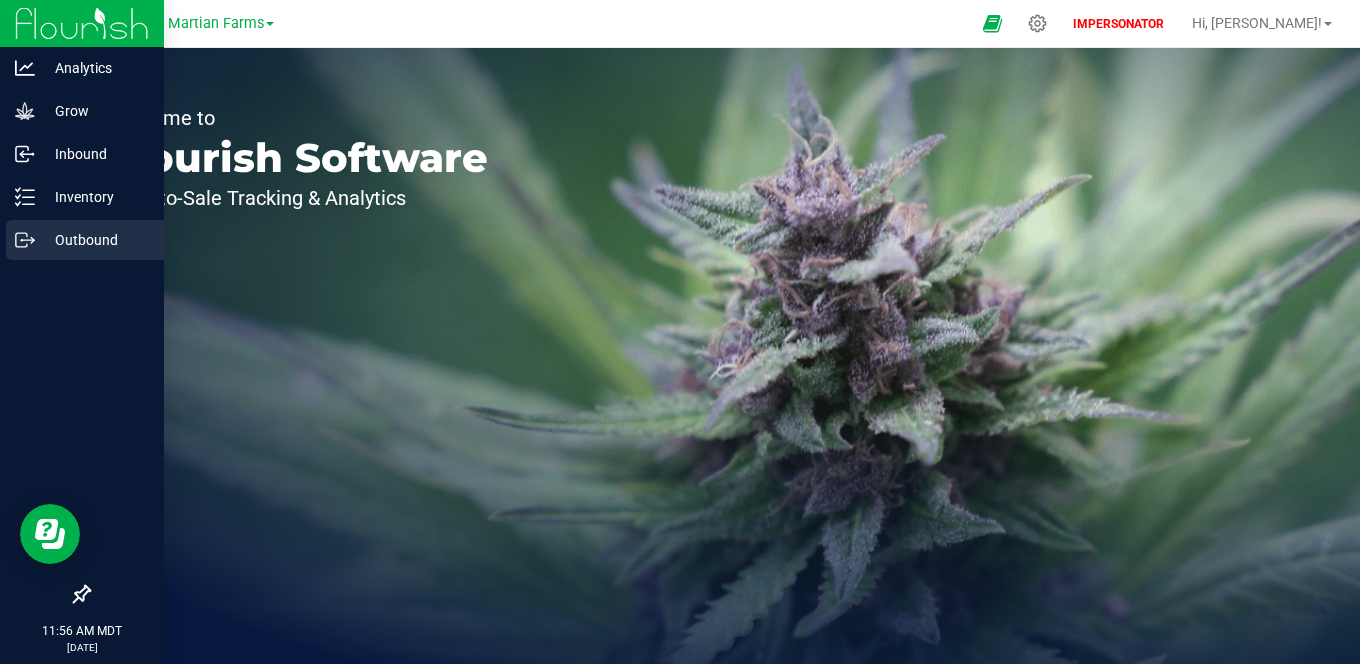 click on "Outbound" at bounding box center [95, 240] 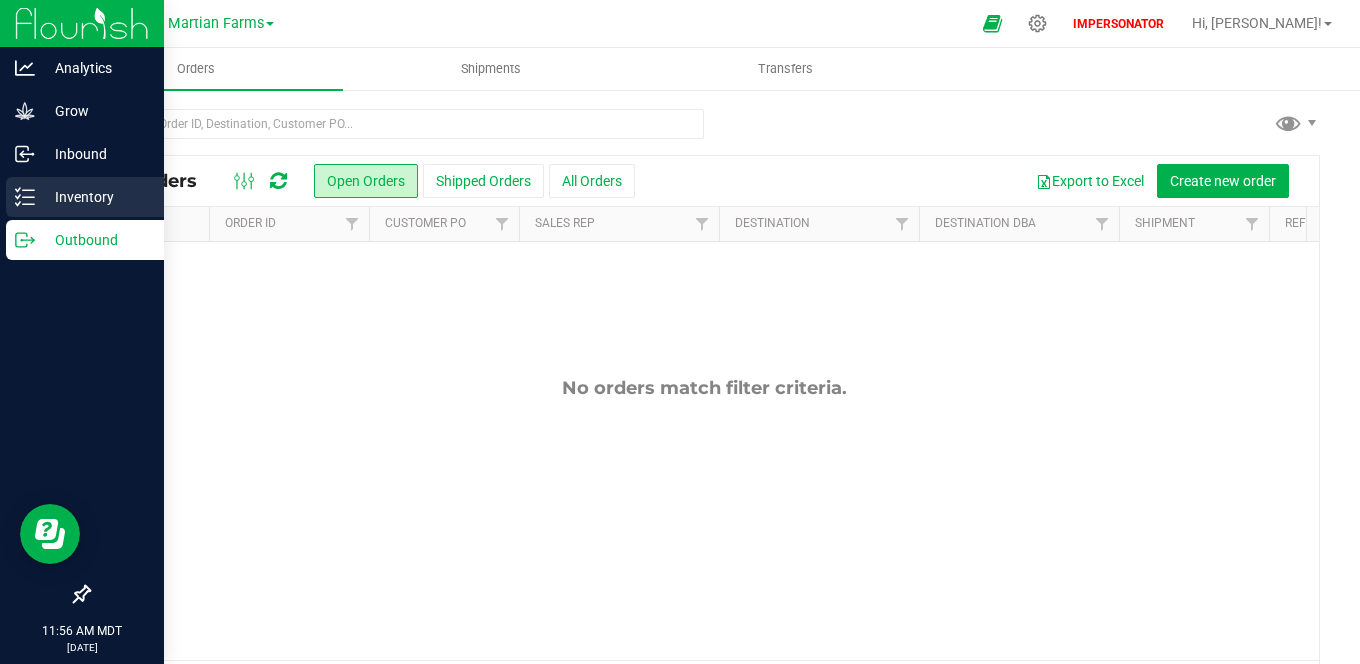 click on "Inventory" at bounding box center (85, 197) 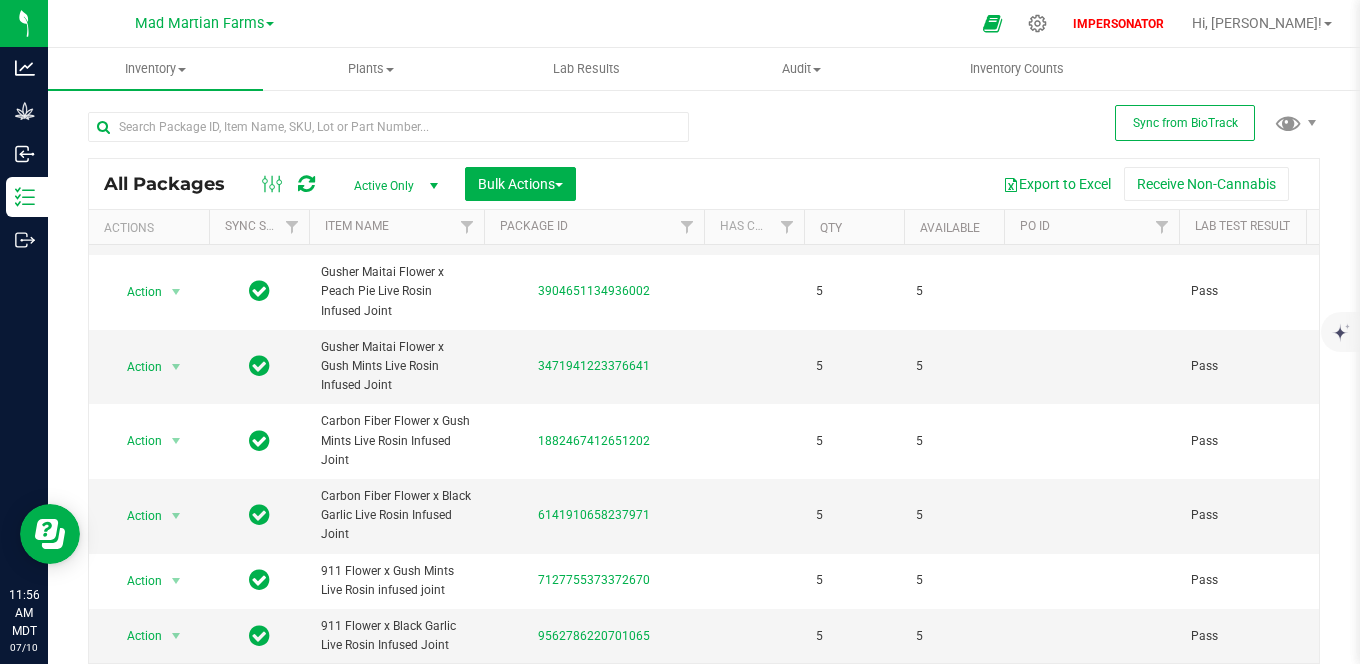 scroll, scrollTop: 0, scrollLeft: 0, axis: both 